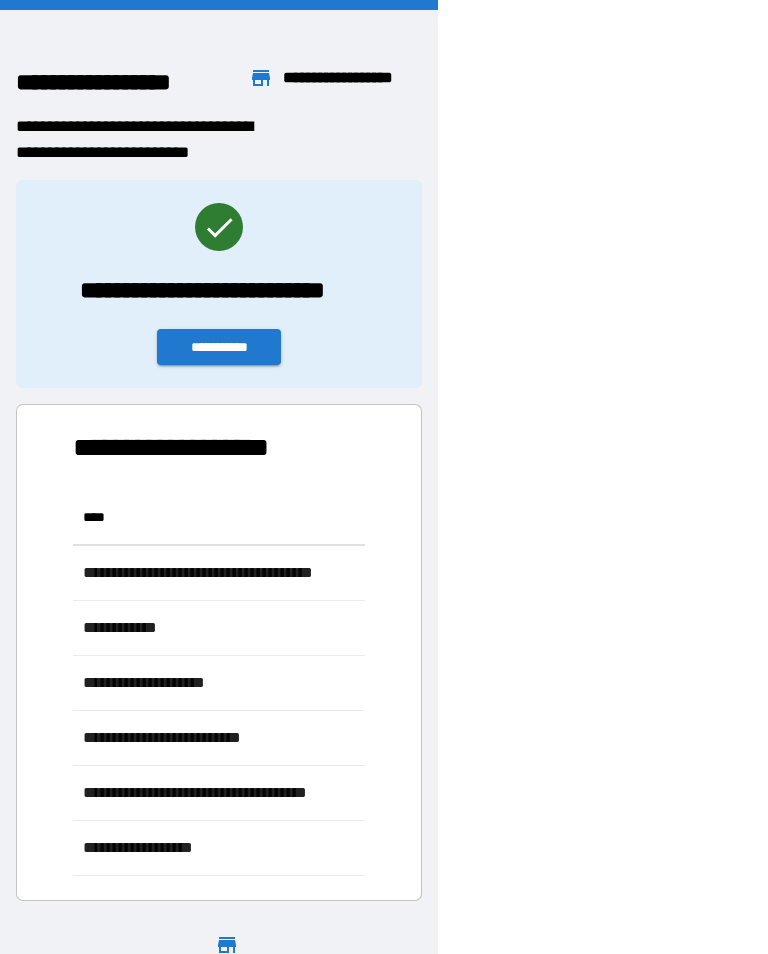 scroll, scrollTop: 31, scrollLeft: 0, axis: vertical 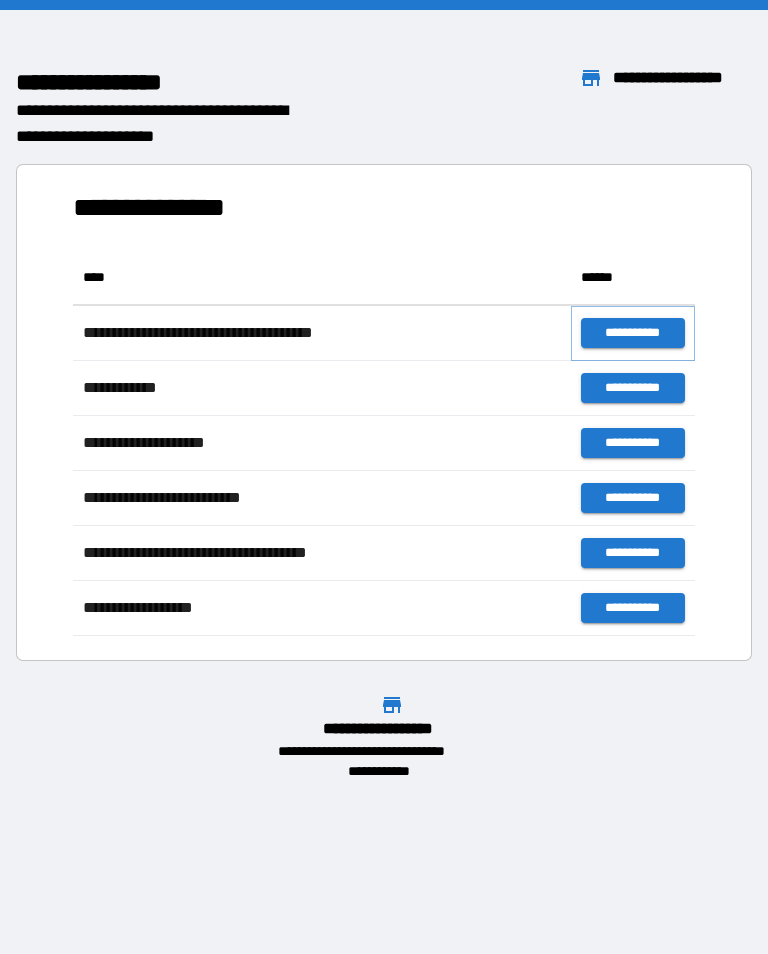 click on "**********" at bounding box center [633, 333] 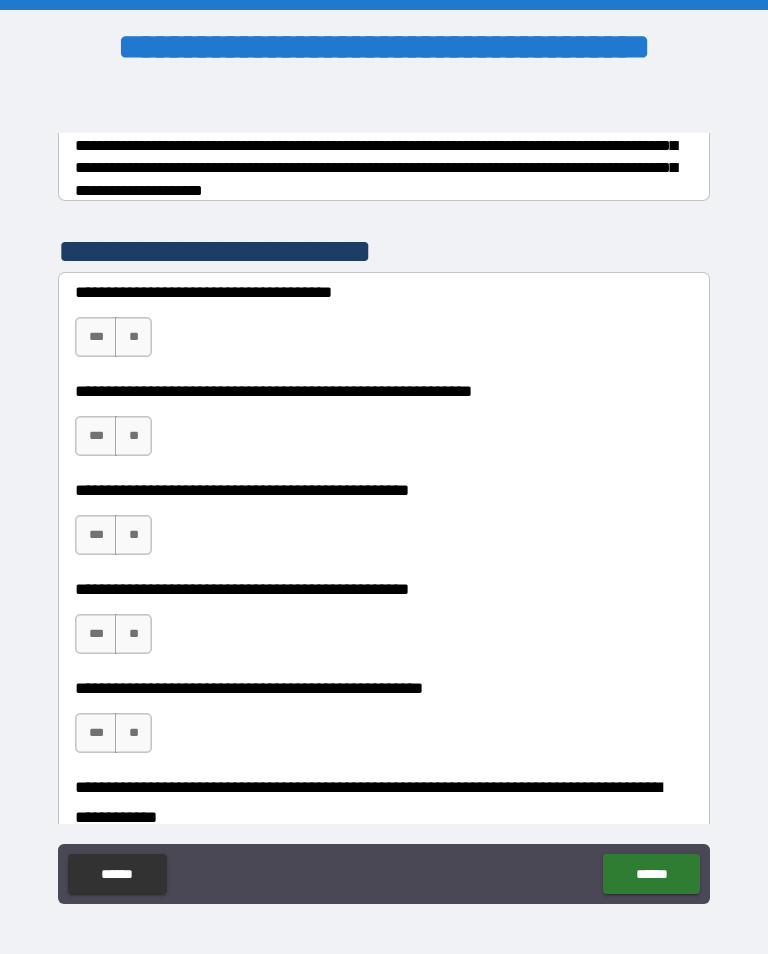 scroll, scrollTop: 356, scrollLeft: 0, axis: vertical 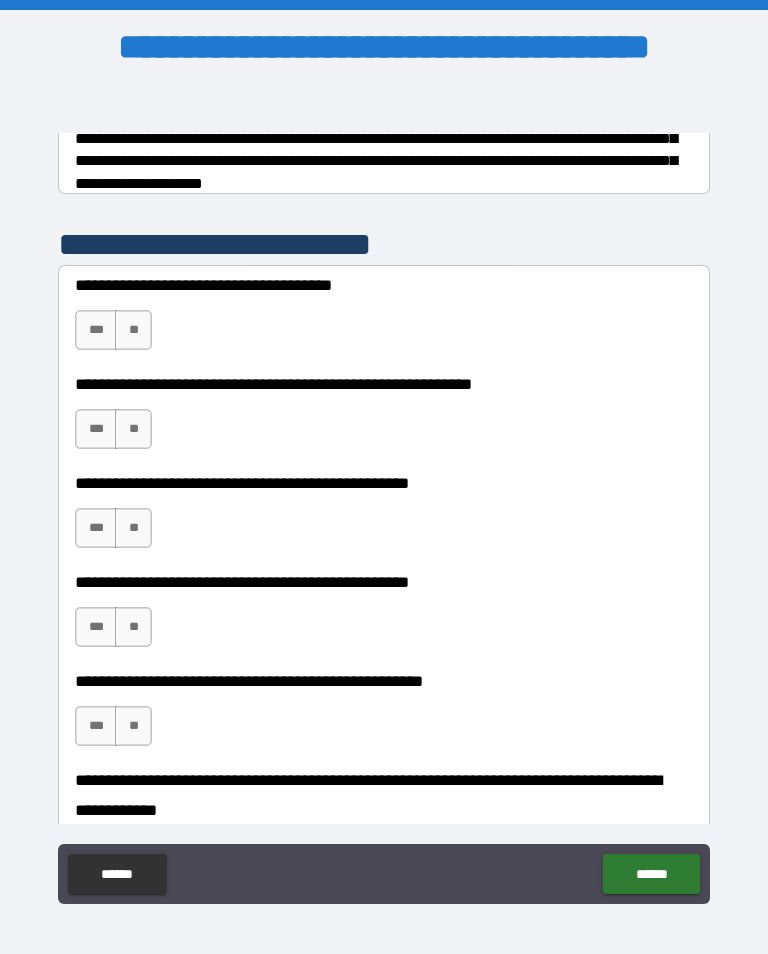 click on "**" at bounding box center [133, 330] 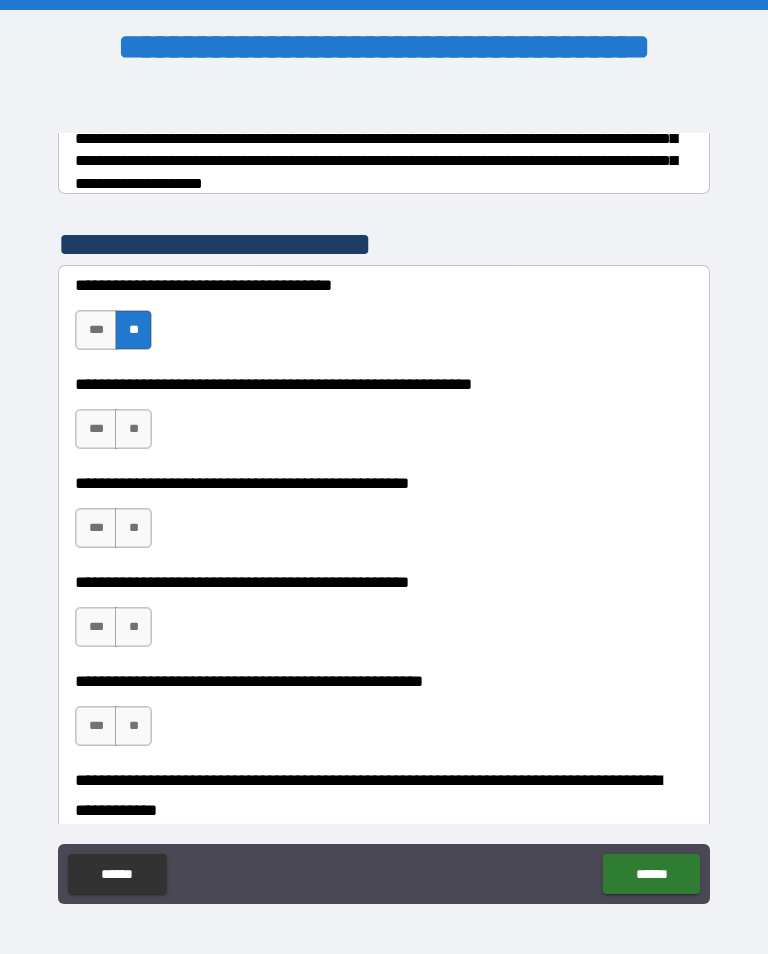 click on "***" at bounding box center [96, 429] 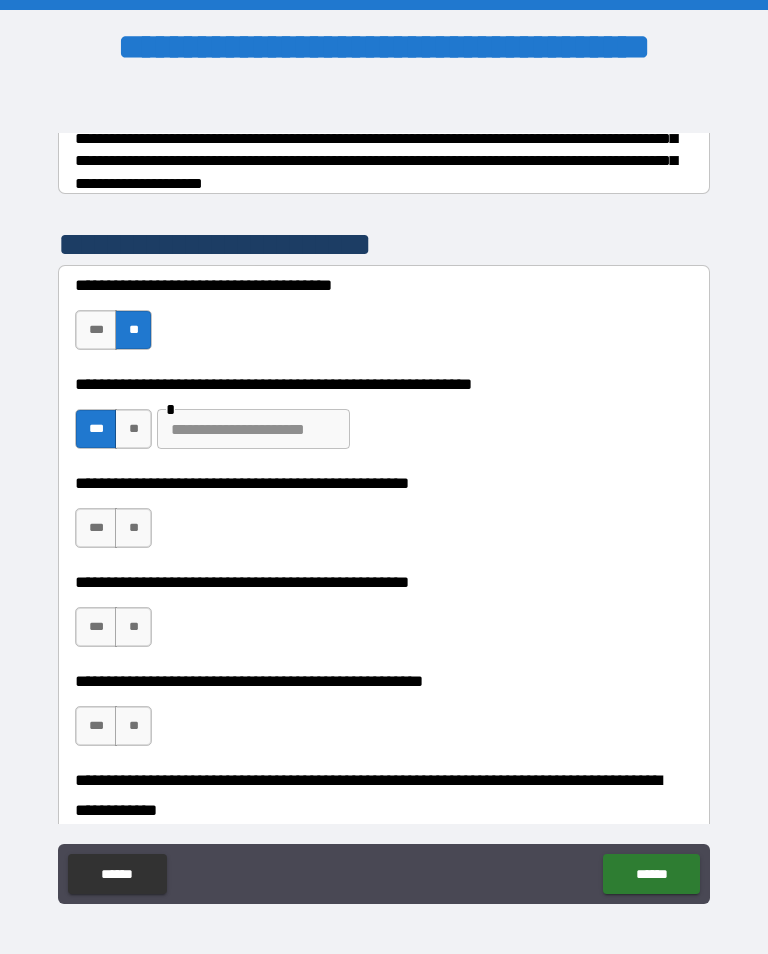 click on "**" at bounding box center [133, 429] 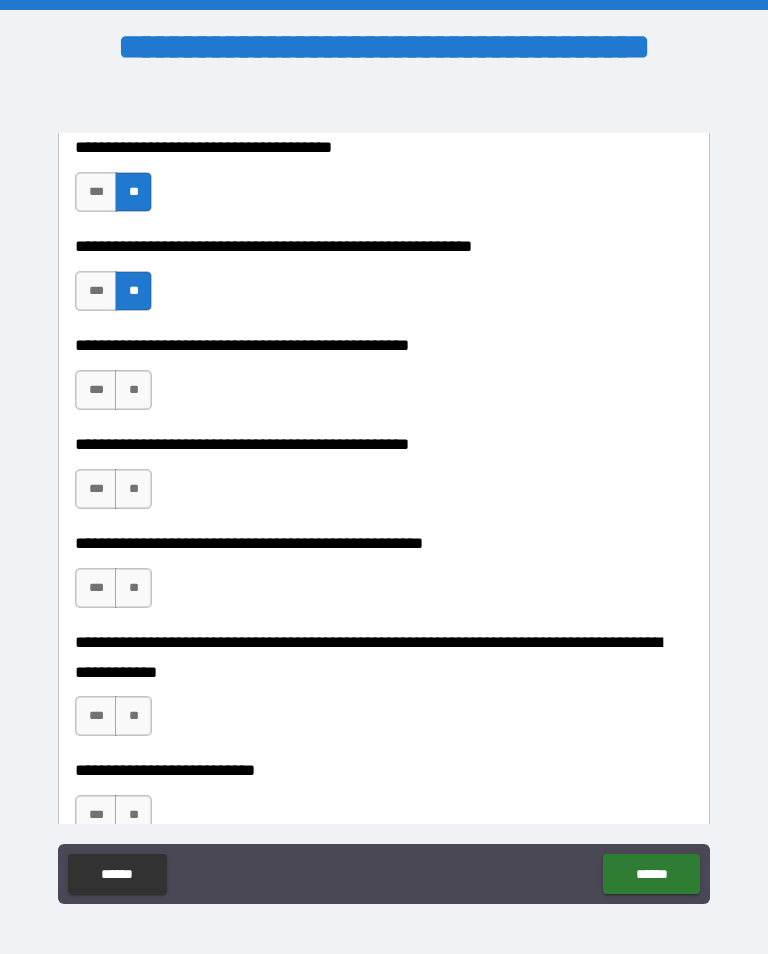 scroll, scrollTop: 500, scrollLeft: 0, axis: vertical 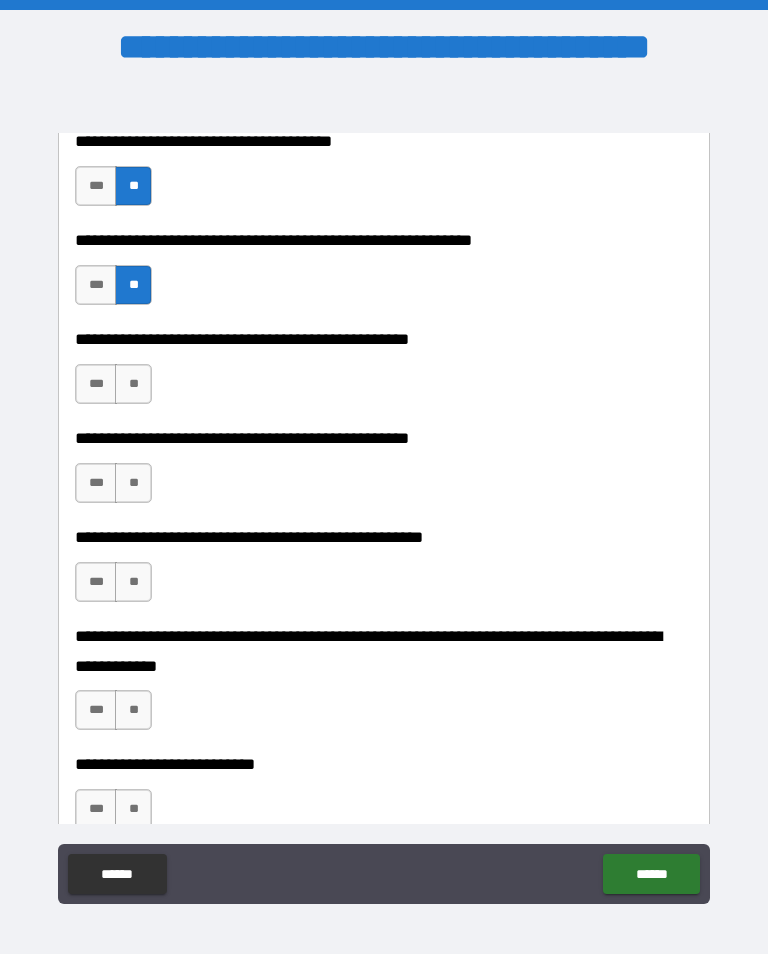 click on "***" at bounding box center [96, 384] 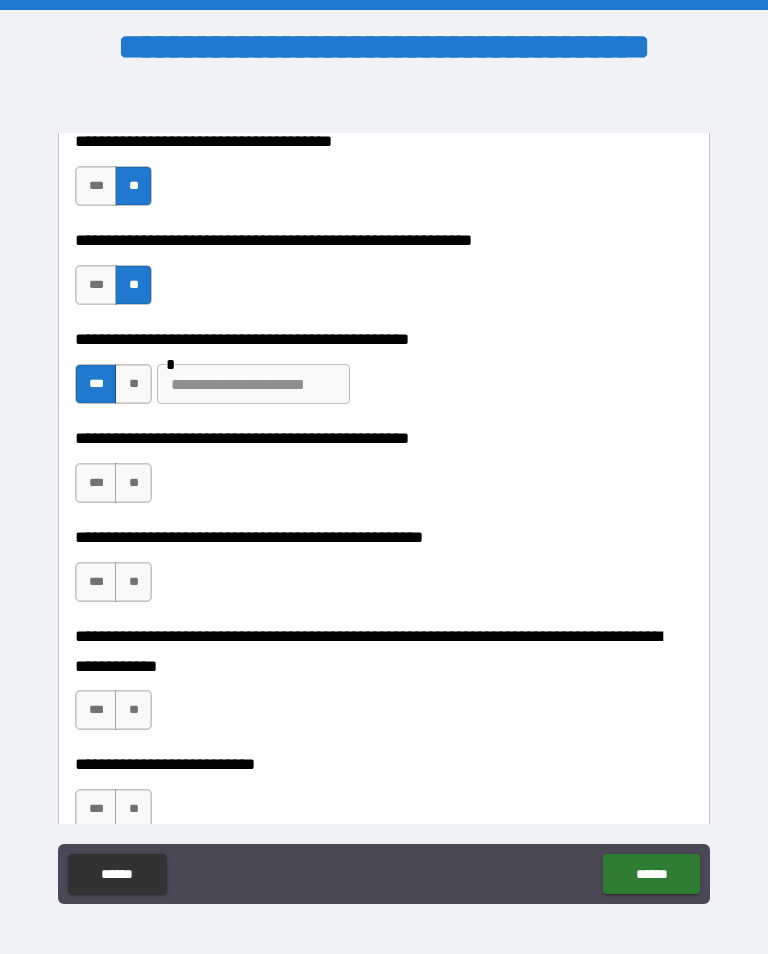 click at bounding box center (253, 384) 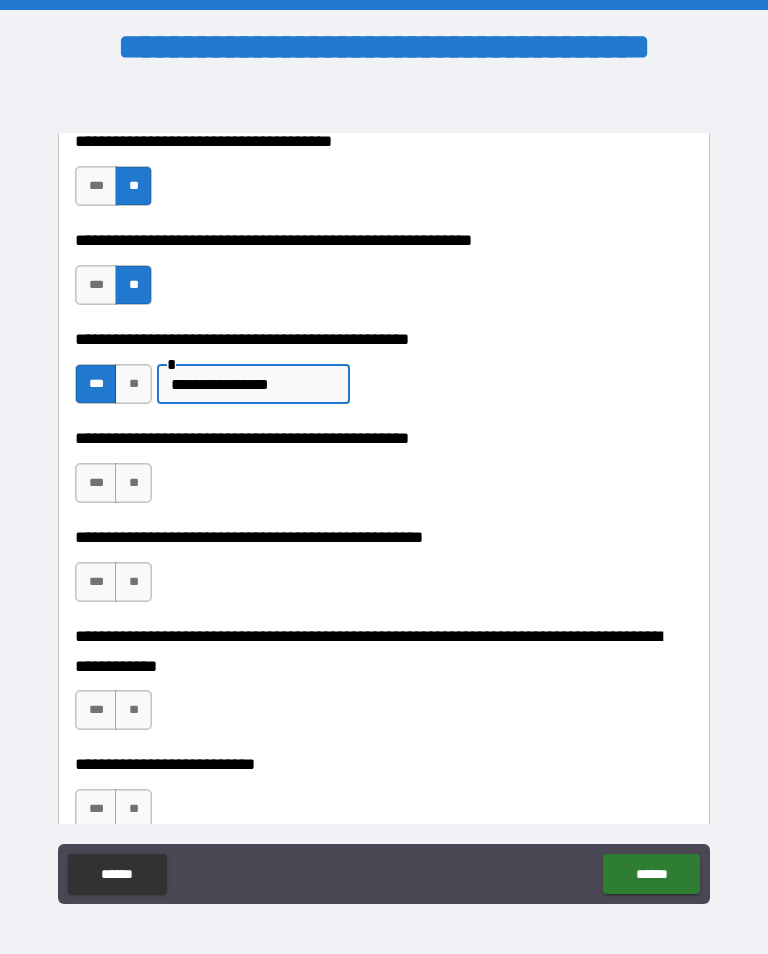 type on "**********" 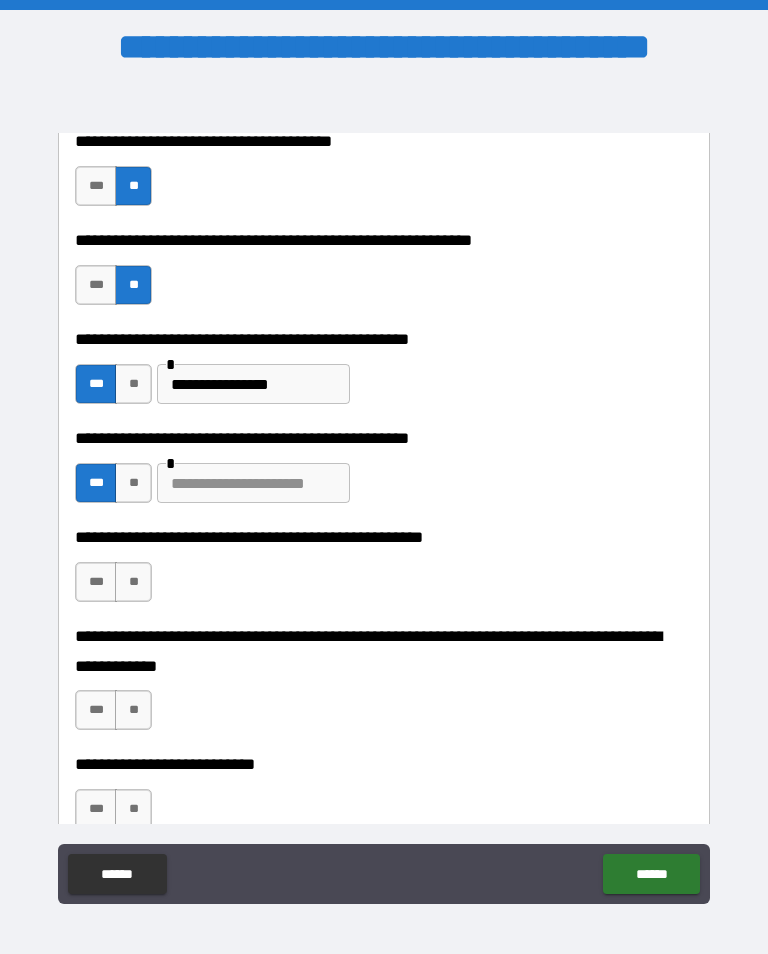 click at bounding box center [253, 483] 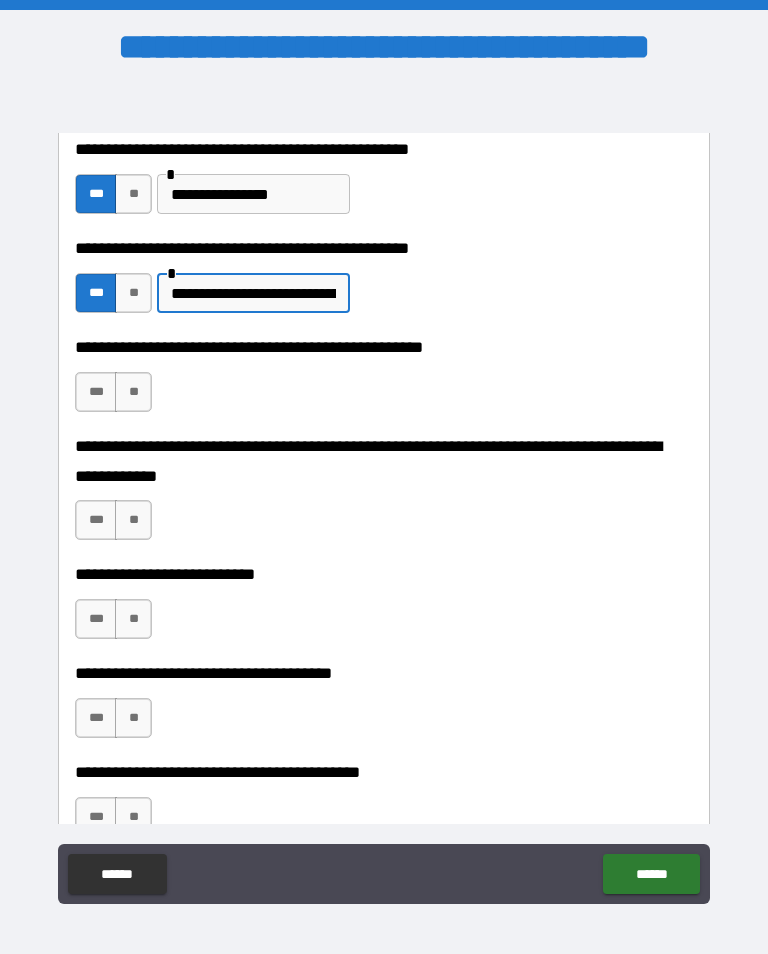 scroll, scrollTop: 695, scrollLeft: 0, axis: vertical 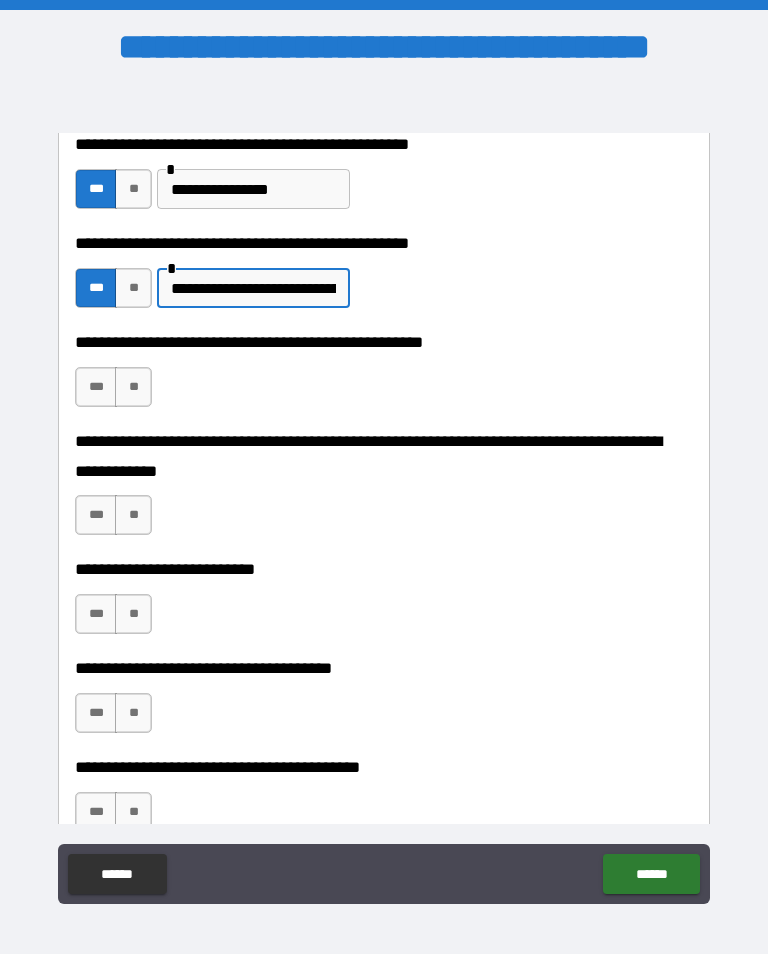 type on "**********" 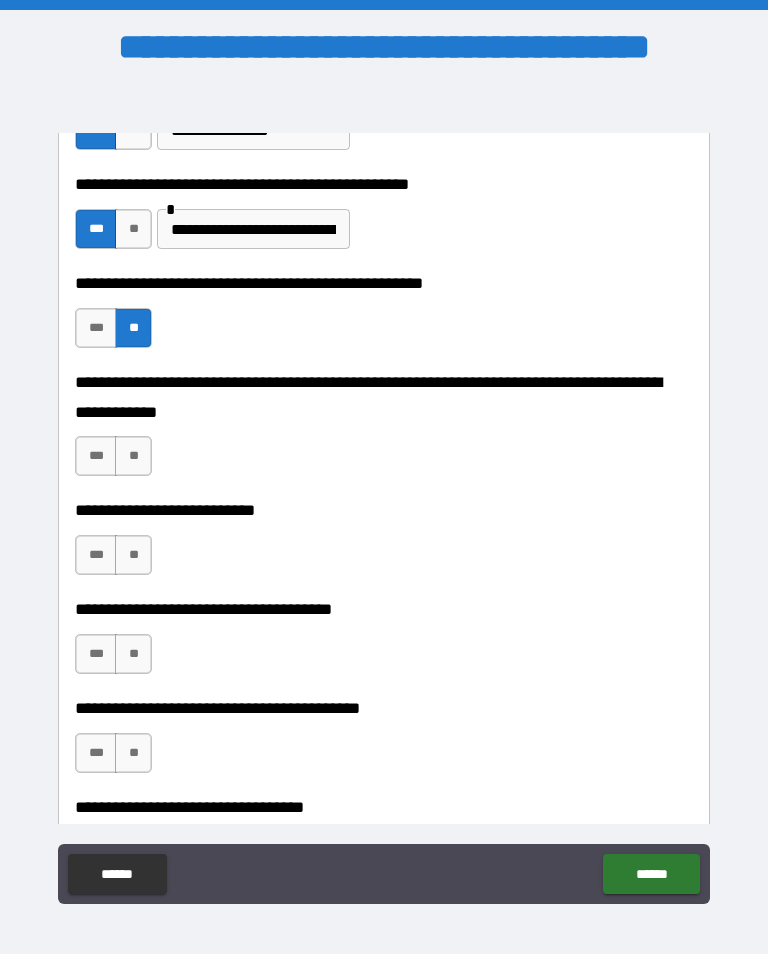 scroll, scrollTop: 773, scrollLeft: 0, axis: vertical 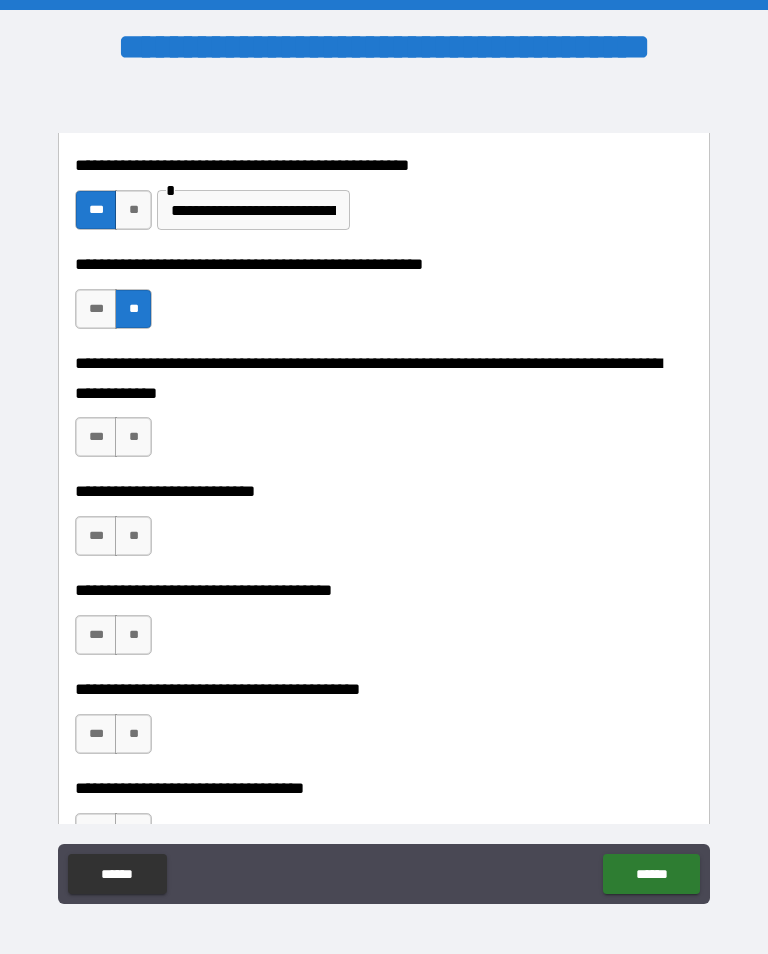 click on "**" at bounding box center [133, 437] 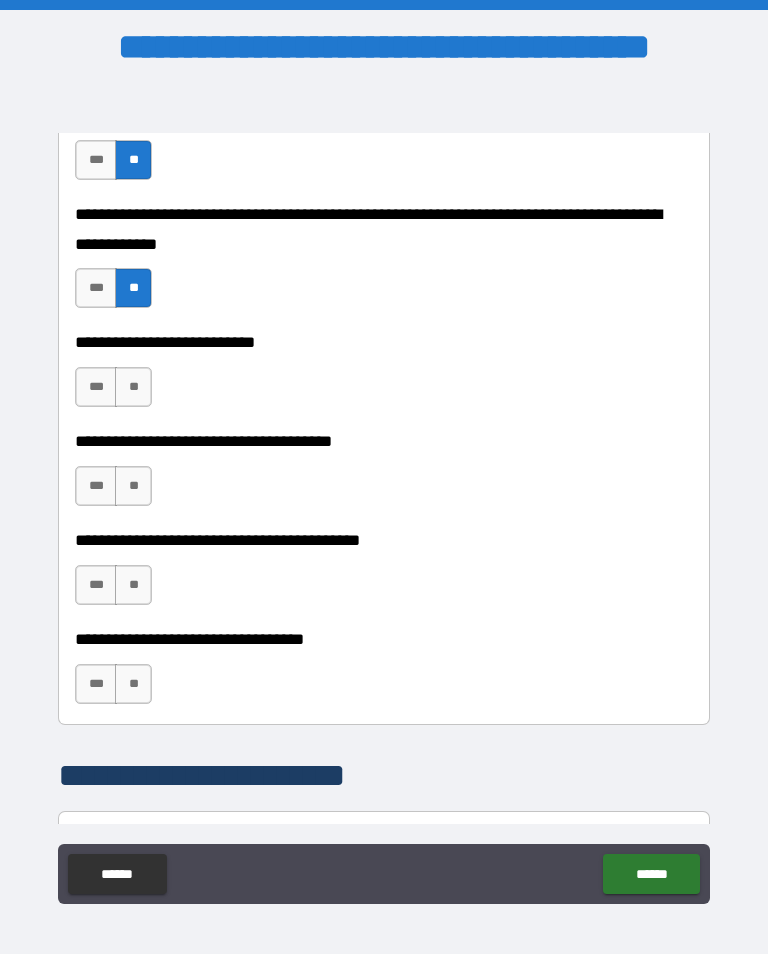 scroll, scrollTop: 939, scrollLeft: 0, axis: vertical 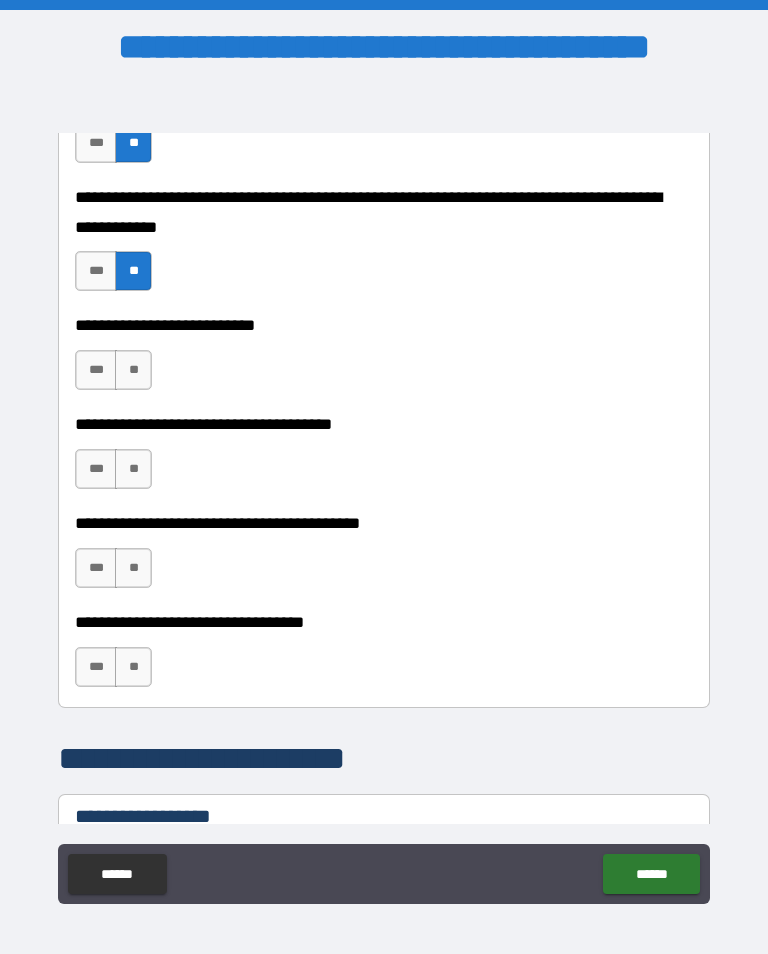 click on "**" at bounding box center (133, 370) 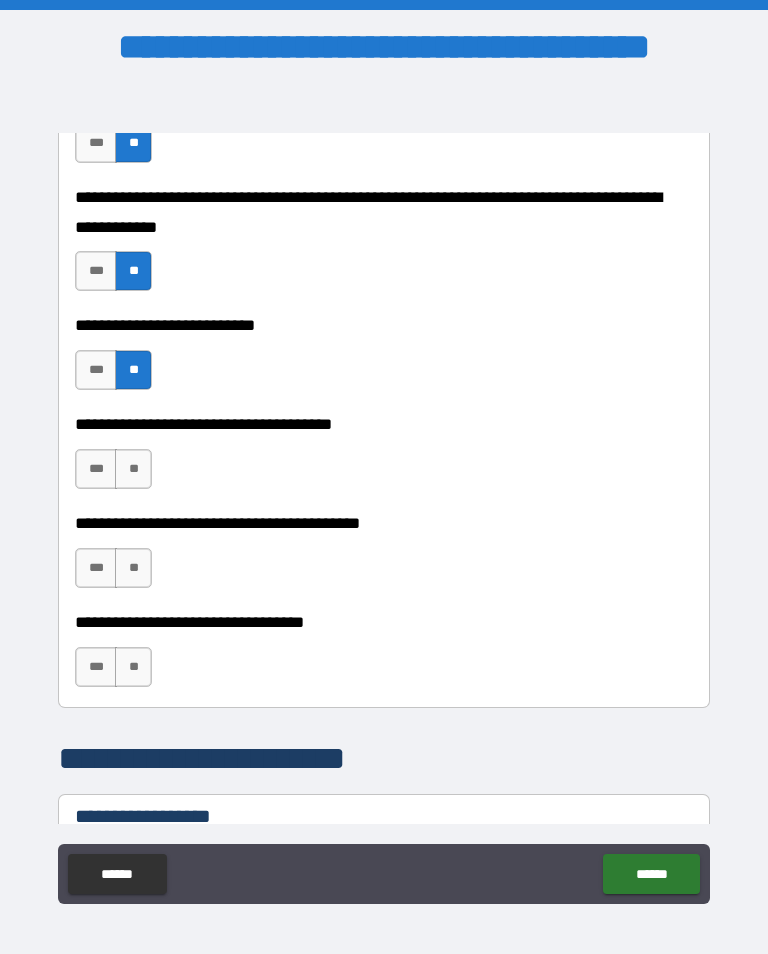 click on "**" at bounding box center [133, 469] 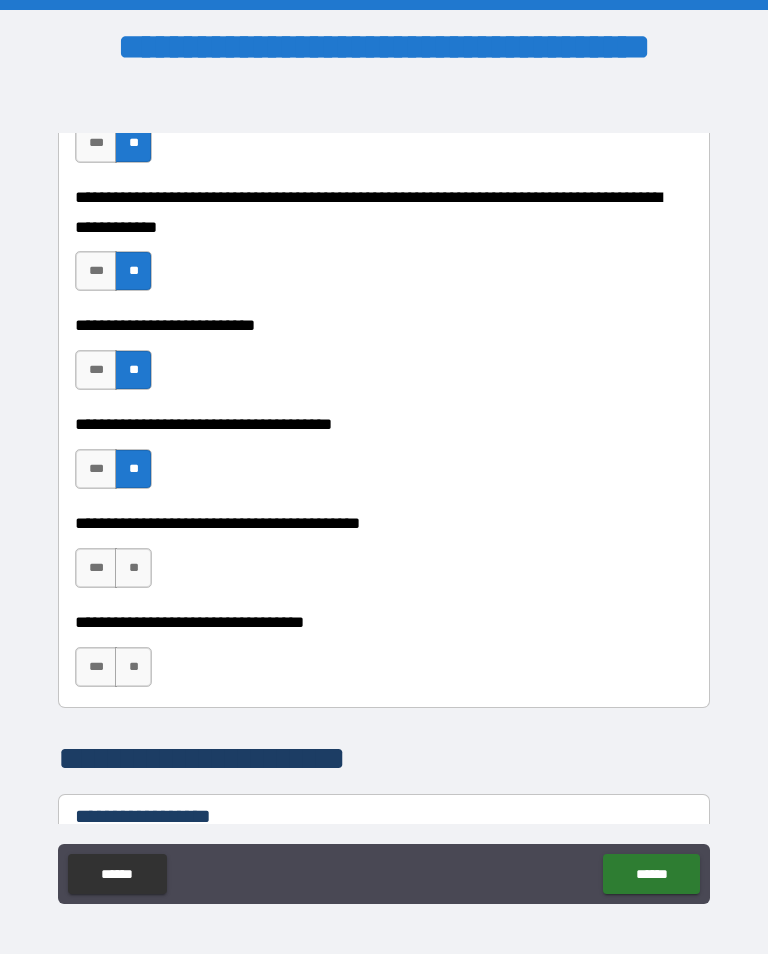 click on "**" at bounding box center (133, 568) 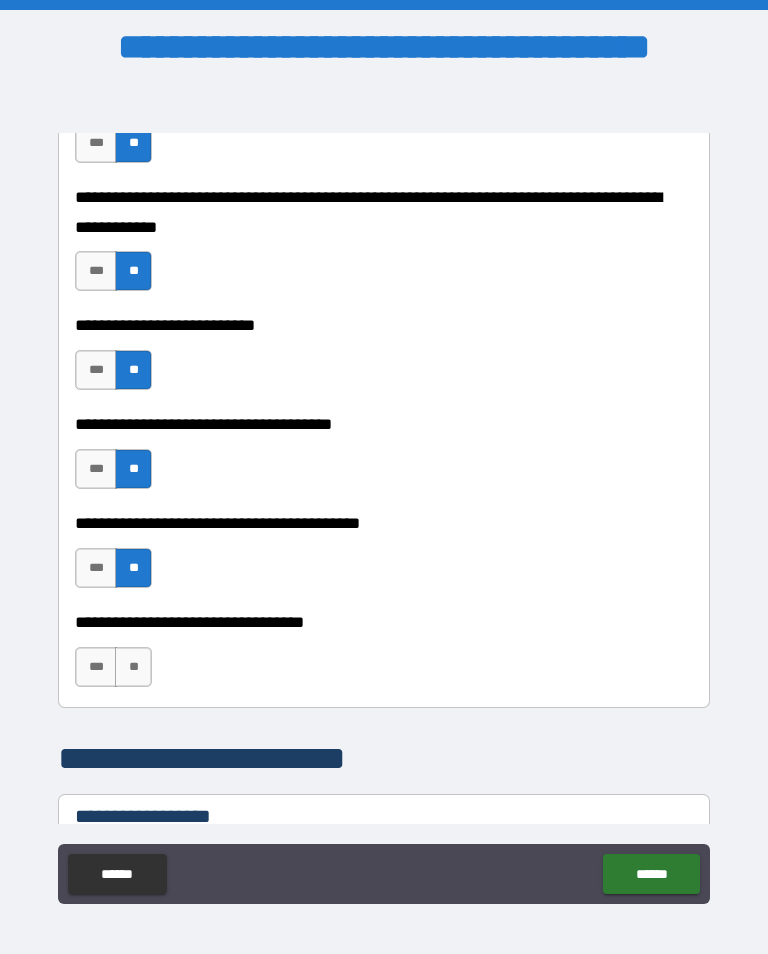 click on "**" at bounding box center (133, 667) 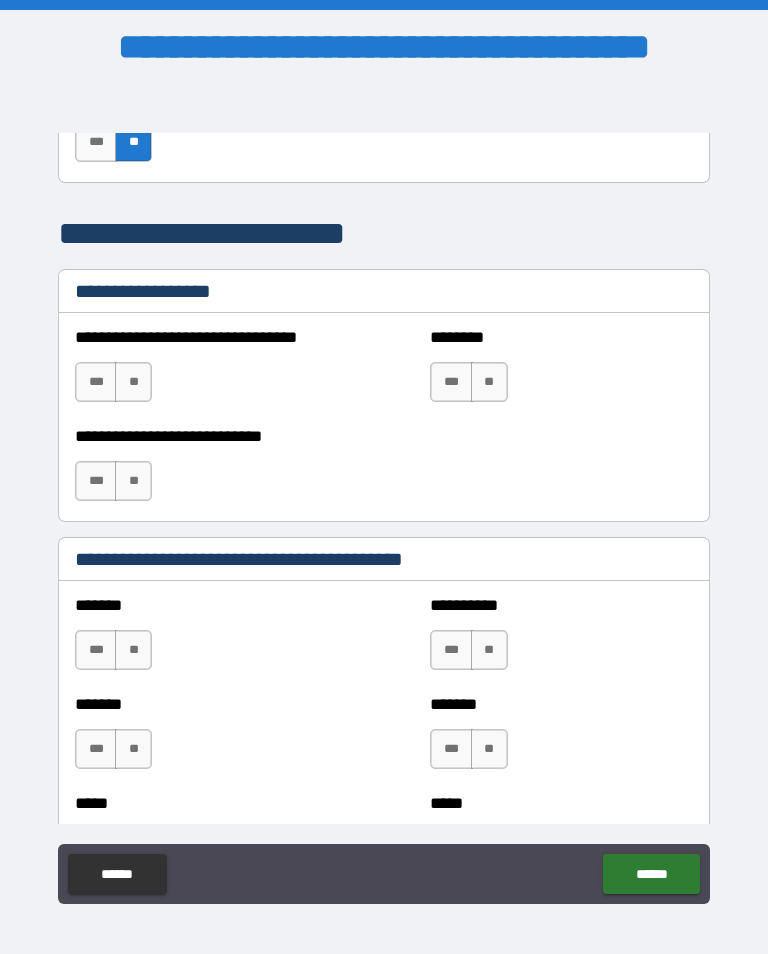 scroll, scrollTop: 1486, scrollLeft: 0, axis: vertical 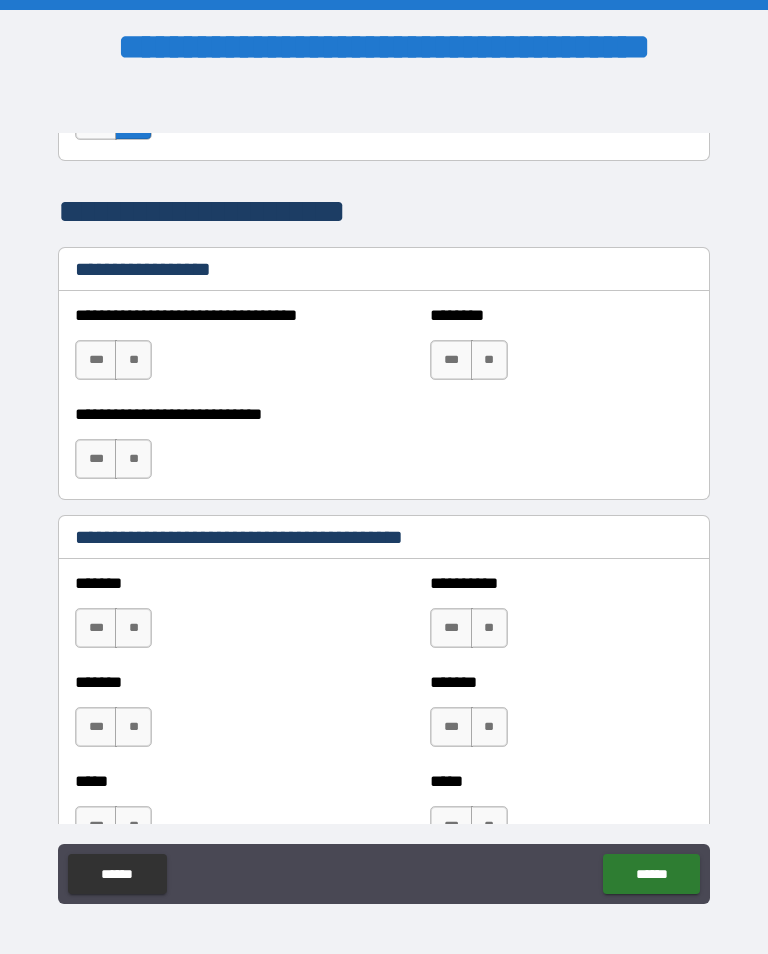 click on "**" at bounding box center (133, 360) 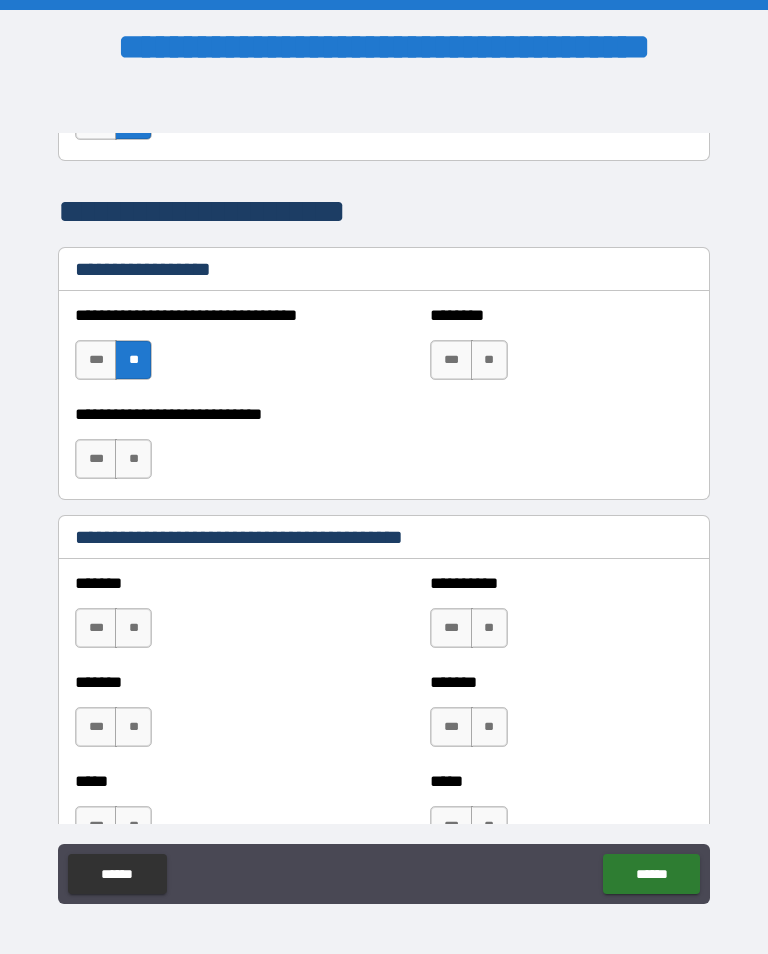 click on "**" at bounding box center [489, 360] 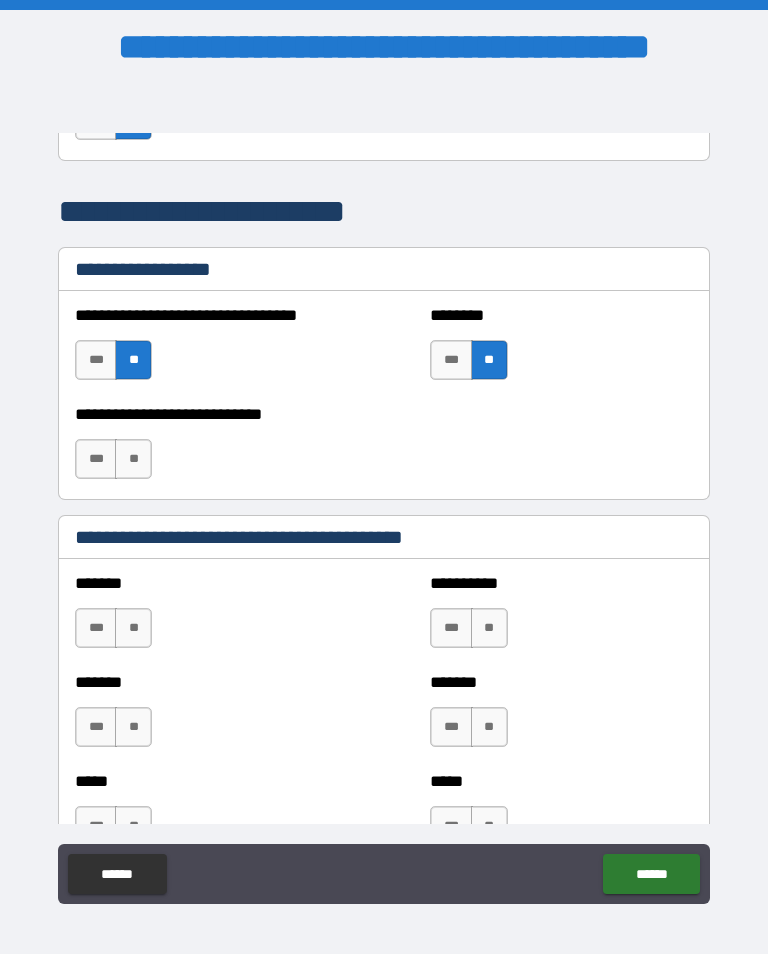 click on "**" at bounding box center (133, 459) 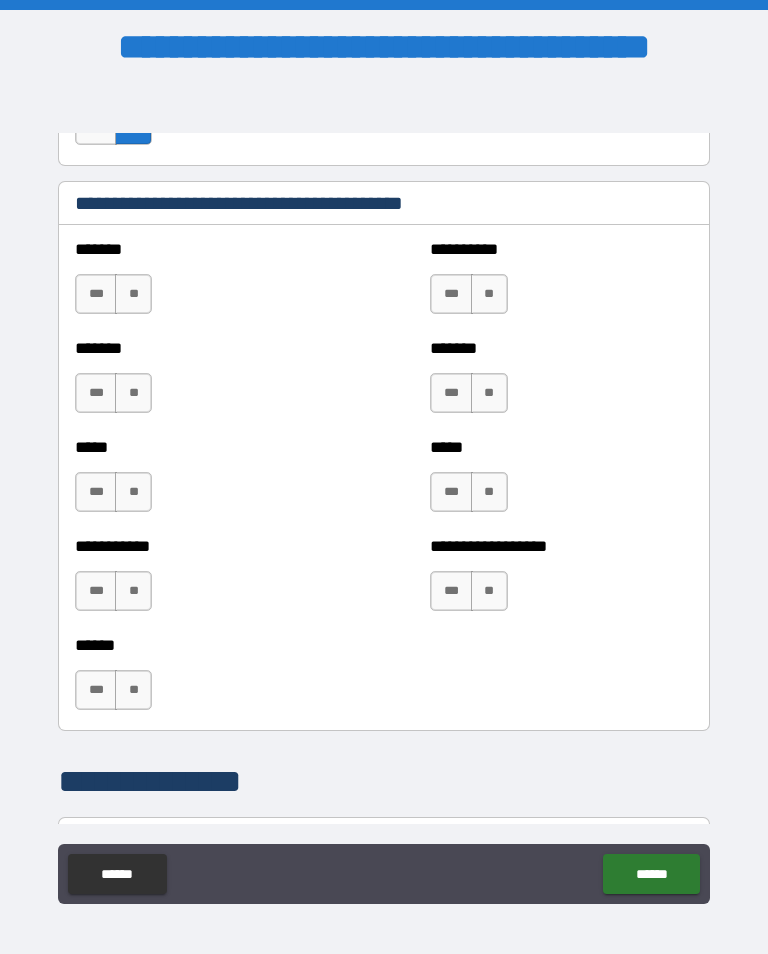 scroll, scrollTop: 1840, scrollLeft: 0, axis: vertical 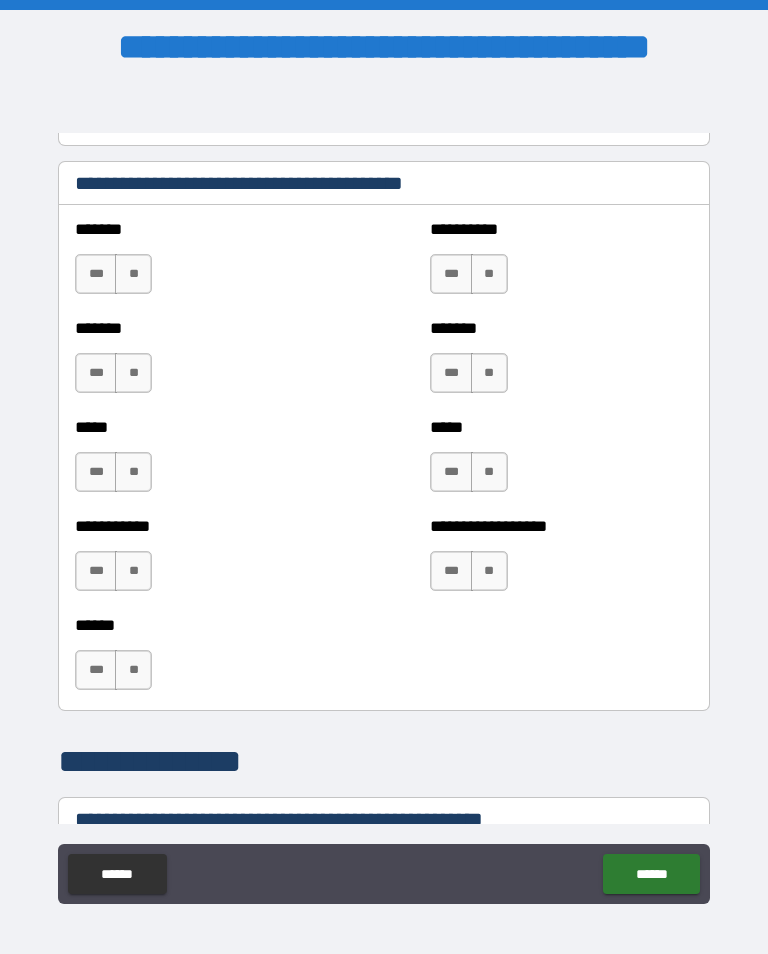 click on "**" at bounding box center (133, 274) 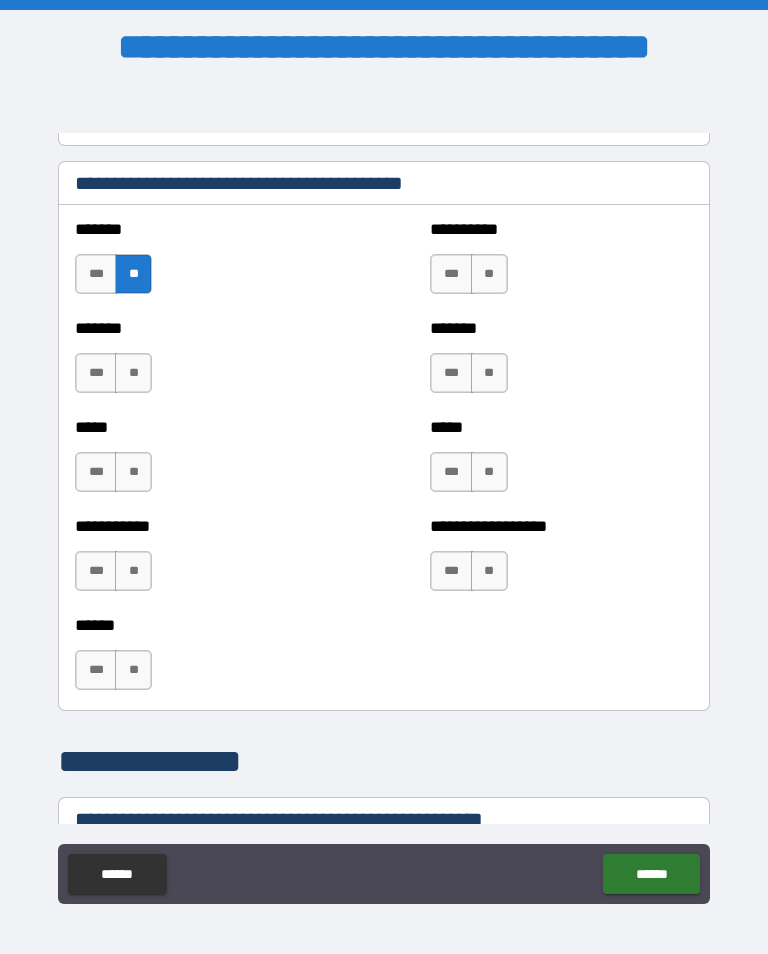 click on "**" at bounding box center [133, 373] 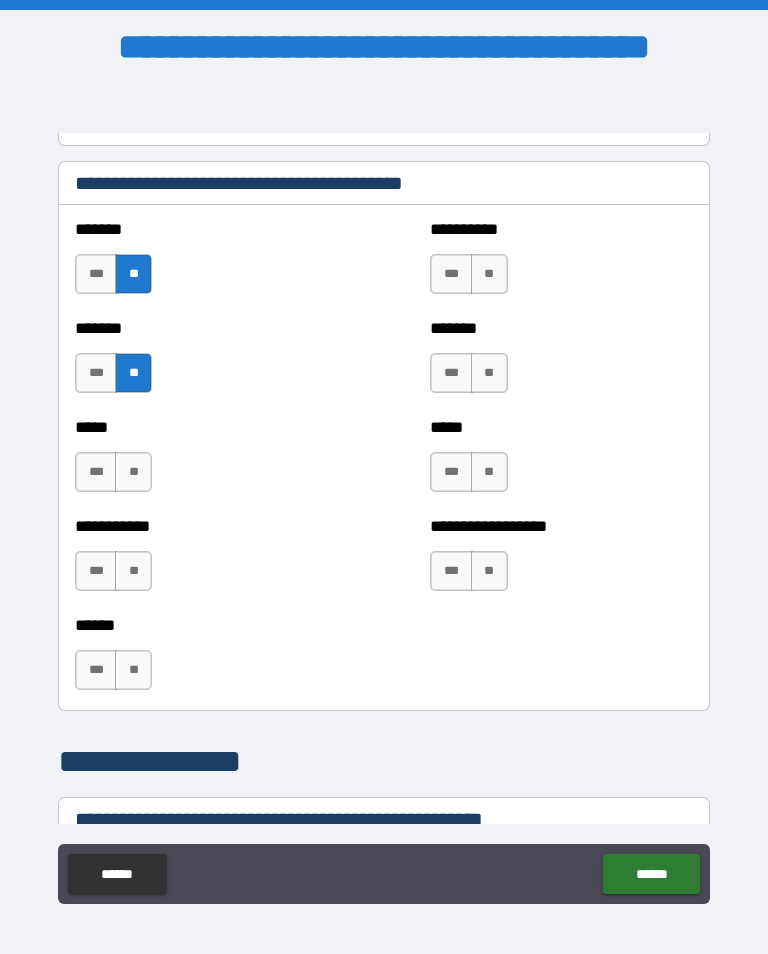 click on "**" at bounding box center (133, 472) 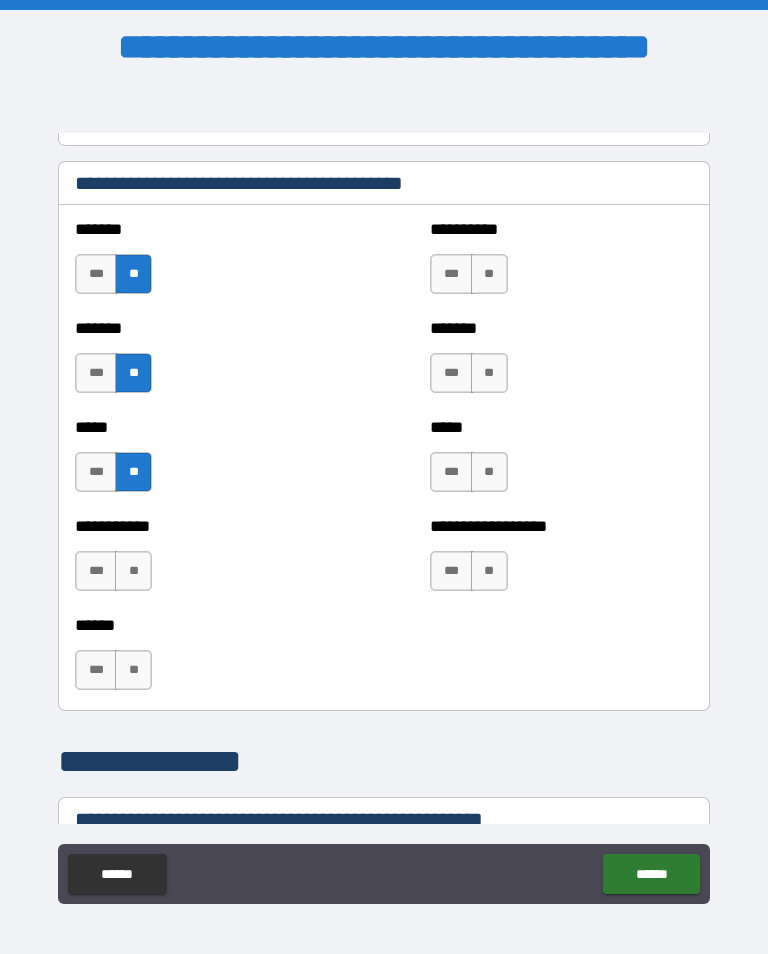 click on "***" at bounding box center [96, 571] 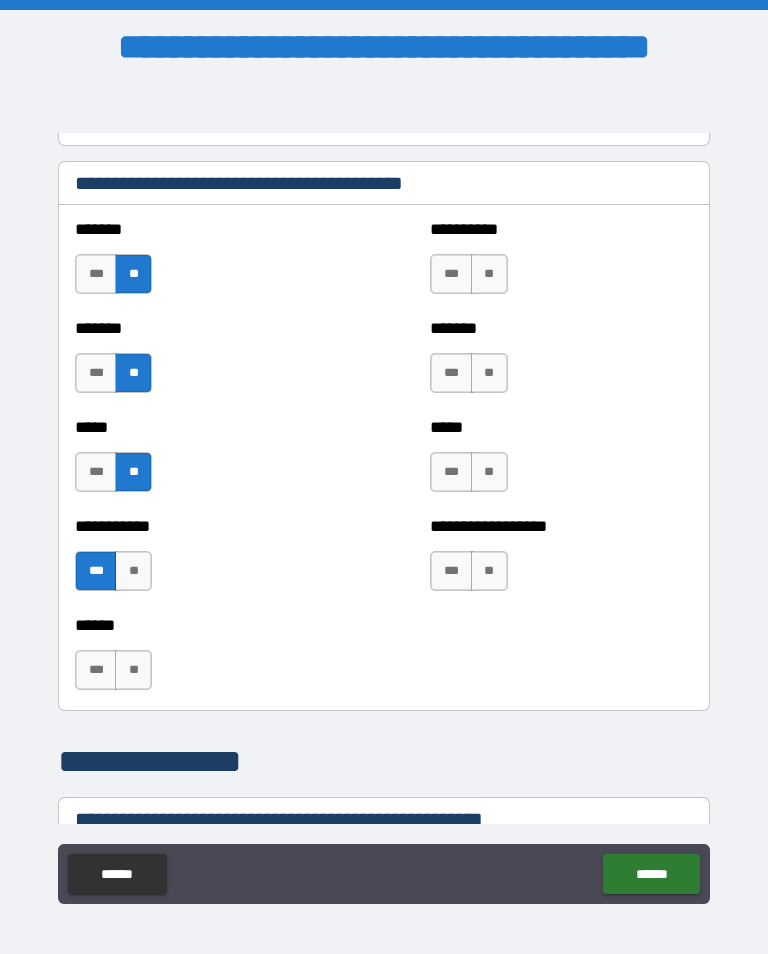 click on "**" at bounding box center (133, 670) 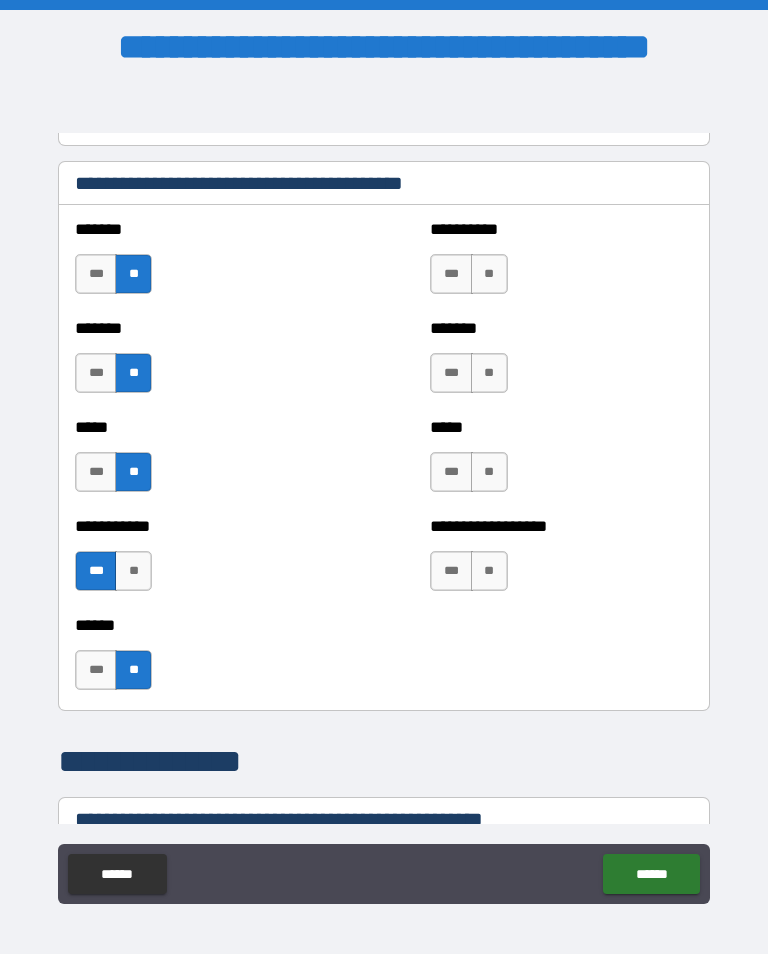 click on "*** **" at bounding box center (116, 675) 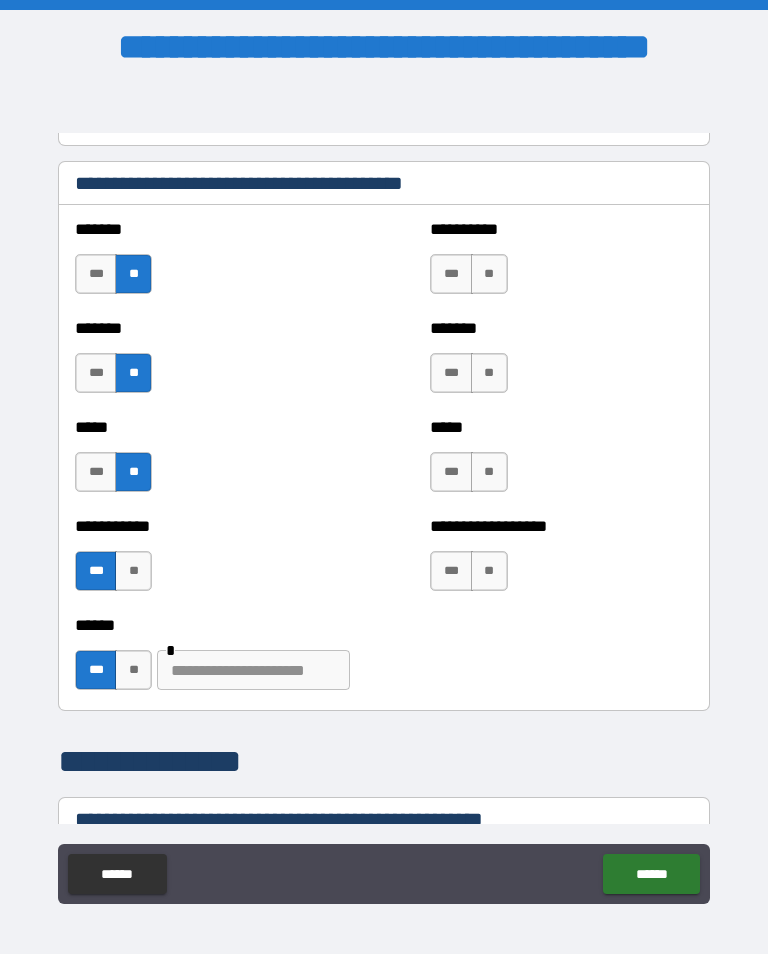 click on "**" at bounding box center [133, 670] 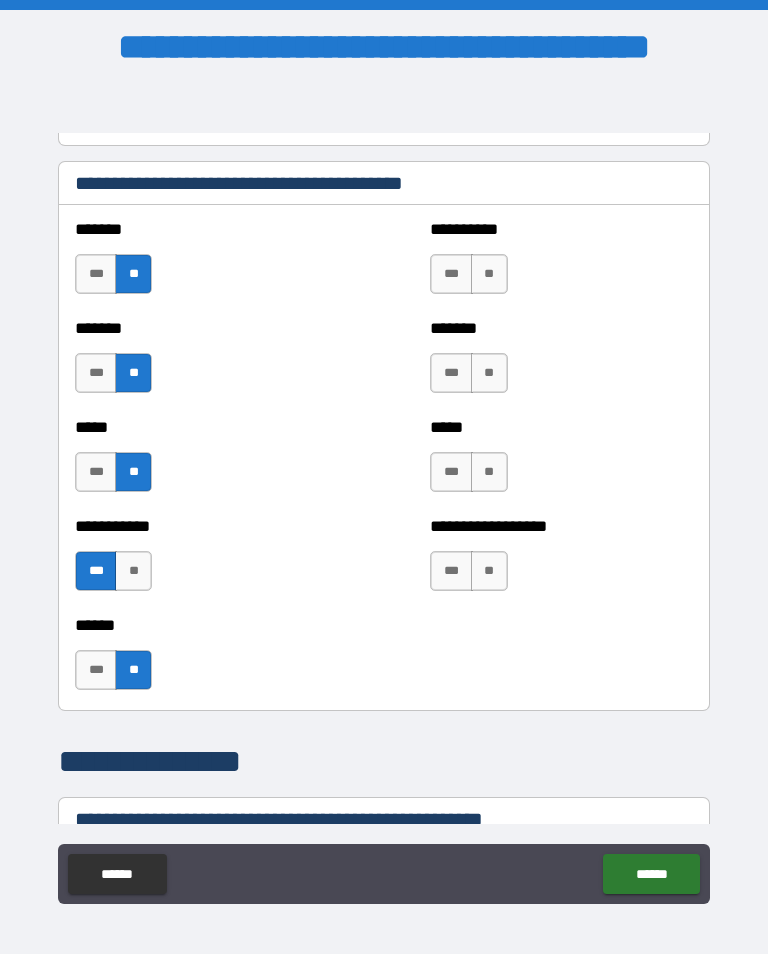 click on "**" at bounding box center [489, 274] 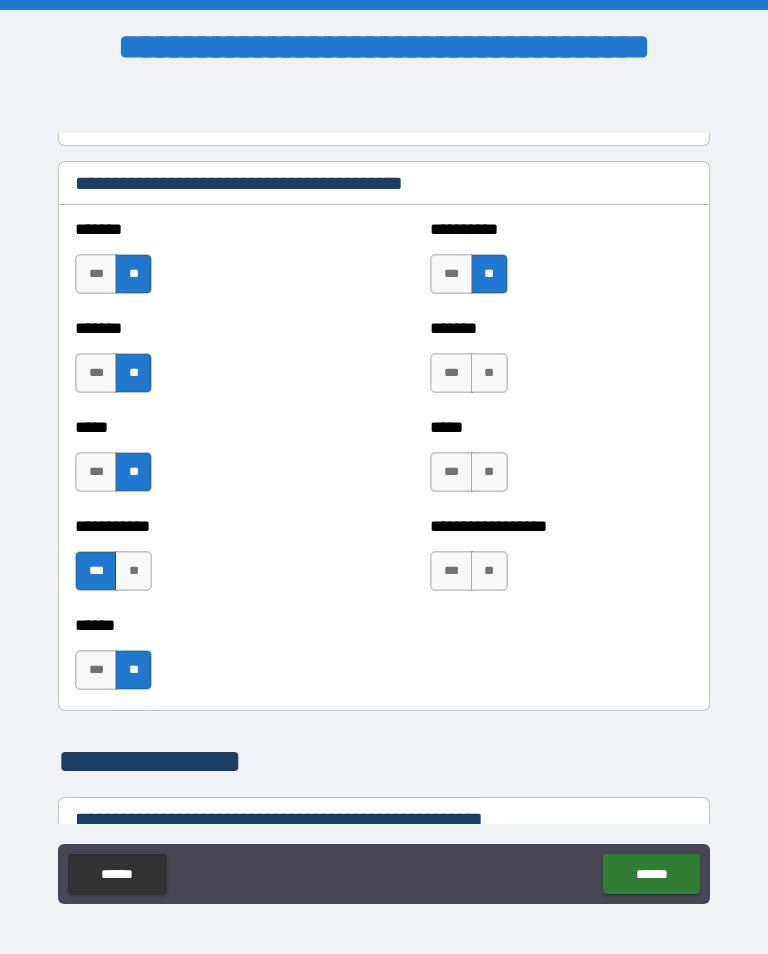 click on "**" at bounding box center (489, 373) 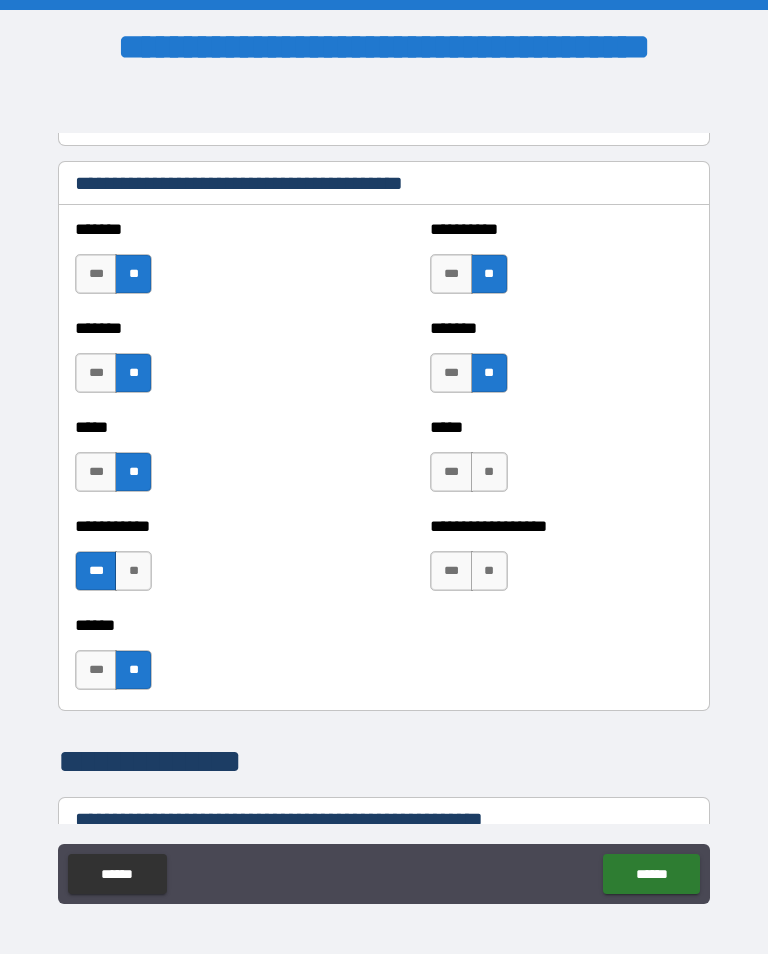 click on "**" at bounding box center (489, 472) 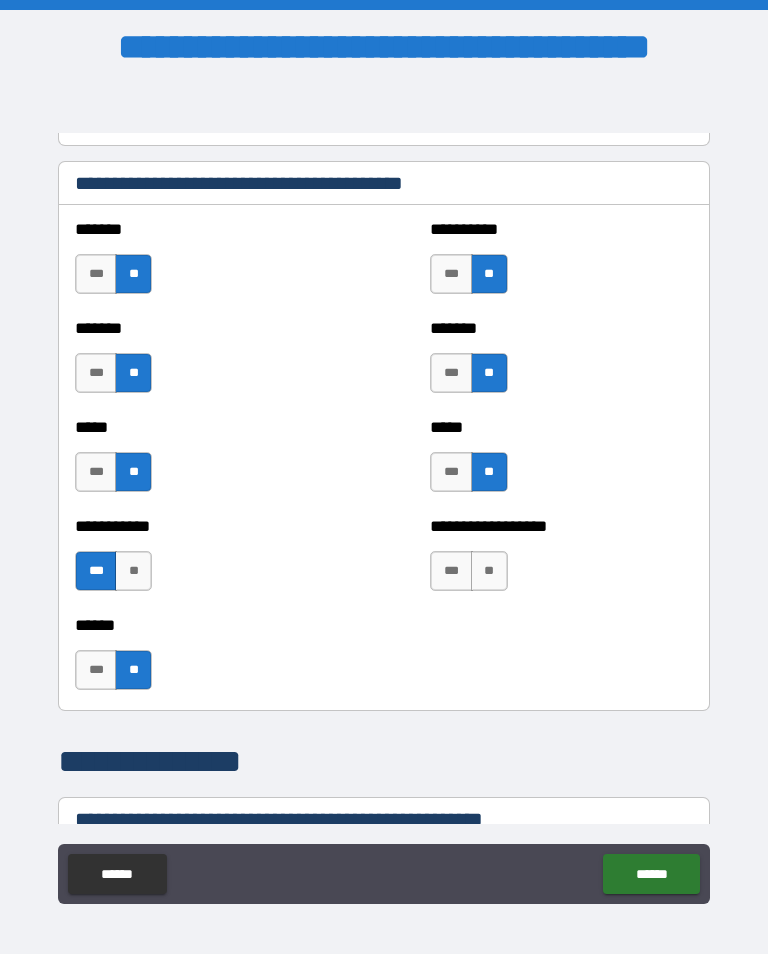 click on "**" at bounding box center (489, 571) 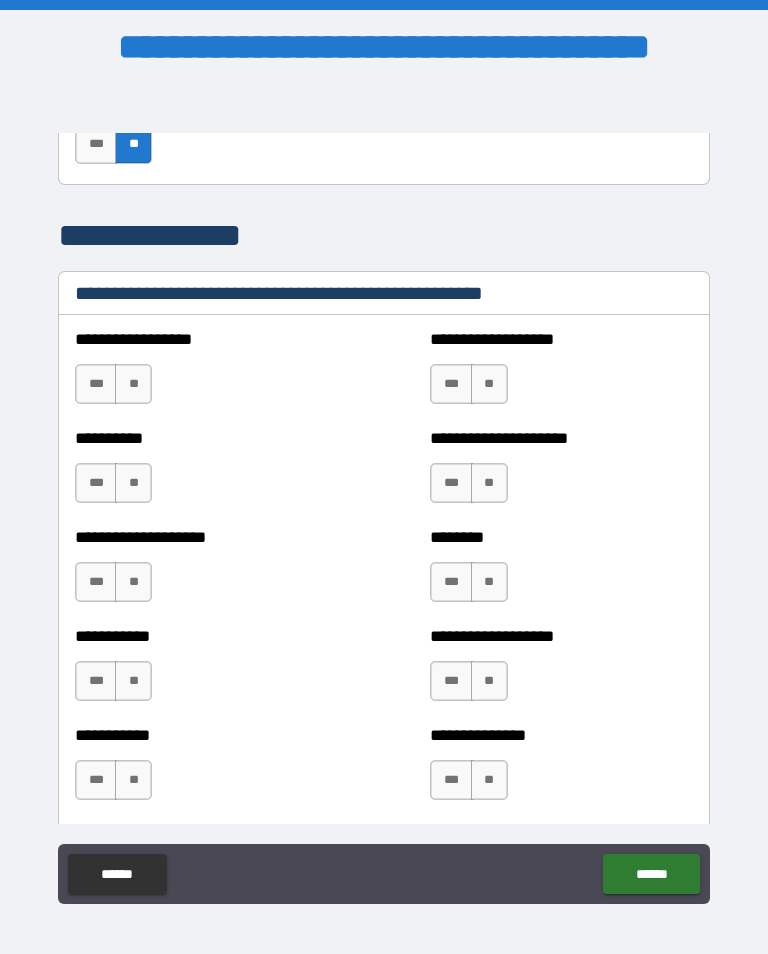 scroll, scrollTop: 2385, scrollLeft: 0, axis: vertical 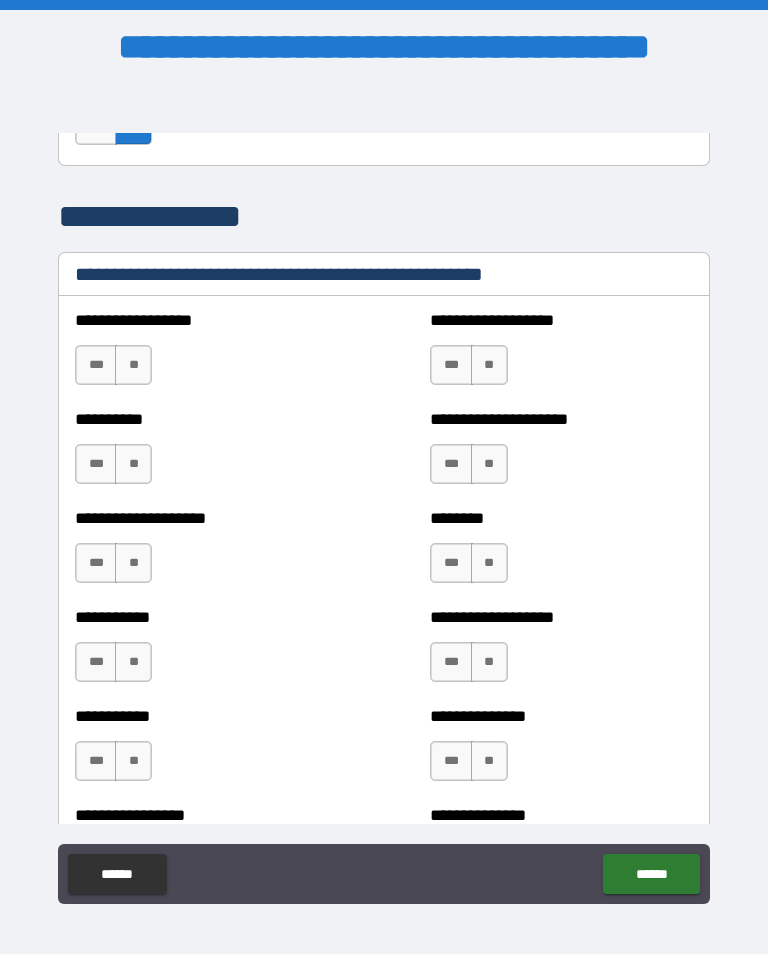 click on "**" at bounding box center (133, 365) 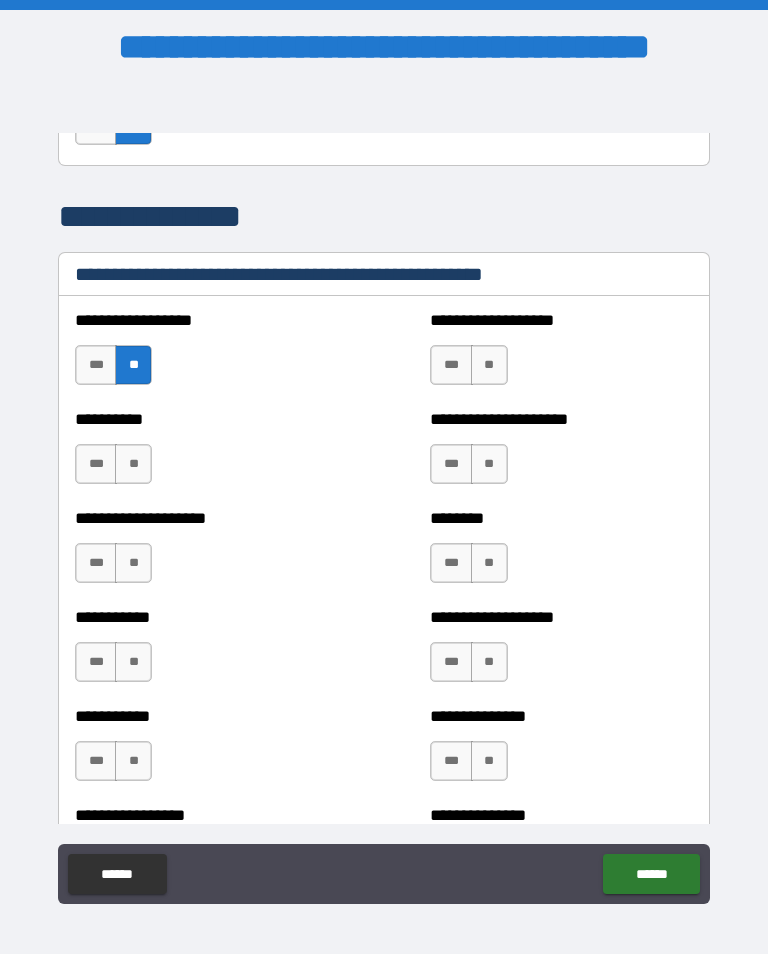 click on "**" at bounding box center [133, 464] 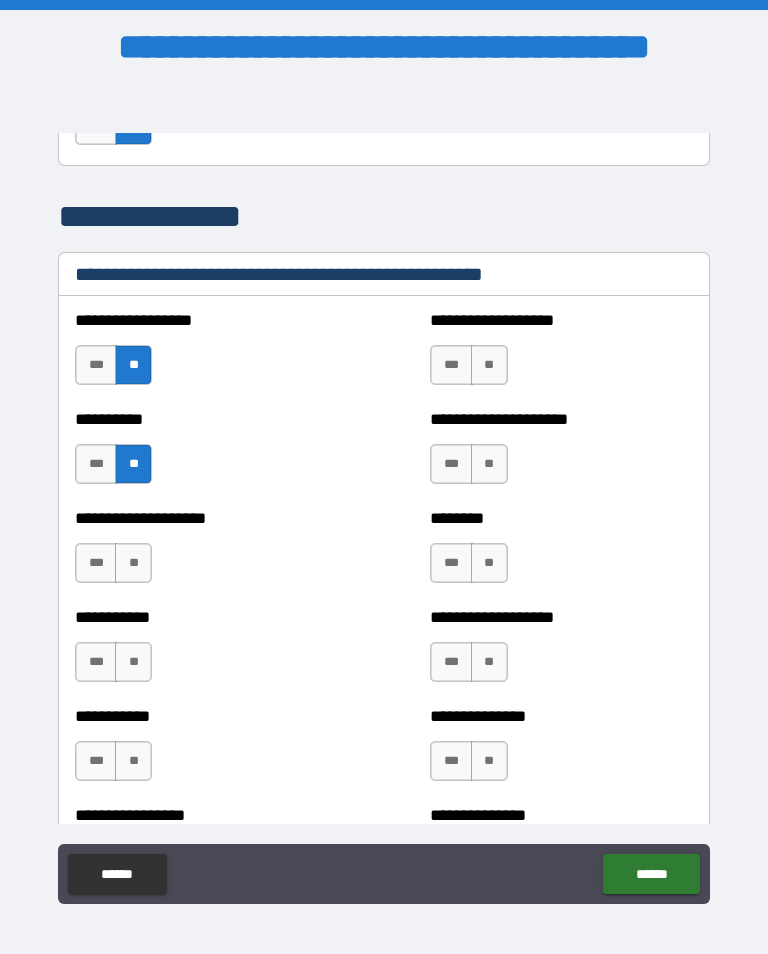 click on "**" at bounding box center (133, 563) 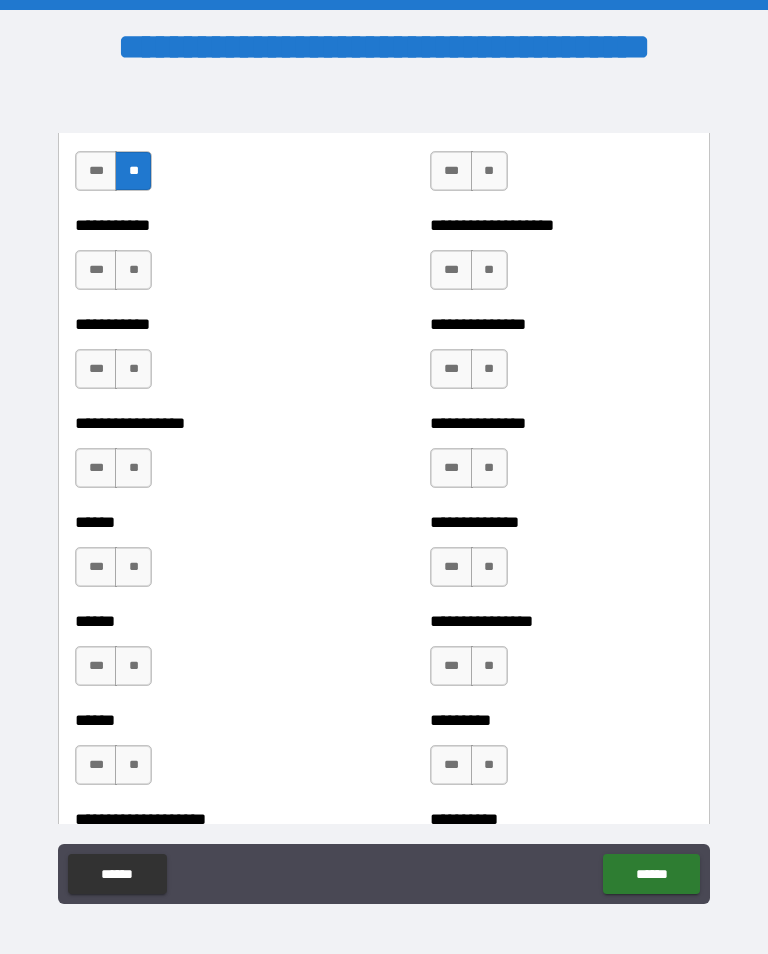 scroll, scrollTop: 2752, scrollLeft: 0, axis: vertical 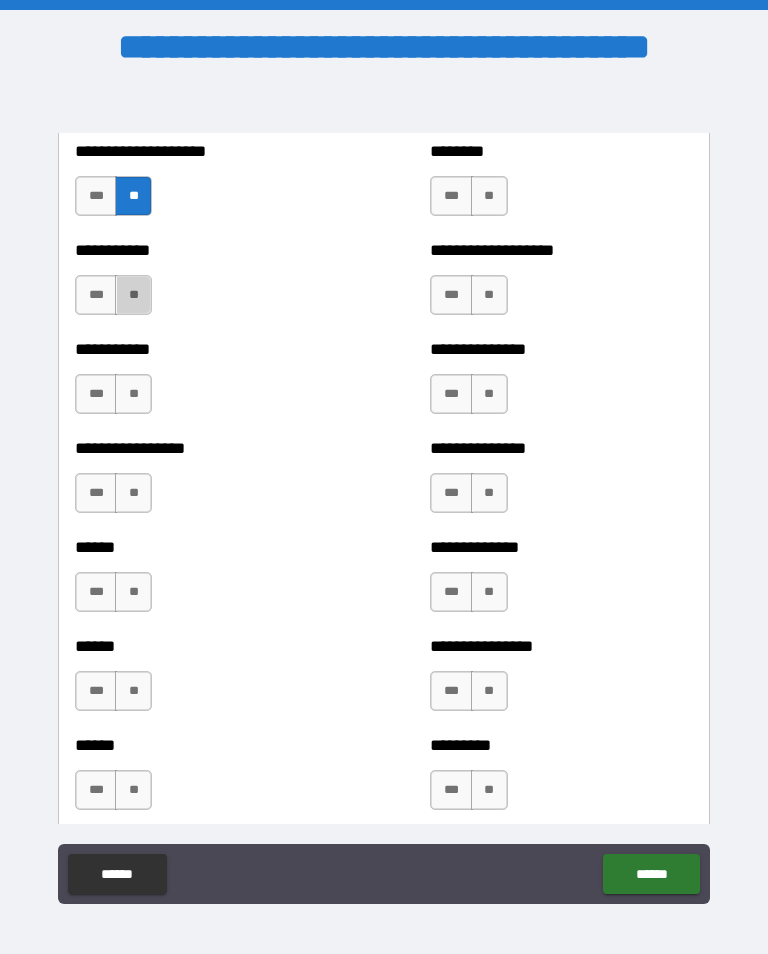 click on "**" at bounding box center [133, 295] 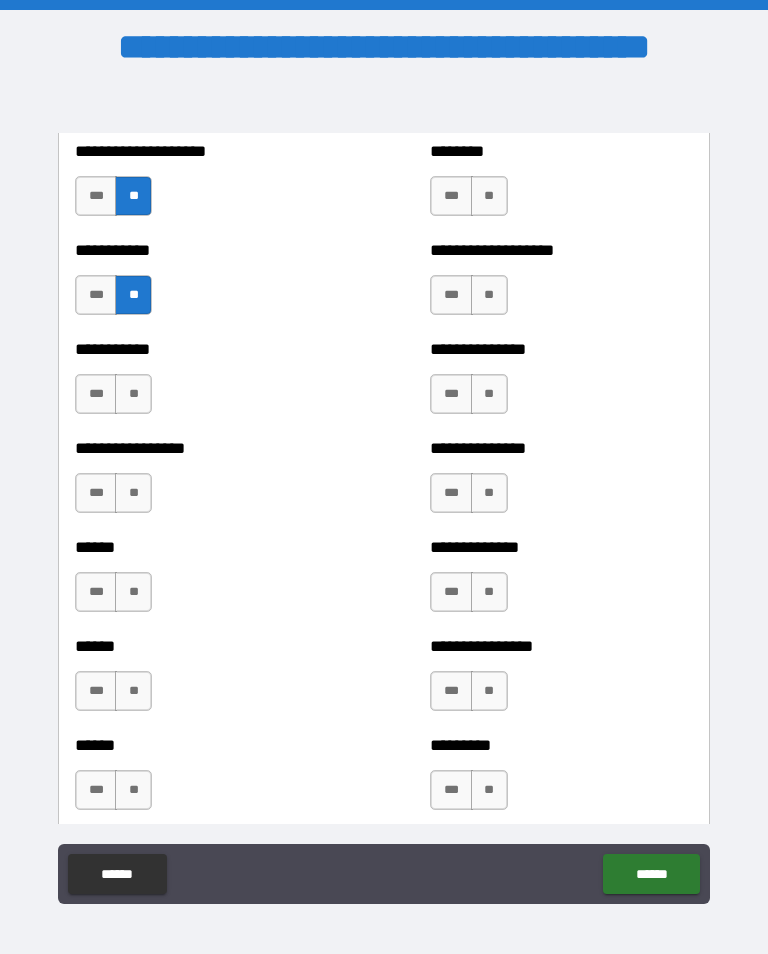 click on "**" at bounding box center [133, 394] 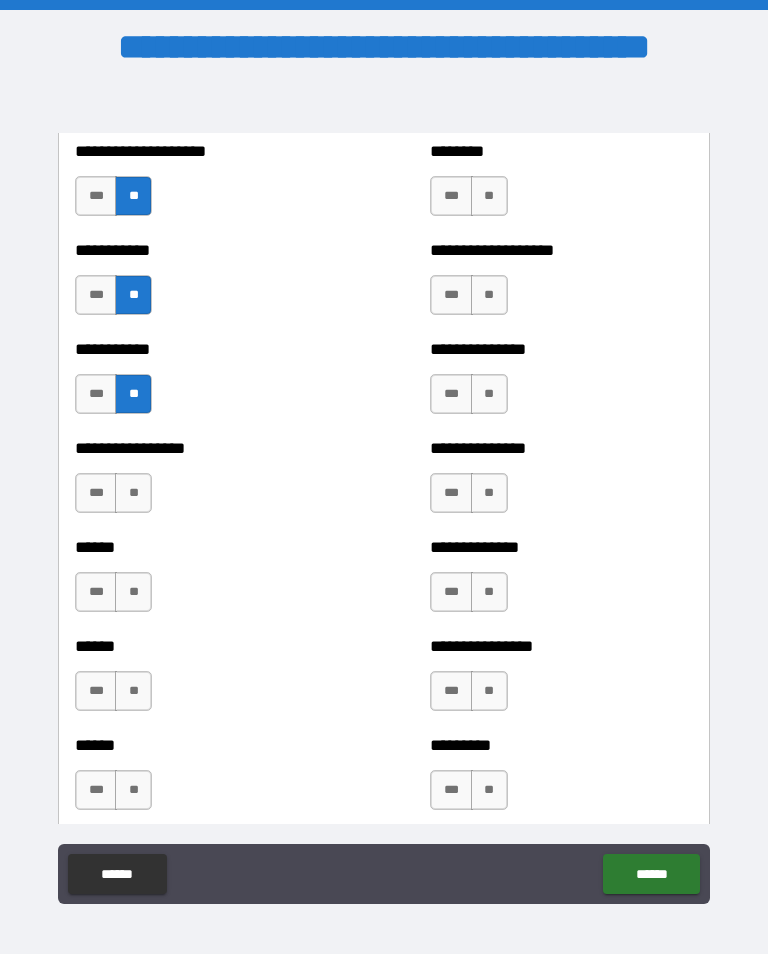 click on "**" at bounding box center [133, 493] 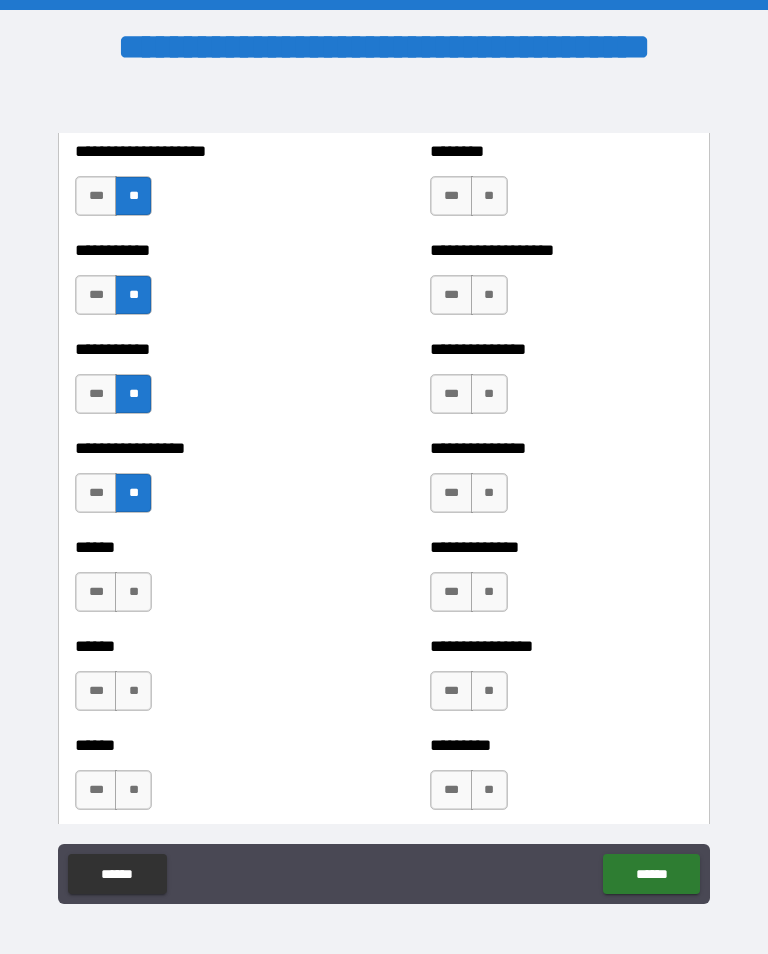 click on "**" at bounding box center [133, 592] 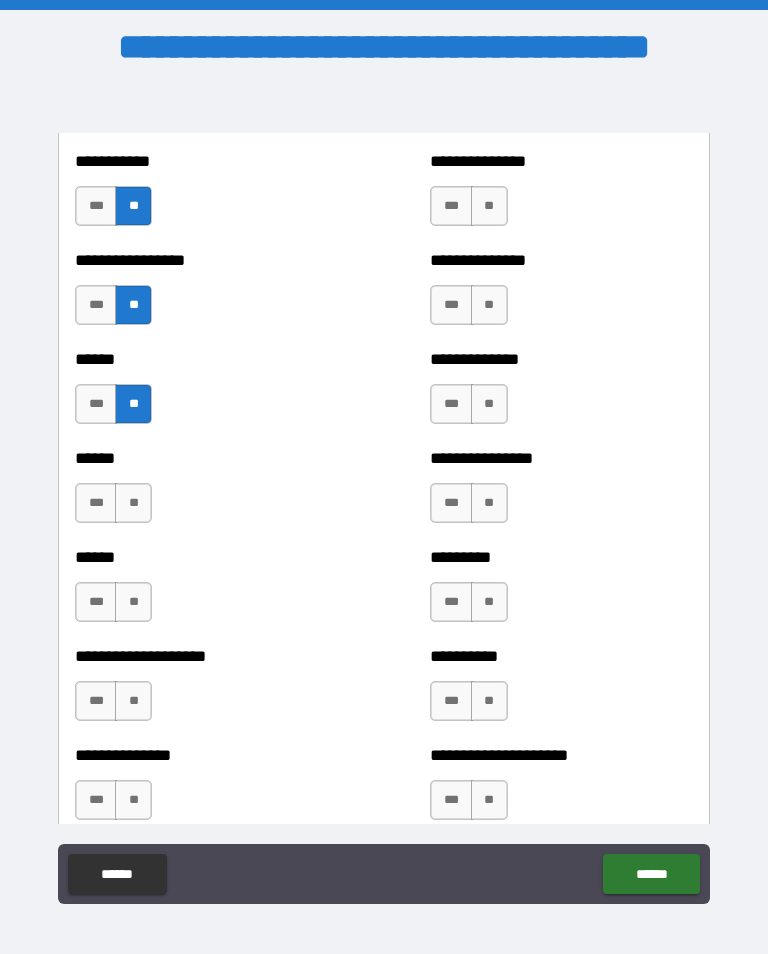 scroll, scrollTop: 2940, scrollLeft: 0, axis: vertical 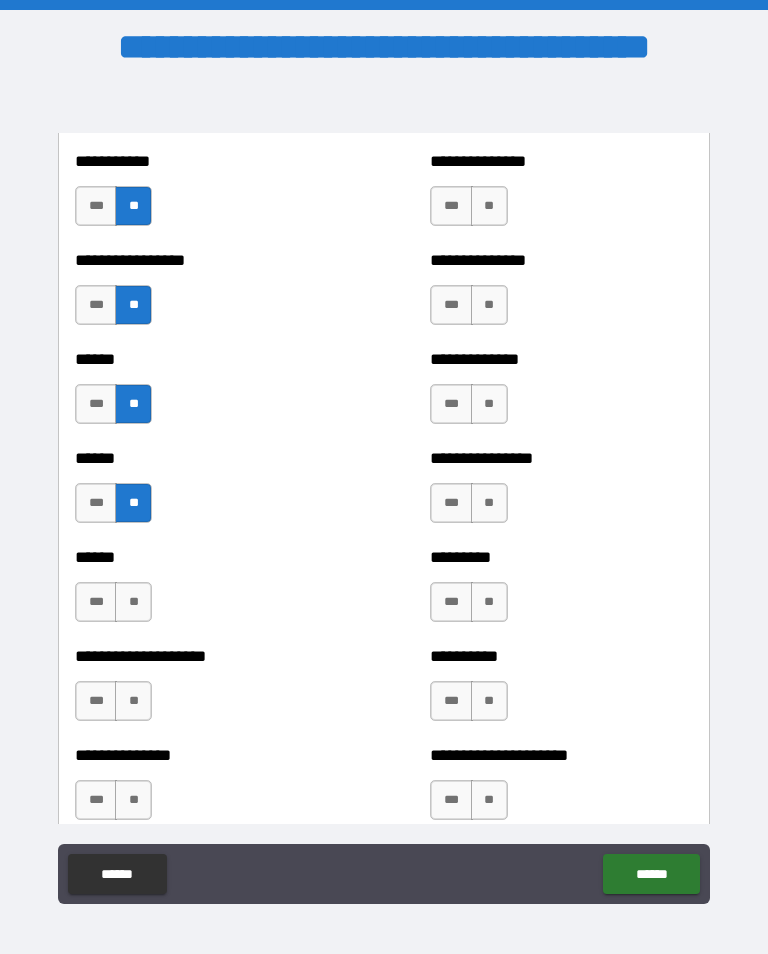 click on "**" at bounding box center [133, 602] 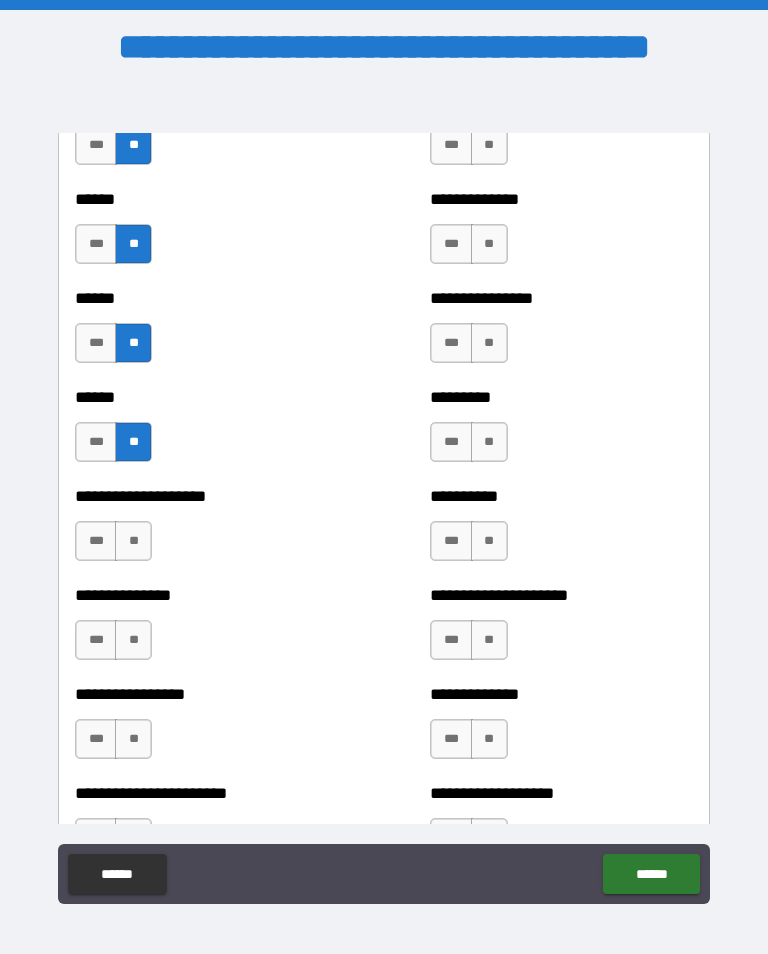 scroll, scrollTop: 3101, scrollLeft: 0, axis: vertical 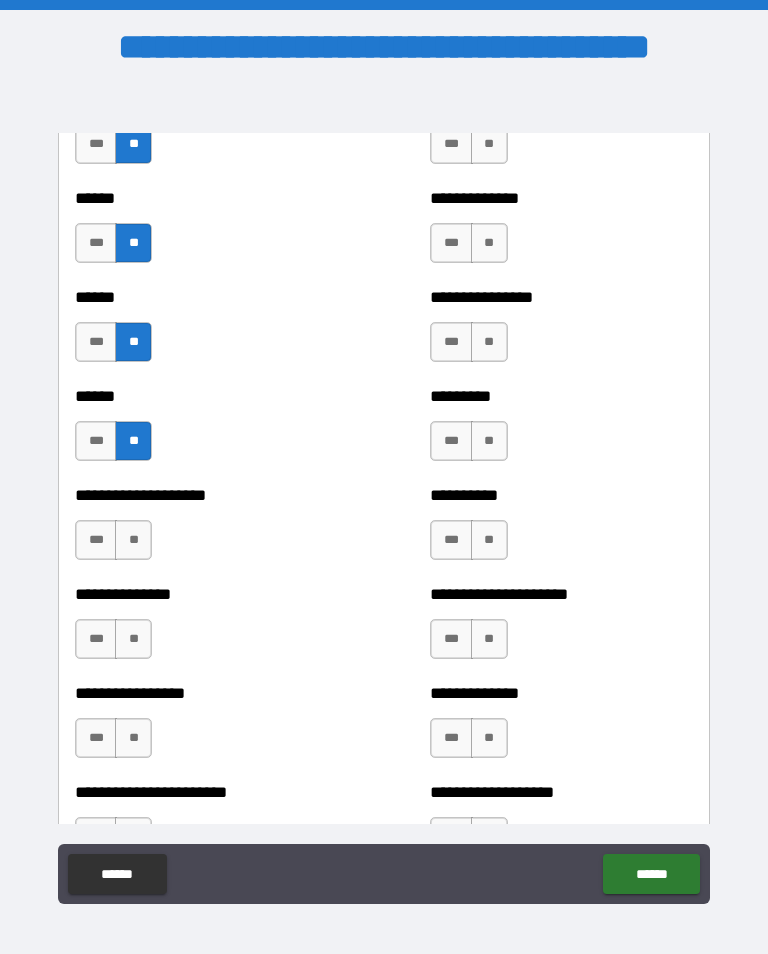 click on "**" at bounding box center [133, 540] 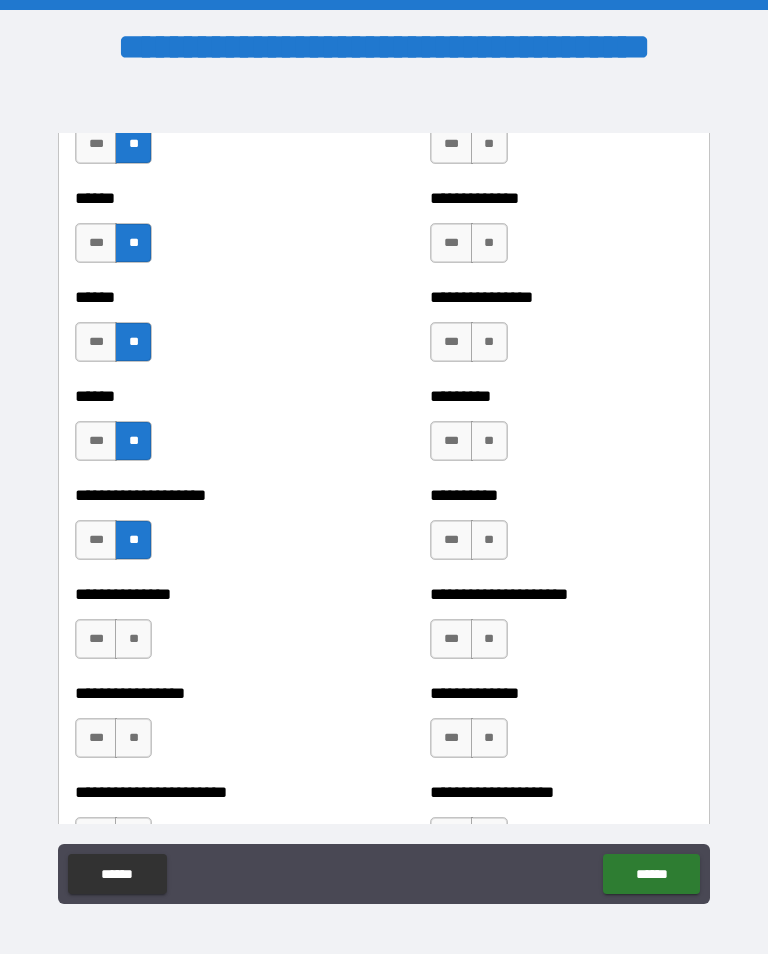 click on "**" at bounding box center (133, 639) 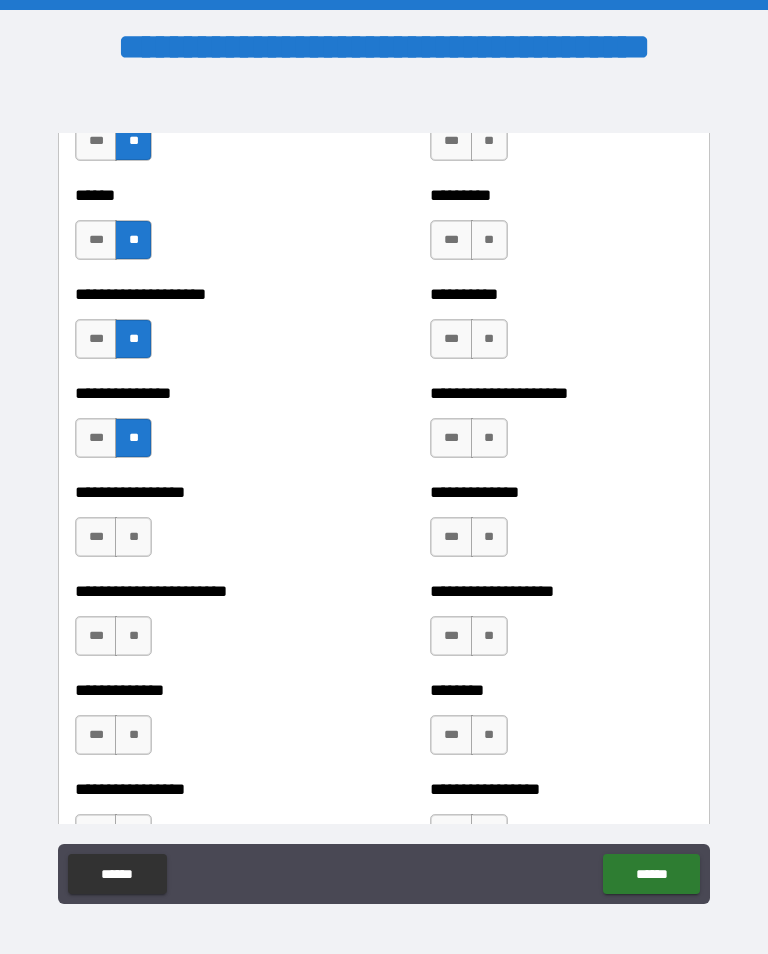 scroll, scrollTop: 3303, scrollLeft: 0, axis: vertical 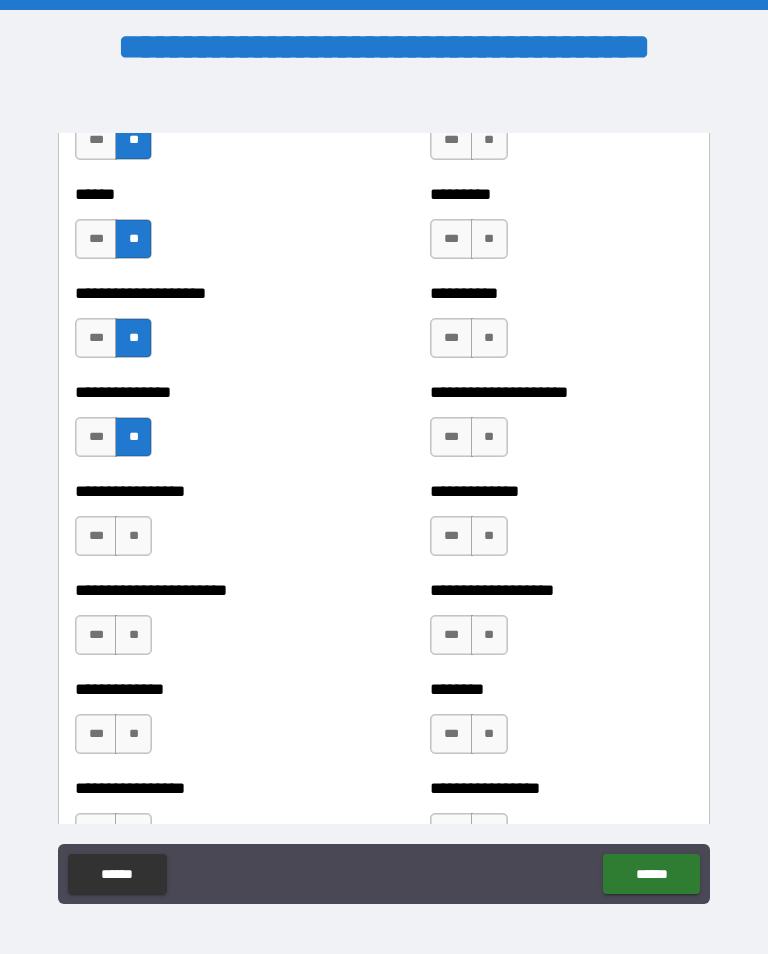 click on "**" at bounding box center [133, 536] 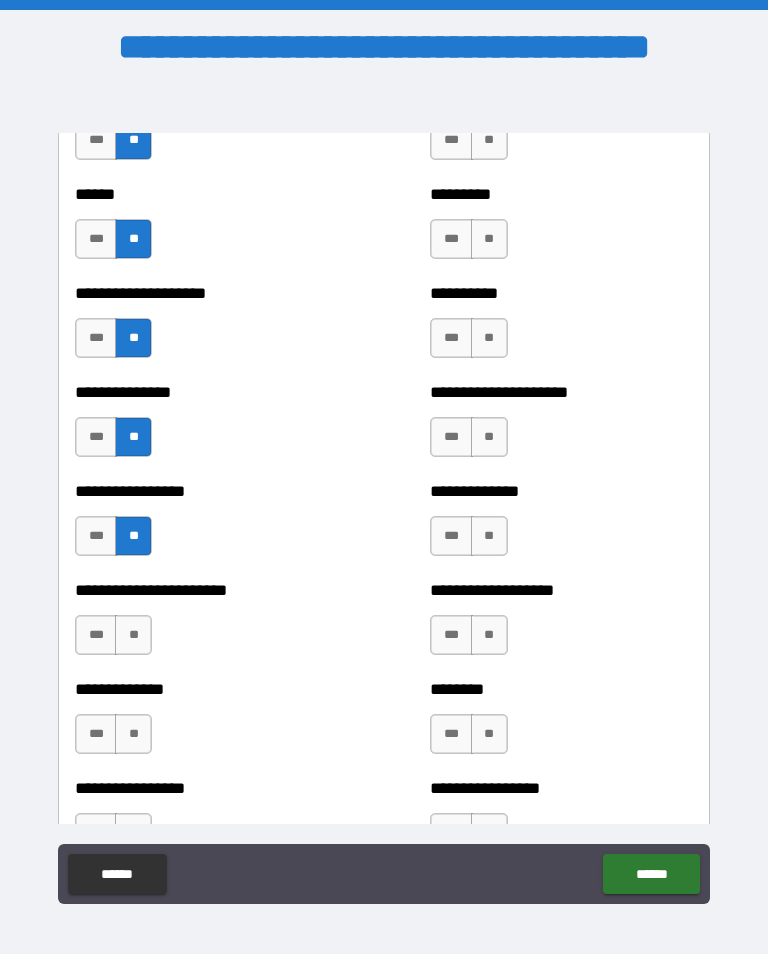 click on "**" at bounding box center (133, 635) 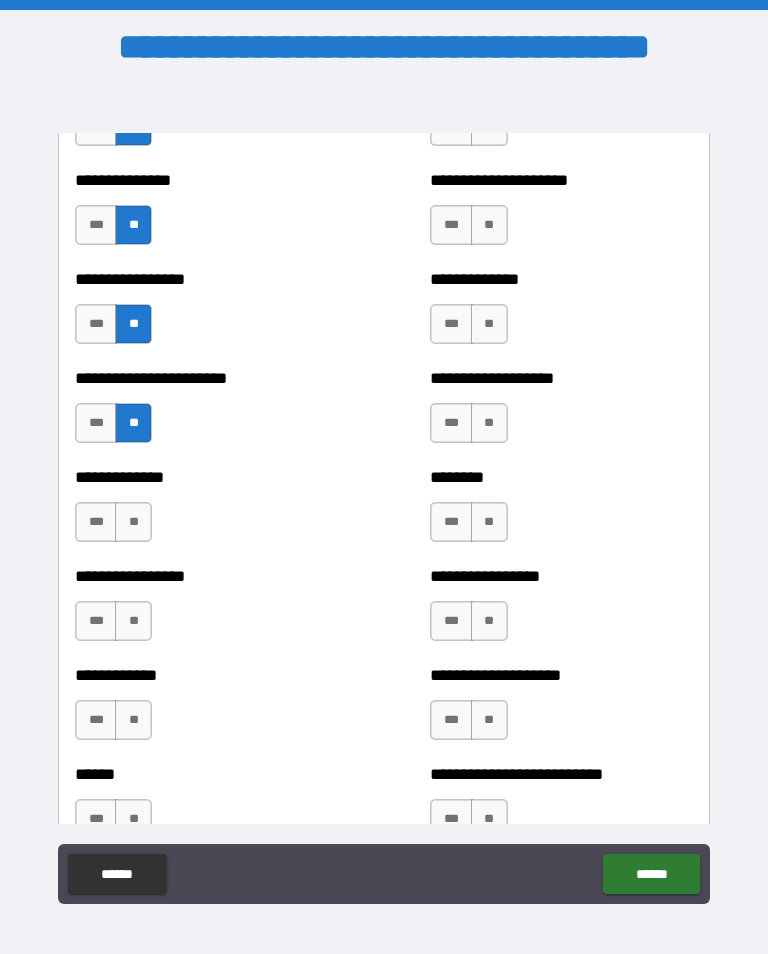 scroll, scrollTop: 3516, scrollLeft: 0, axis: vertical 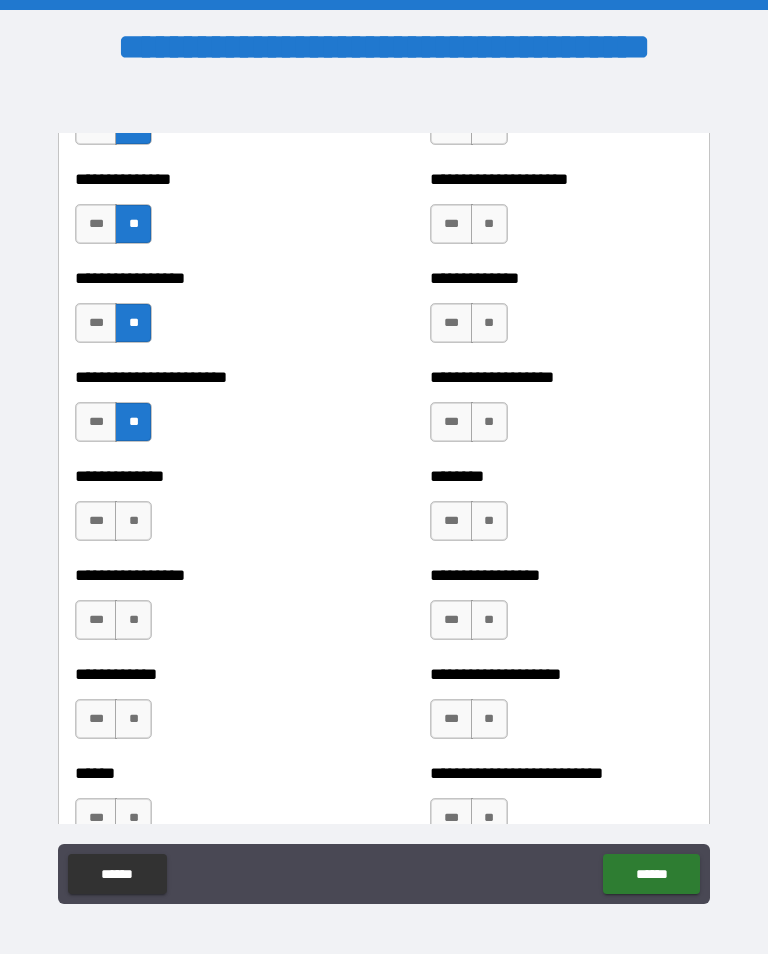 click on "**" at bounding box center (133, 521) 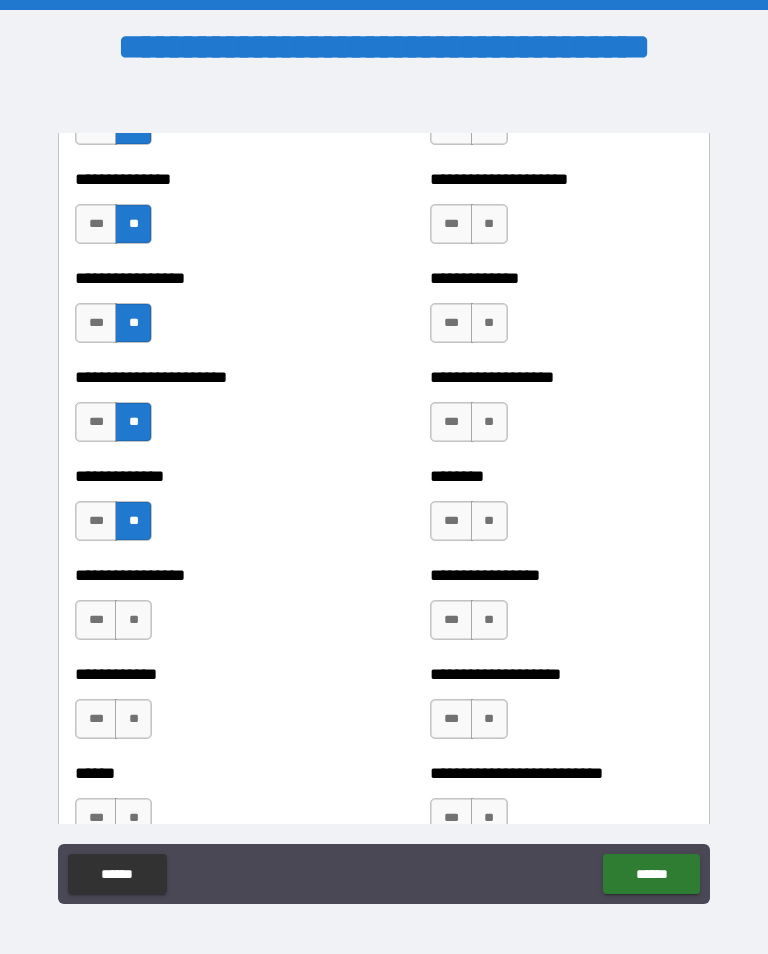 click on "**" at bounding box center [133, 620] 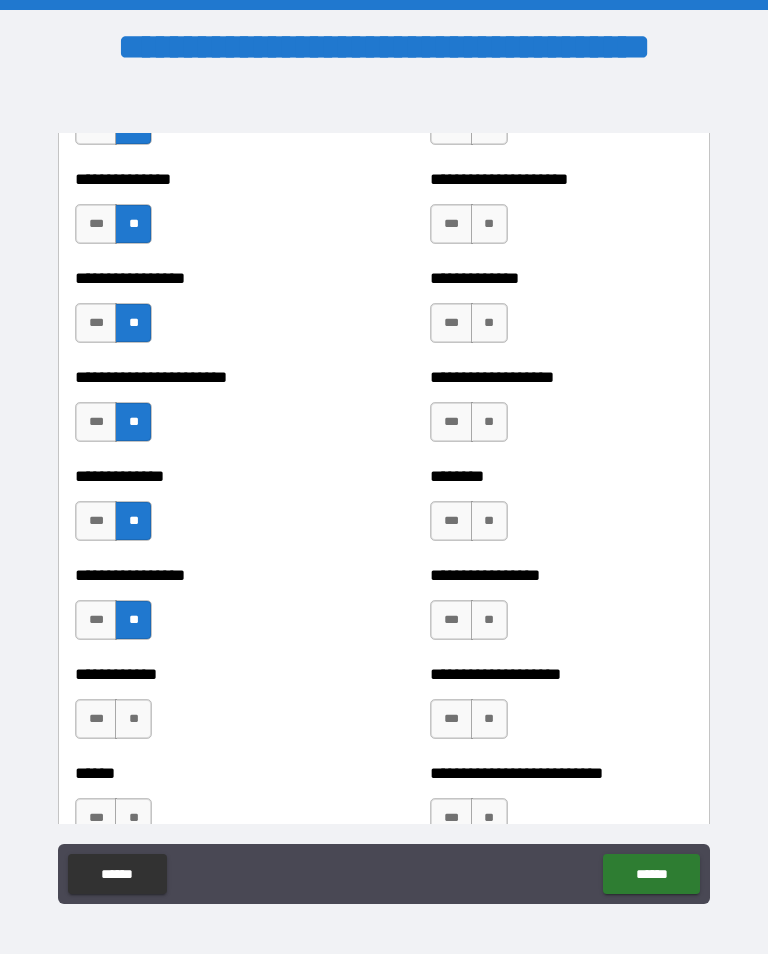 click on "**" at bounding box center (133, 719) 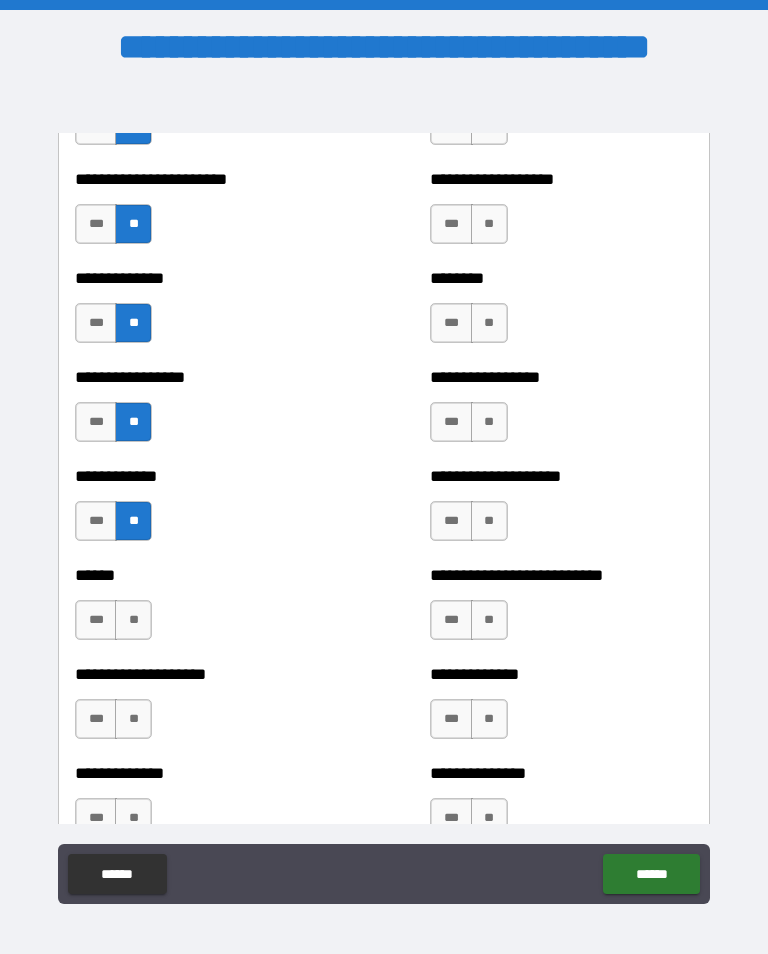scroll, scrollTop: 3739, scrollLeft: 0, axis: vertical 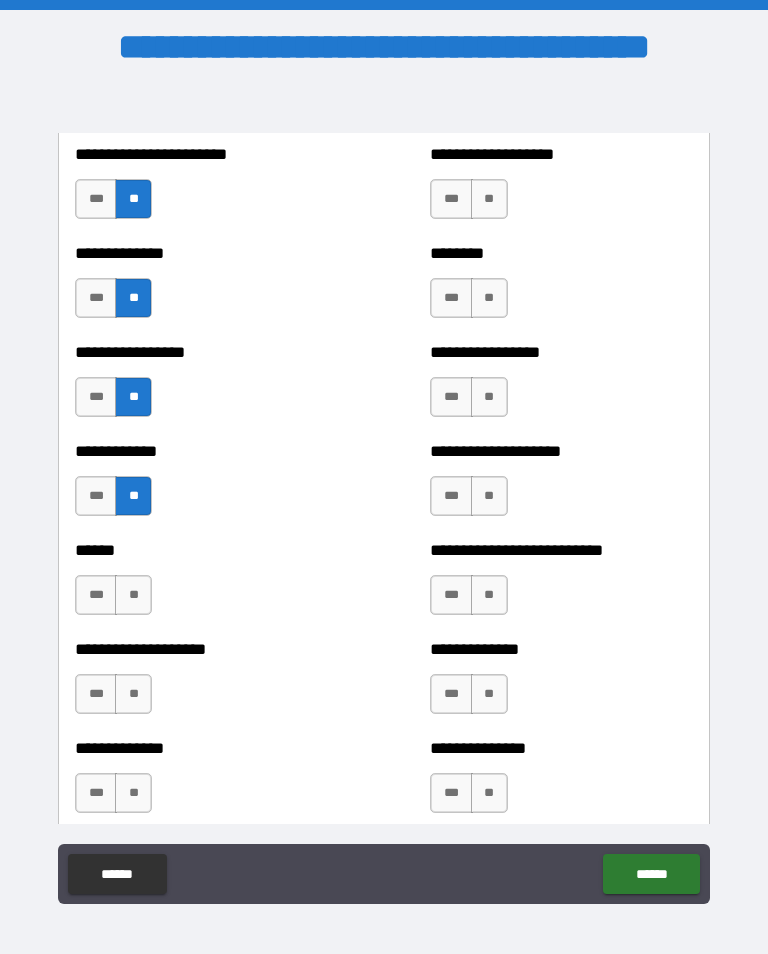 click on "**" at bounding box center [133, 595] 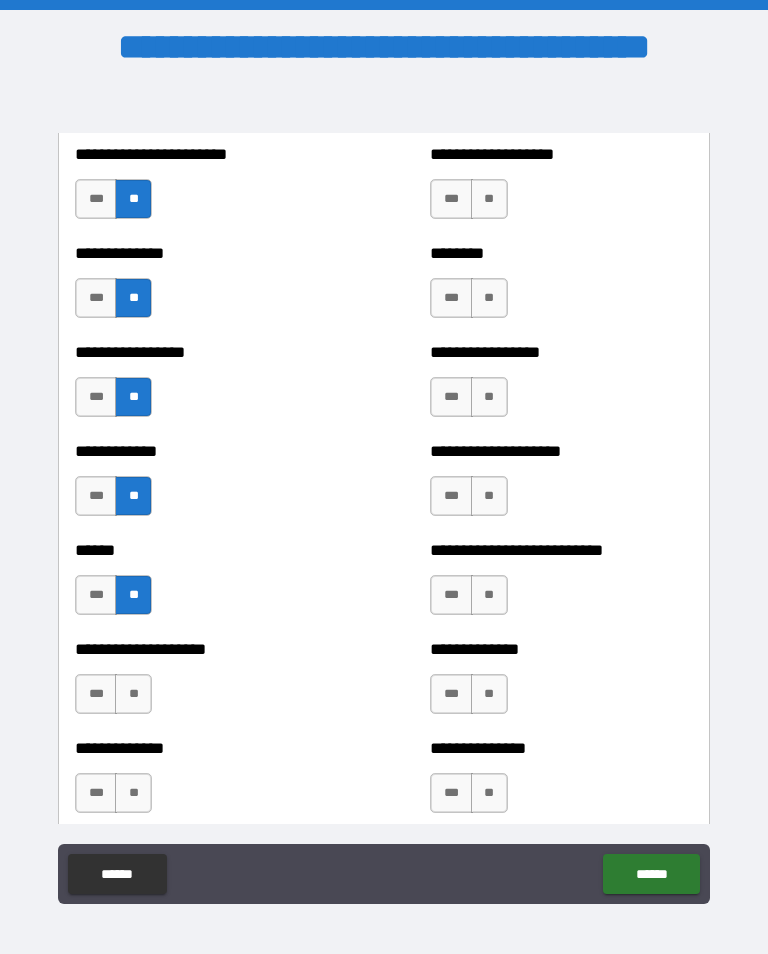 click on "**" at bounding box center [133, 694] 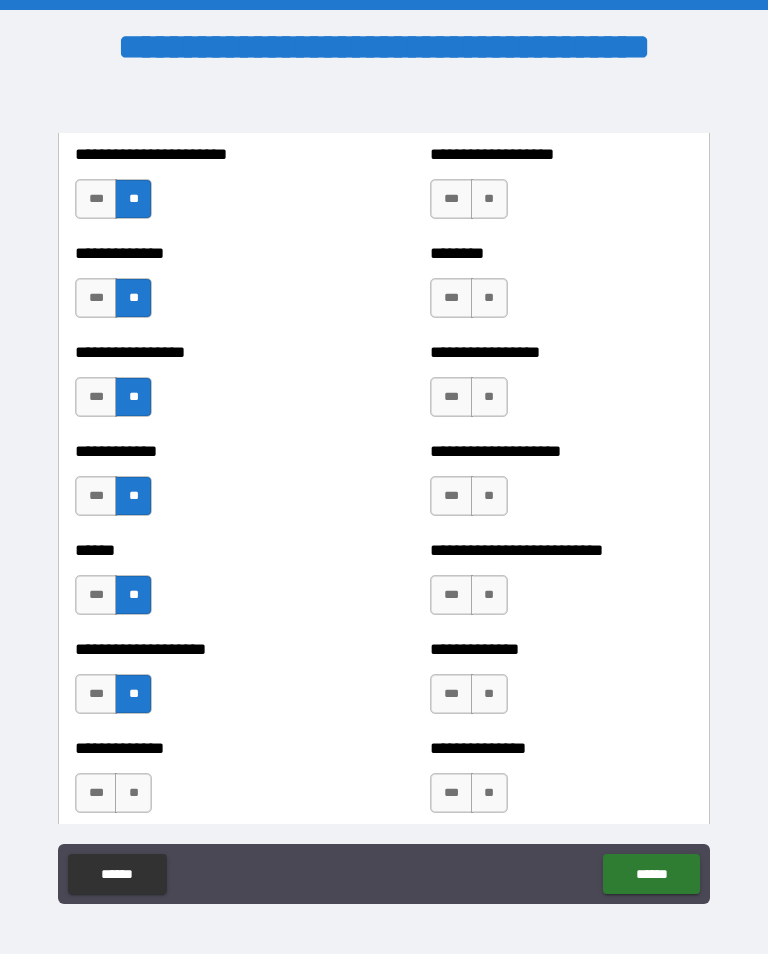 click on "**" at bounding box center (133, 793) 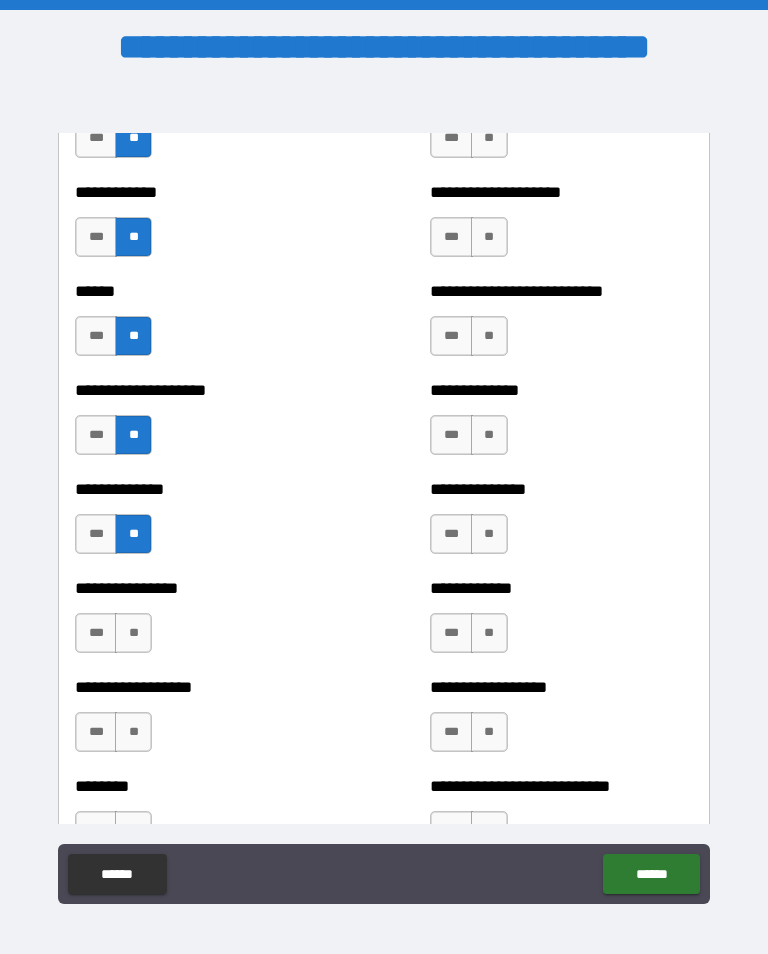 scroll, scrollTop: 4002, scrollLeft: 0, axis: vertical 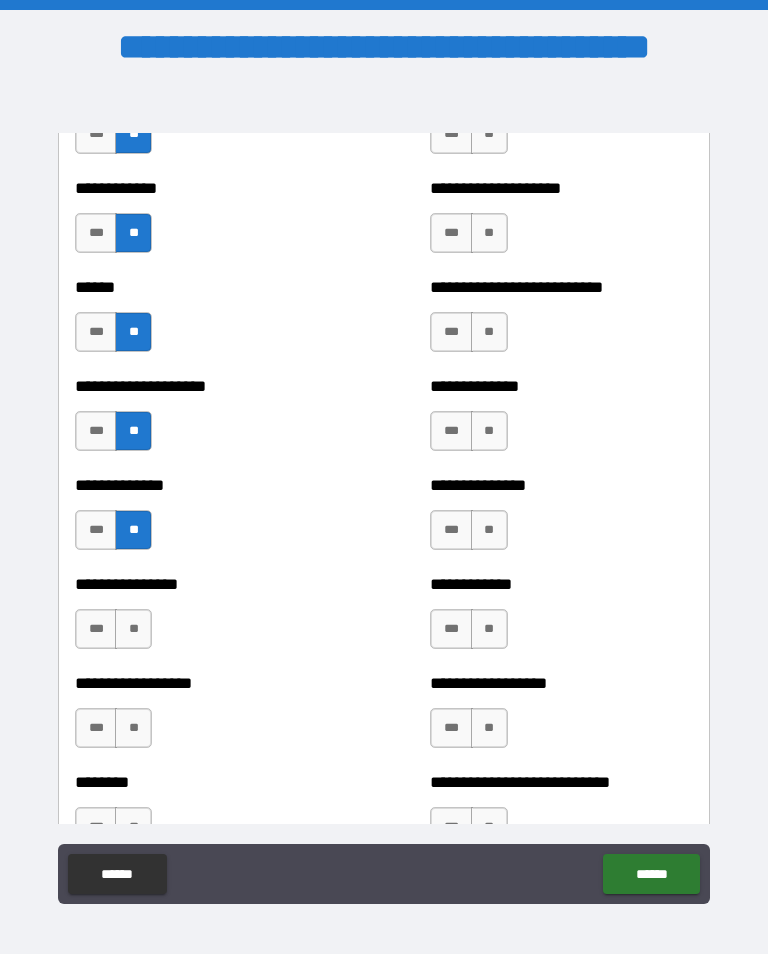 click on "**" at bounding box center (133, 629) 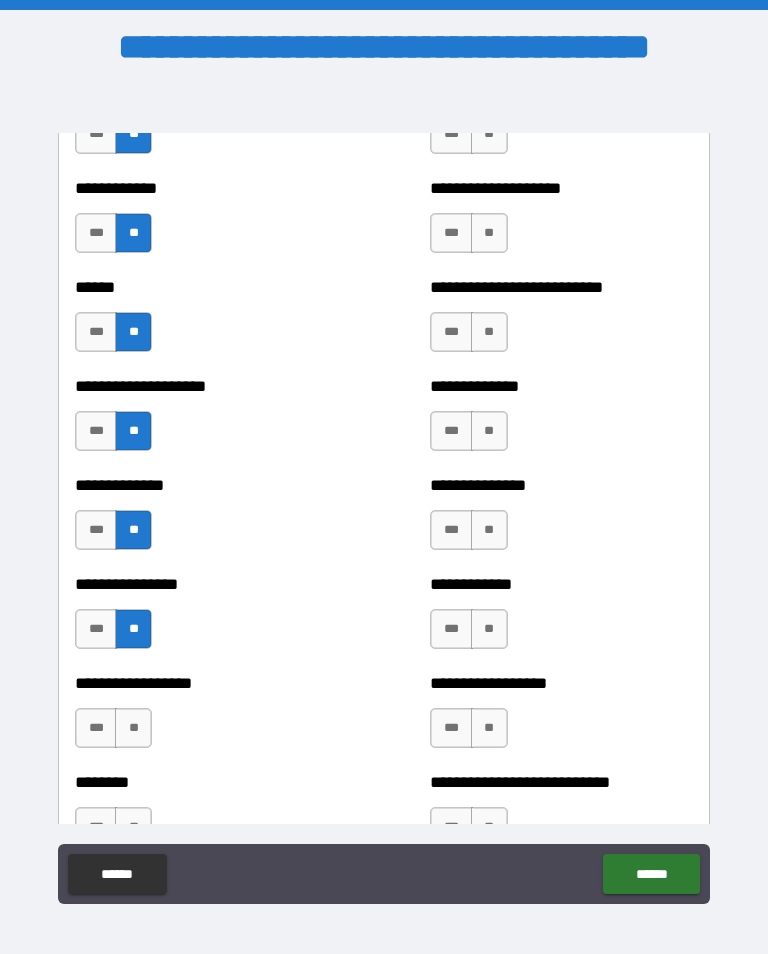 click on "**" at bounding box center [133, 728] 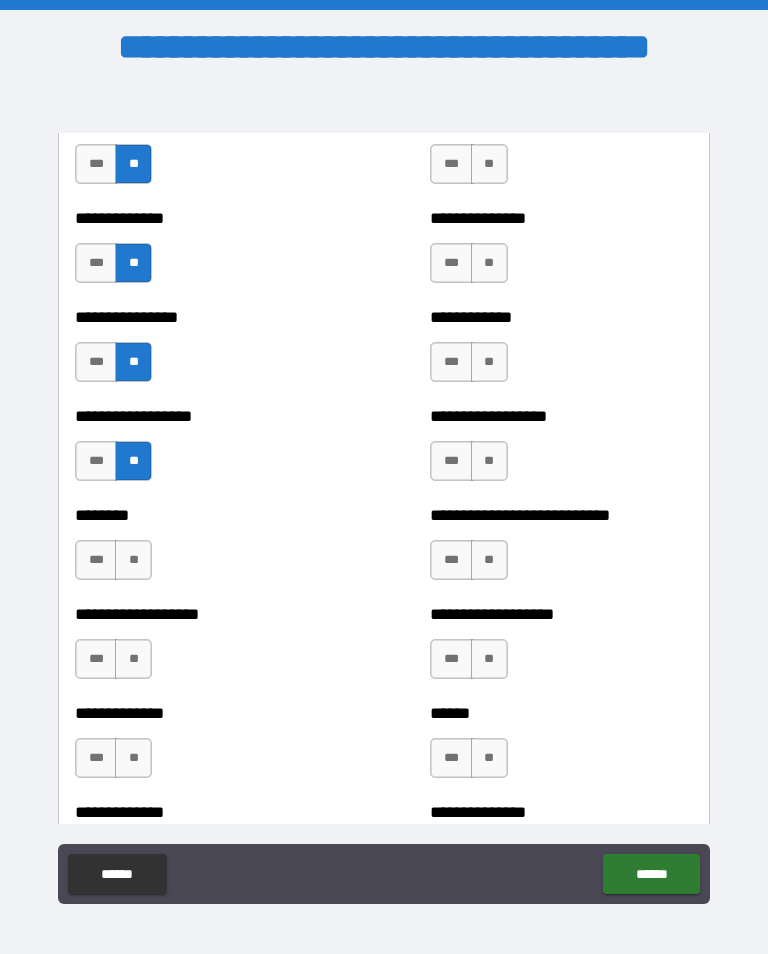 scroll, scrollTop: 4270, scrollLeft: 0, axis: vertical 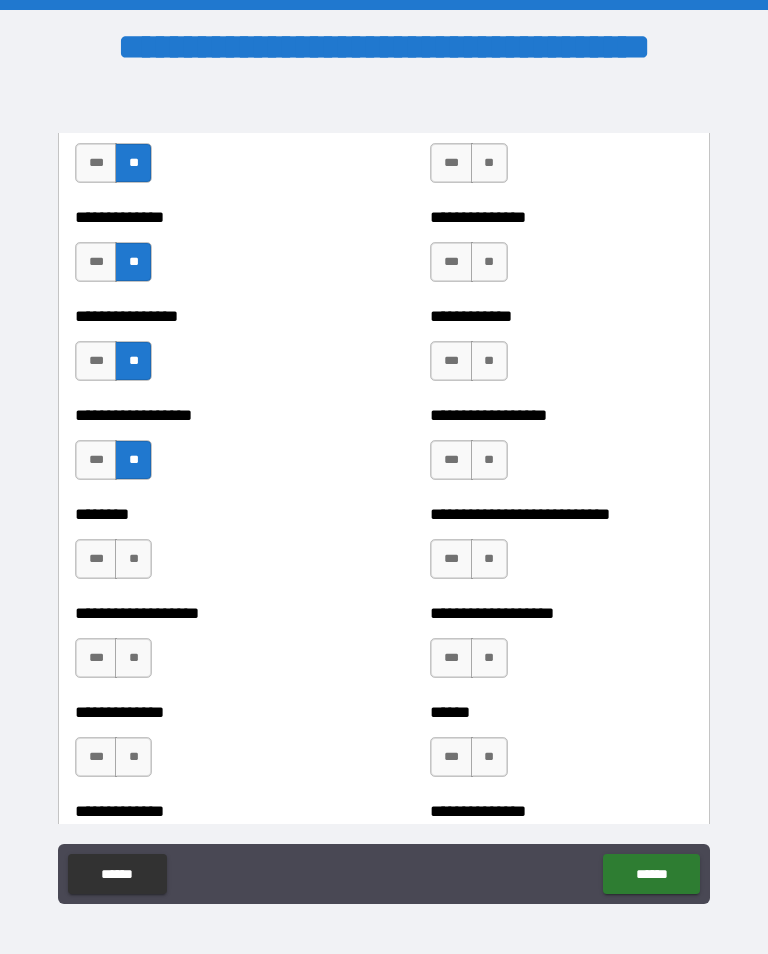 click on "**" at bounding box center [133, 559] 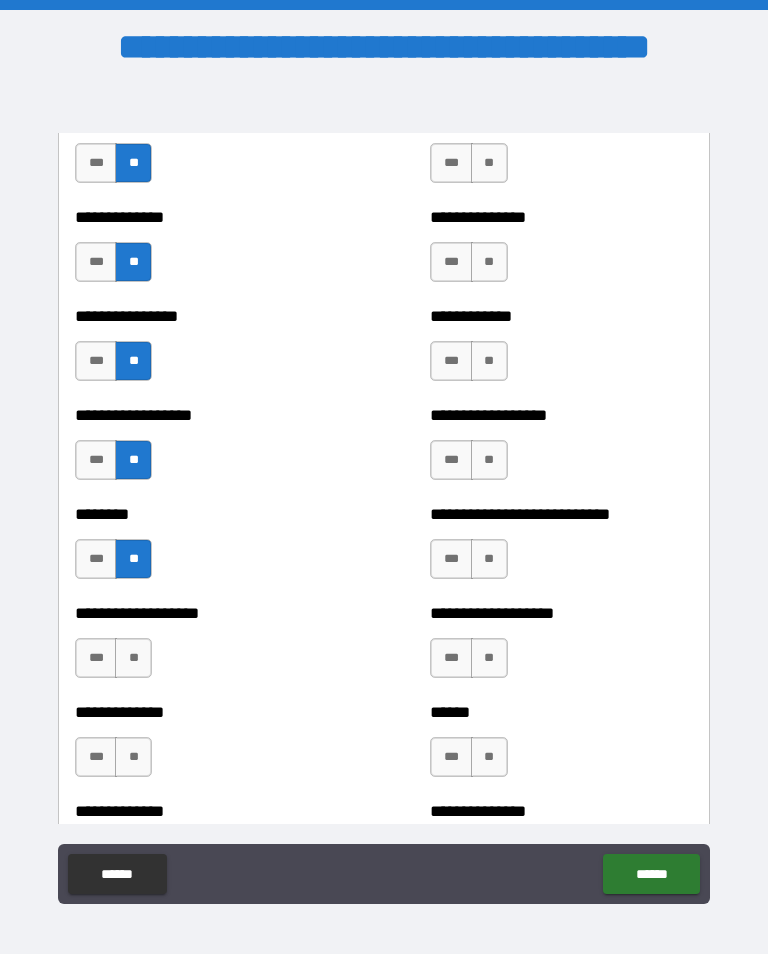 click on "**" at bounding box center (133, 658) 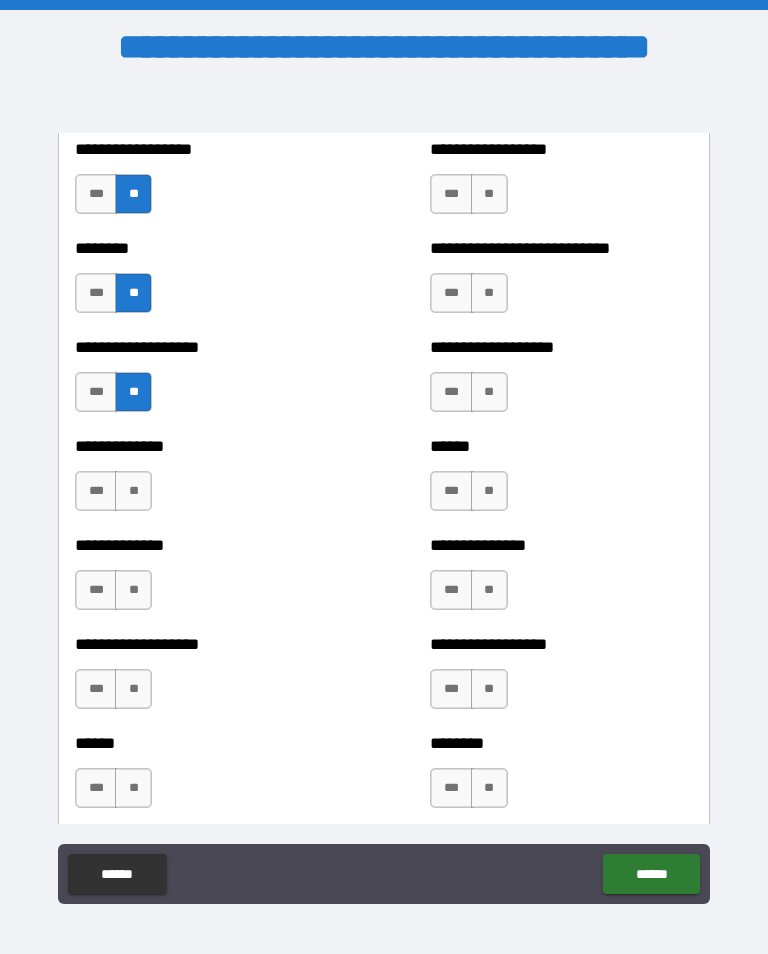 scroll, scrollTop: 4539, scrollLeft: 0, axis: vertical 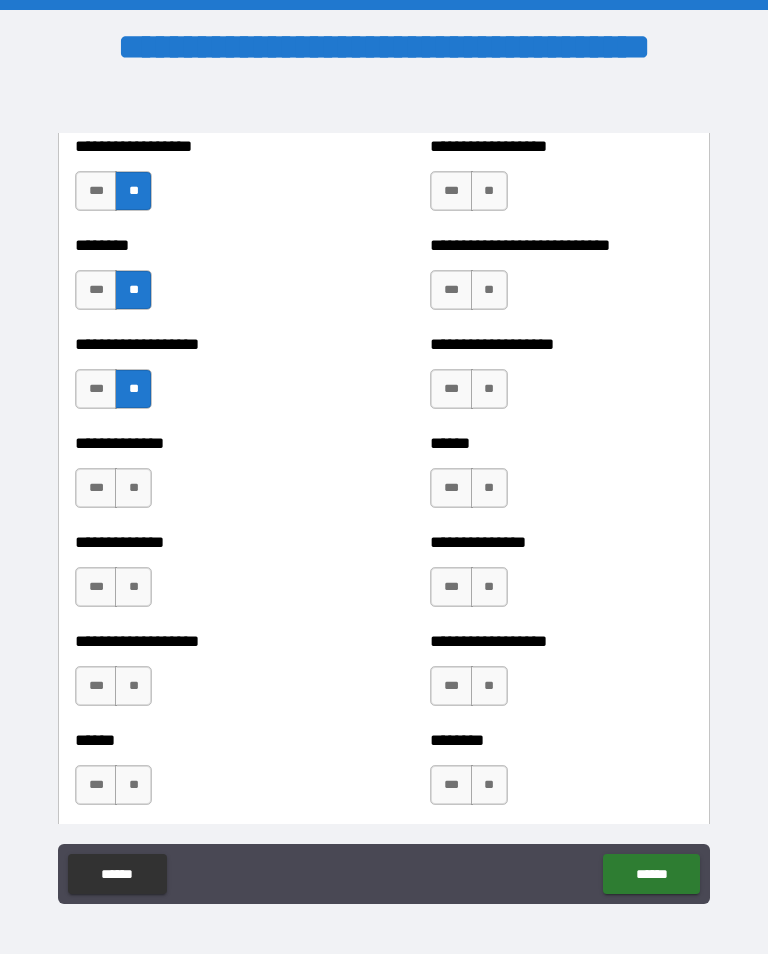 click on "**" at bounding box center (133, 488) 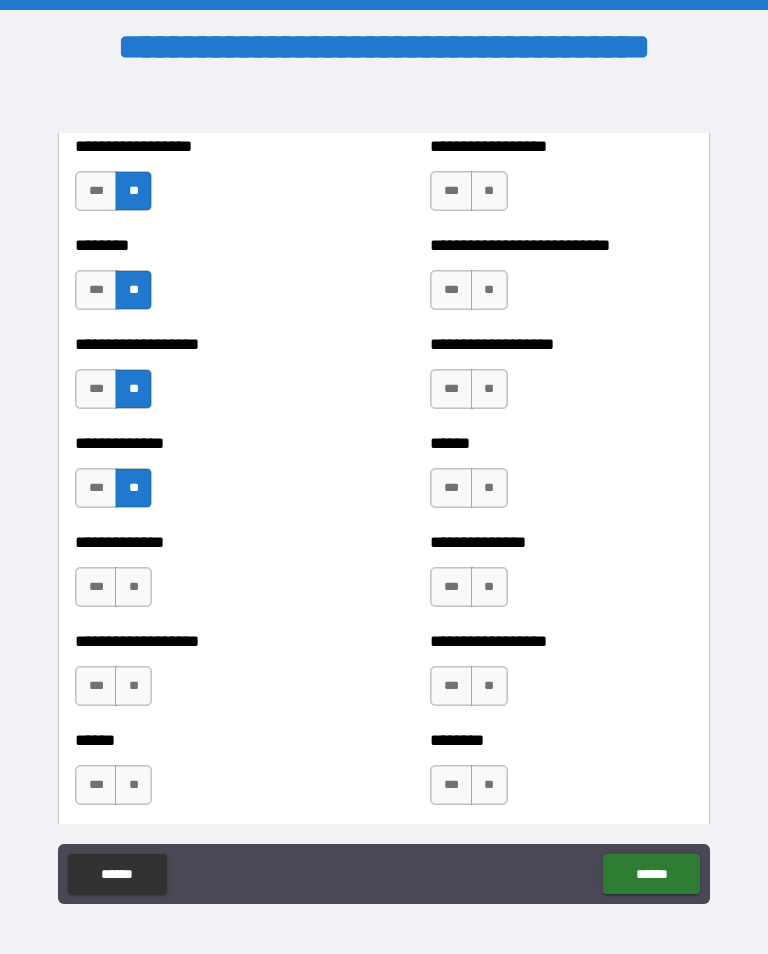click on "***" at bounding box center (96, 587) 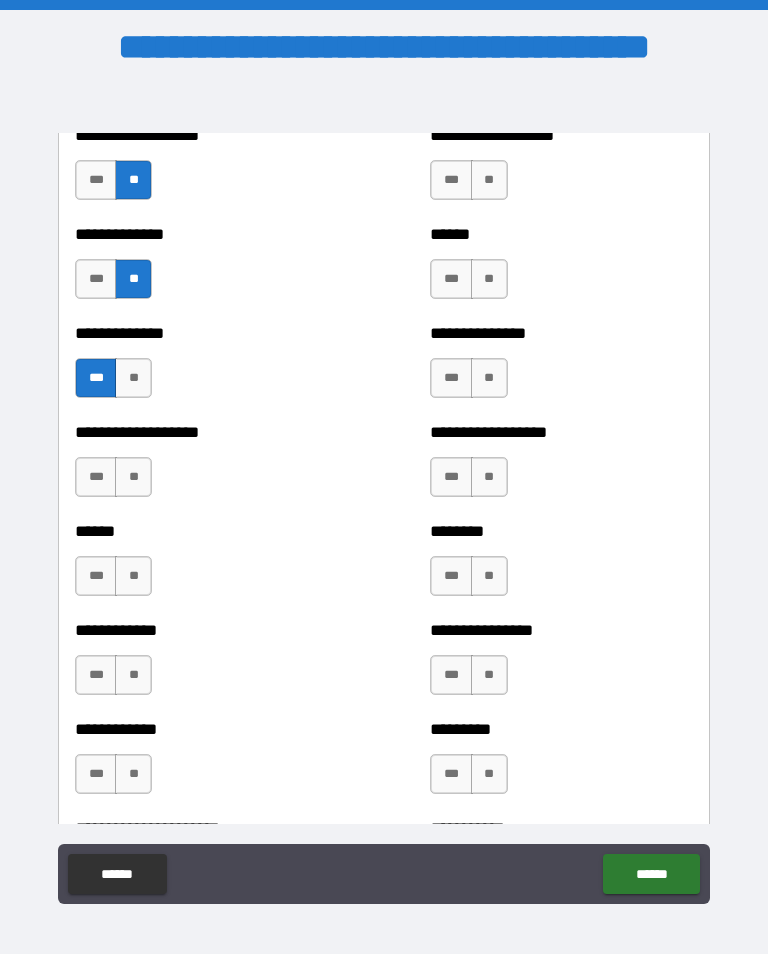 scroll, scrollTop: 4749, scrollLeft: 0, axis: vertical 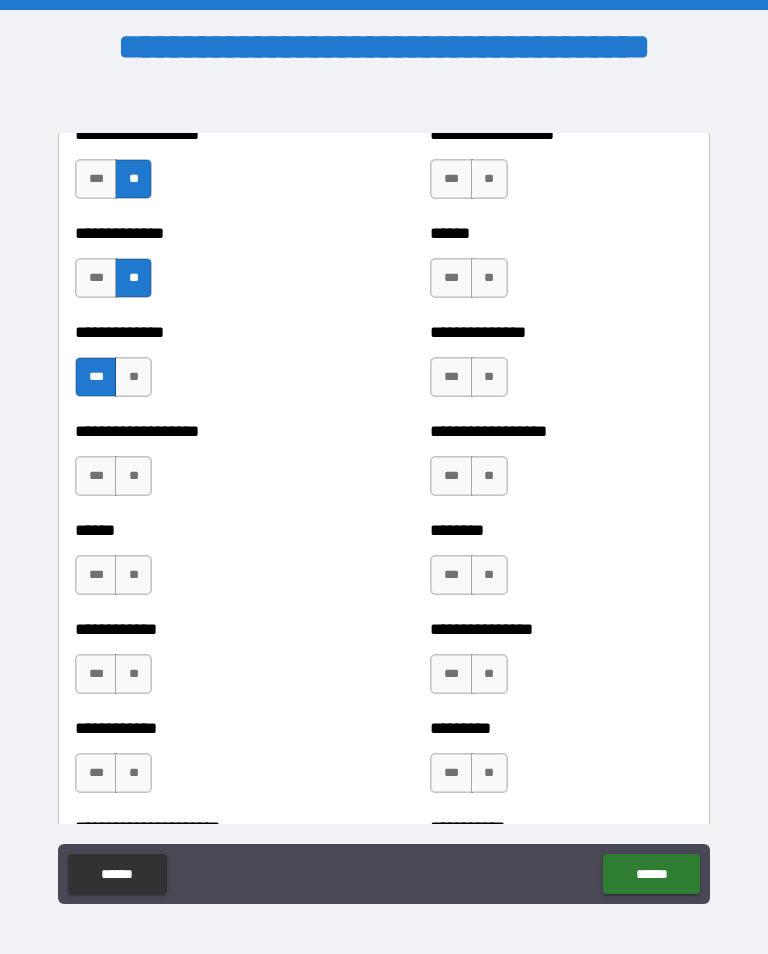 click on "**" at bounding box center [133, 476] 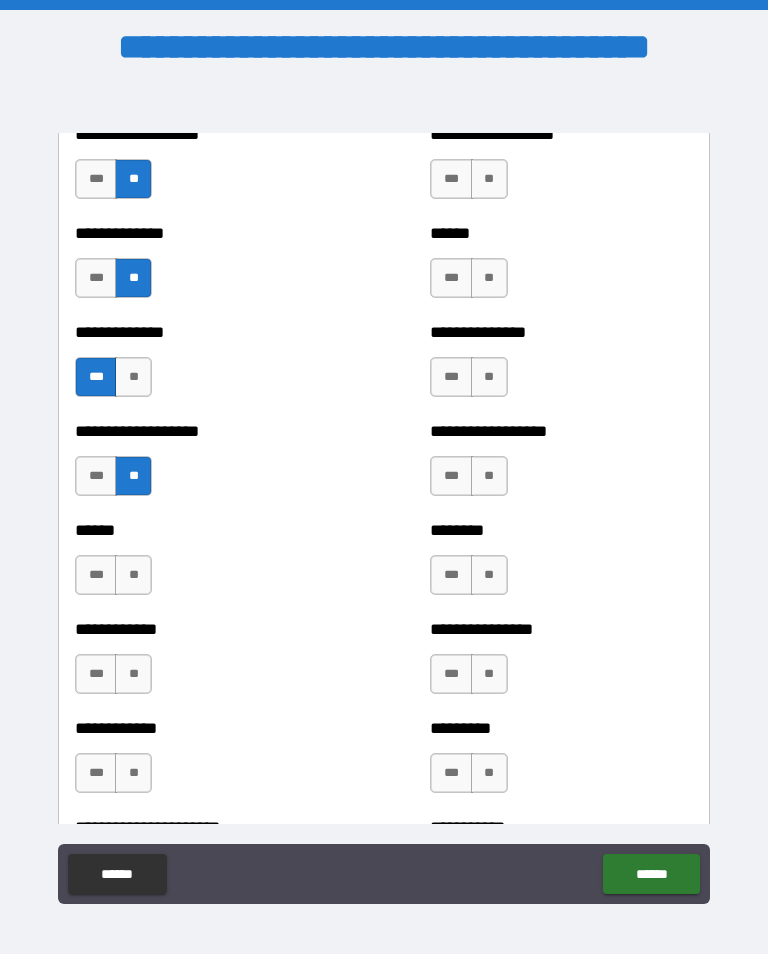 click on "**" at bounding box center (133, 575) 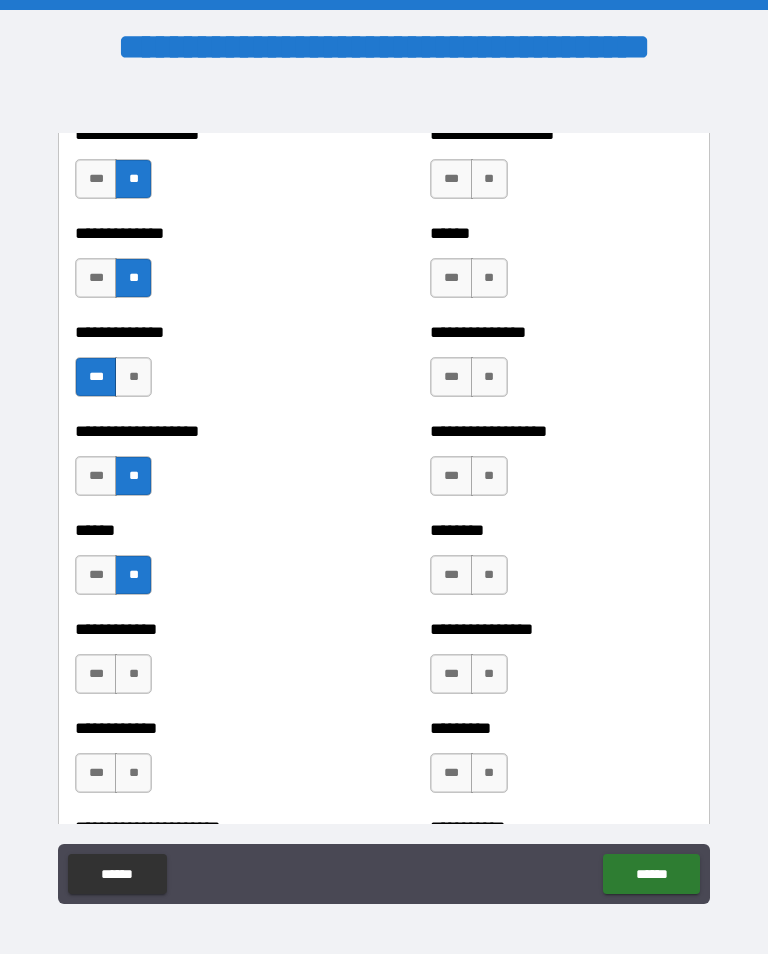 click on "**" at bounding box center [133, 674] 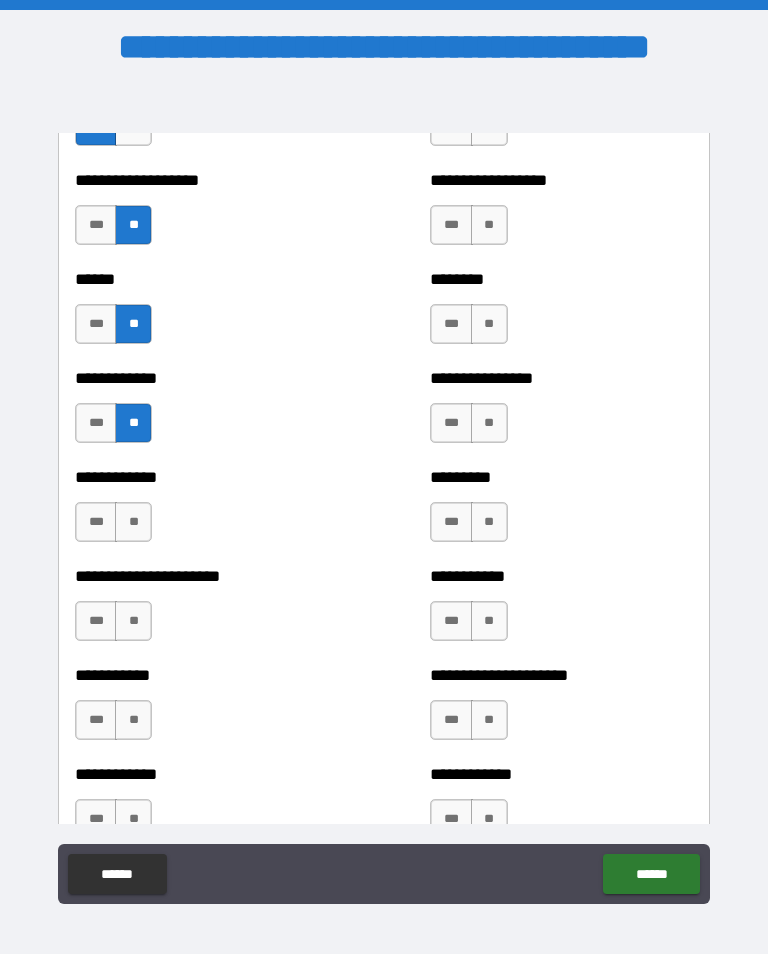 scroll, scrollTop: 5015, scrollLeft: 0, axis: vertical 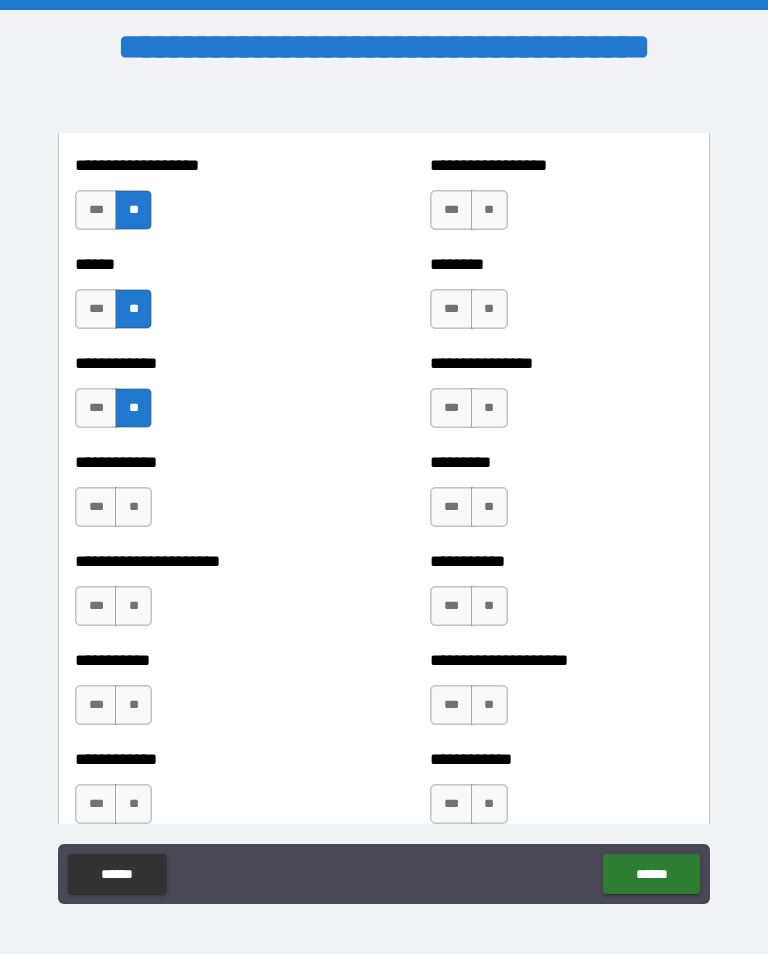 click on "**" at bounding box center (133, 507) 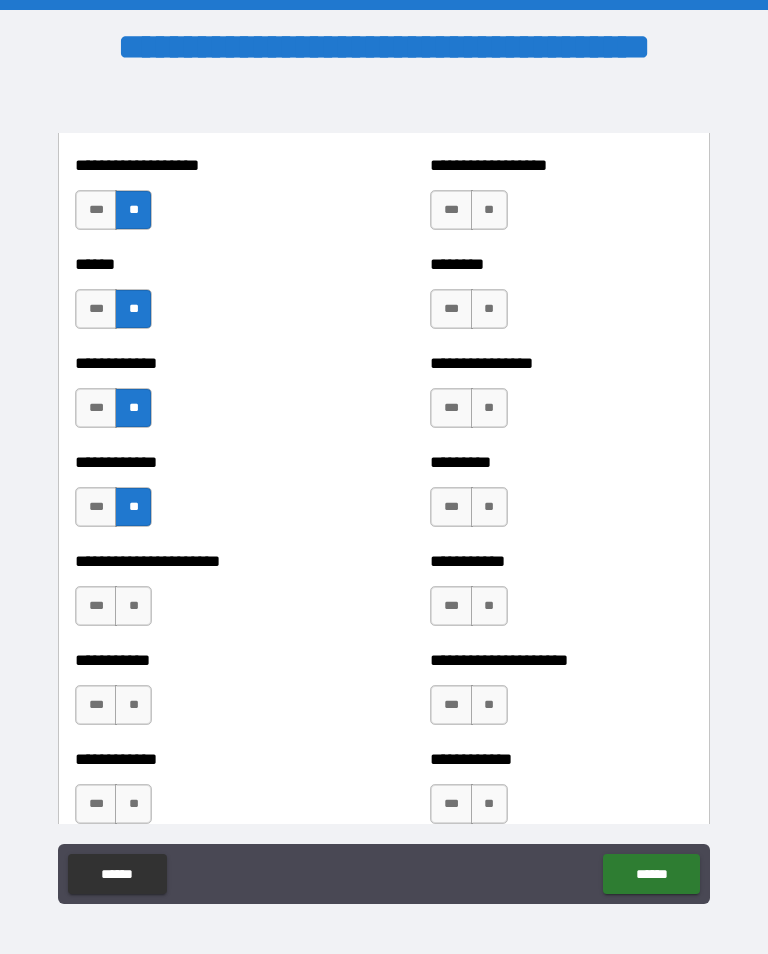 click on "**" at bounding box center (133, 606) 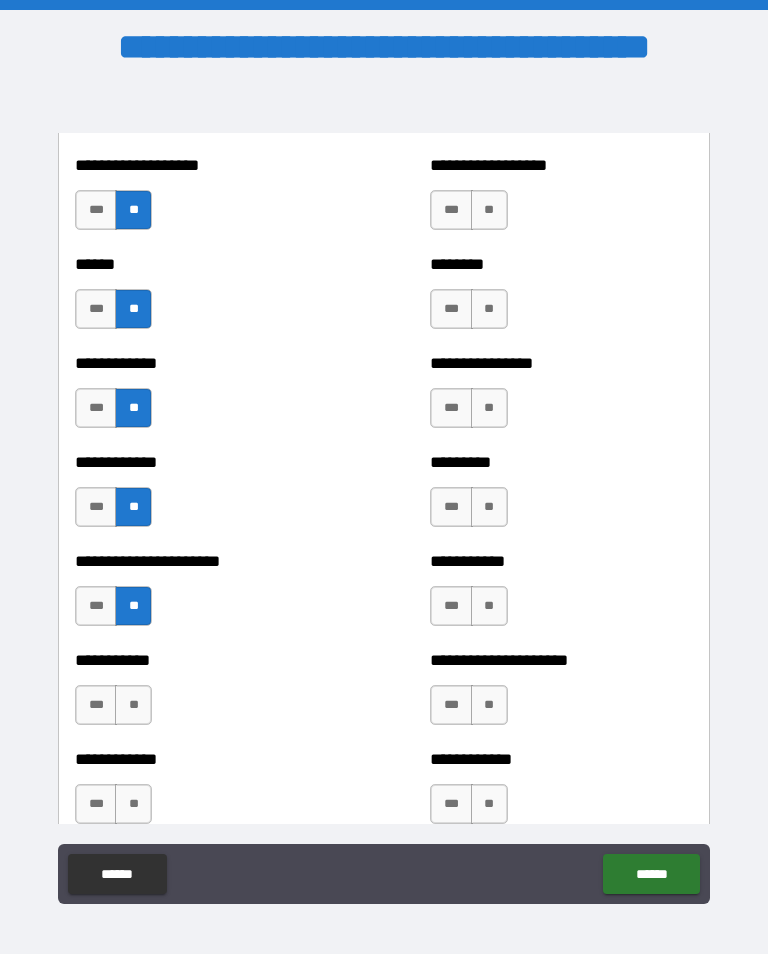 click on "**" at bounding box center (133, 705) 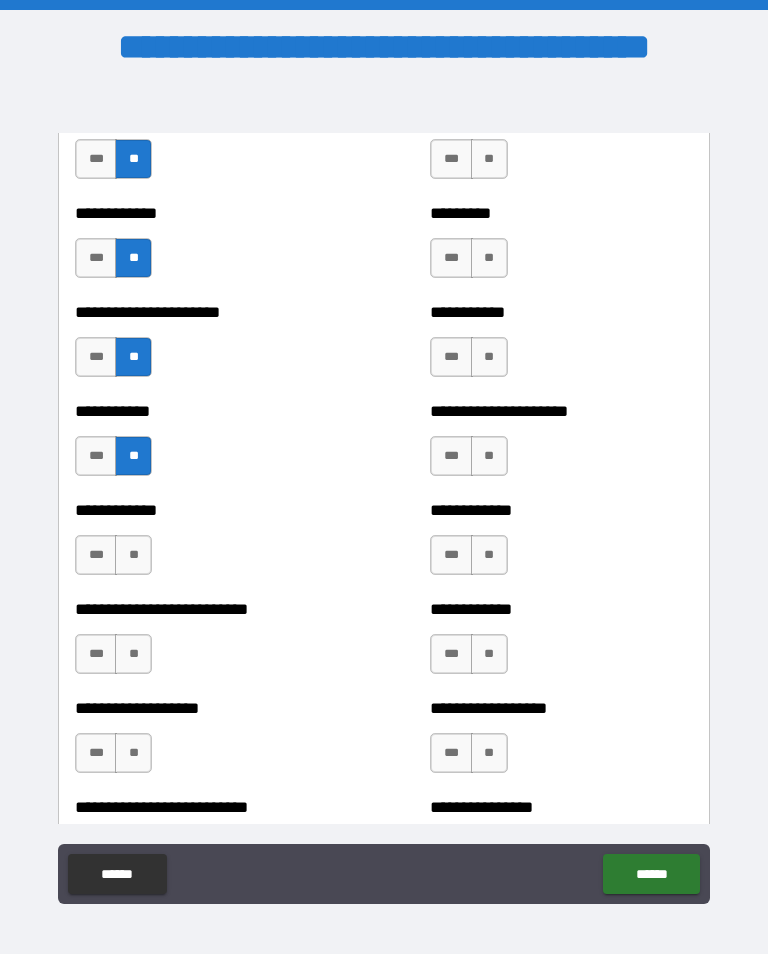 scroll, scrollTop: 5280, scrollLeft: 0, axis: vertical 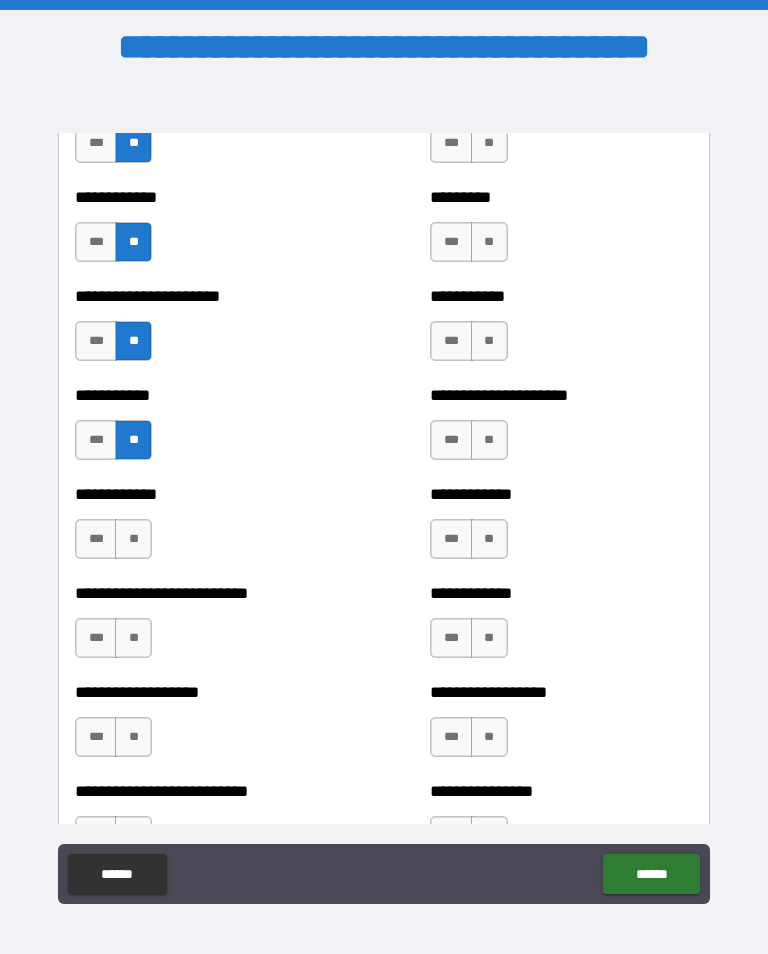 click on "**" at bounding box center [133, 539] 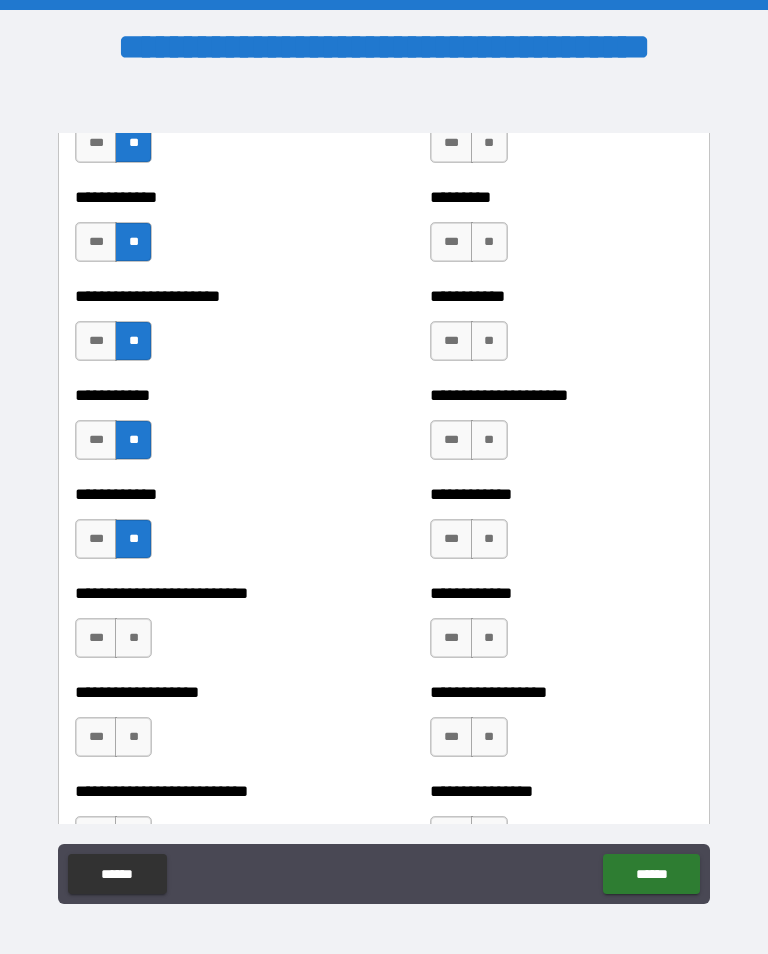 click on "***" at bounding box center (96, 638) 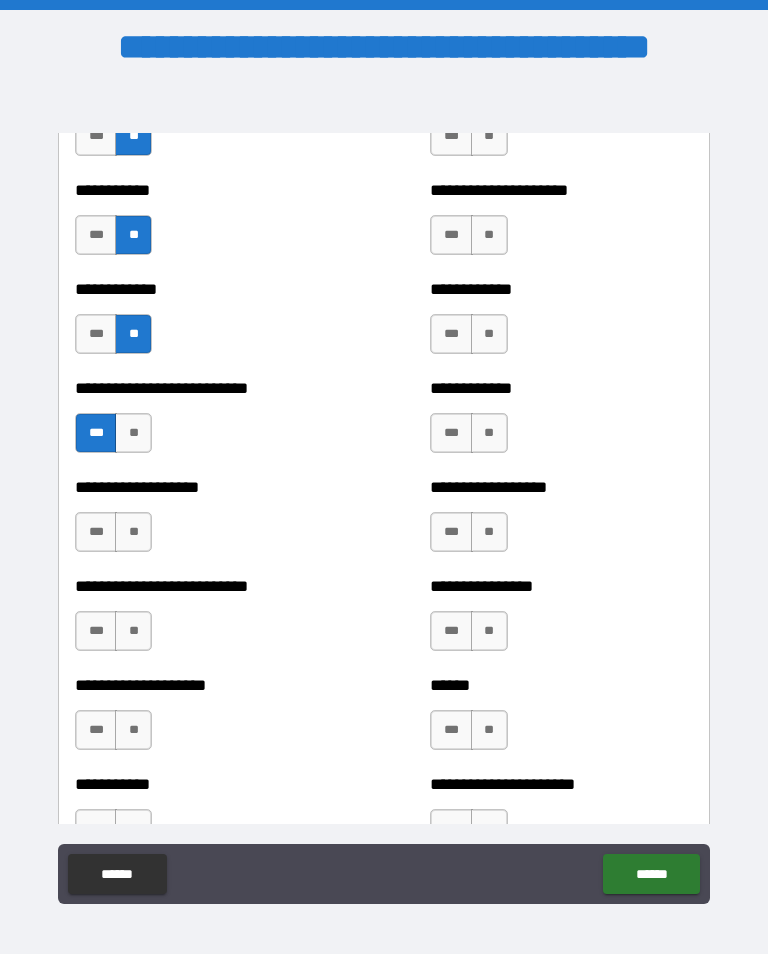 scroll, scrollTop: 5495, scrollLeft: 0, axis: vertical 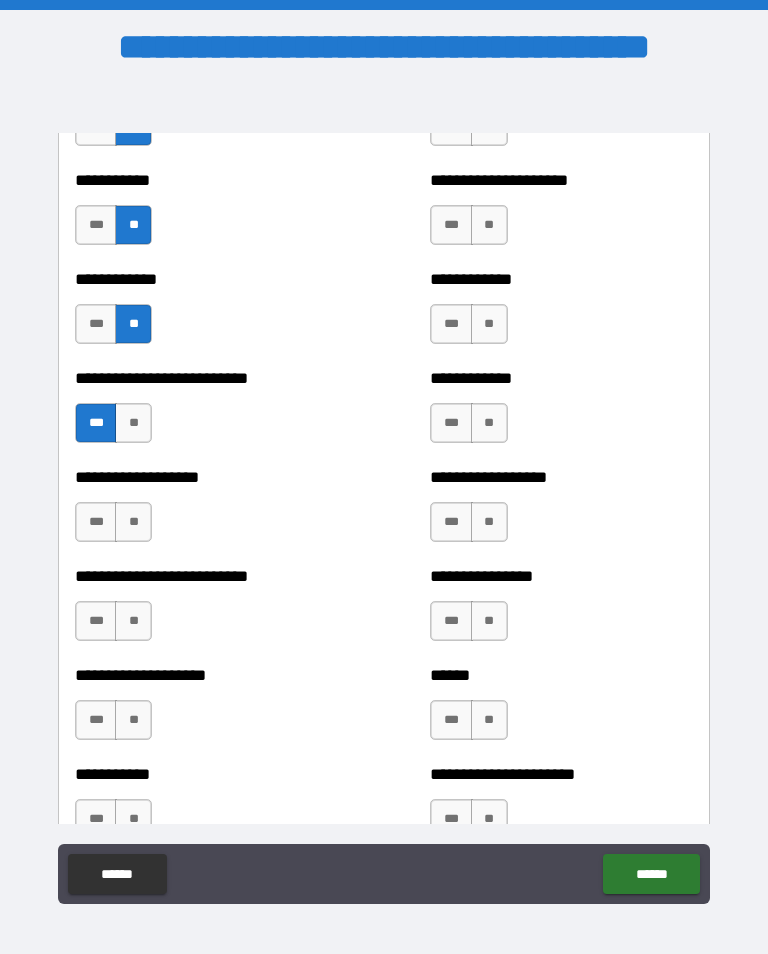 click on "**" at bounding box center (133, 522) 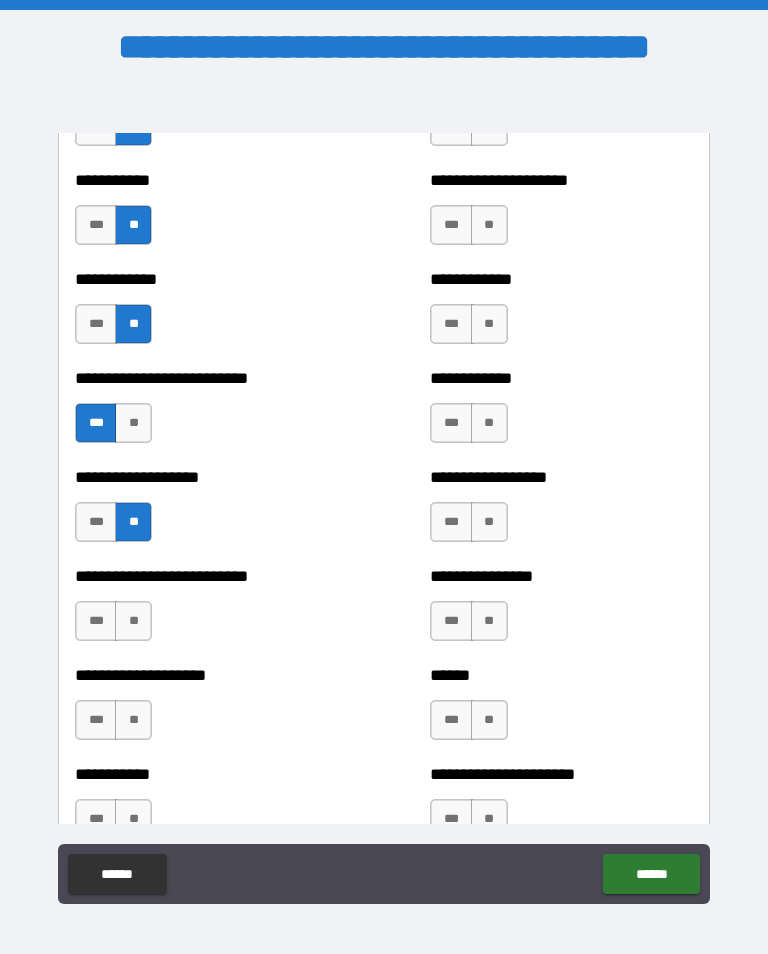 click on "**" at bounding box center [133, 621] 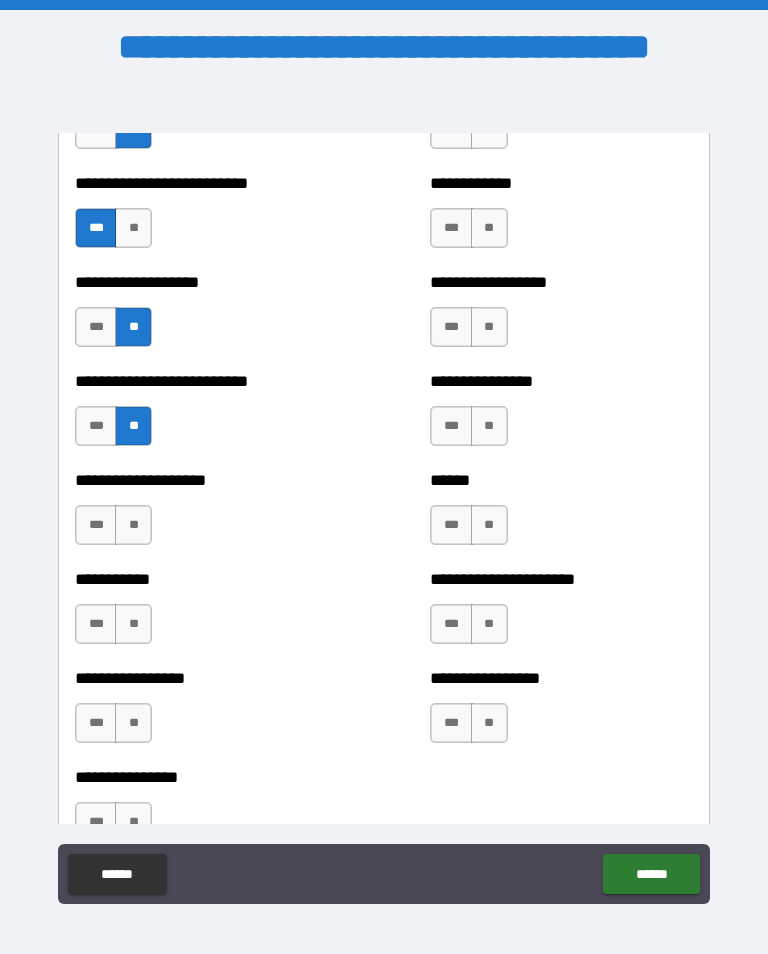 scroll, scrollTop: 5697, scrollLeft: 0, axis: vertical 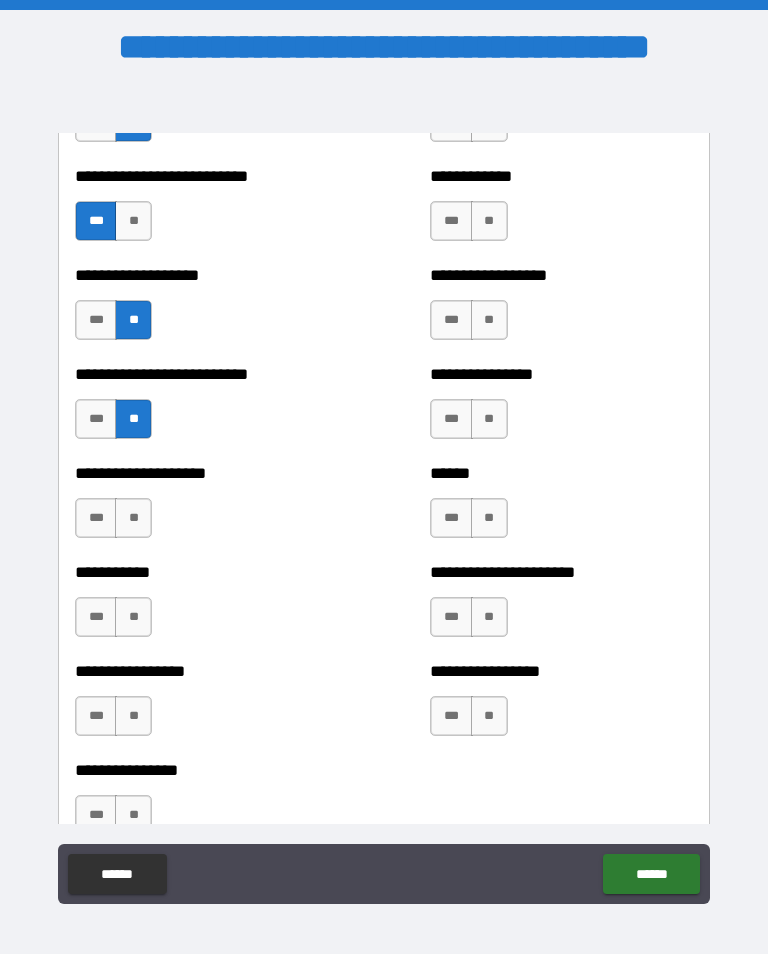 click on "**" at bounding box center (133, 518) 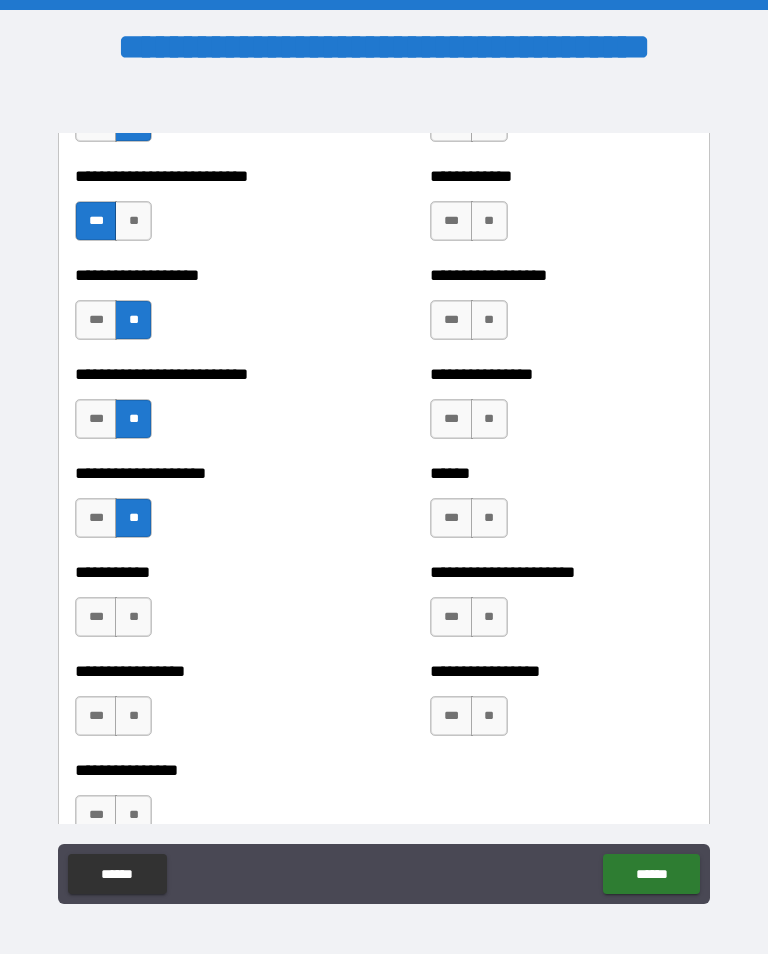 click on "**" at bounding box center (133, 617) 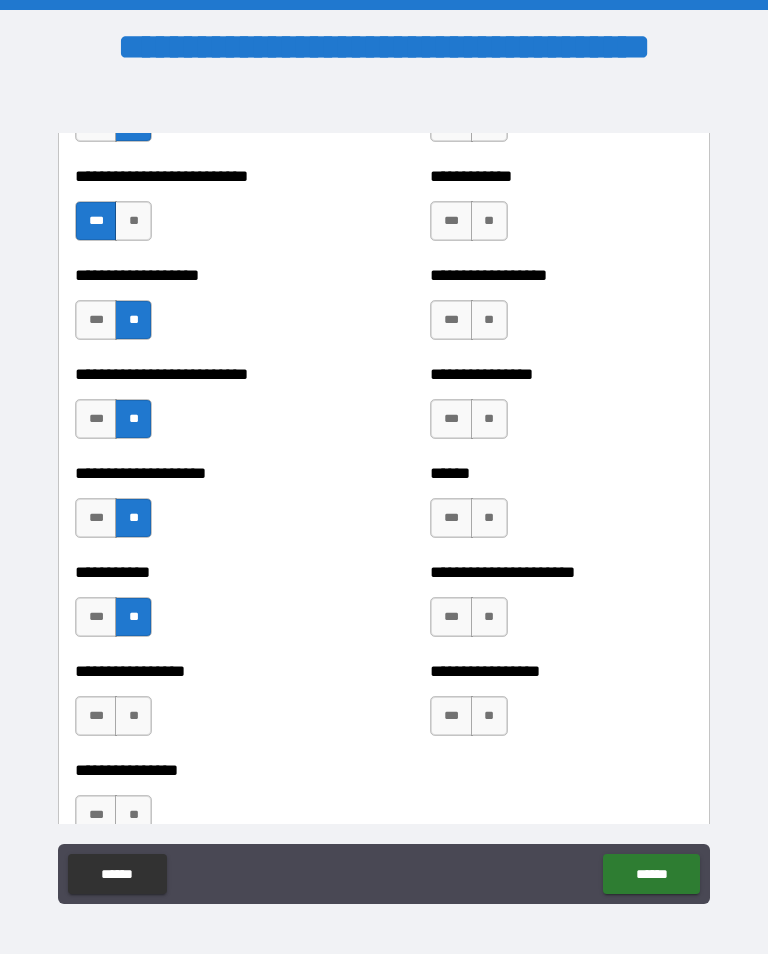 click on "**" at bounding box center (133, 716) 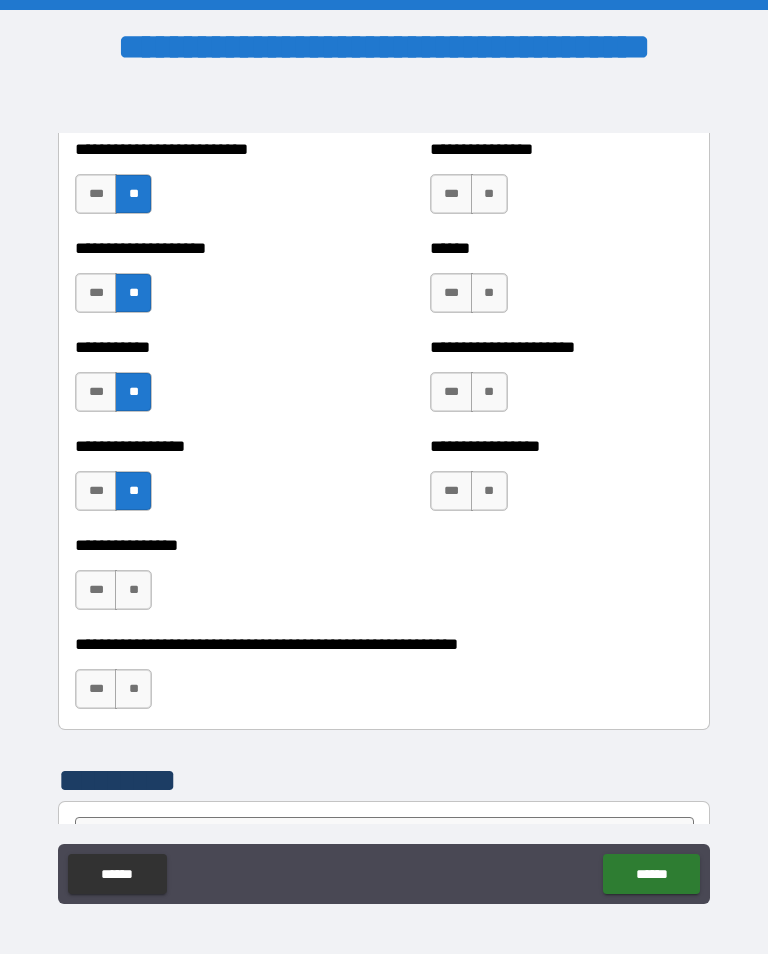 scroll, scrollTop: 5924, scrollLeft: 0, axis: vertical 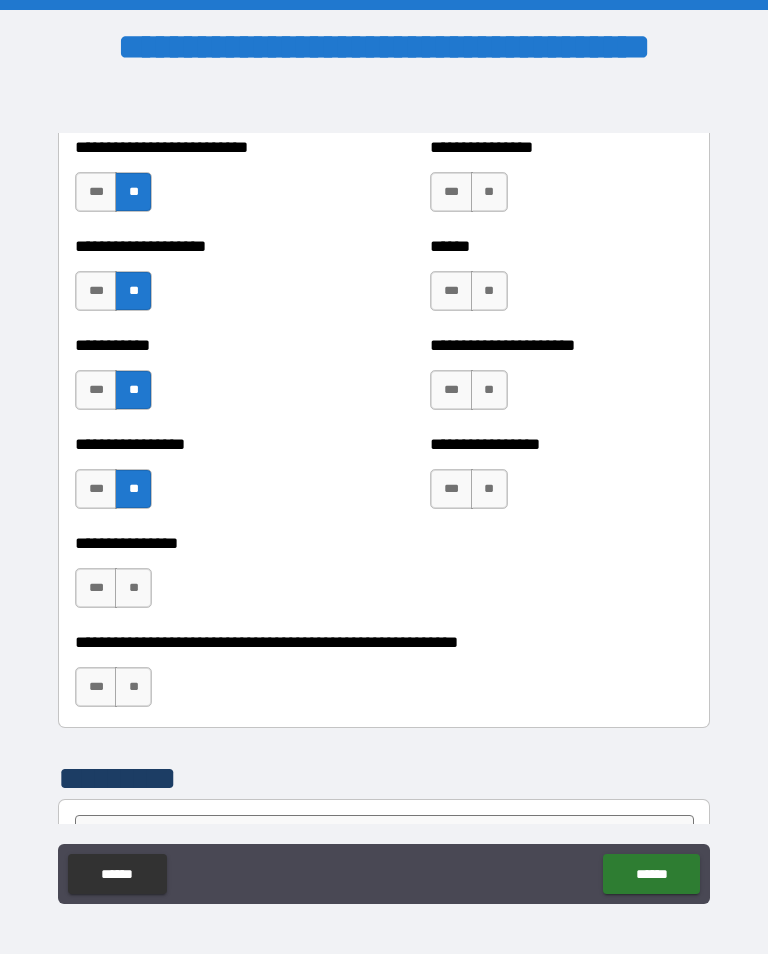 click on "**" at bounding box center (133, 588) 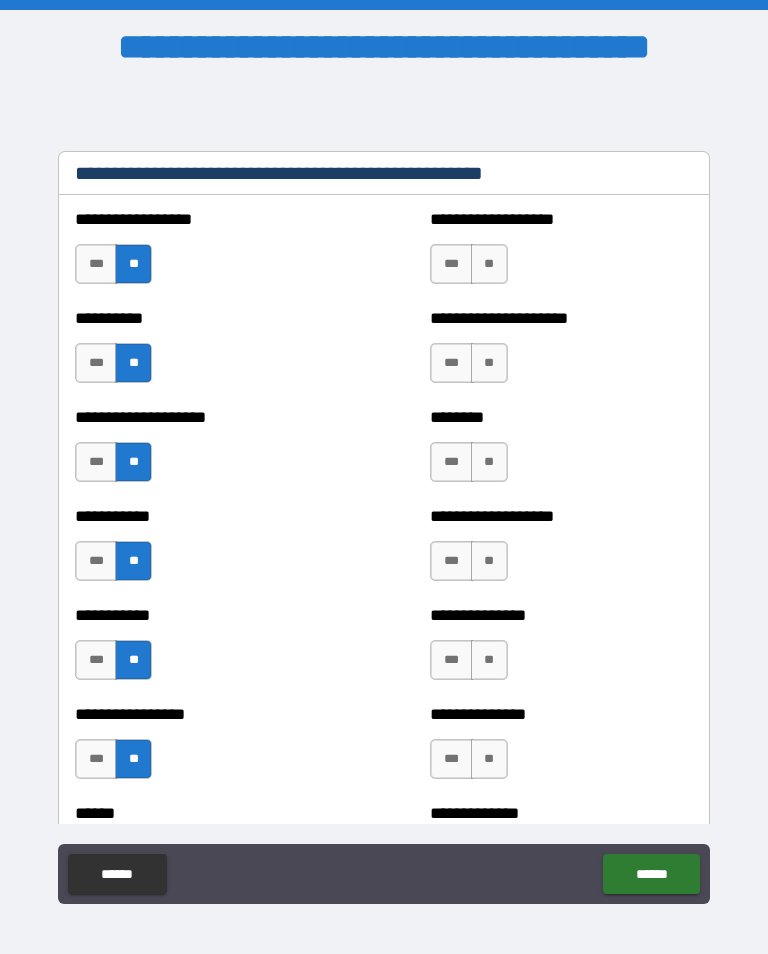 scroll, scrollTop: 2485, scrollLeft: 0, axis: vertical 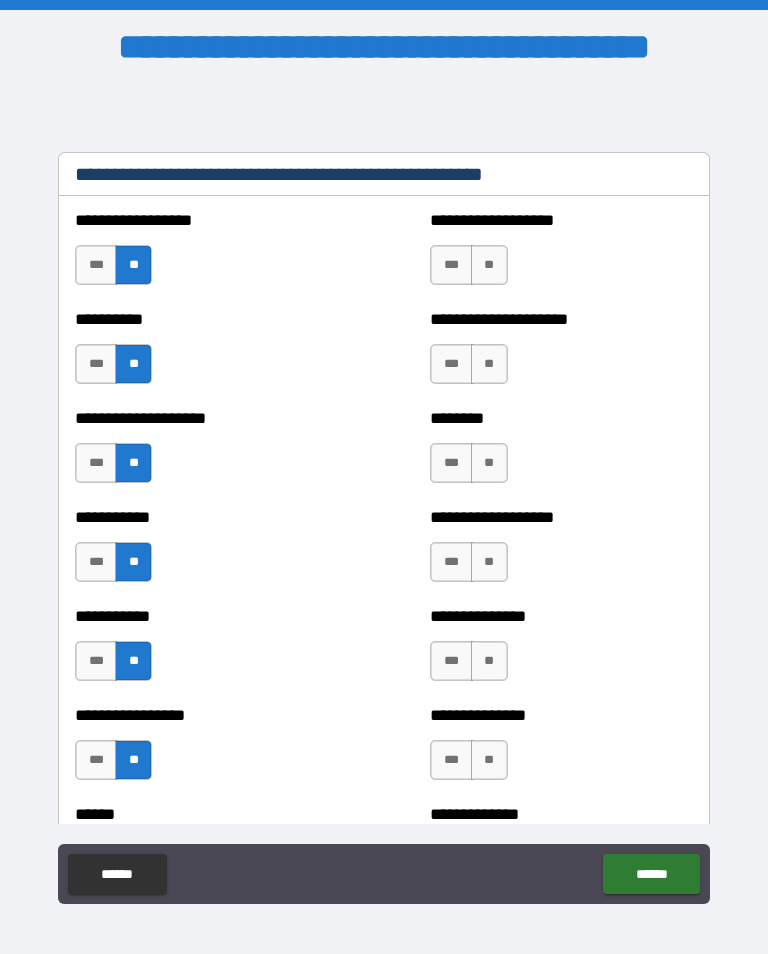 click on "**" at bounding box center (489, 265) 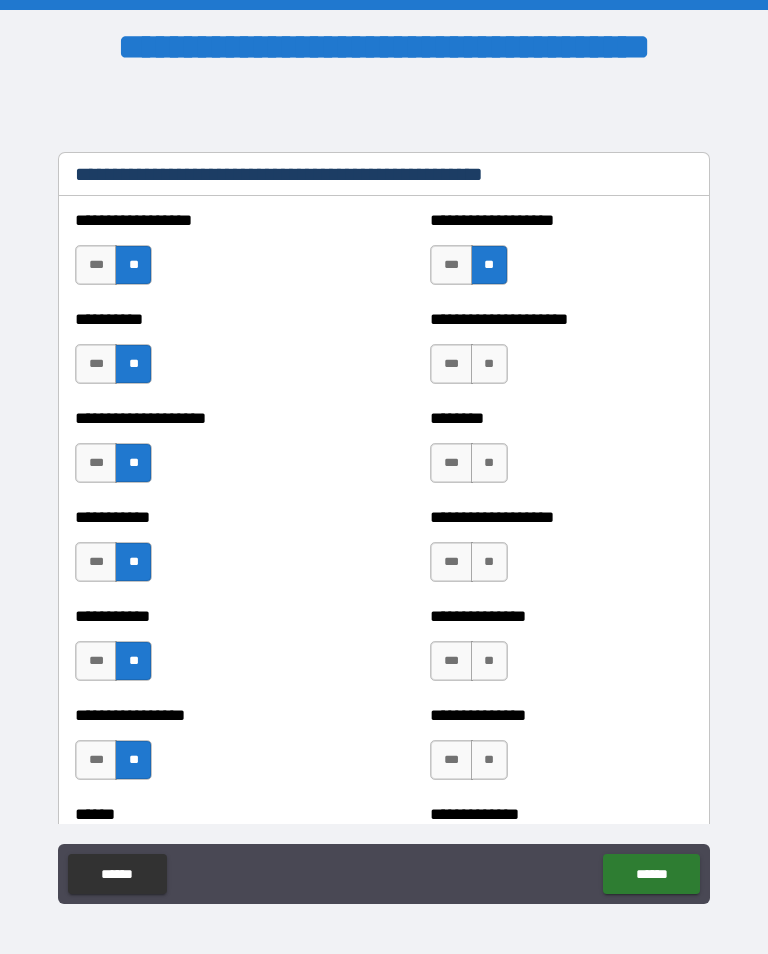 click on "**" at bounding box center (489, 364) 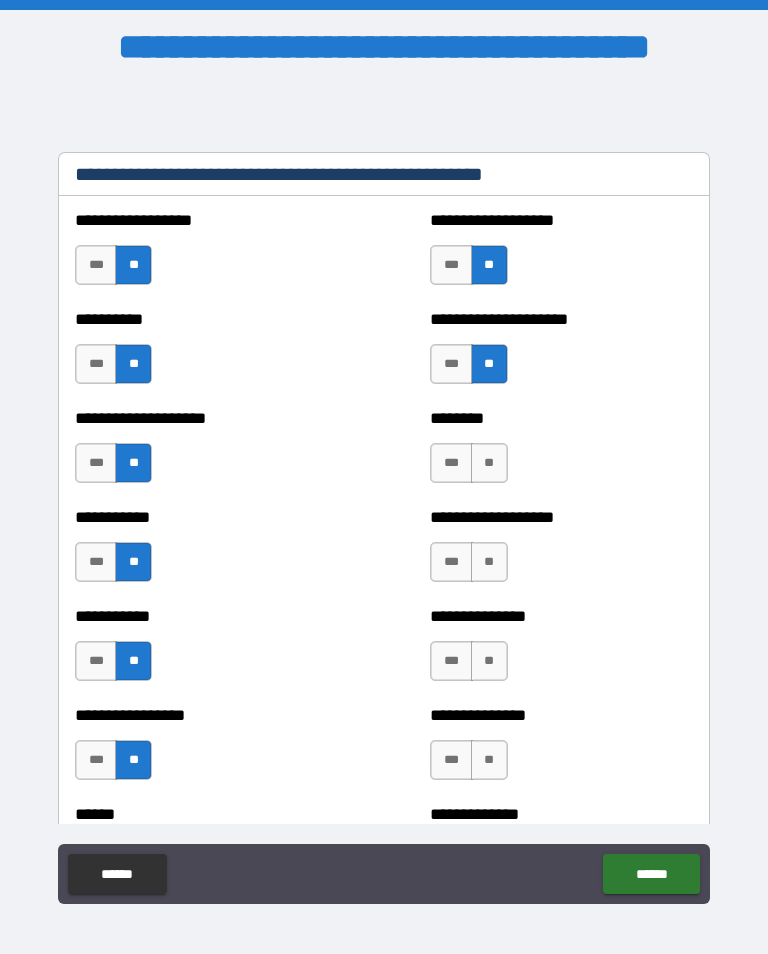 click on "**" at bounding box center (489, 463) 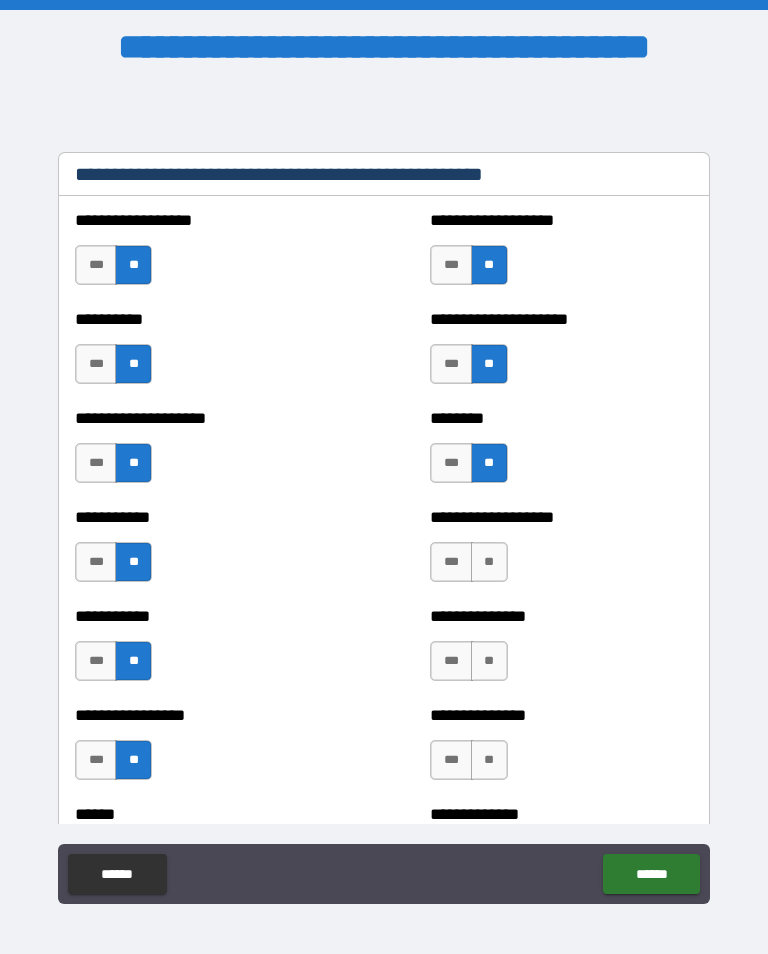 click on "**" at bounding box center [489, 562] 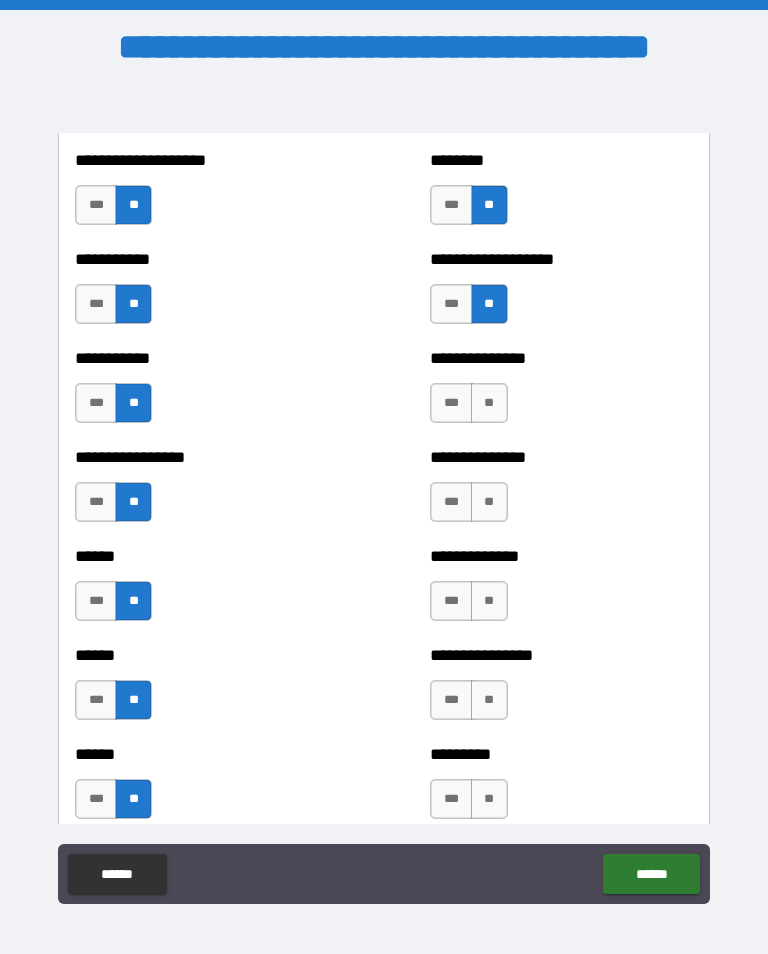 scroll, scrollTop: 2745, scrollLeft: 0, axis: vertical 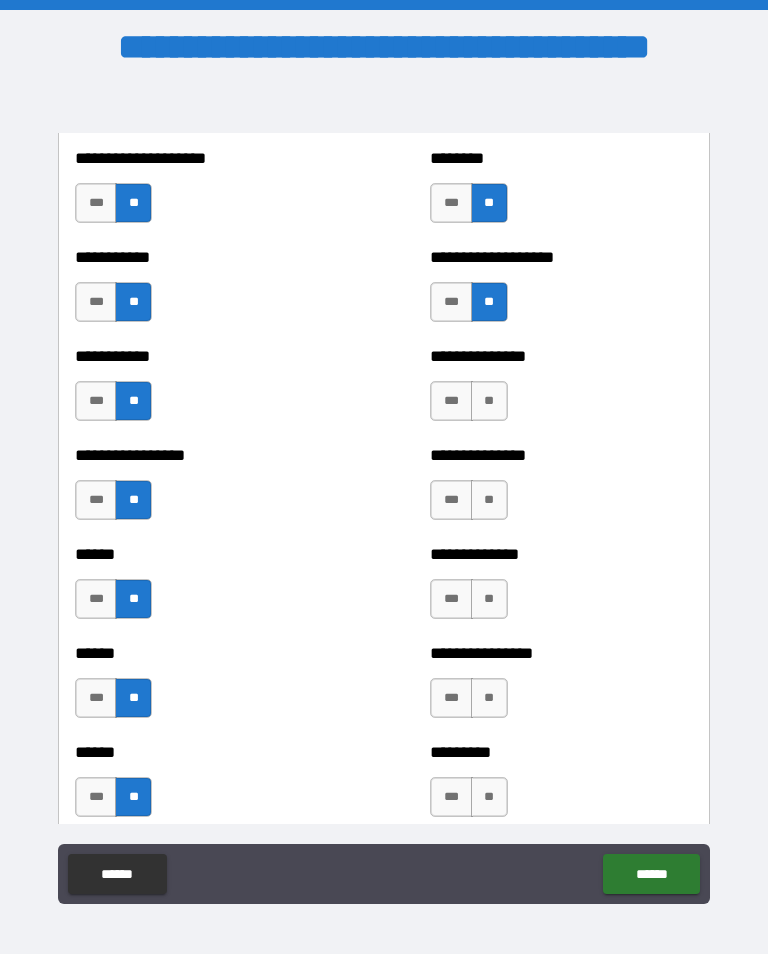 click on "**" at bounding box center [489, 401] 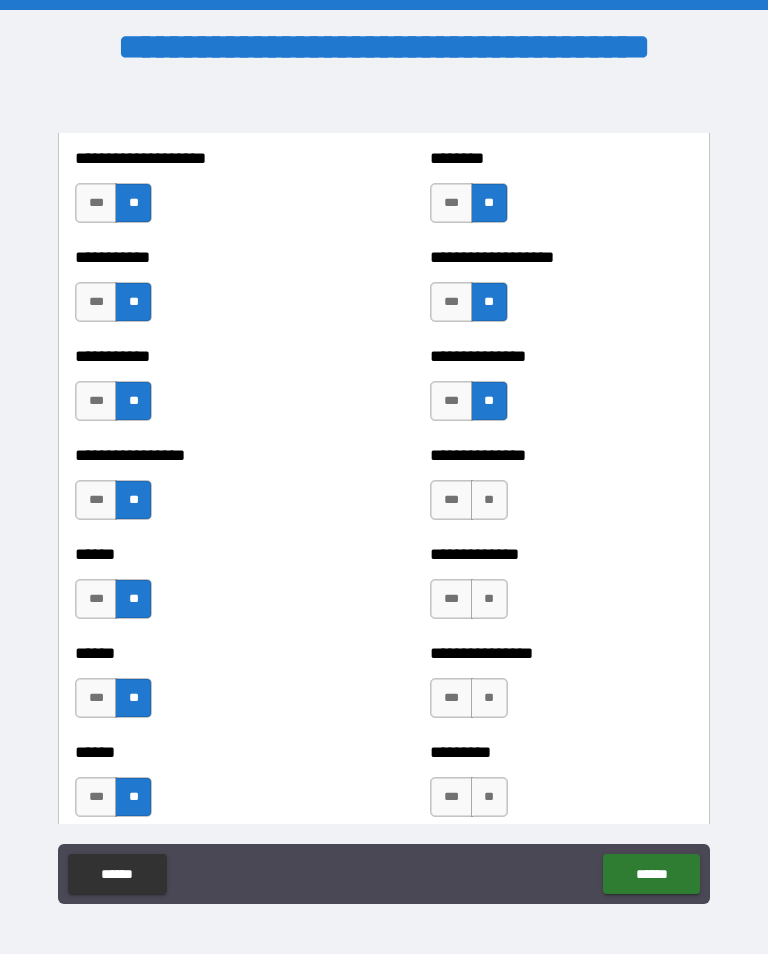 click on "**" at bounding box center [489, 500] 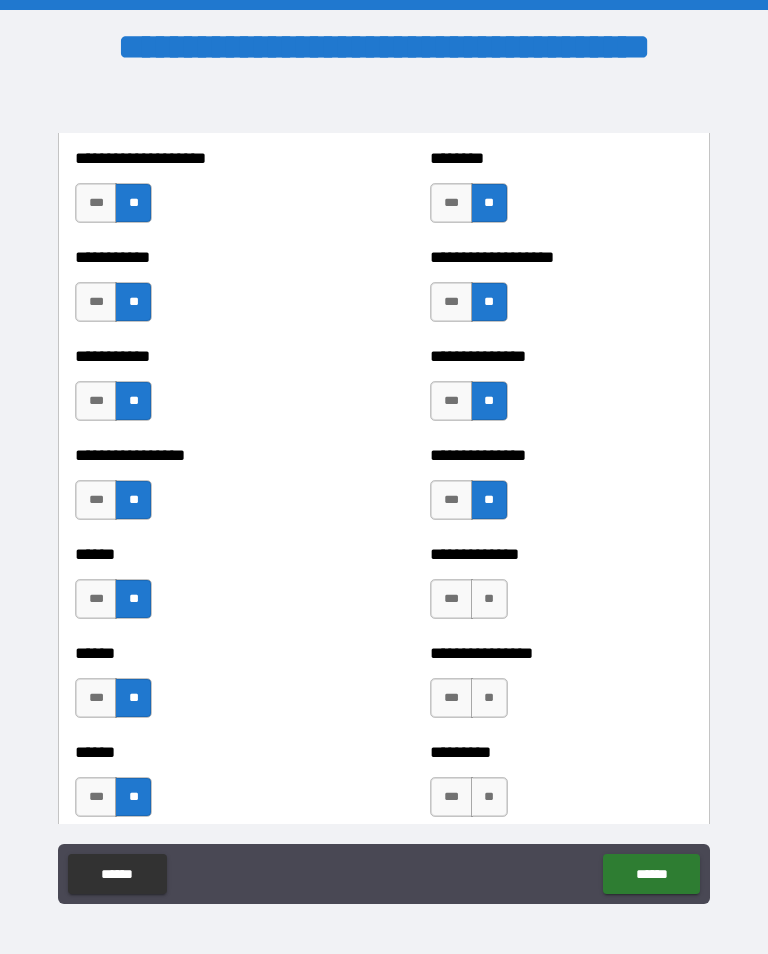 click on "**" at bounding box center (489, 599) 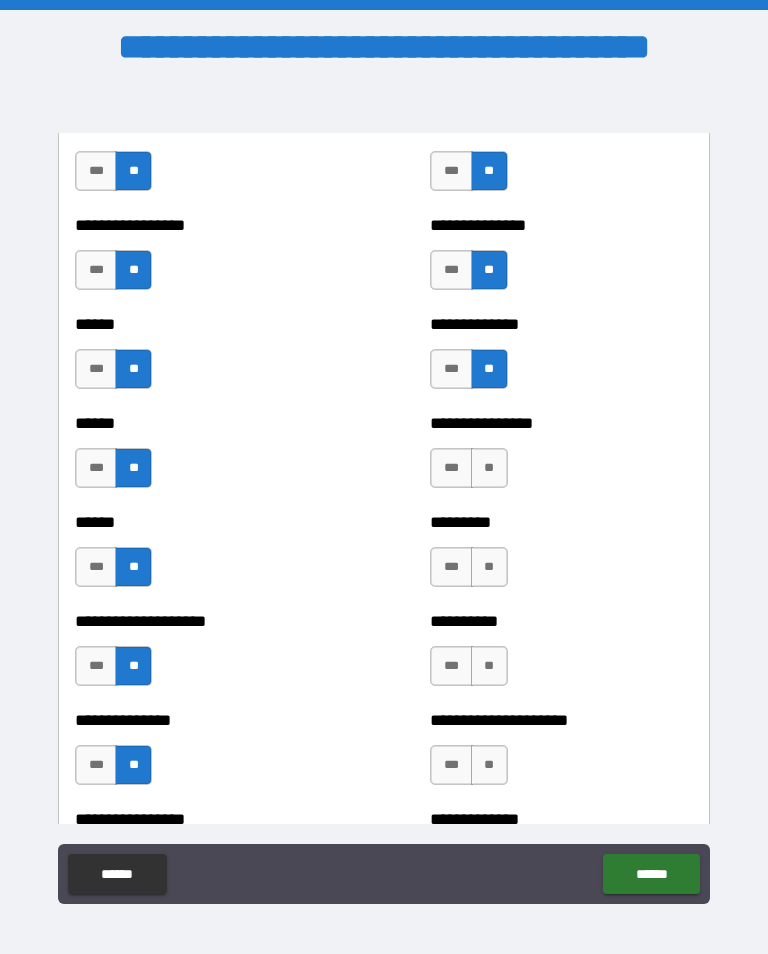 scroll, scrollTop: 2976, scrollLeft: 0, axis: vertical 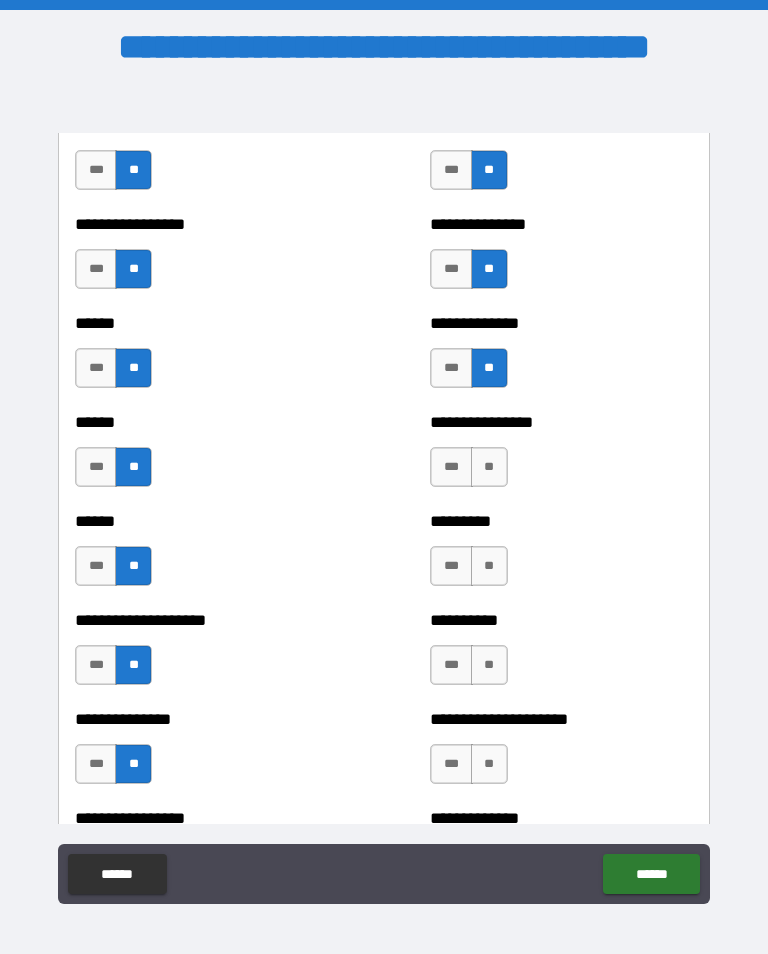 click on "**" at bounding box center [489, 467] 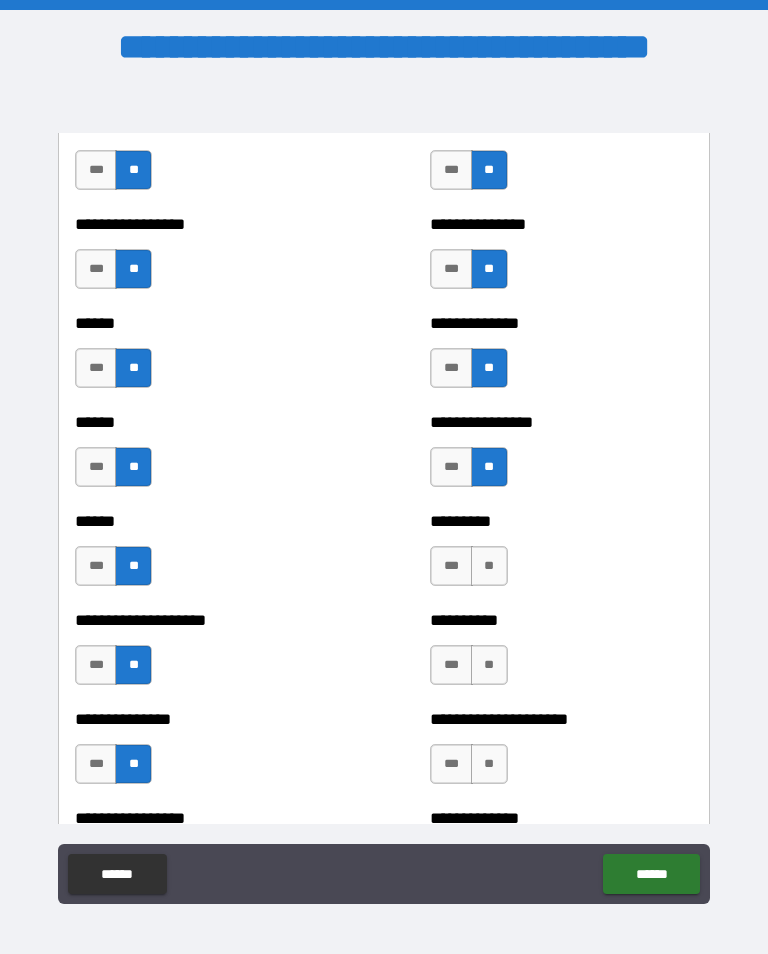 click on "**" at bounding box center (489, 566) 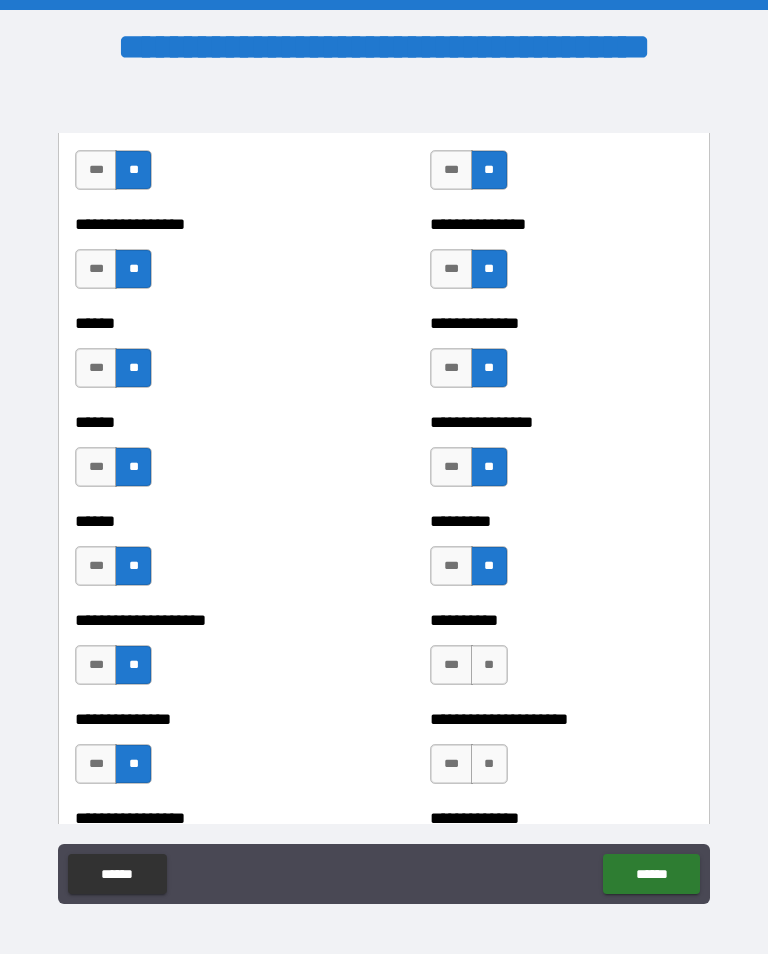 click on "**" at bounding box center (489, 665) 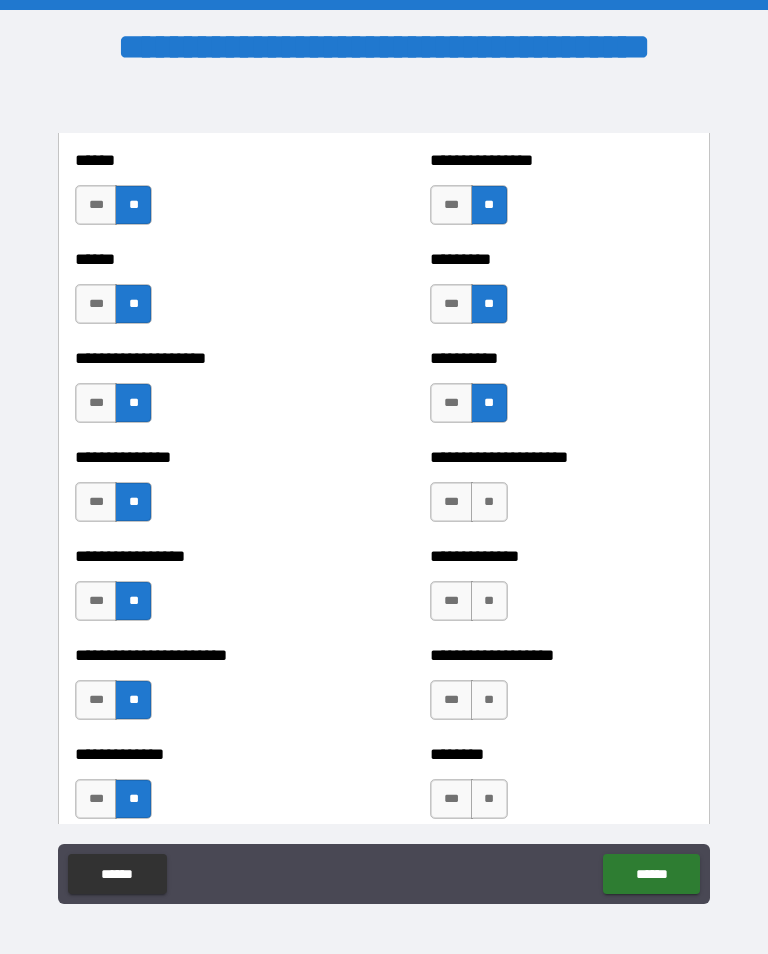 scroll, scrollTop: 3237, scrollLeft: 0, axis: vertical 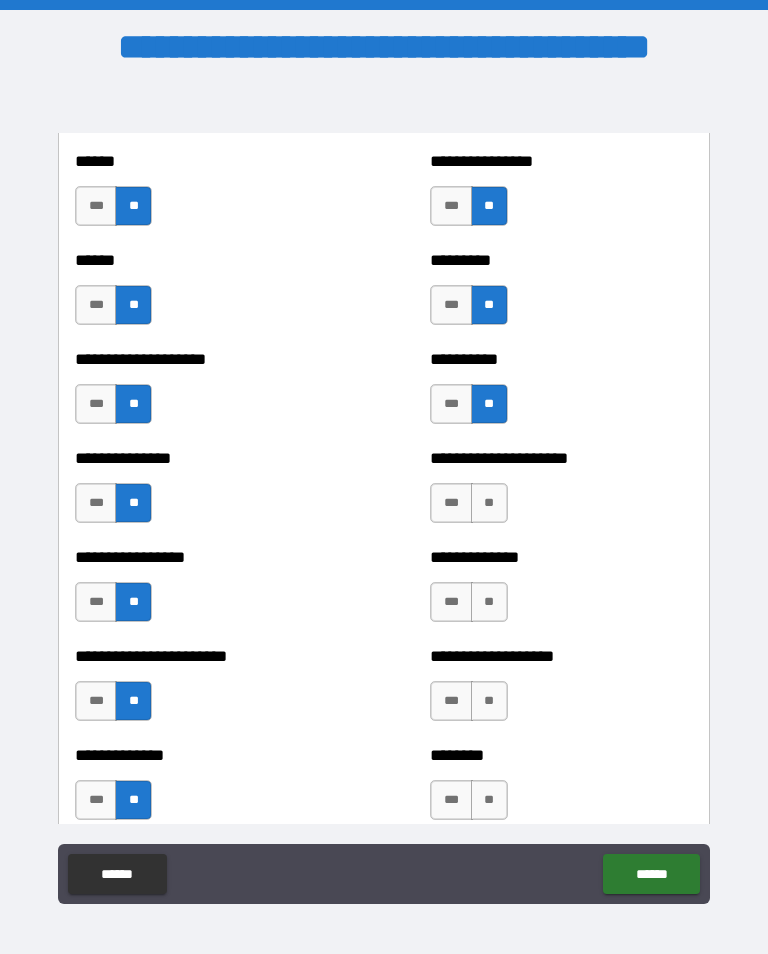 click on "**" at bounding box center [489, 503] 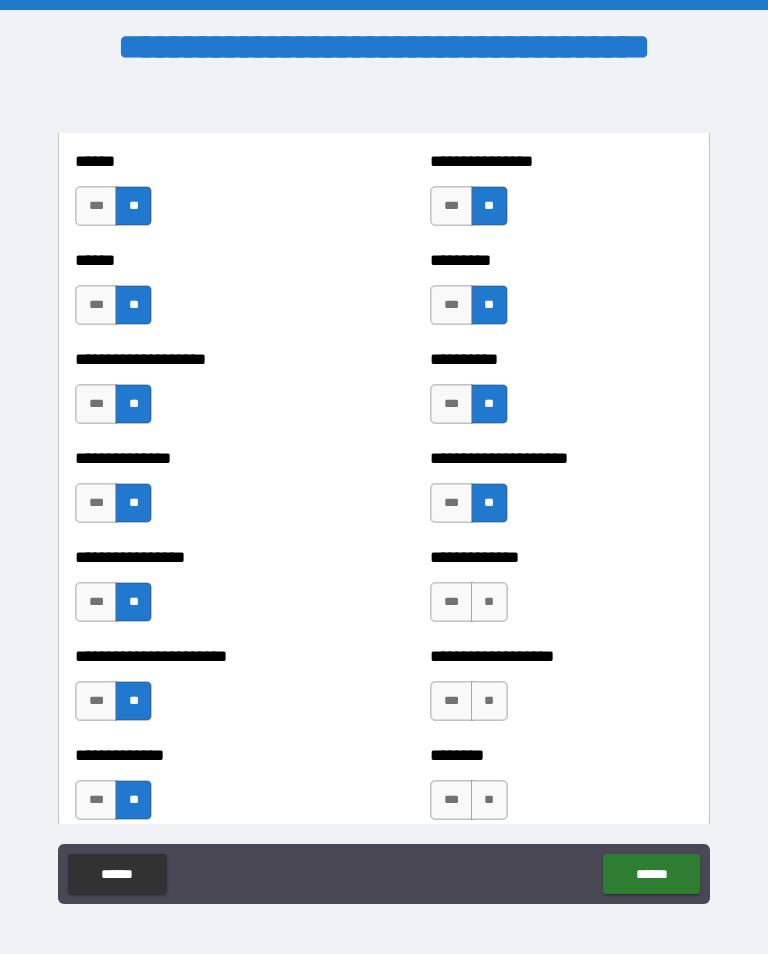 click on "**" at bounding box center [489, 602] 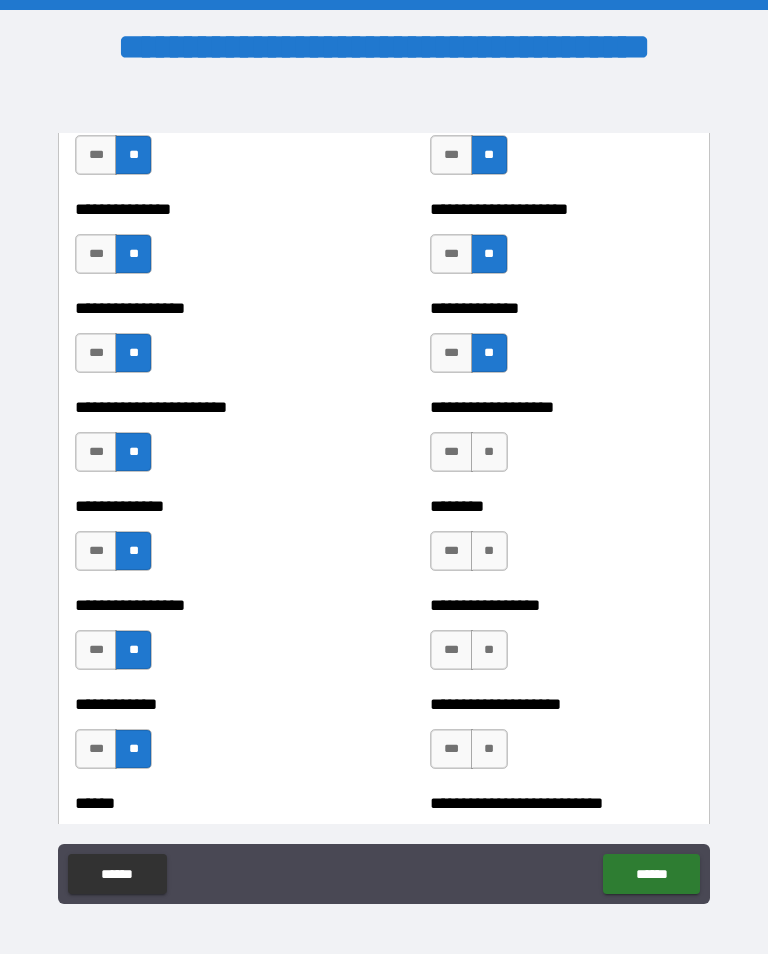 scroll, scrollTop: 3488, scrollLeft: 0, axis: vertical 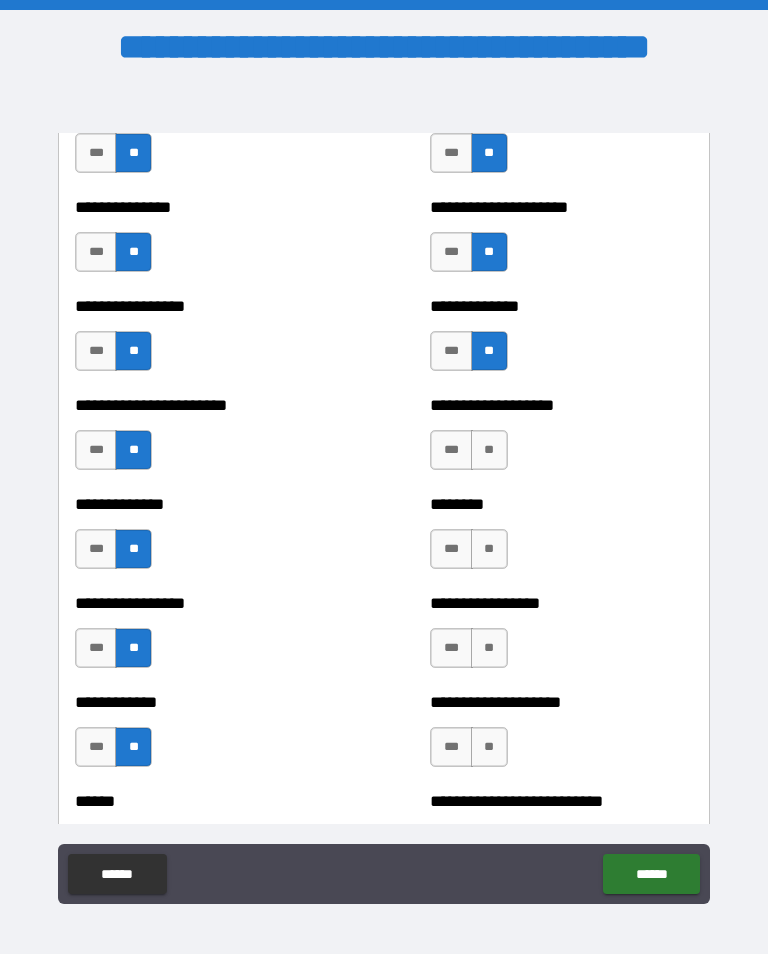 click on "**" at bounding box center [489, 450] 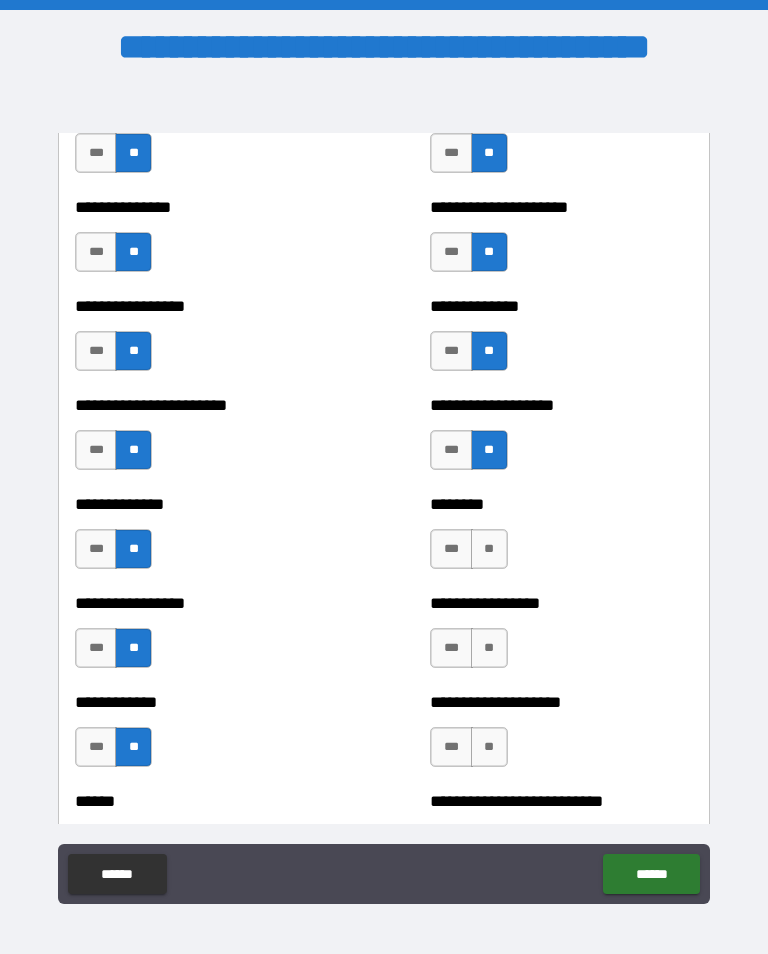 click on "**" at bounding box center (489, 549) 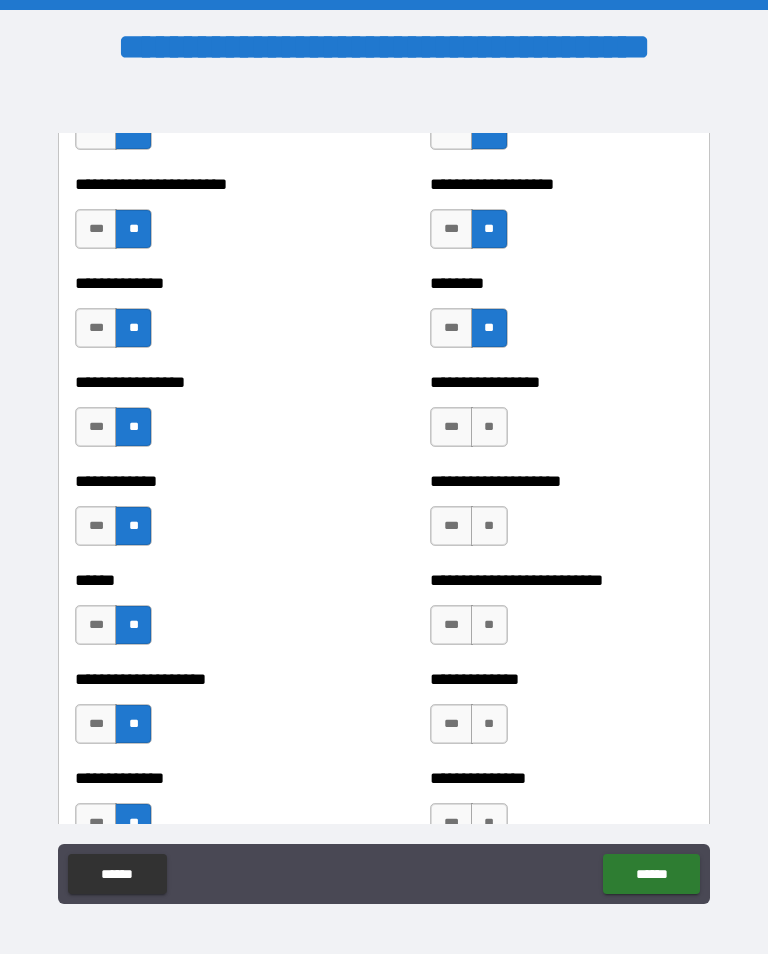 scroll, scrollTop: 3710, scrollLeft: 0, axis: vertical 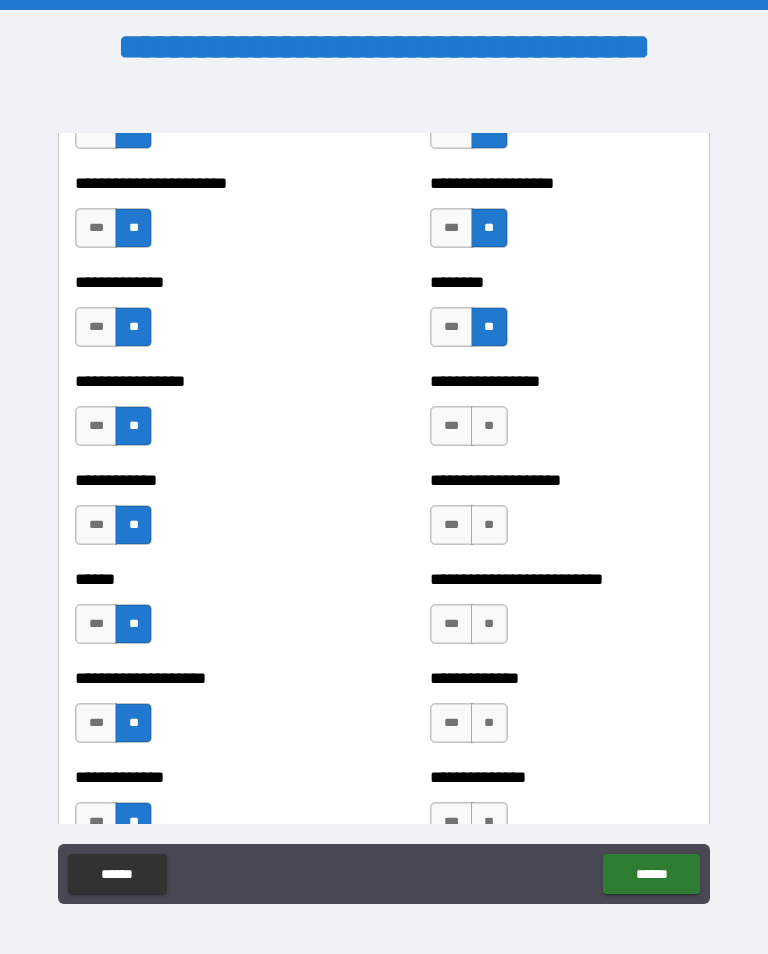 click on "**" at bounding box center [489, 426] 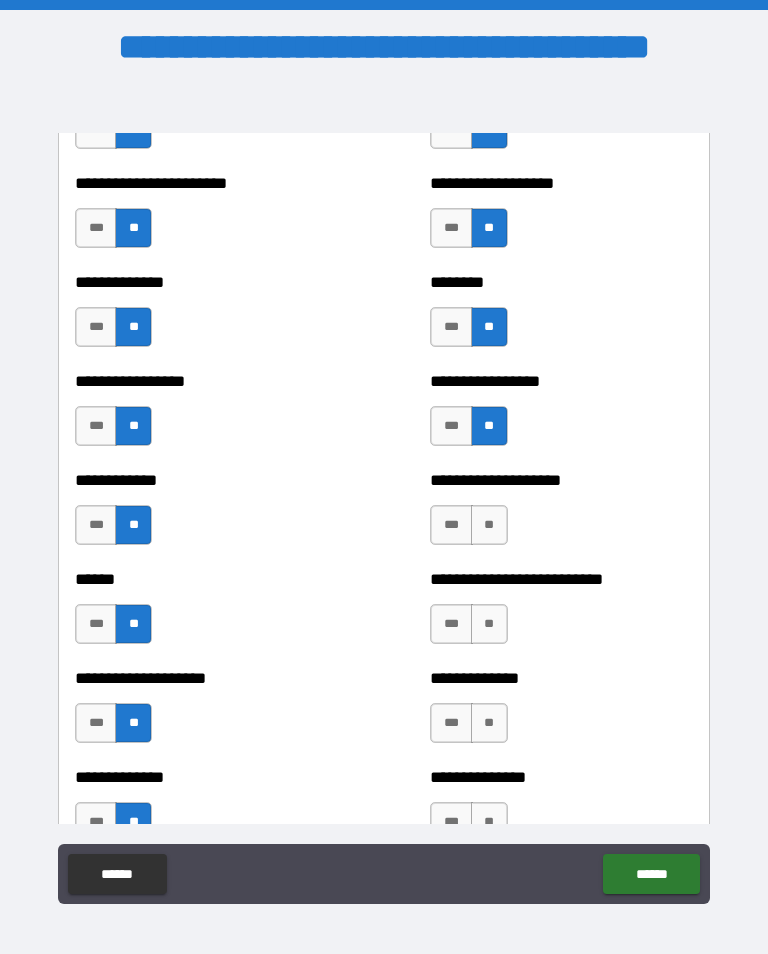click on "**" at bounding box center (489, 525) 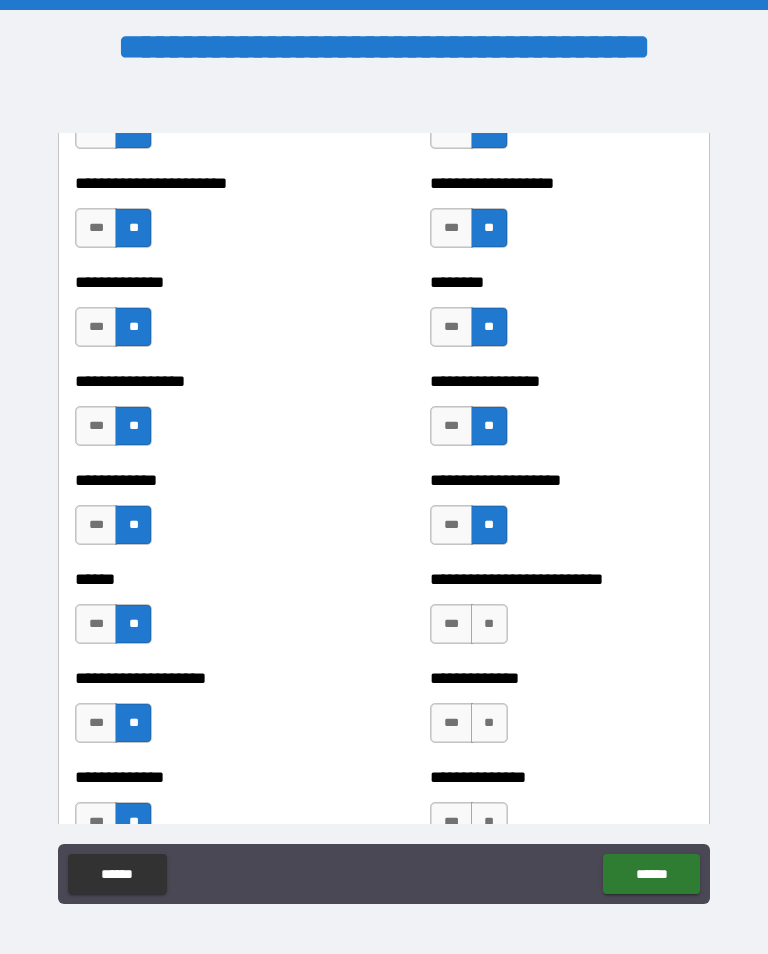 click on "**" at bounding box center [489, 624] 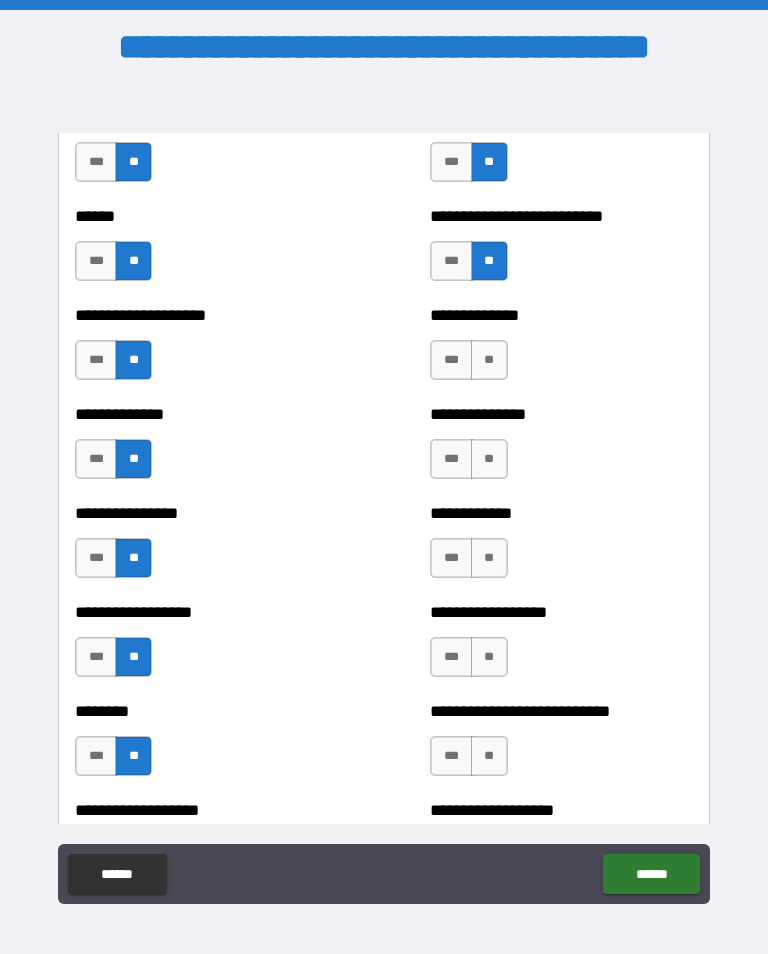 scroll, scrollTop: 4074, scrollLeft: 0, axis: vertical 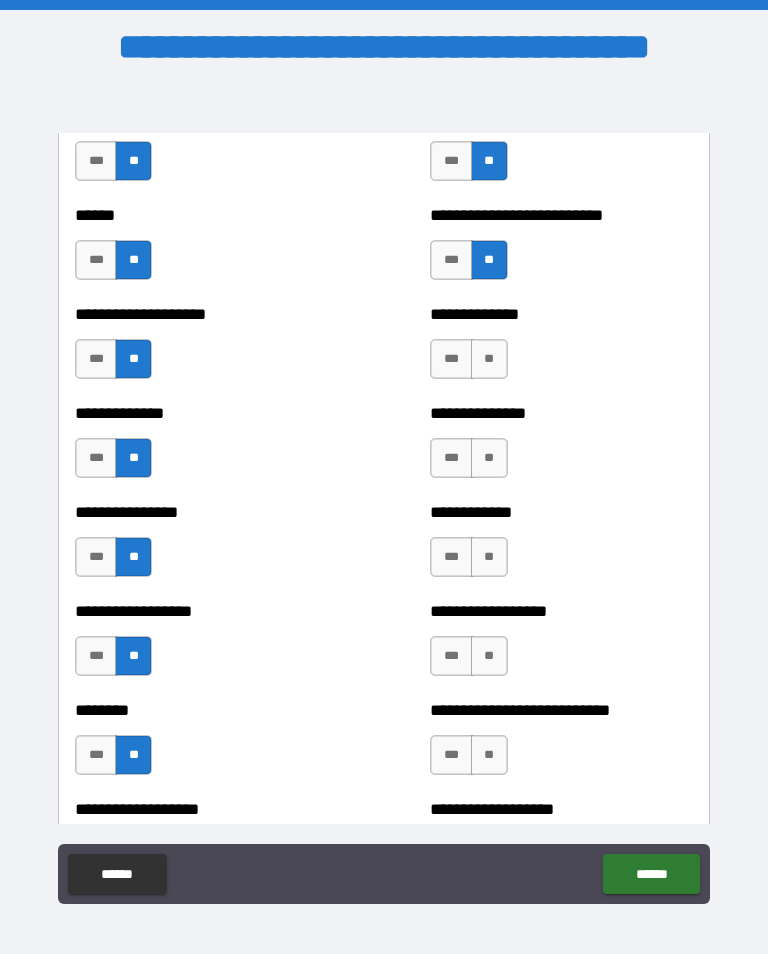 click on "**" at bounding box center (489, 359) 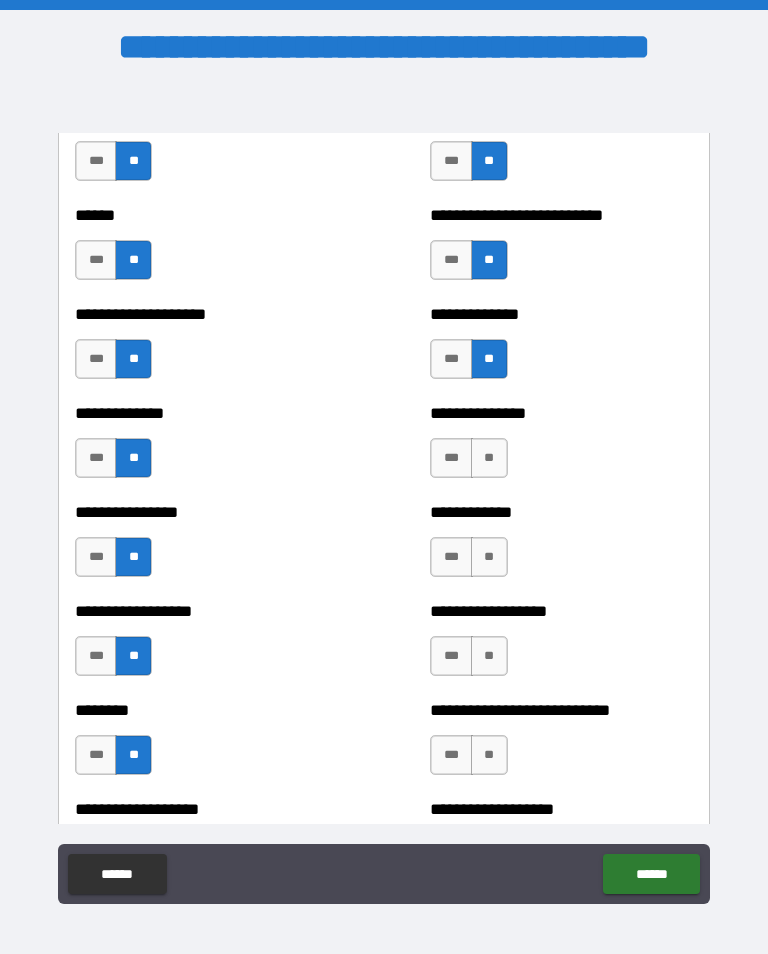 click on "**" at bounding box center (489, 458) 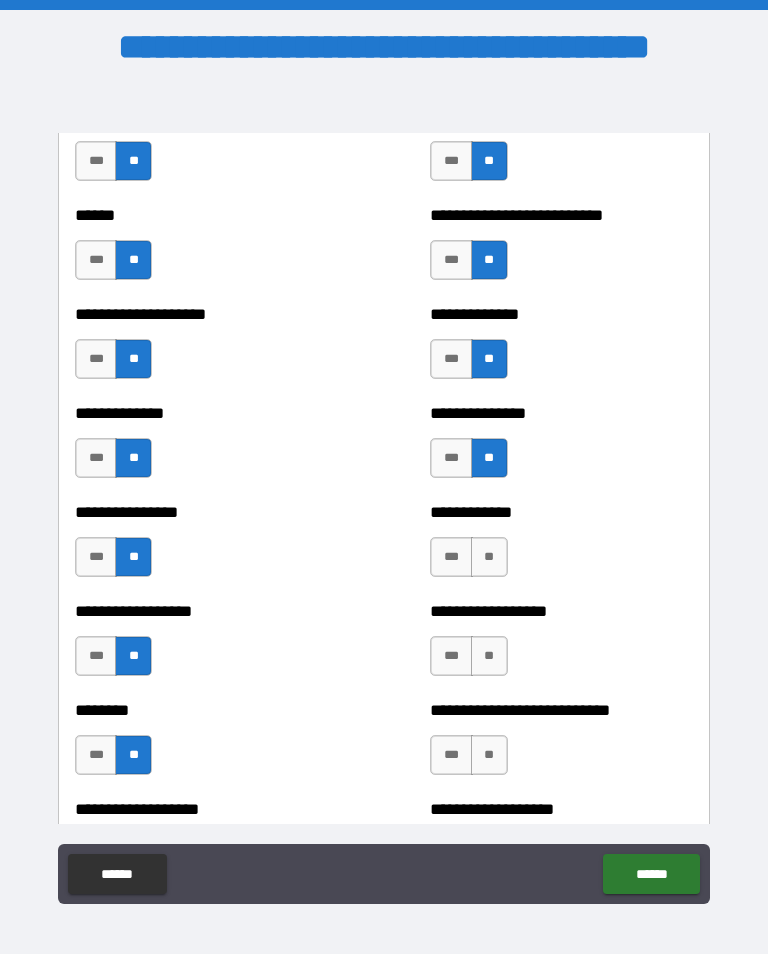 click on "**" at bounding box center [489, 557] 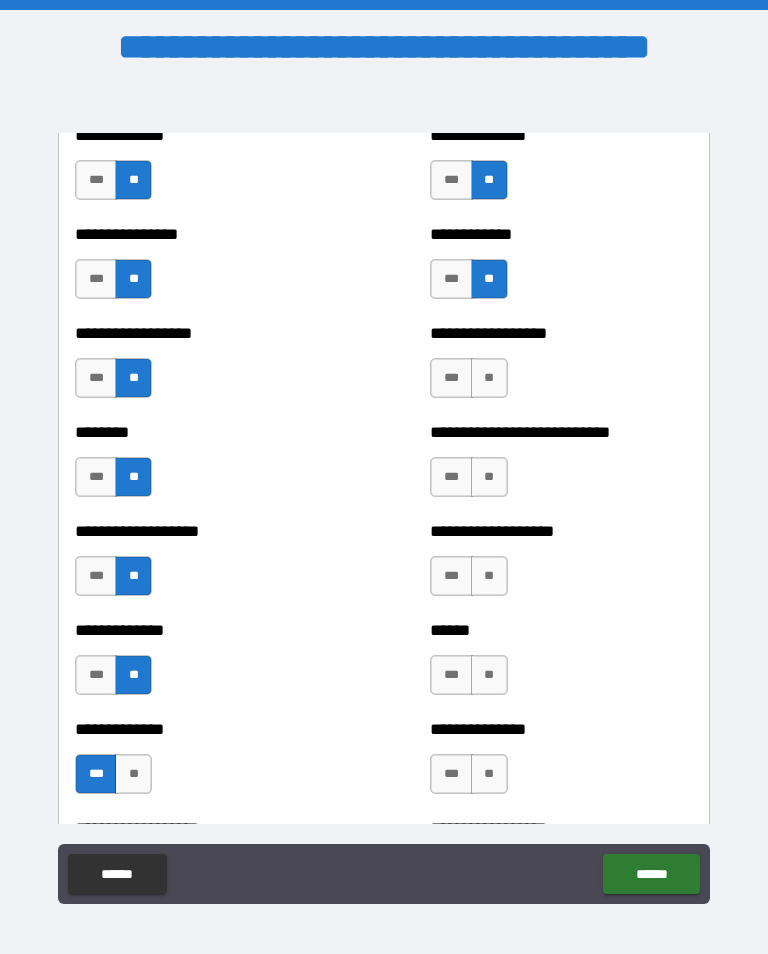 scroll, scrollTop: 4399, scrollLeft: 0, axis: vertical 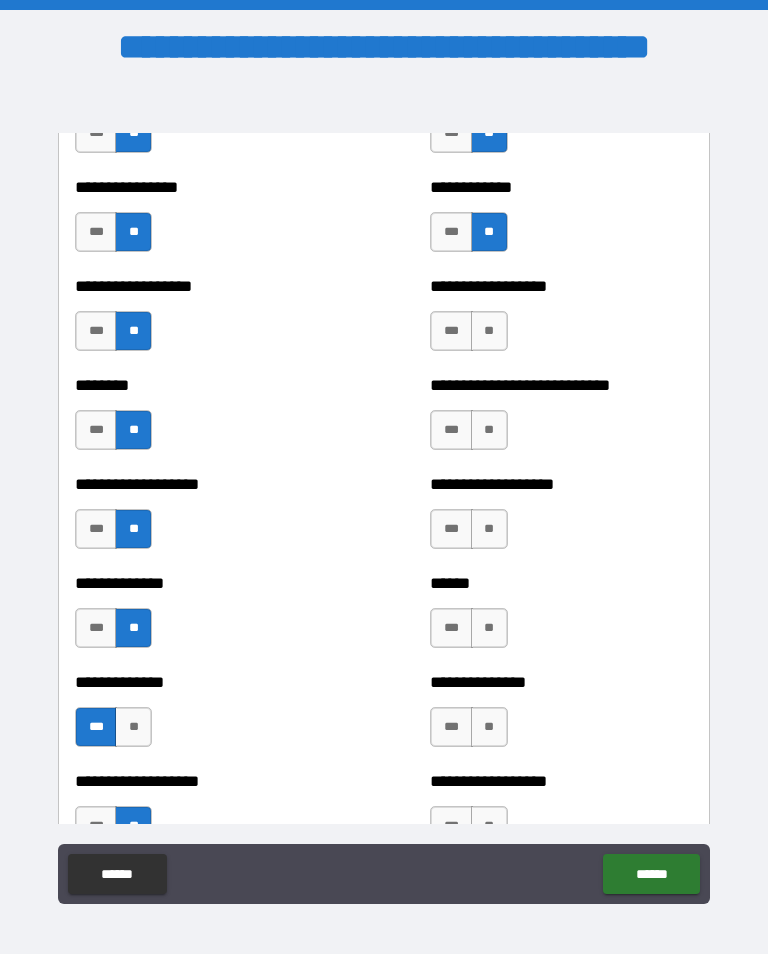 click on "**" at bounding box center (489, 331) 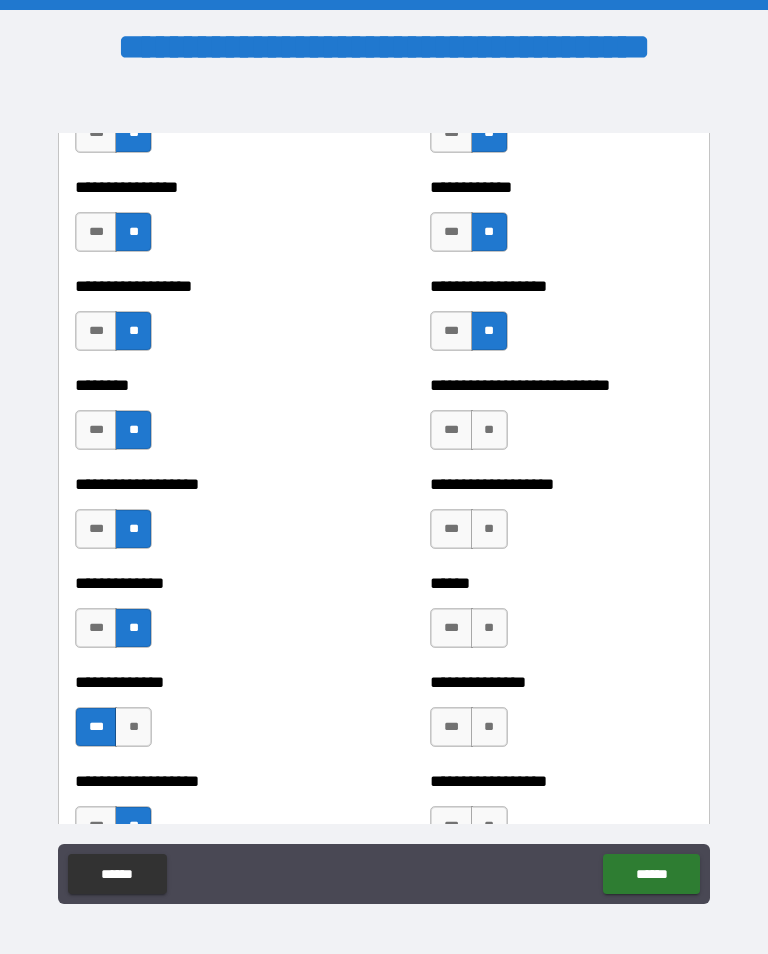 click on "**" at bounding box center [489, 430] 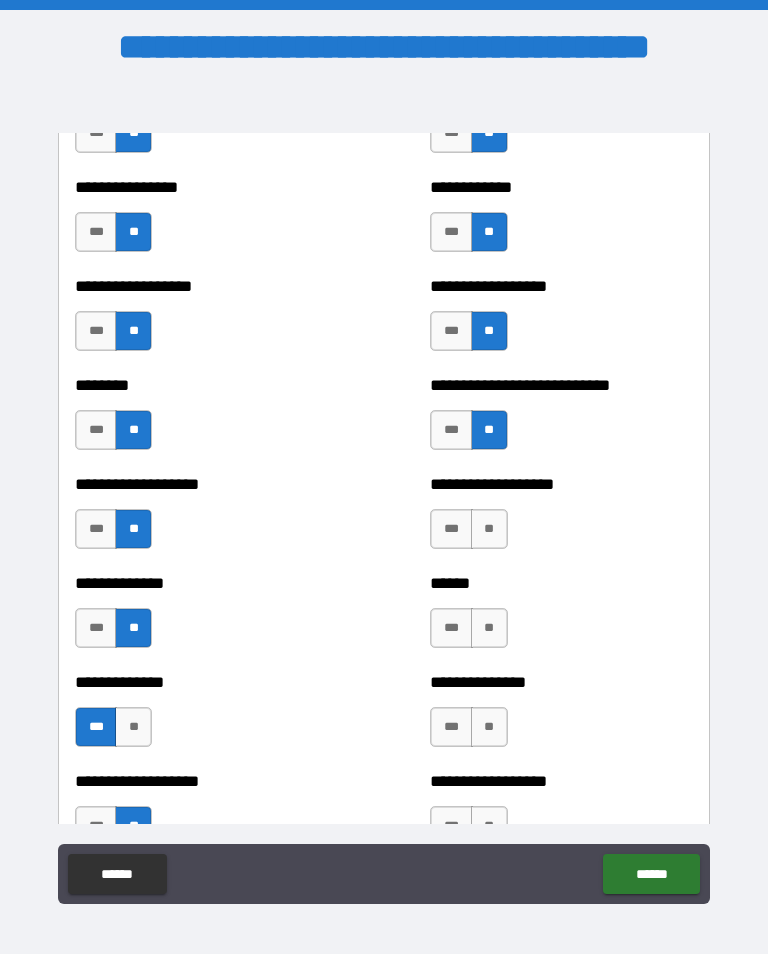 click on "**" at bounding box center (489, 529) 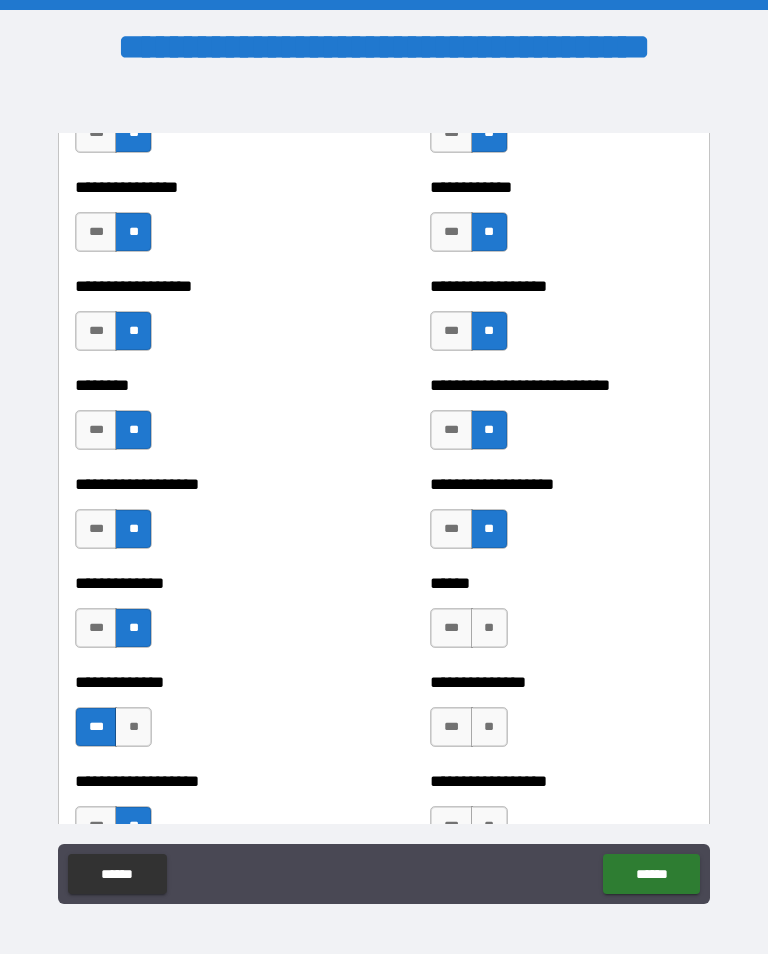 click on "**" at bounding box center (489, 628) 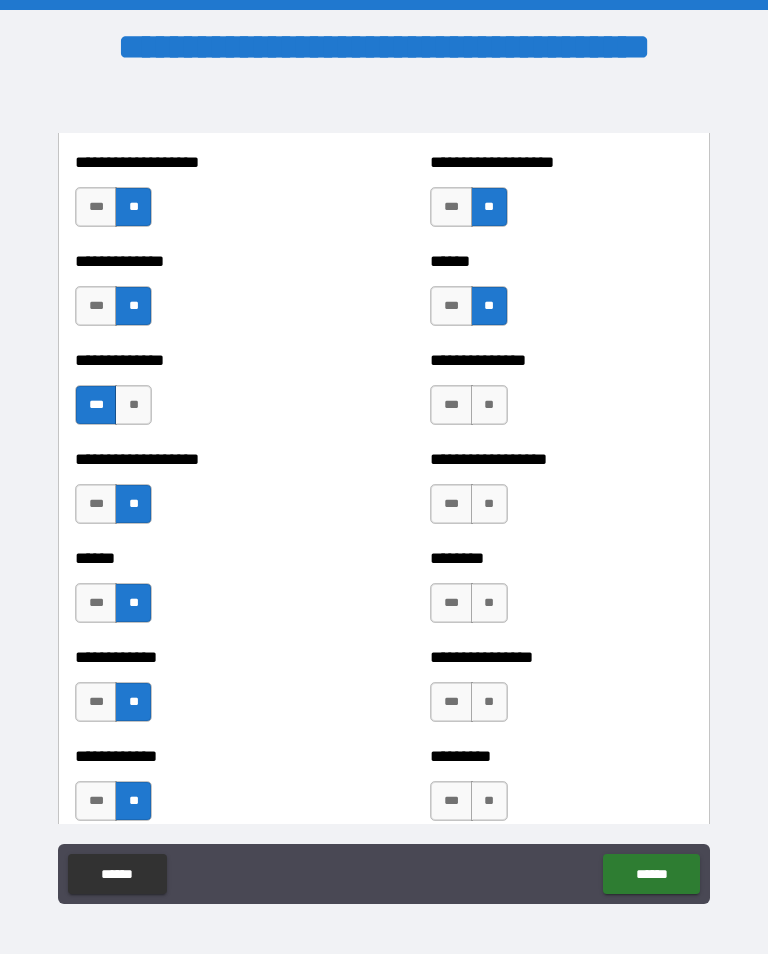 scroll, scrollTop: 4729, scrollLeft: 0, axis: vertical 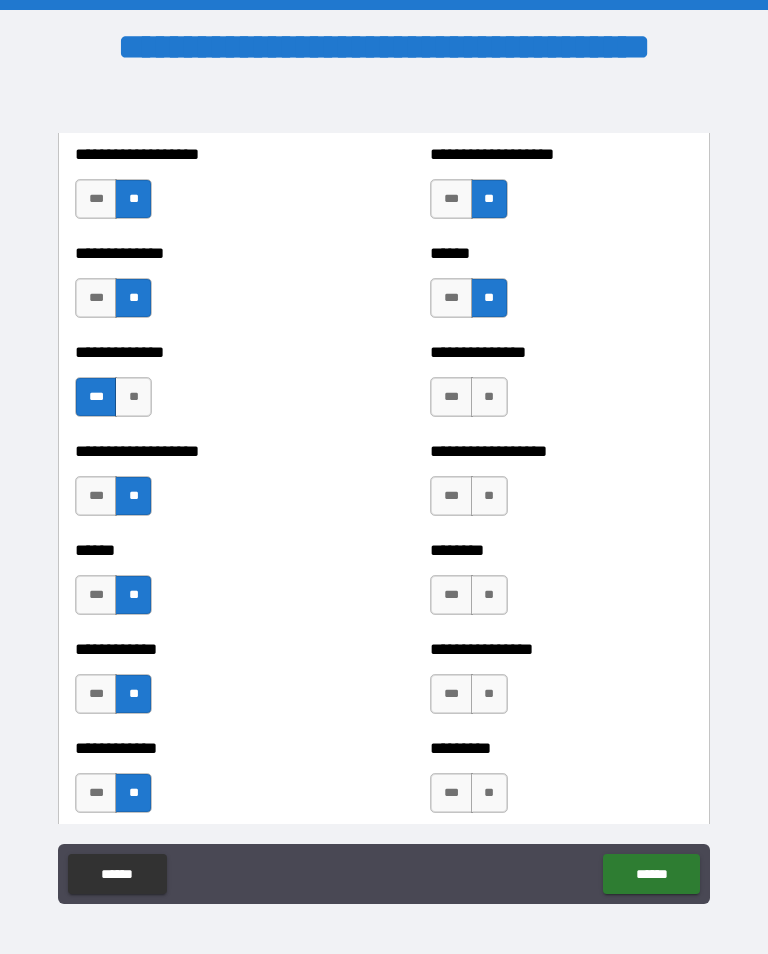 click on "**" at bounding box center (489, 397) 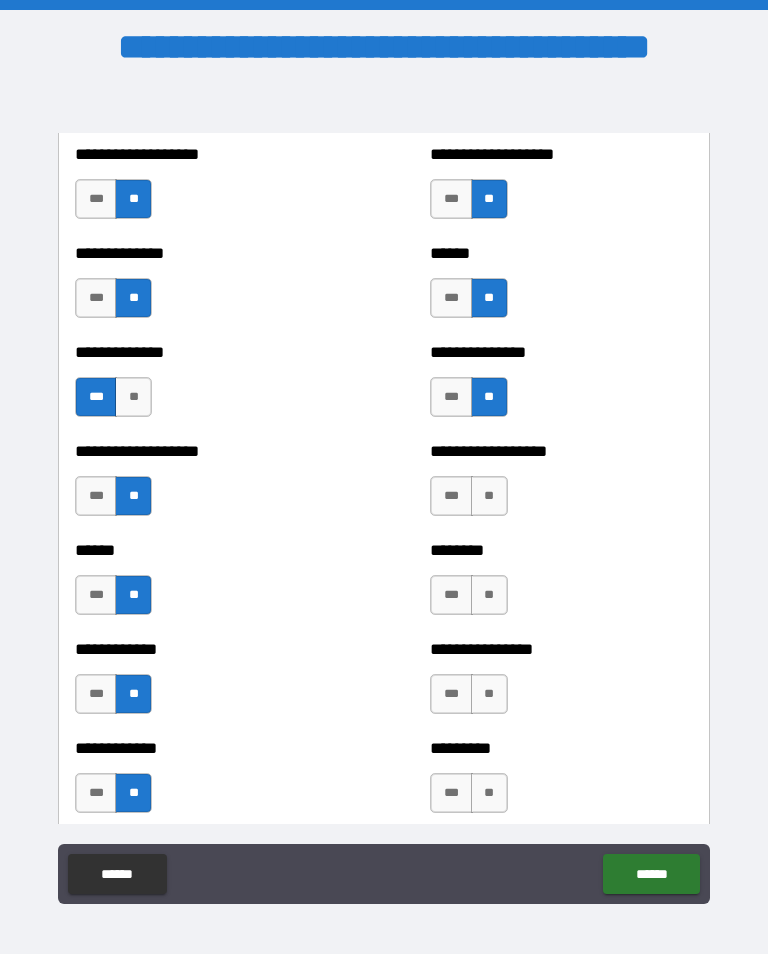 click on "**" at bounding box center [489, 496] 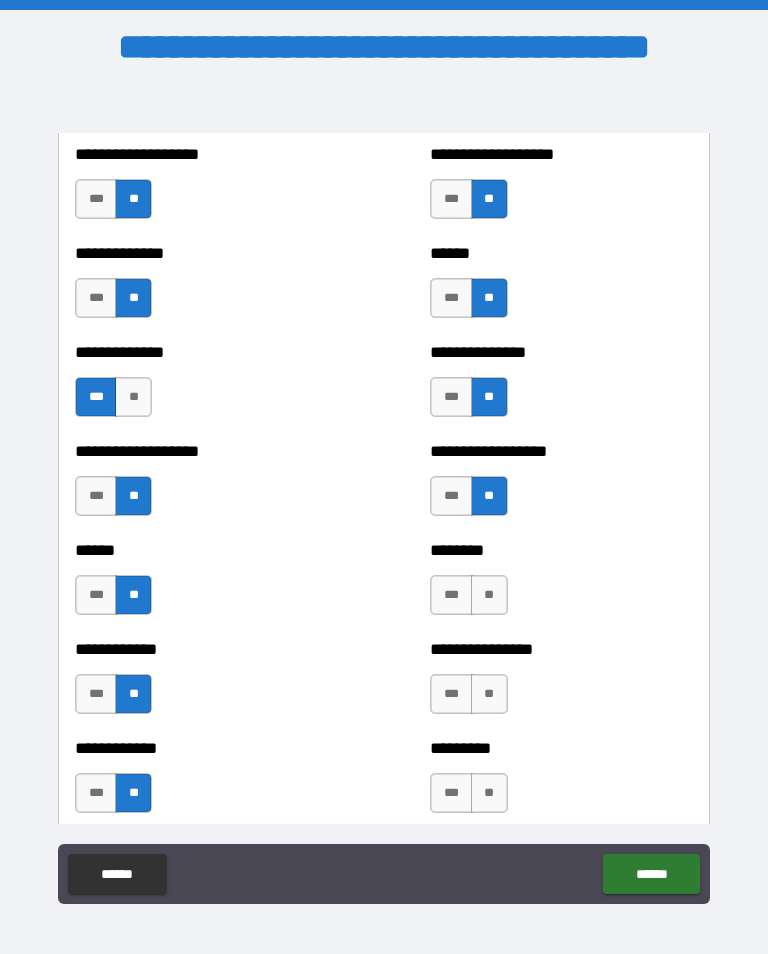click on "**" at bounding box center (489, 595) 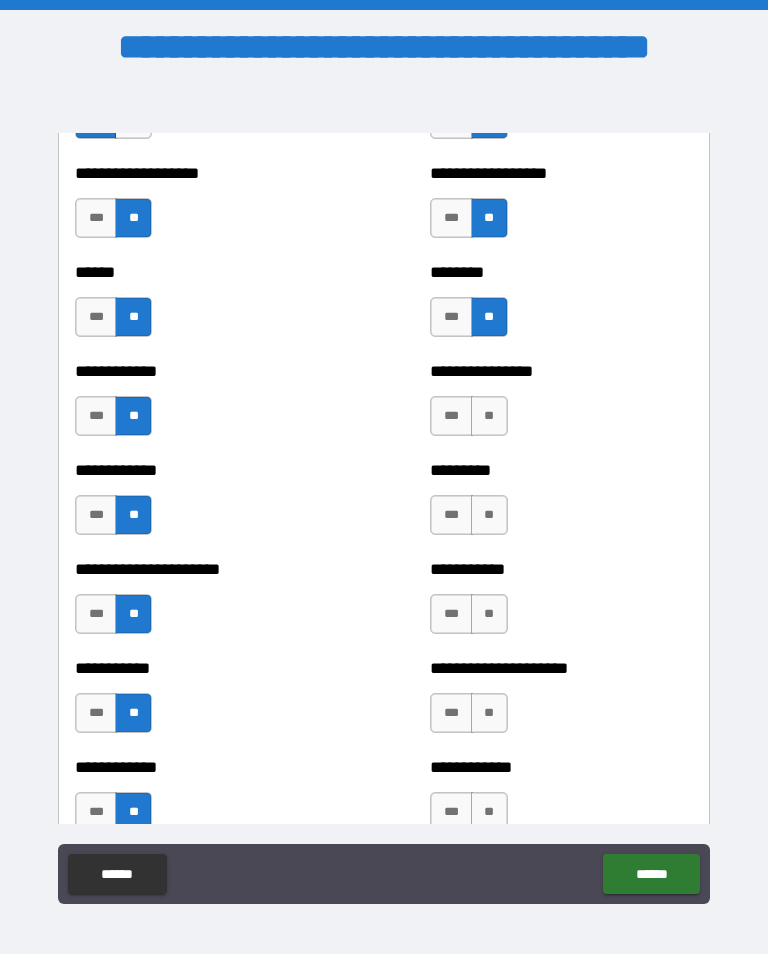 scroll, scrollTop: 5009, scrollLeft: 0, axis: vertical 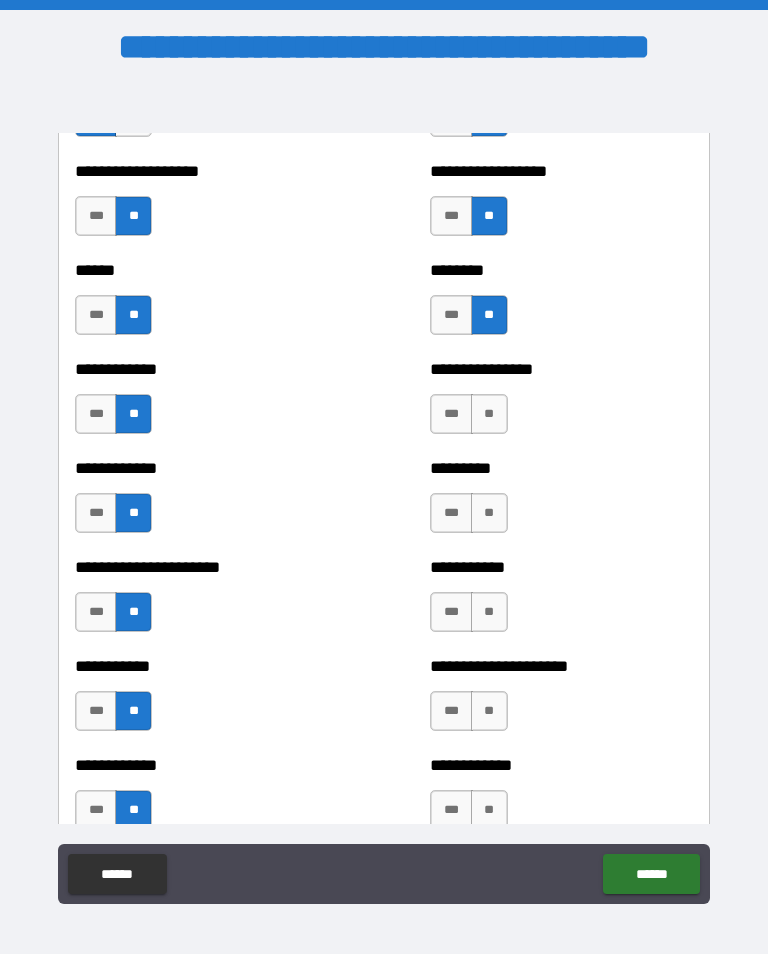 click on "**" at bounding box center (489, 414) 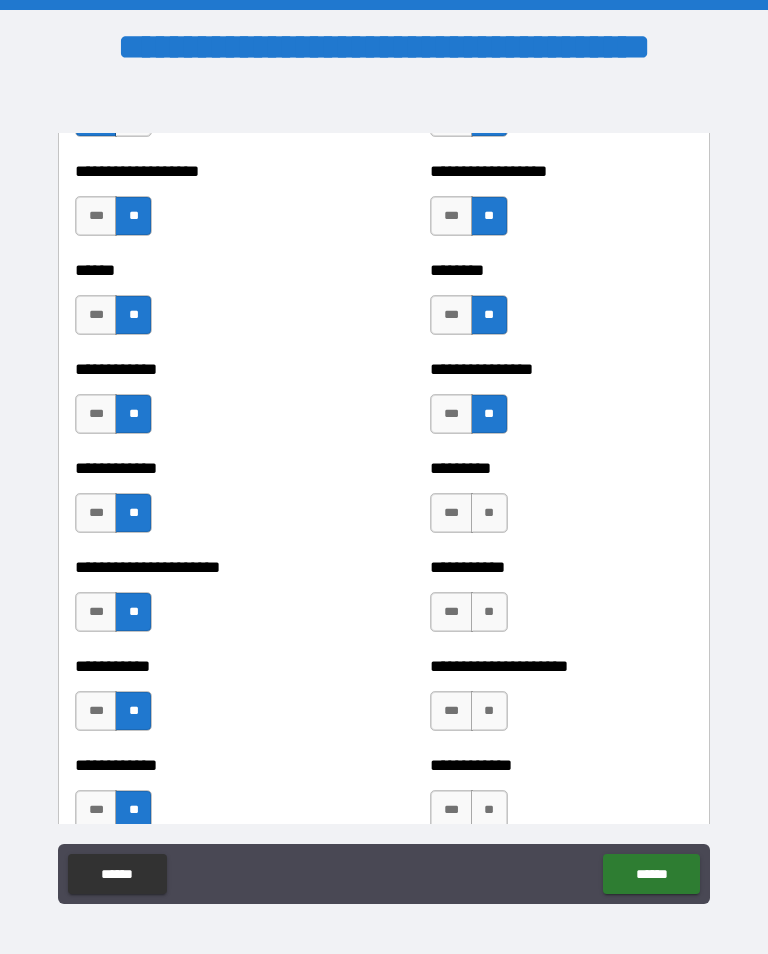 click on "**" at bounding box center [489, 513] 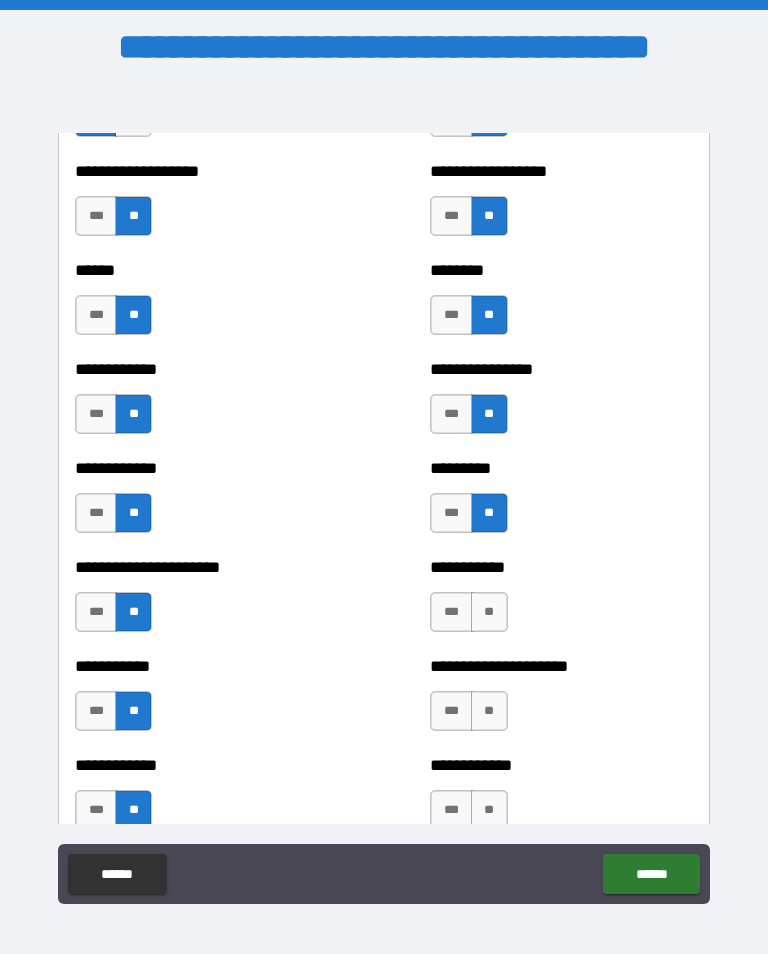 click on "**" at bounding box center [489, 612] 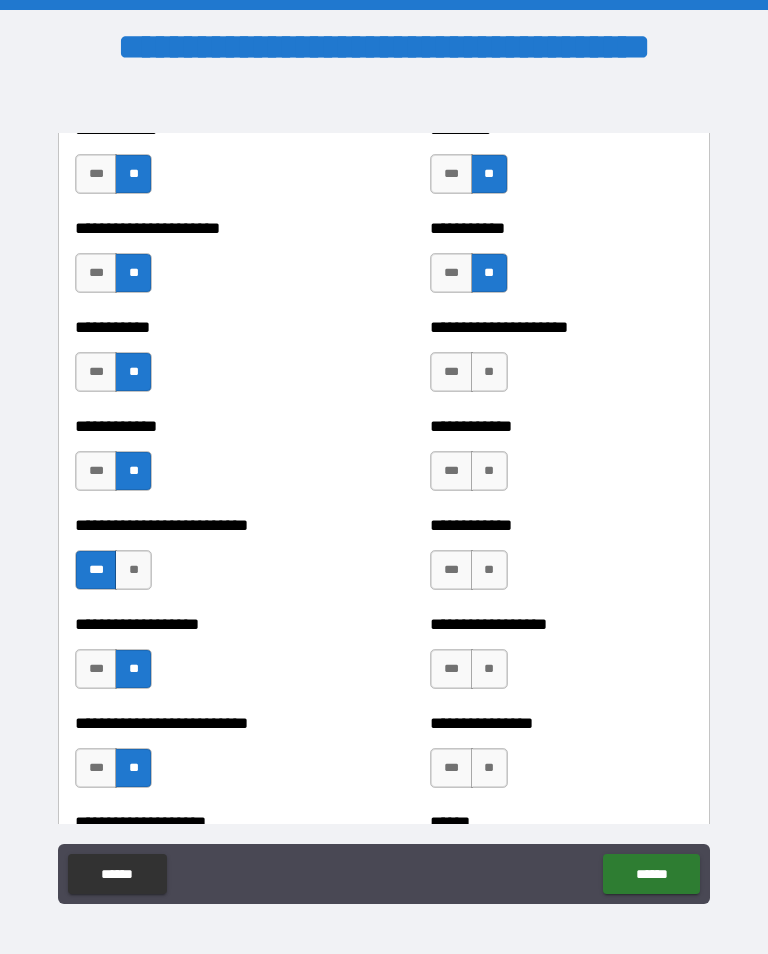 scroll, scrollTop: 5354, scrollLeft: 0, axis: vertical 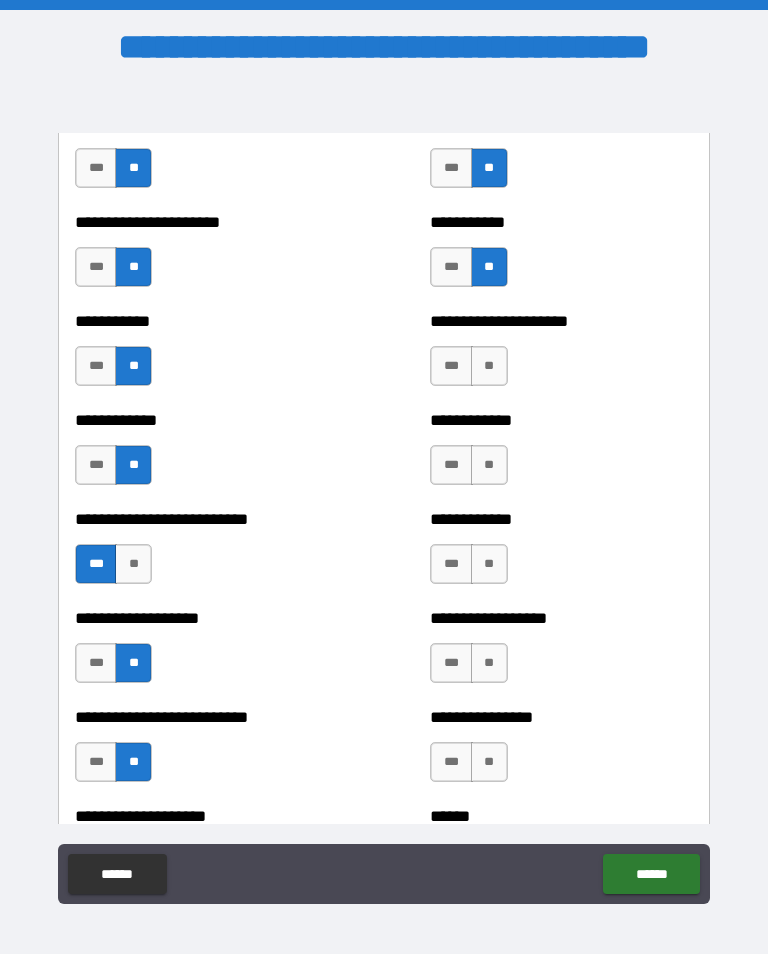 click on "**" at bounding box center (489, 366) 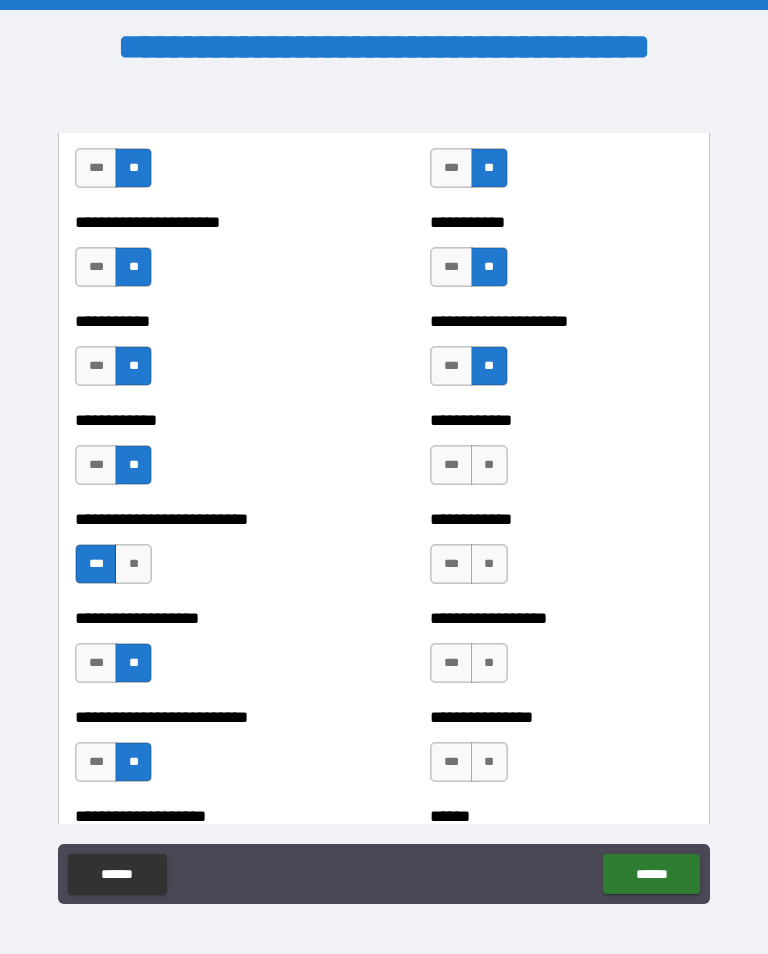 click on "**" at bounding box center [489, 465] 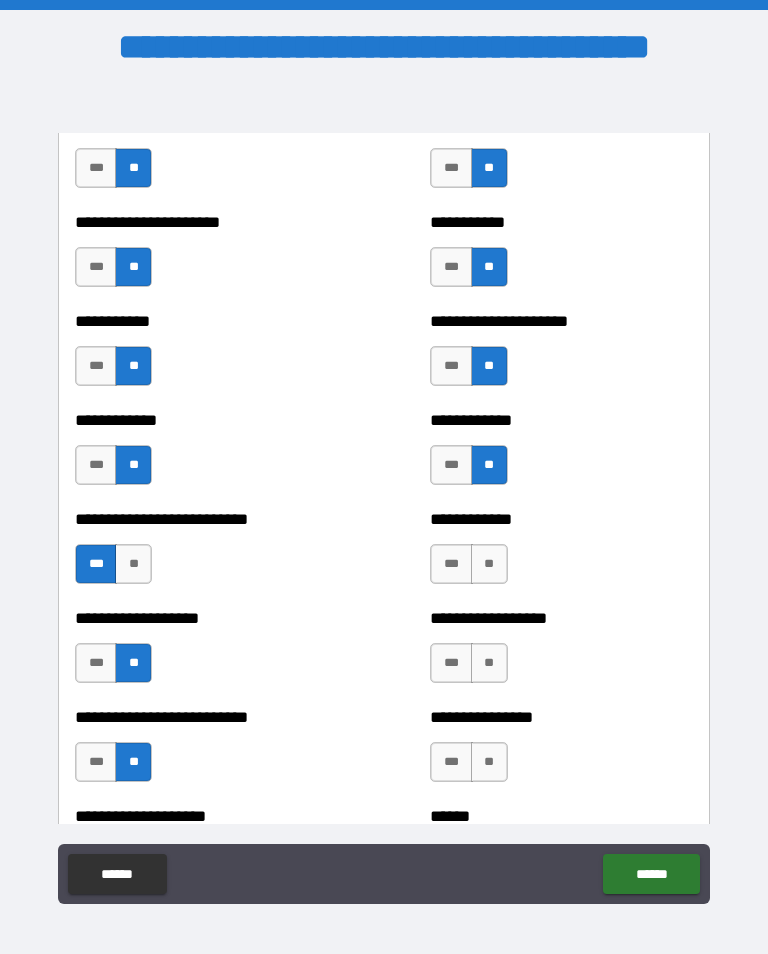 click on "**" at bounding box center [489, 564] 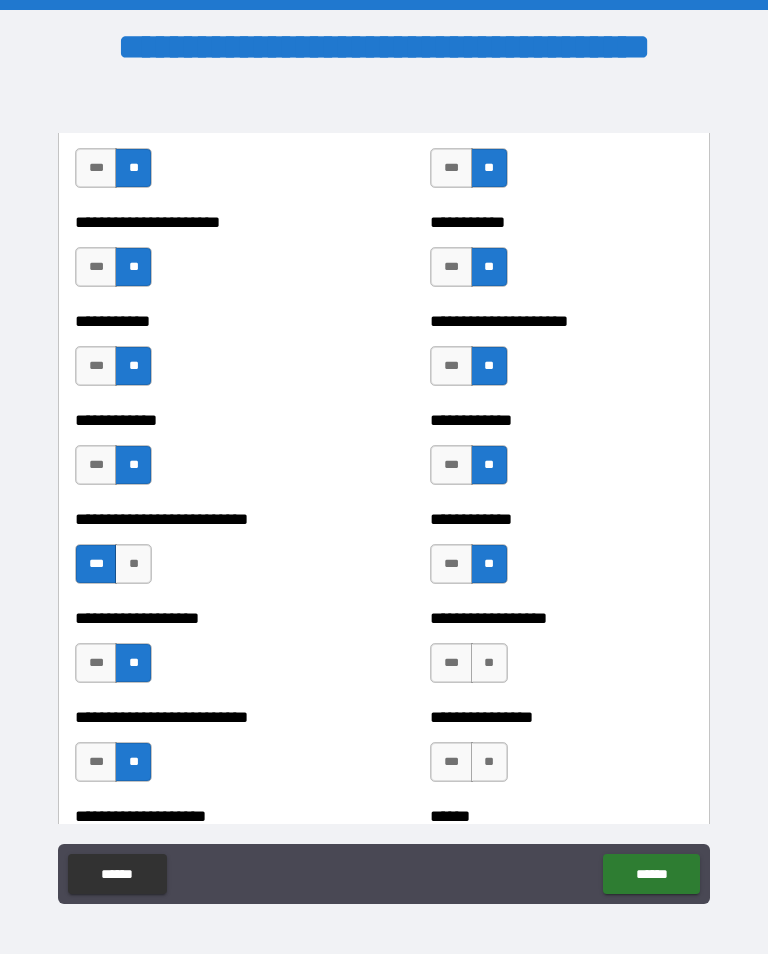 click on "**" at bounding box center (489, 663) 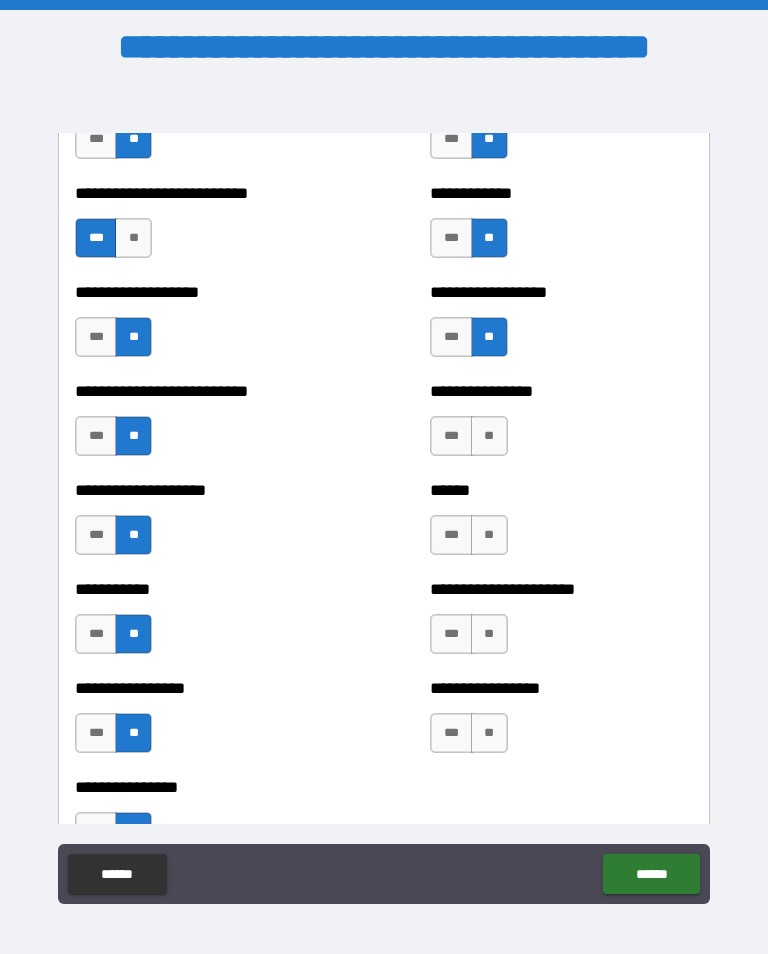 scroll, scrollTop: 5687, scrollLeft: 0, axis: vertical 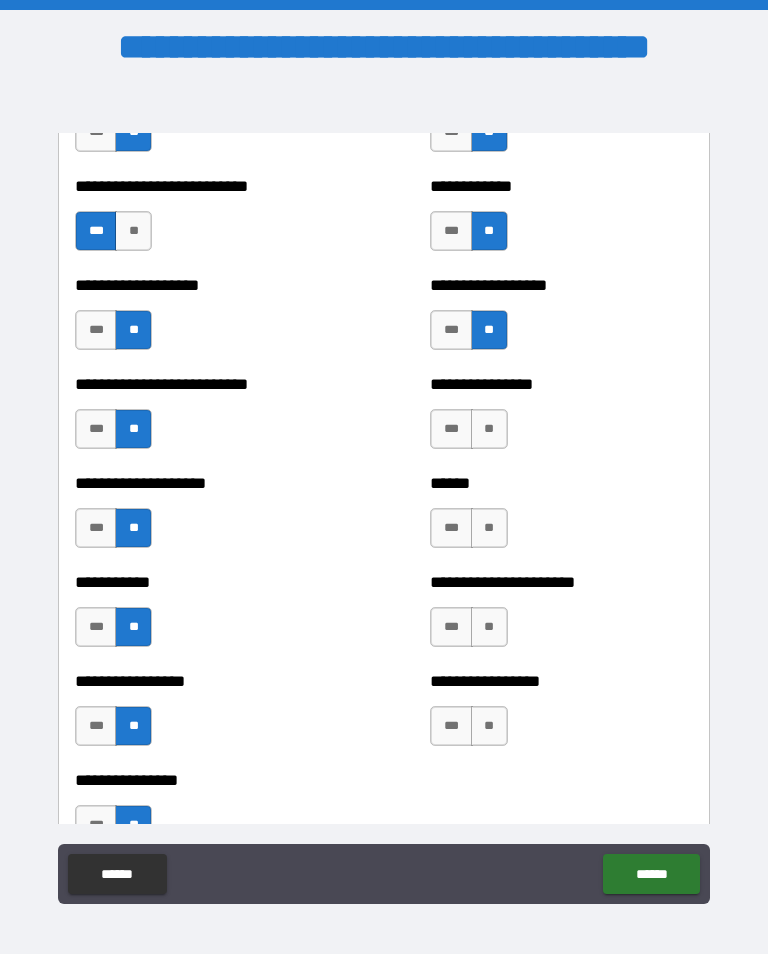 click on "**" at bounding box center [489, 429] 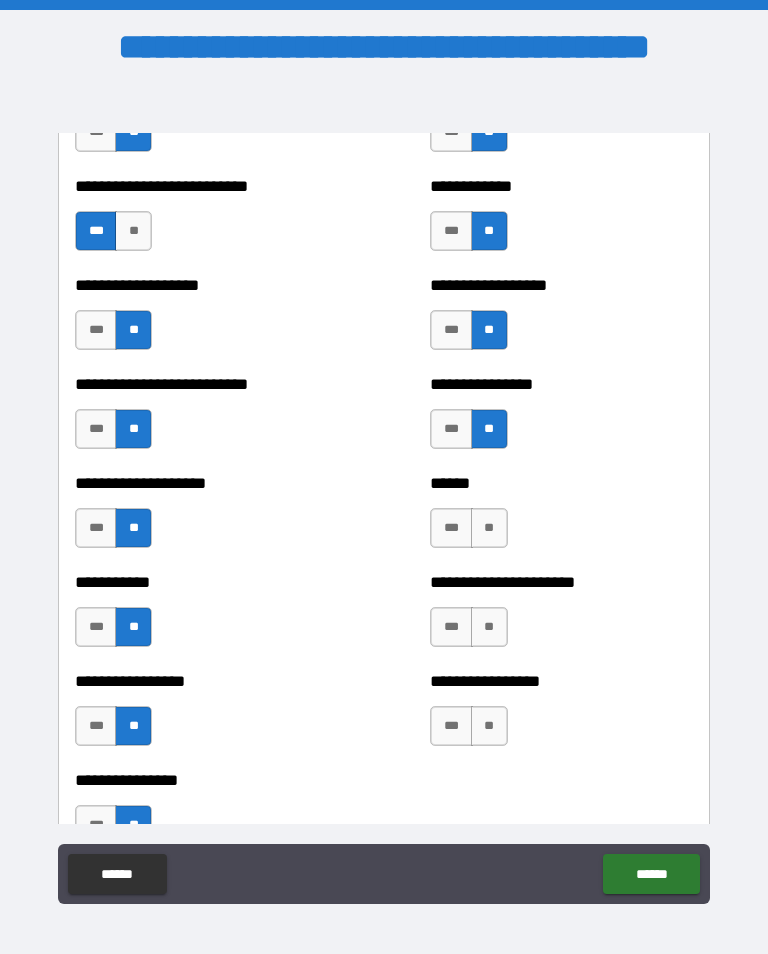 click on "**" at bounding box center (489, 528) 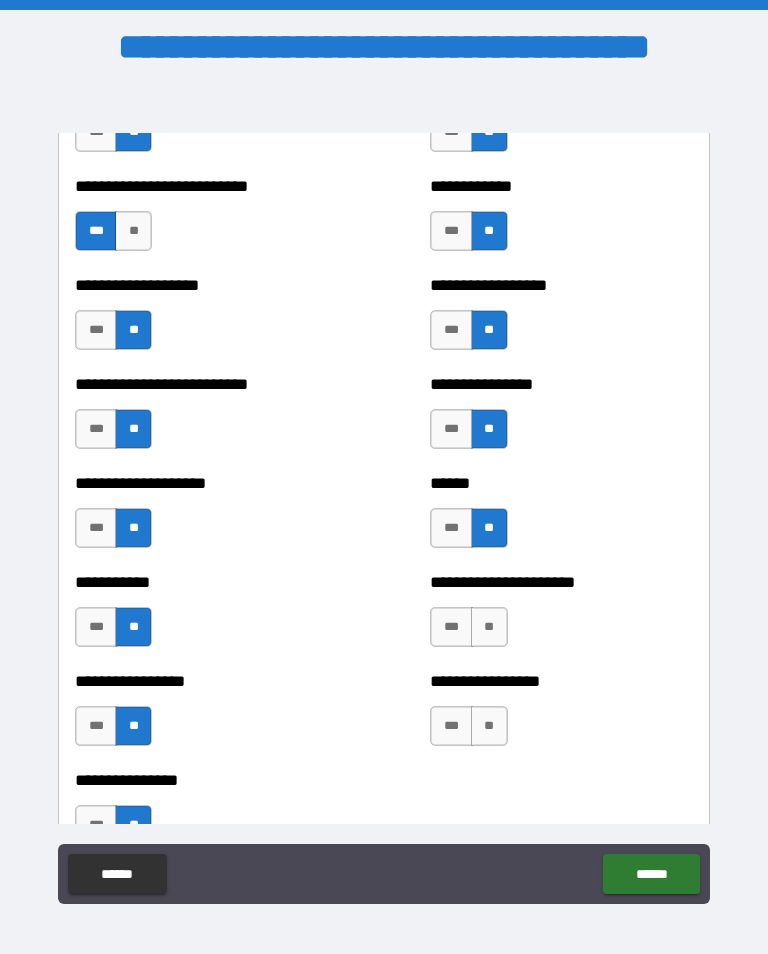click on "**" at bounding box center [489, 627] 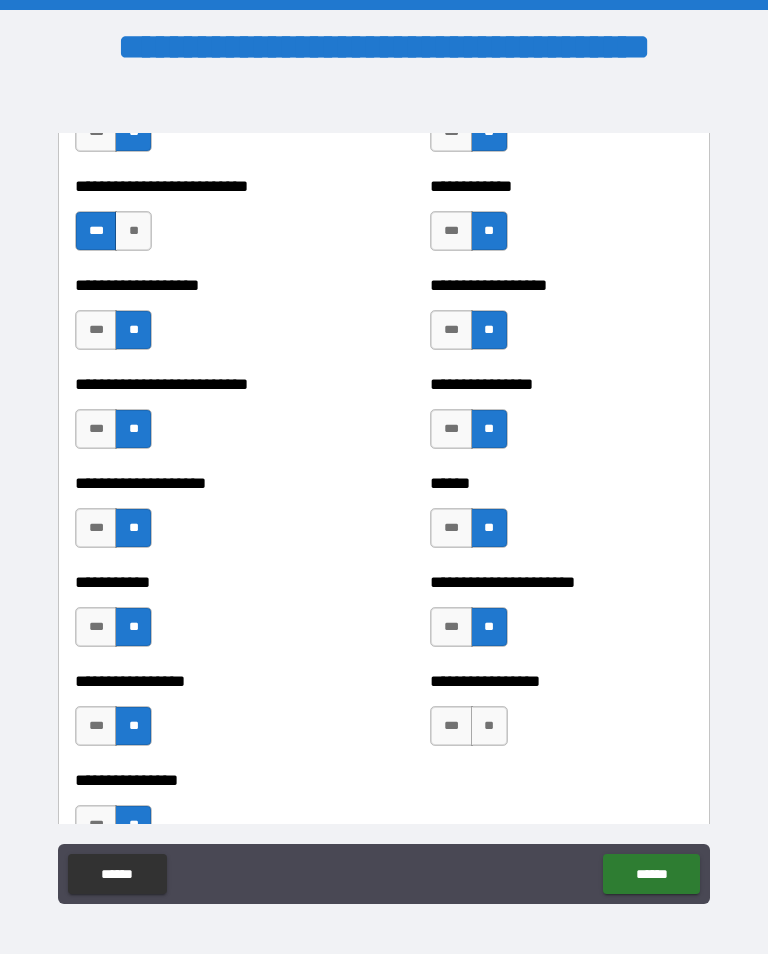 click on "**" at bounding box center (489, 726) 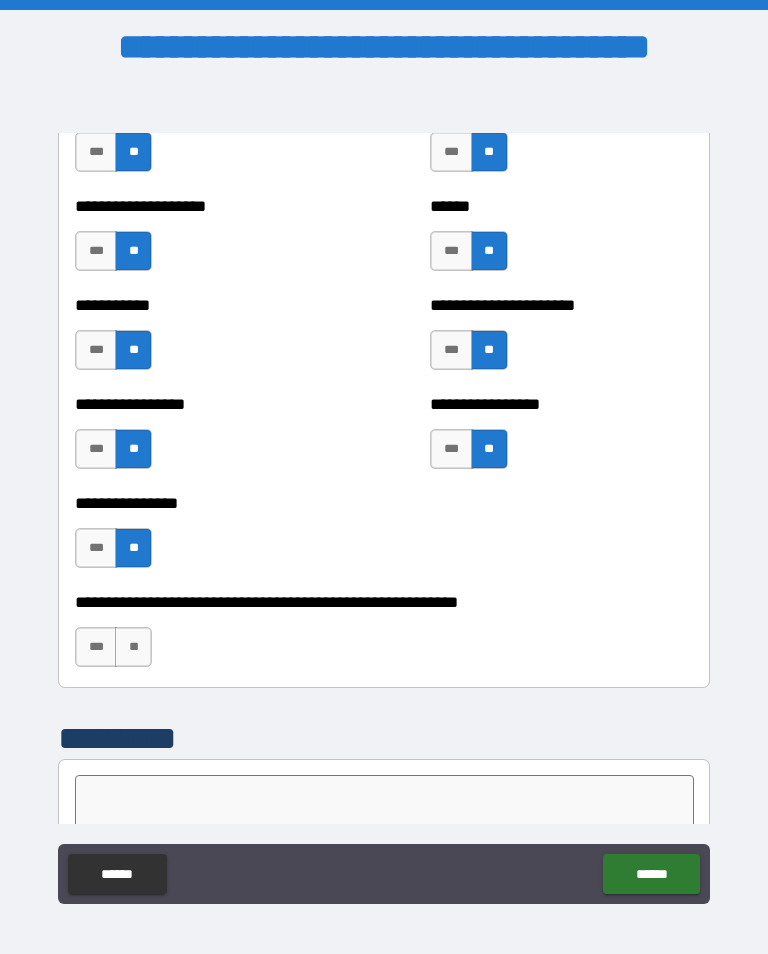 scroll, scrollTop: 5966, scrollLeft: 0, axis: vertical 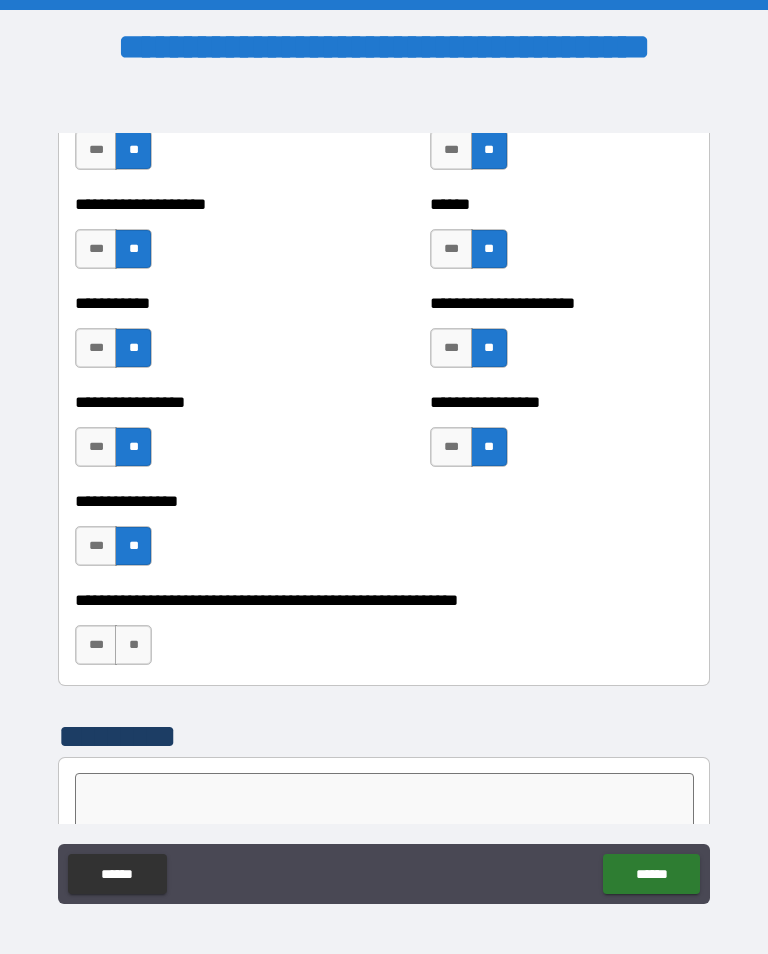 click on "**" at bounding box center [133, 645] 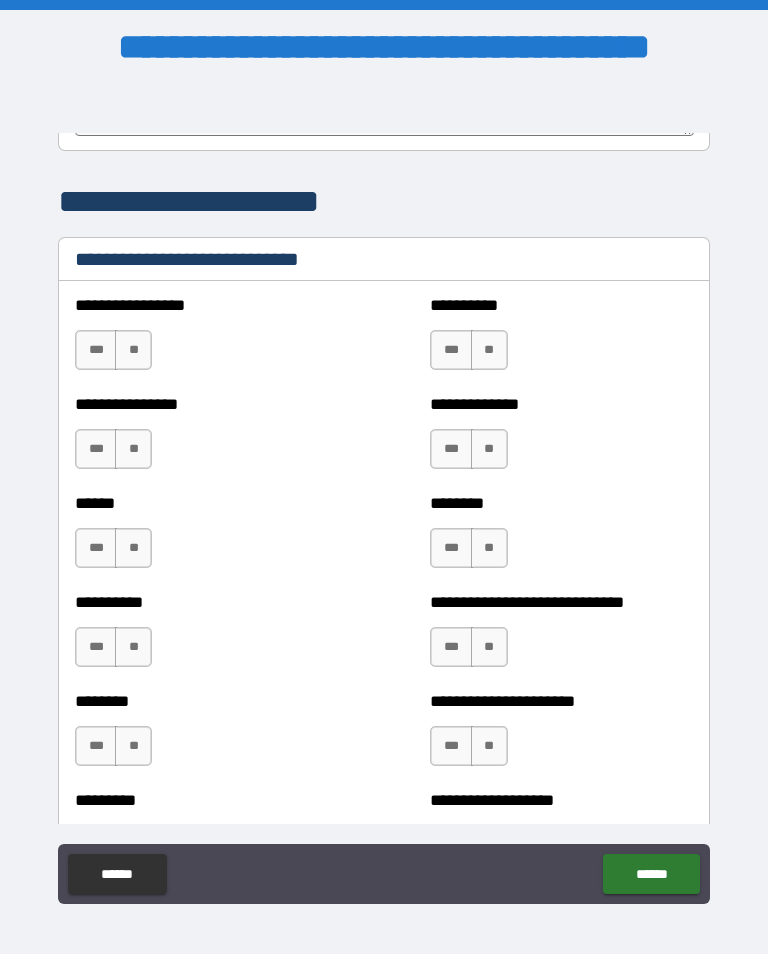 scroll, scrollTop: 6677, scrollLeft: 0, axis: vertical 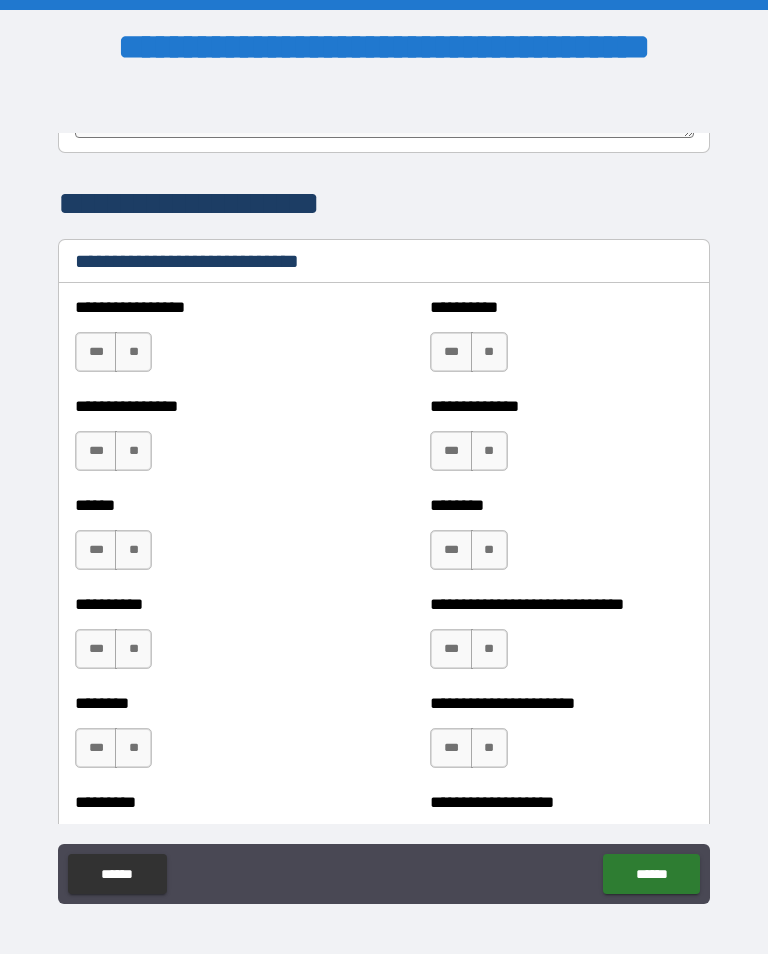 click on "***" at bounding box center [96, 352] 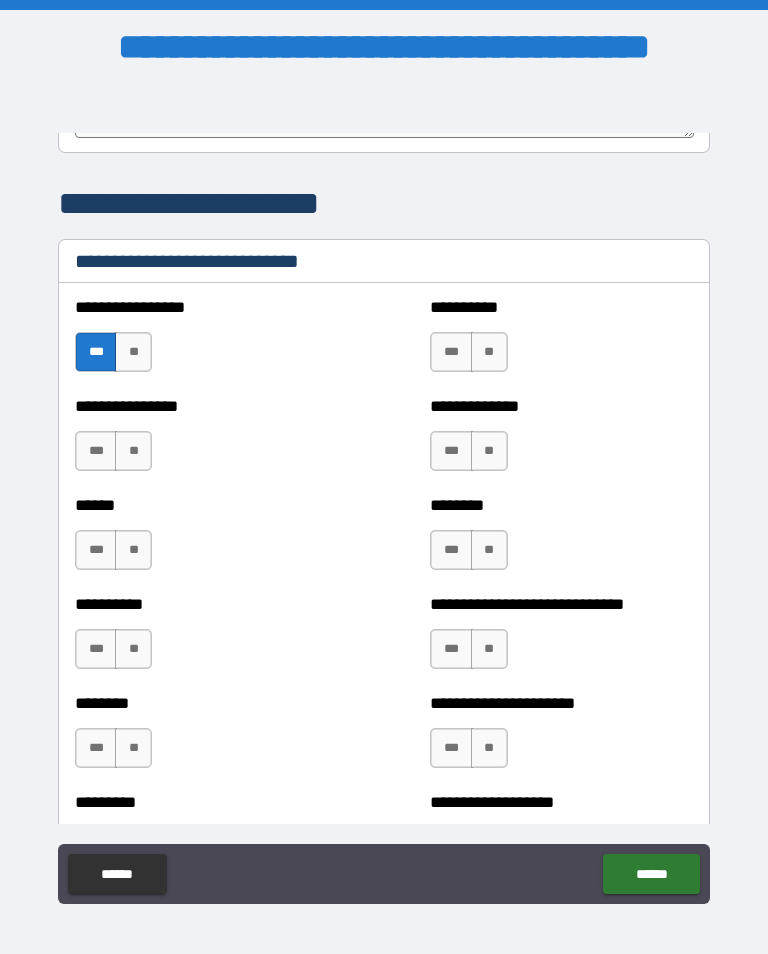 click on "***" at bounding box center [96, 451] 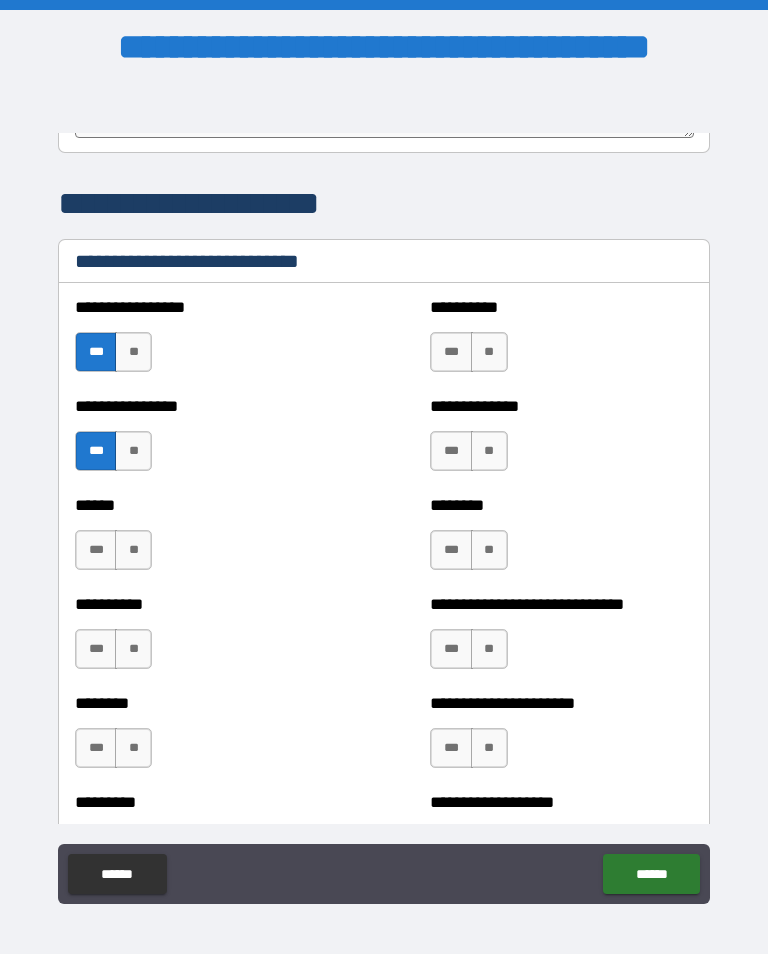 click on "**" at bounding box center [133, 550] 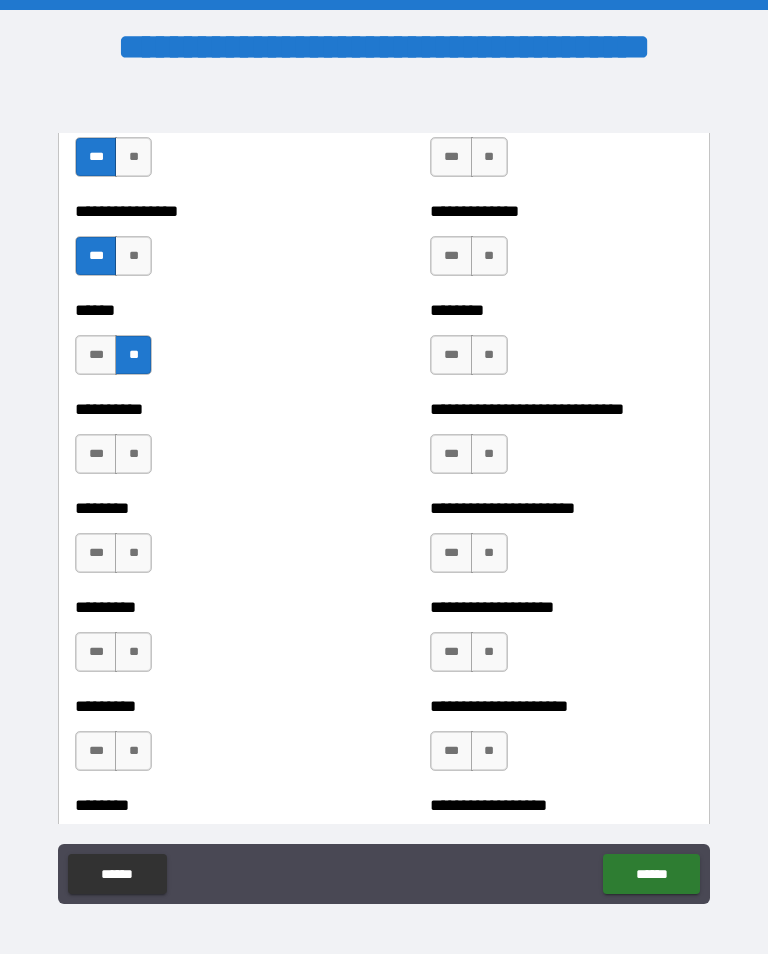 scroll, scrollTop: 6873, scrollLeft: 0, axis: vertical 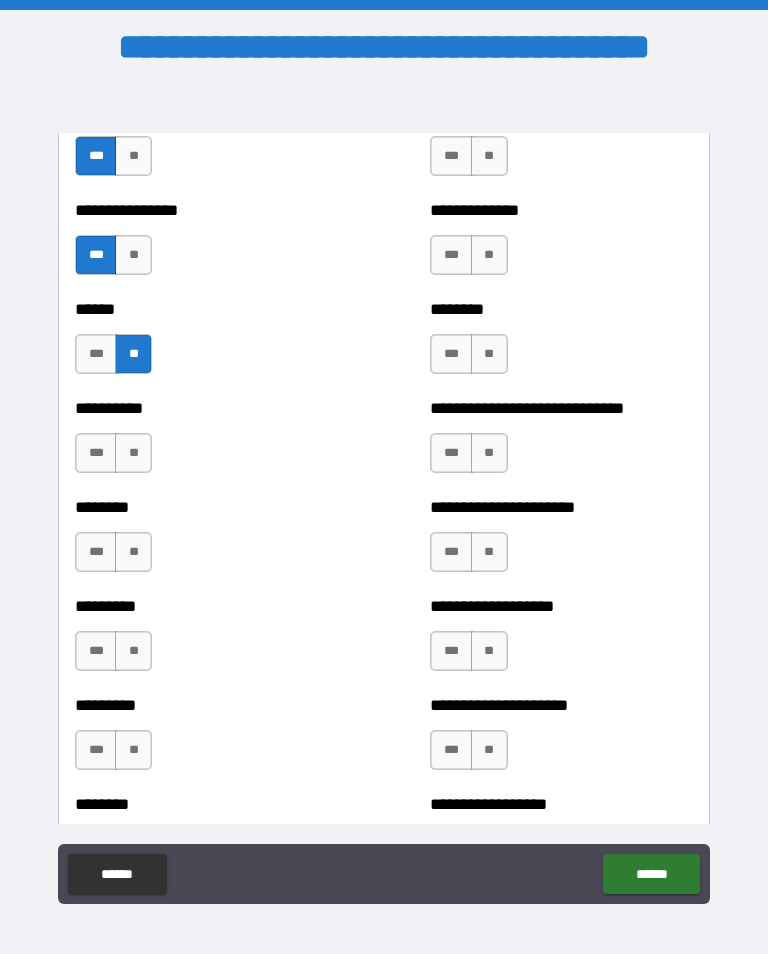 click on "**" at bounding box center (133, 453) 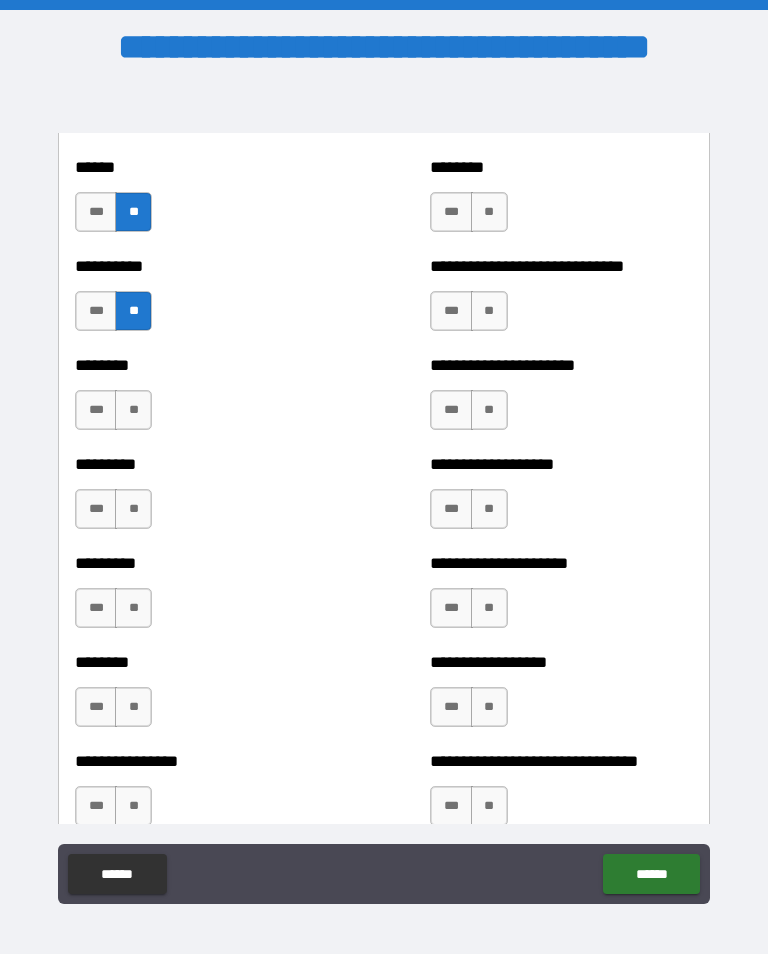 scroll, scrollTop: 7016, scrollLeft: 0, axis: vertical 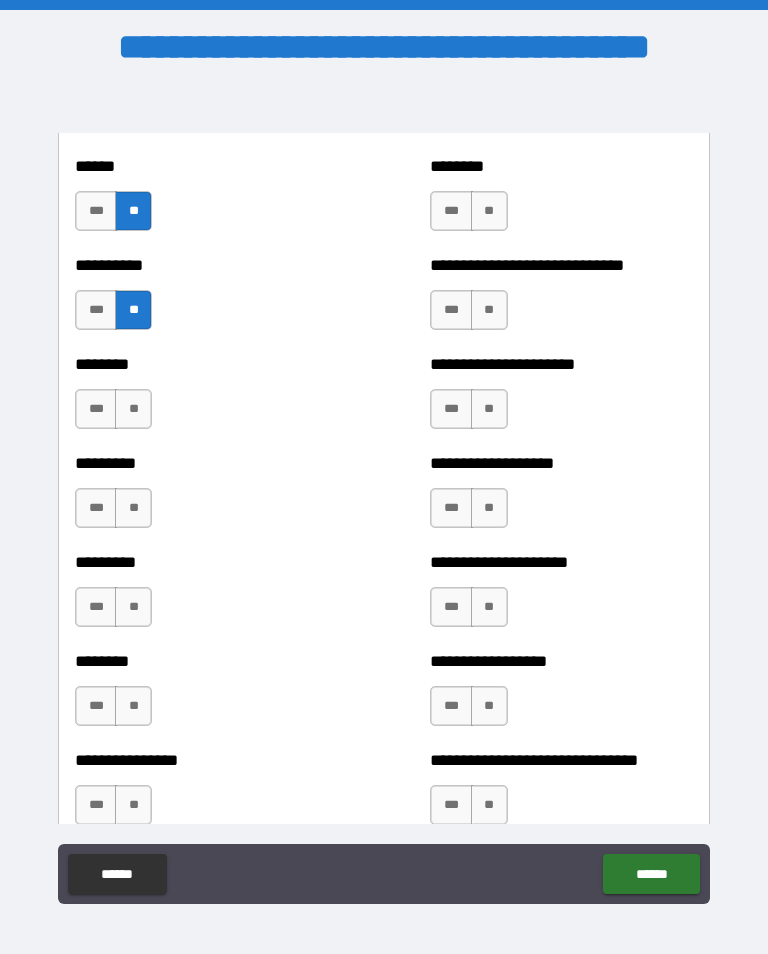 click on "**" at bounding box center [133, 409] 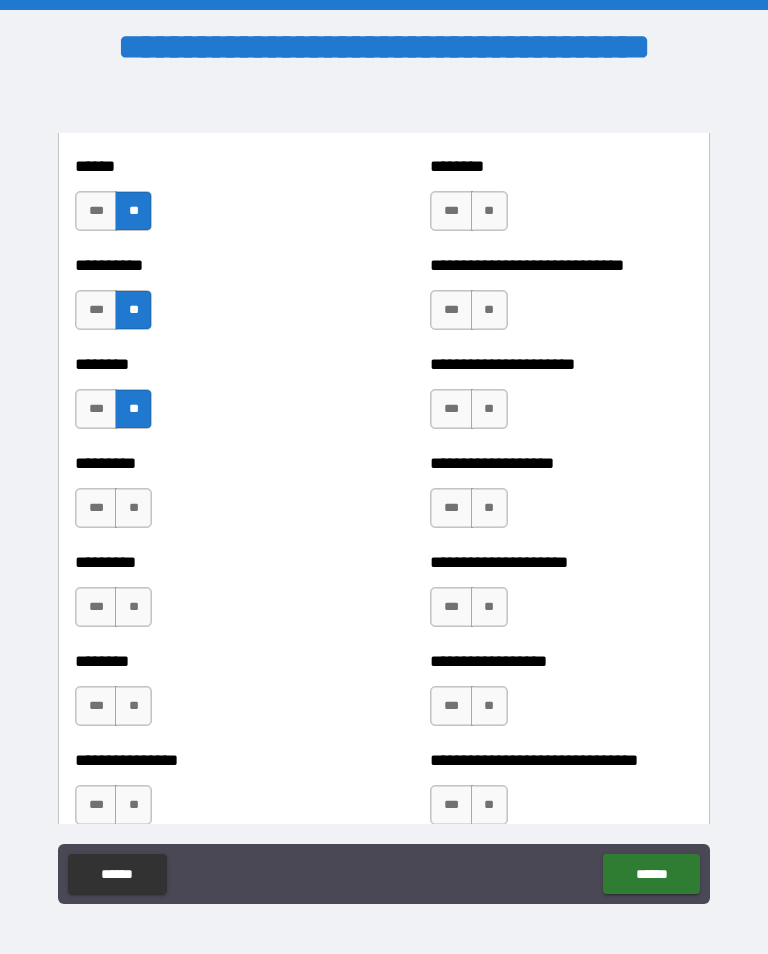 click on "***" at bounding box center [96, 508] 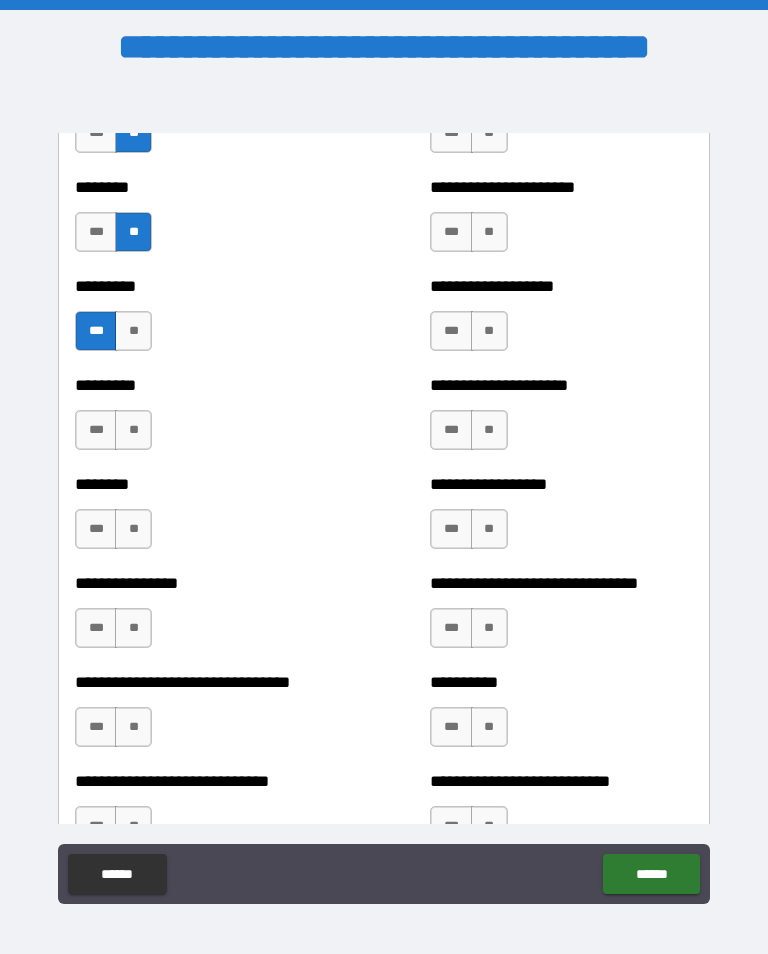 scroll, scrollTop: 7193, scrollLeft: 0, axis: vertical 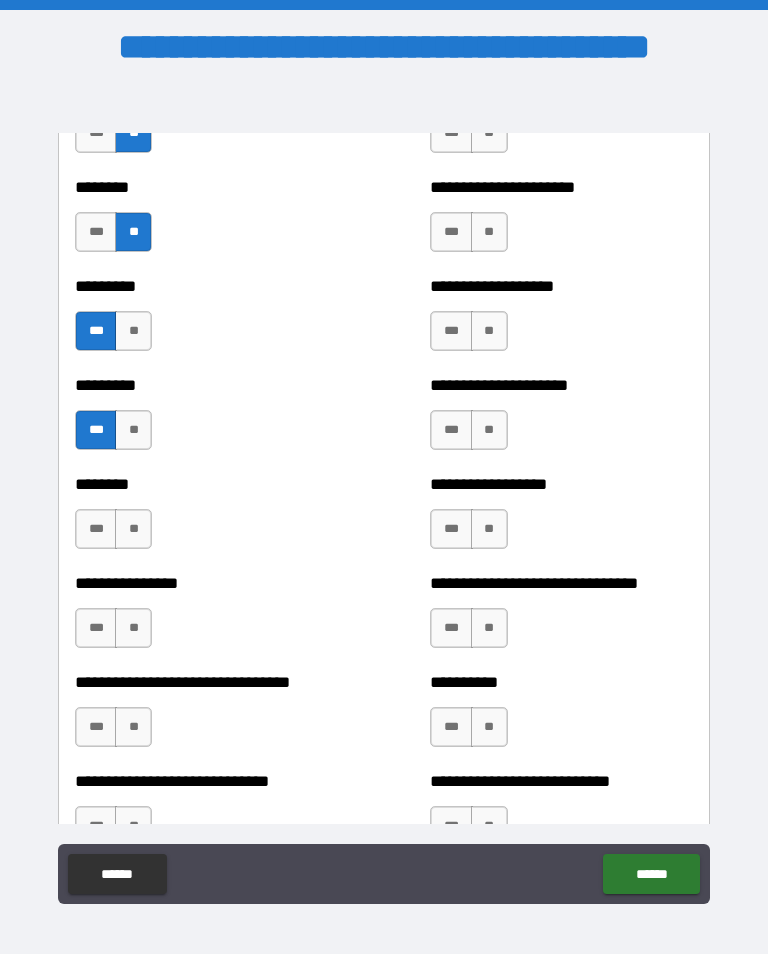 click on "**" at bounding box center [133, 430] 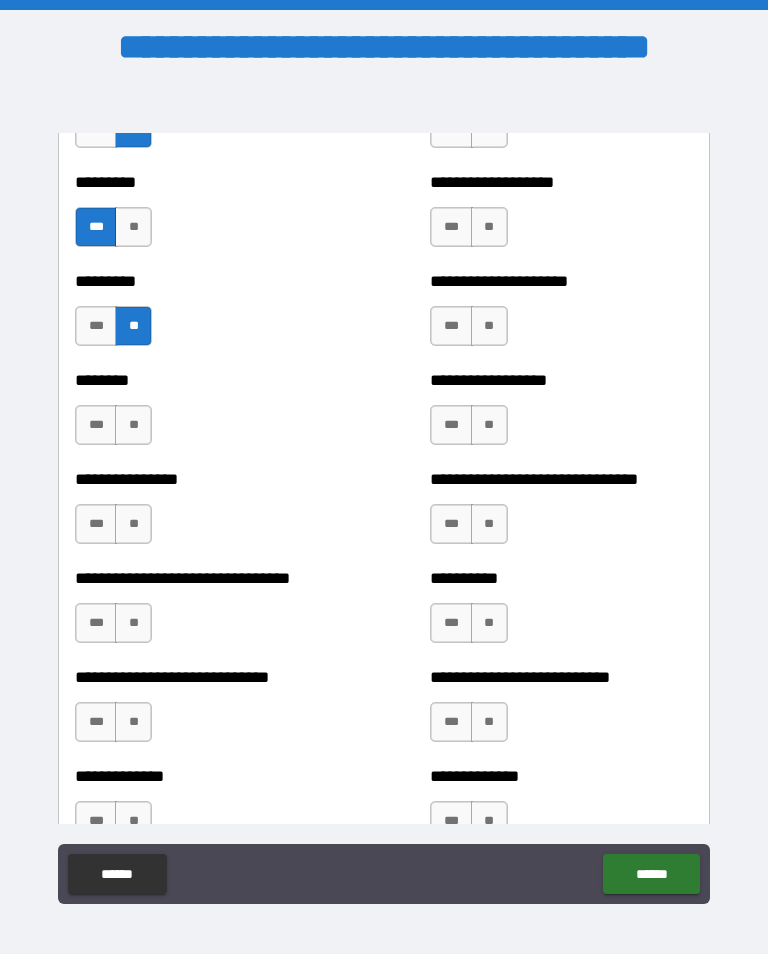 scroll, scrollTop: 7303, scrollLeft: 0, axis: vertical 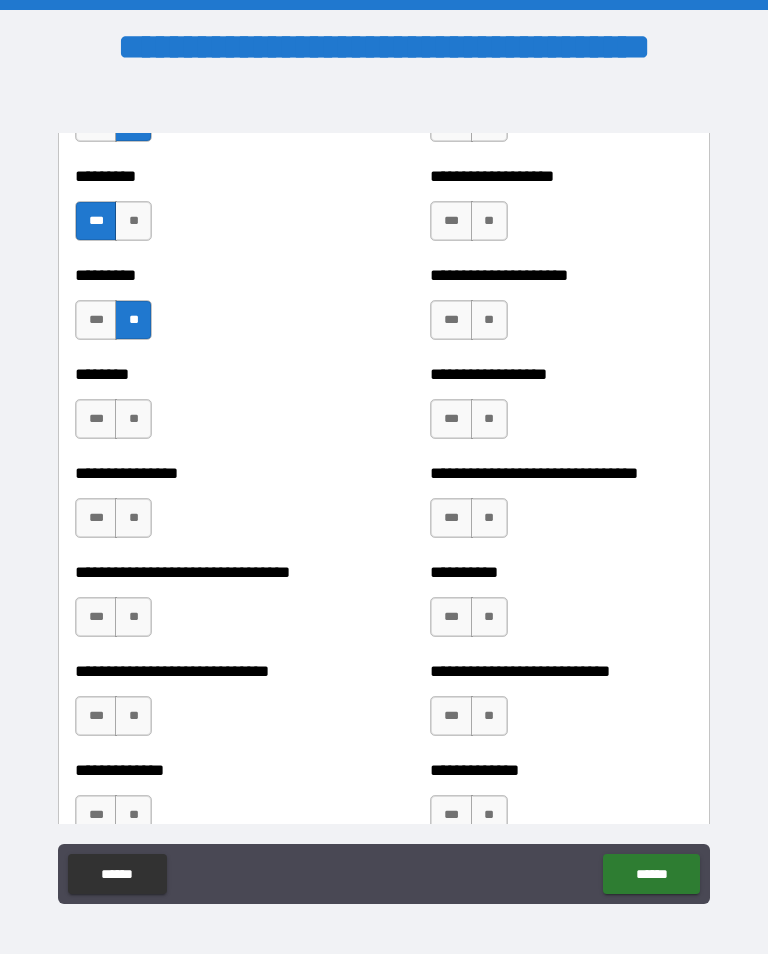 click on "**" at bounding box center (133, 419) 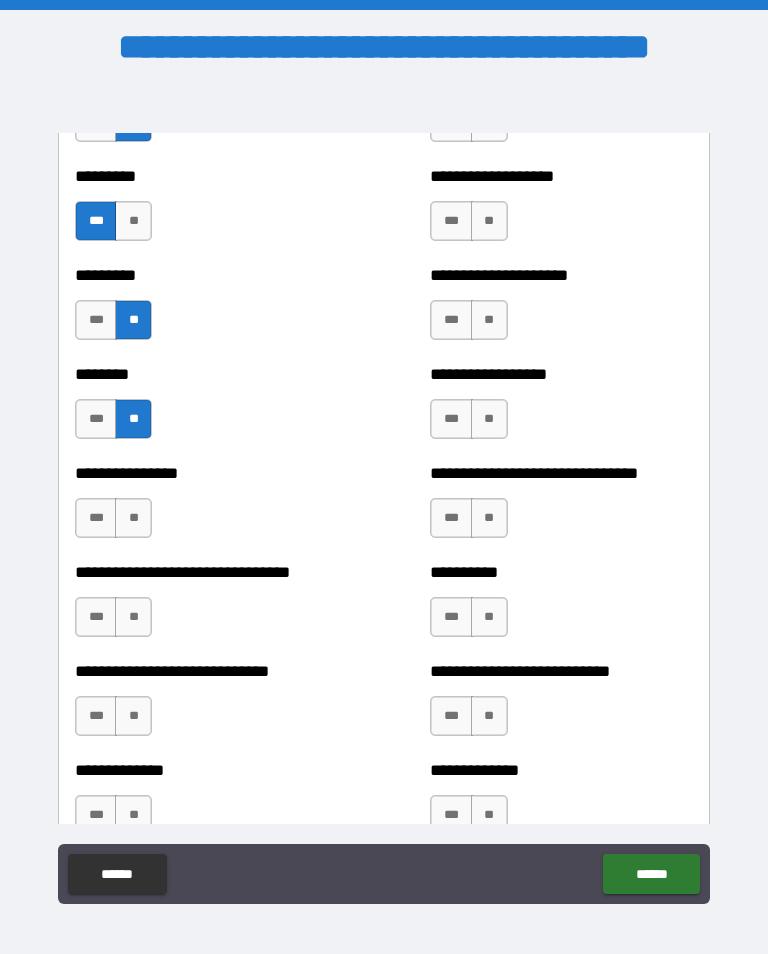 click on "**" at bounding box center [133, 518] 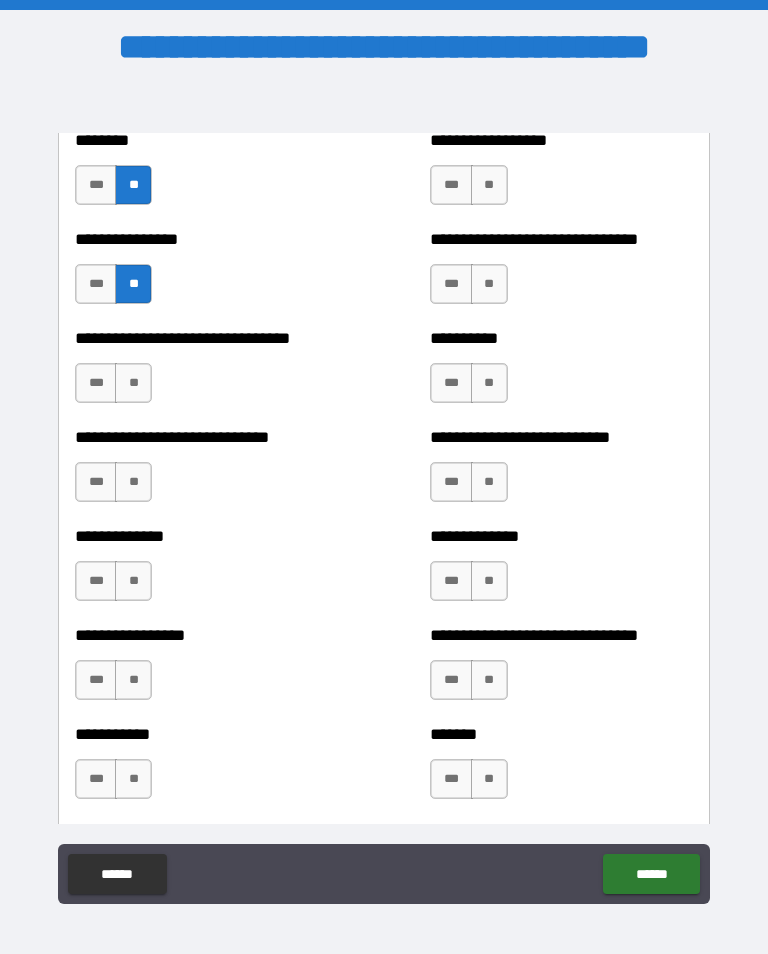 scroll, scrollTop: 7545, scrollLeft: 0, axis: vertical 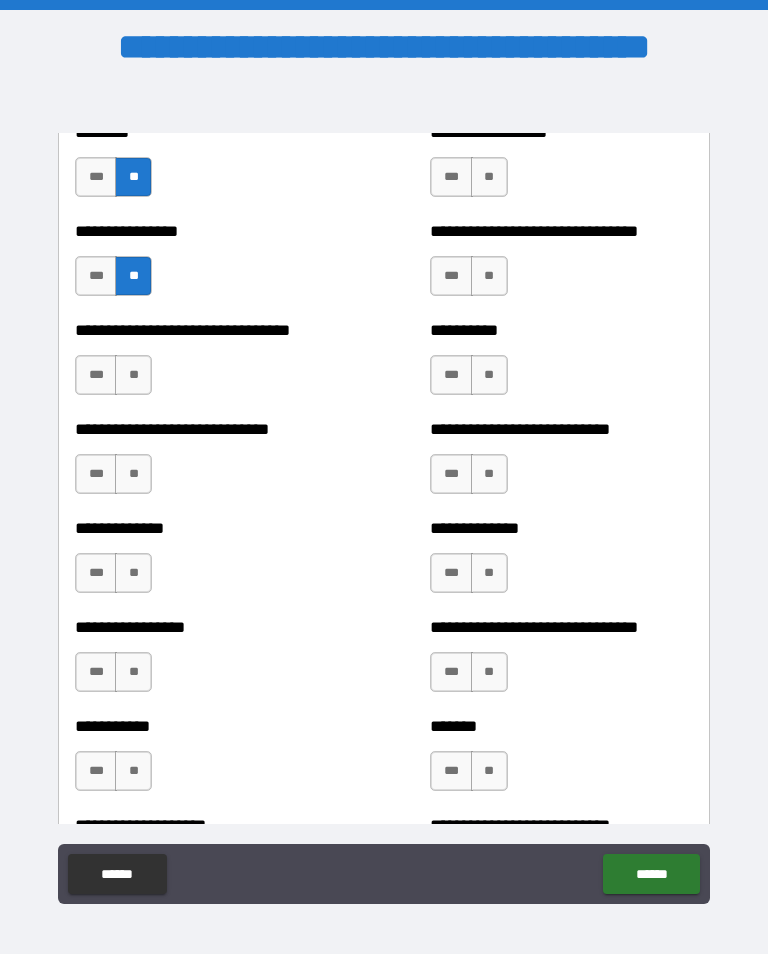 click on "**" at bounding box center [133, 375] 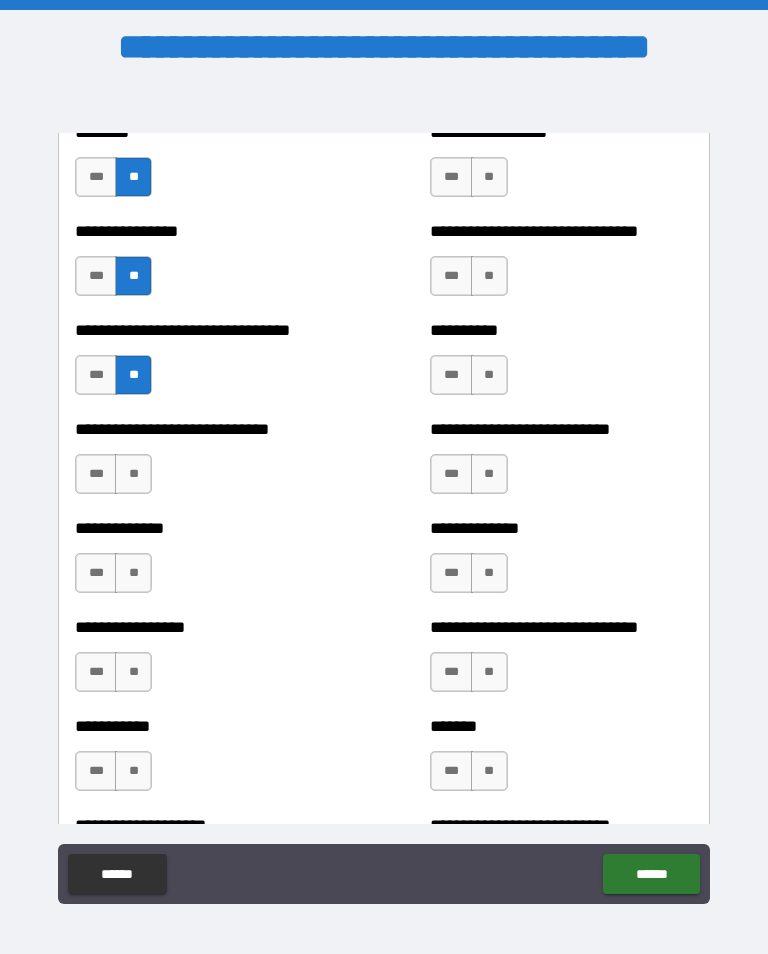 scroll, scrollTop: 7593, scrollLeft: 0, axis: vertical 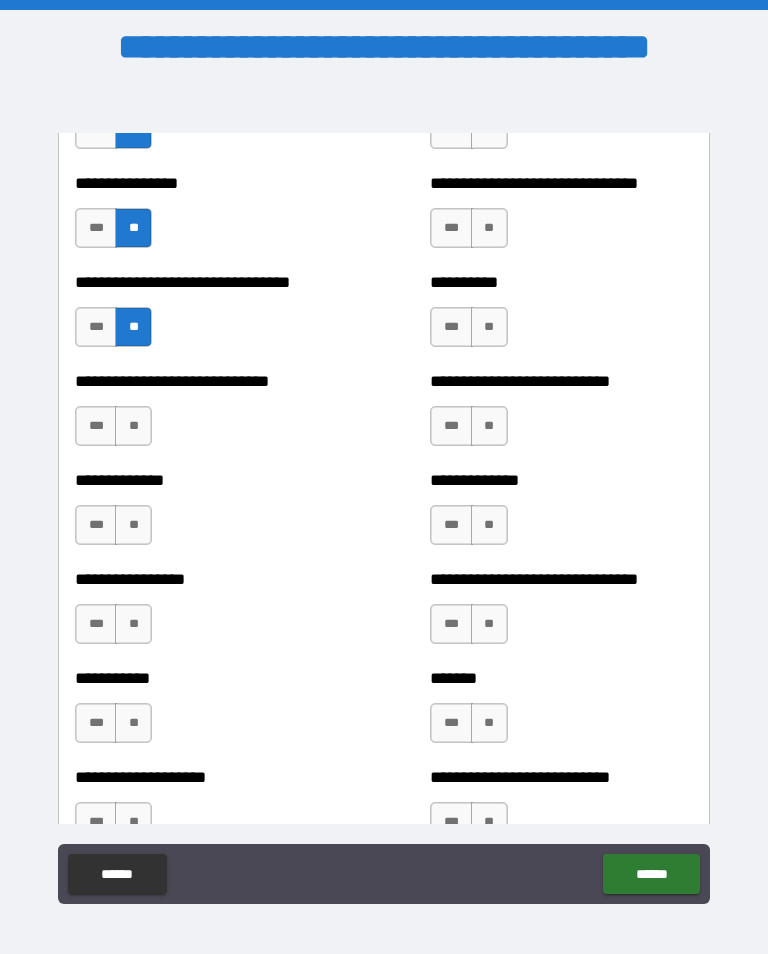 click on "**" at bounding box center [133, 426] 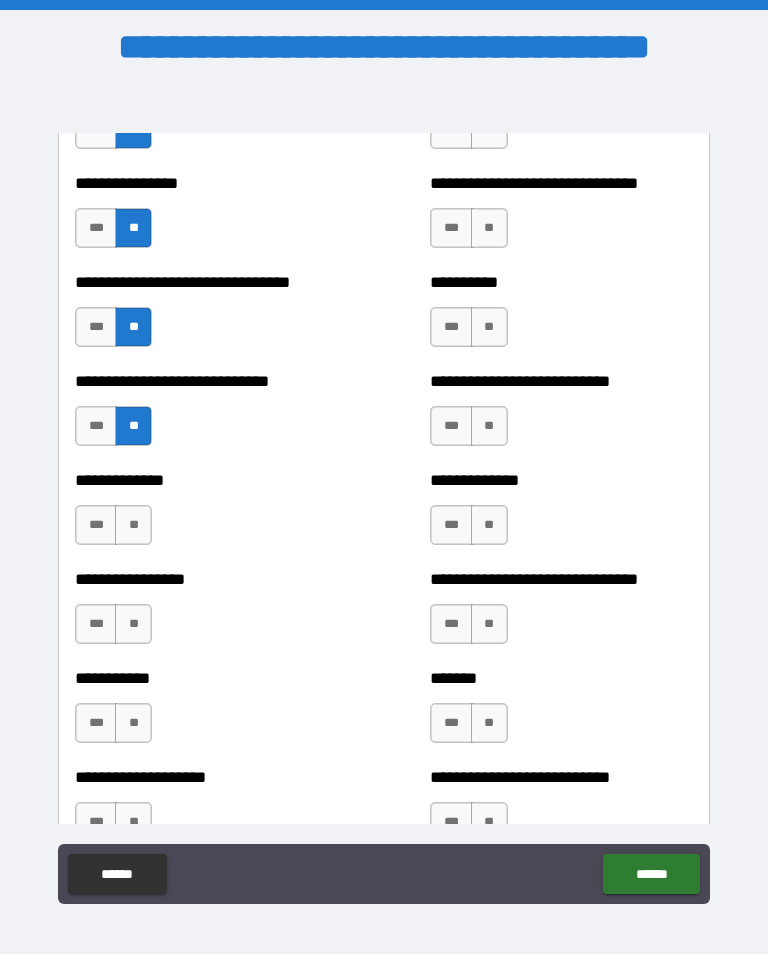 click on "**" at bounding box center (133, 525) 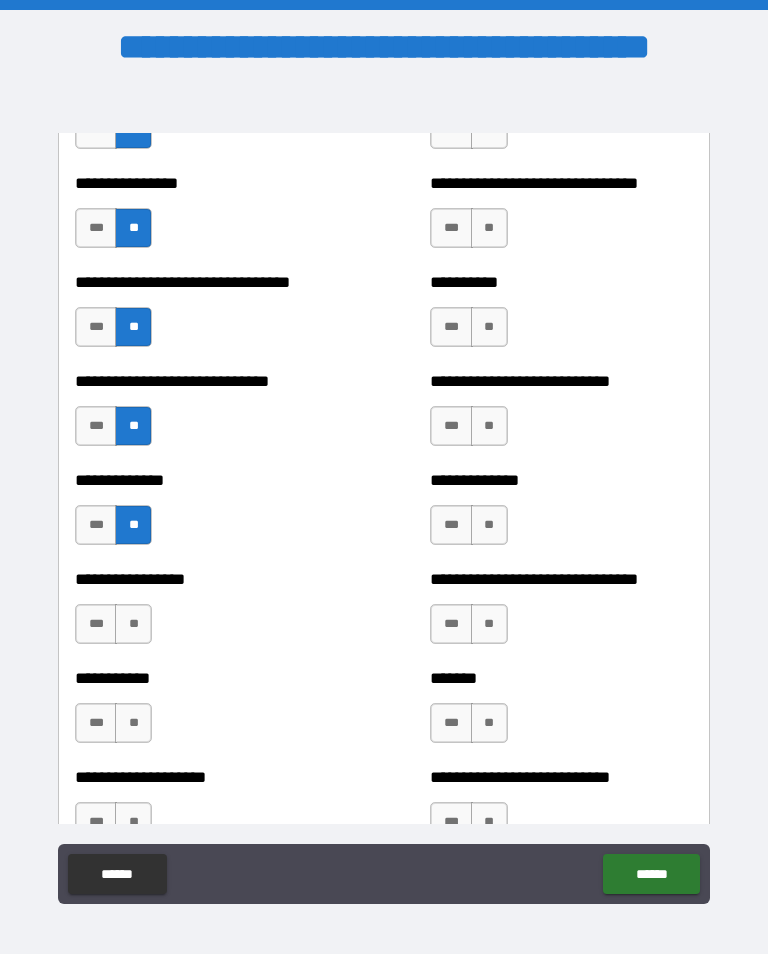 click on "**" at bounding box center (133, 624) 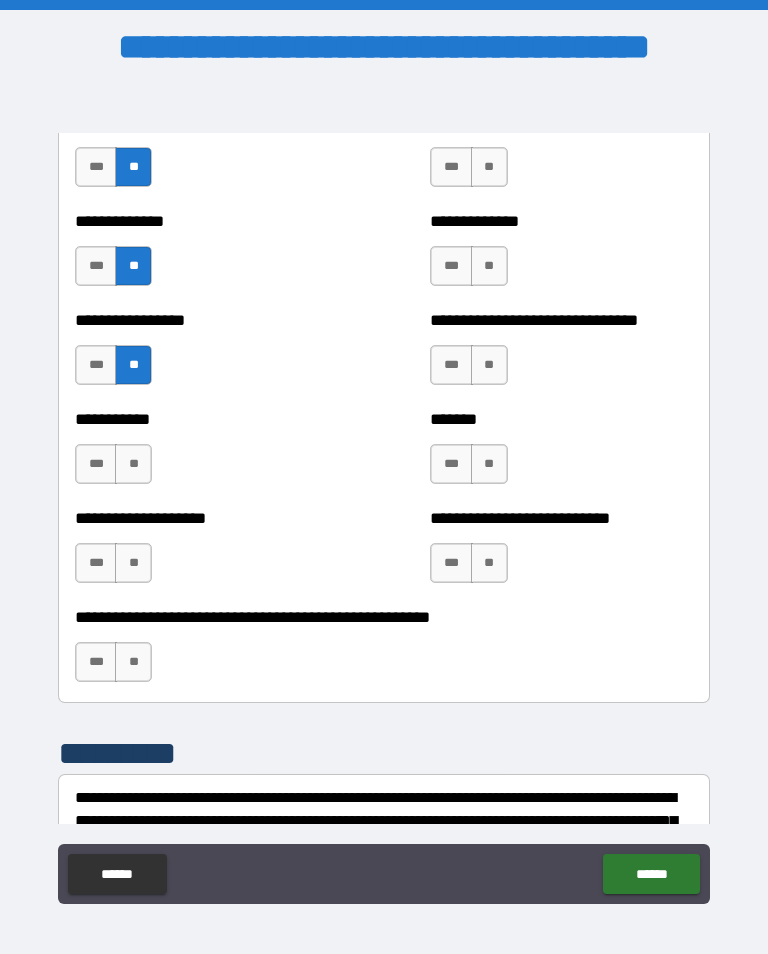 scroll, scrollTop: 7854, scrollLeft: 0, axis: vertical 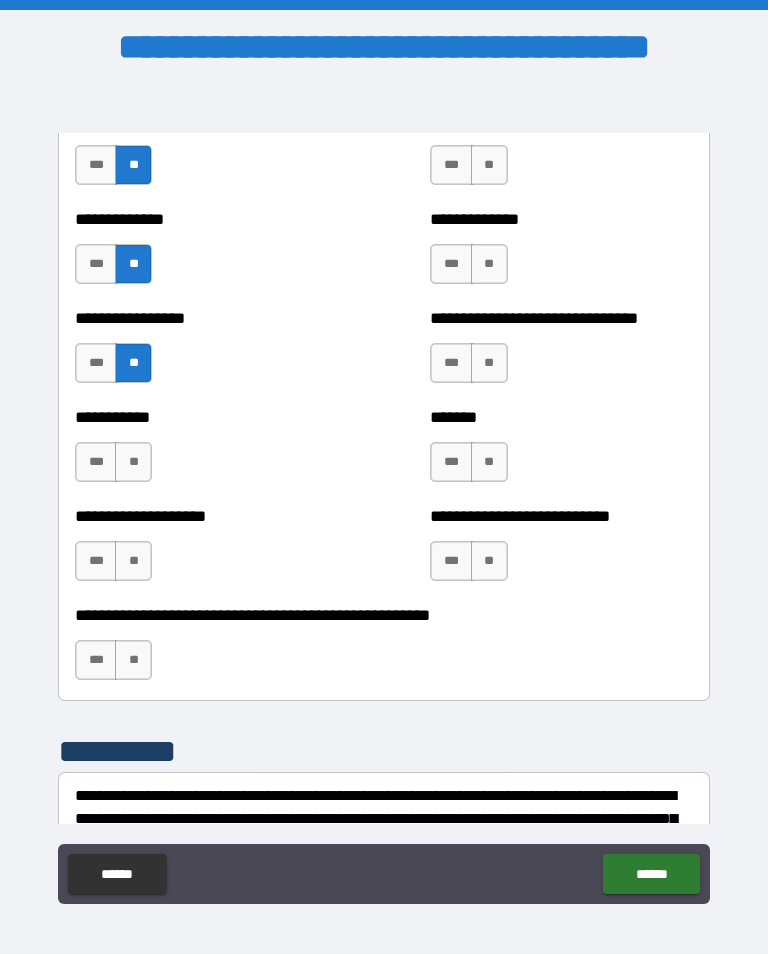 click on "**" at bounding box center (133, 462) 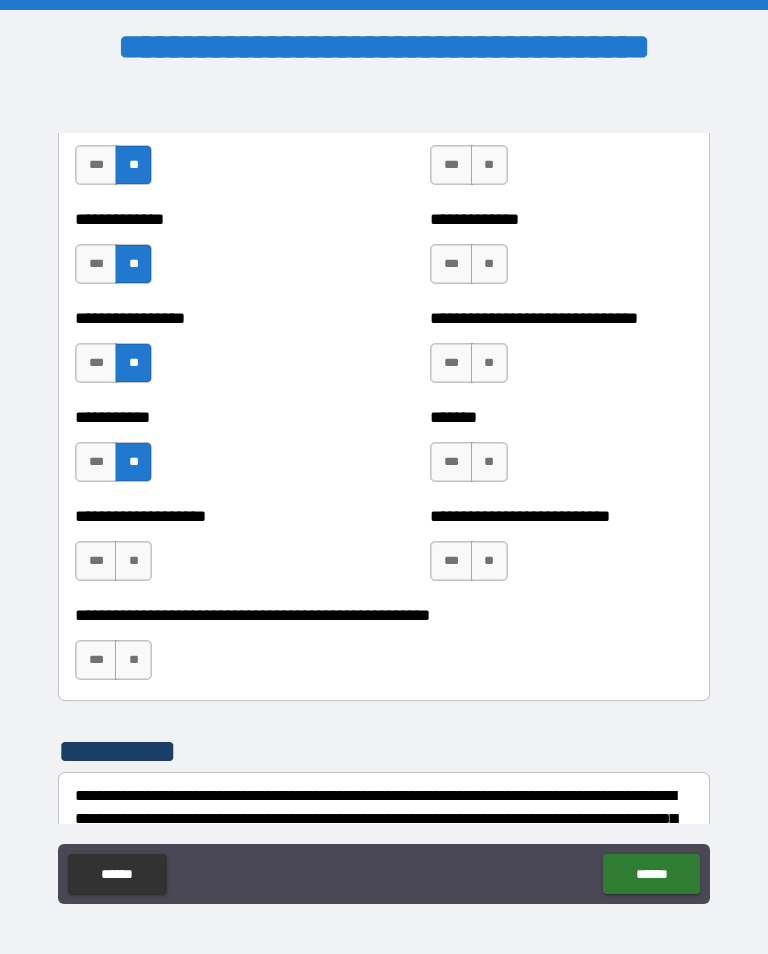 click on "***" at bounding box center [96, 561] 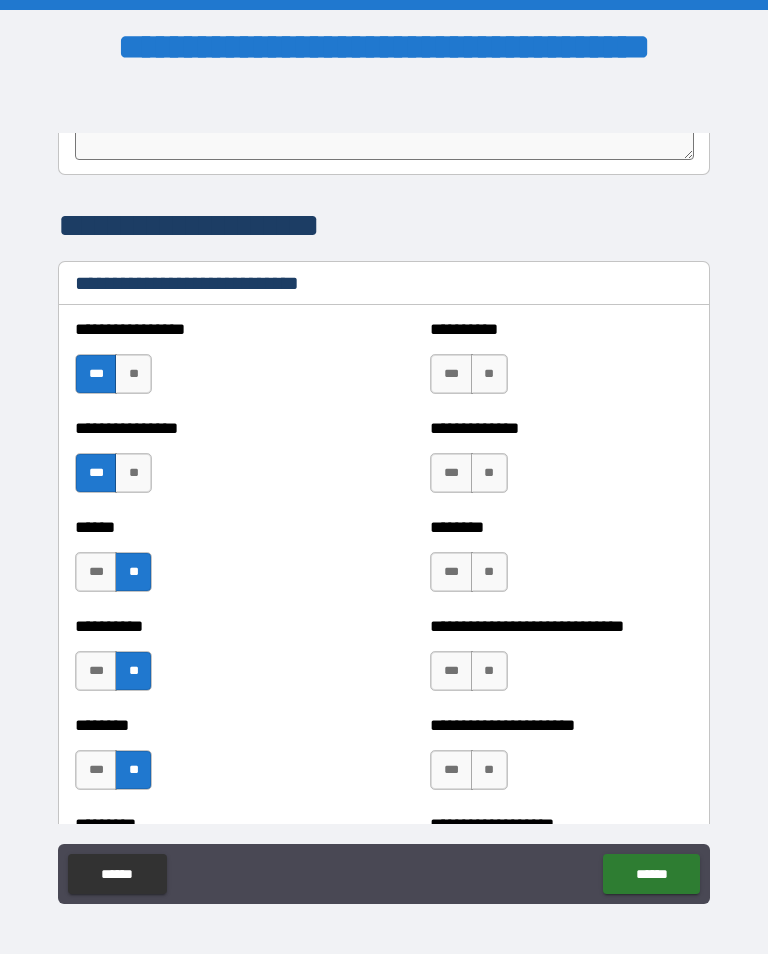 scroll, scrollTop: 6654, scrollLeft: 0, axis: vertical 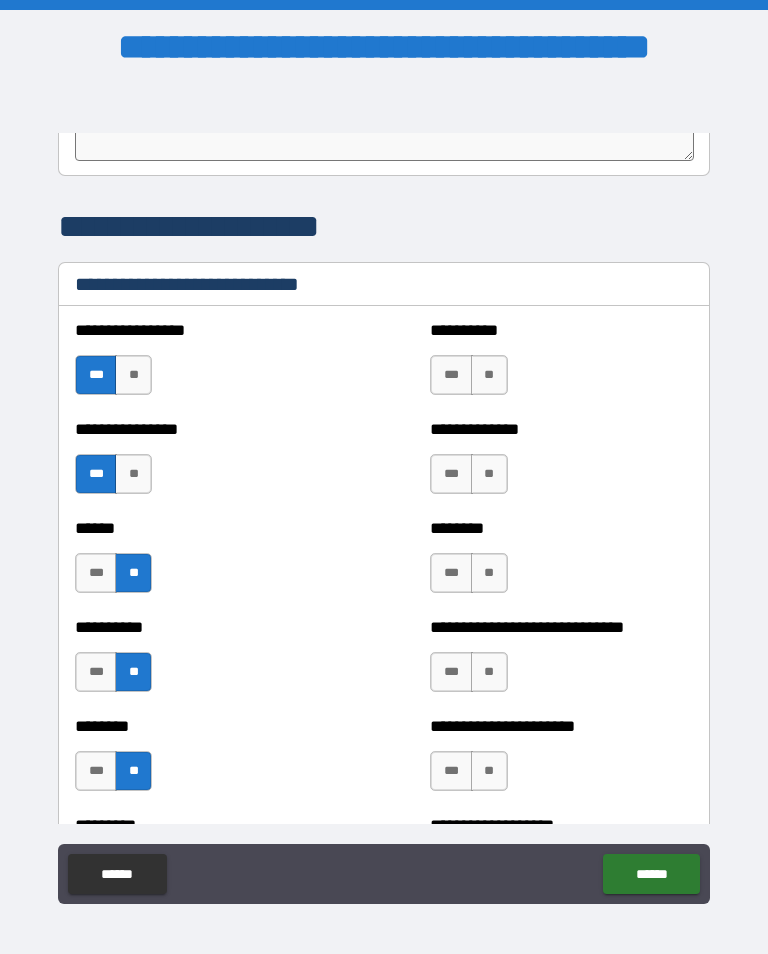 click on "**" at bounding box center (489, 375) 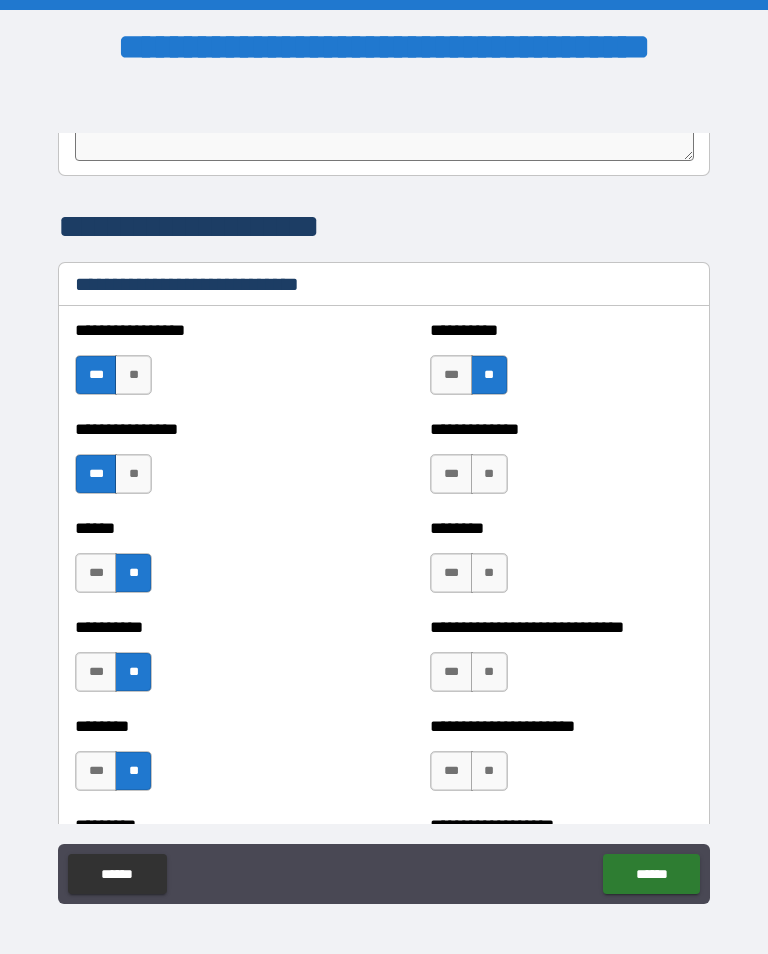 click on "***" at bounding box center [451, 474] 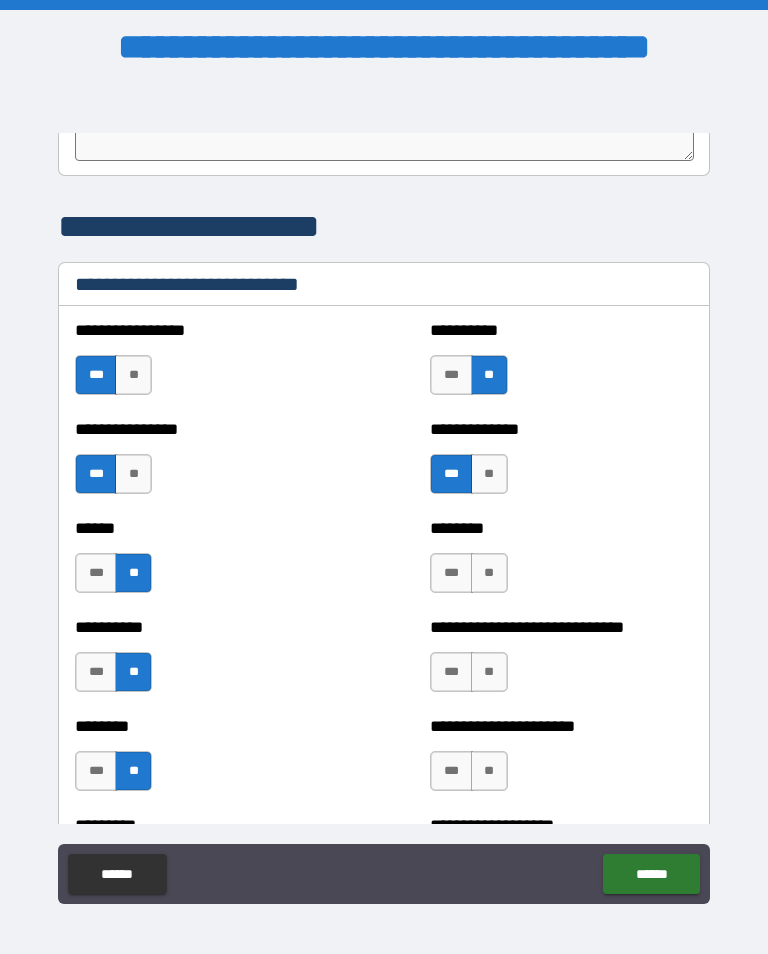 scroll, scrollTop: 6816, scrollLeft: 0, axis: vertical 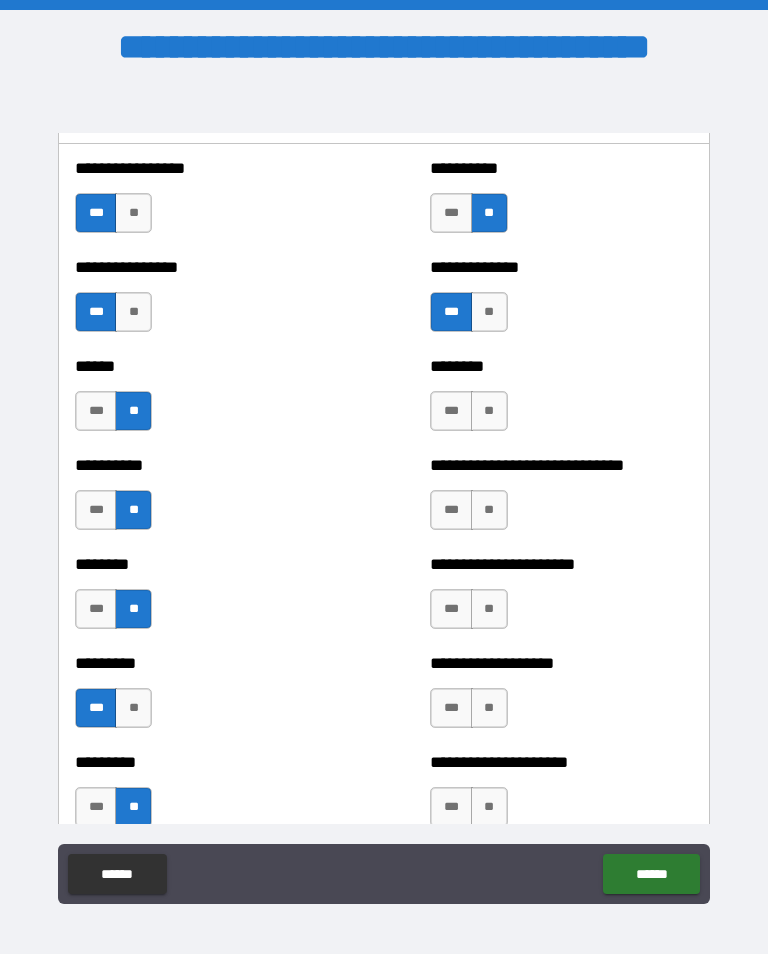 click on "***" at bounding box center [451, 411] 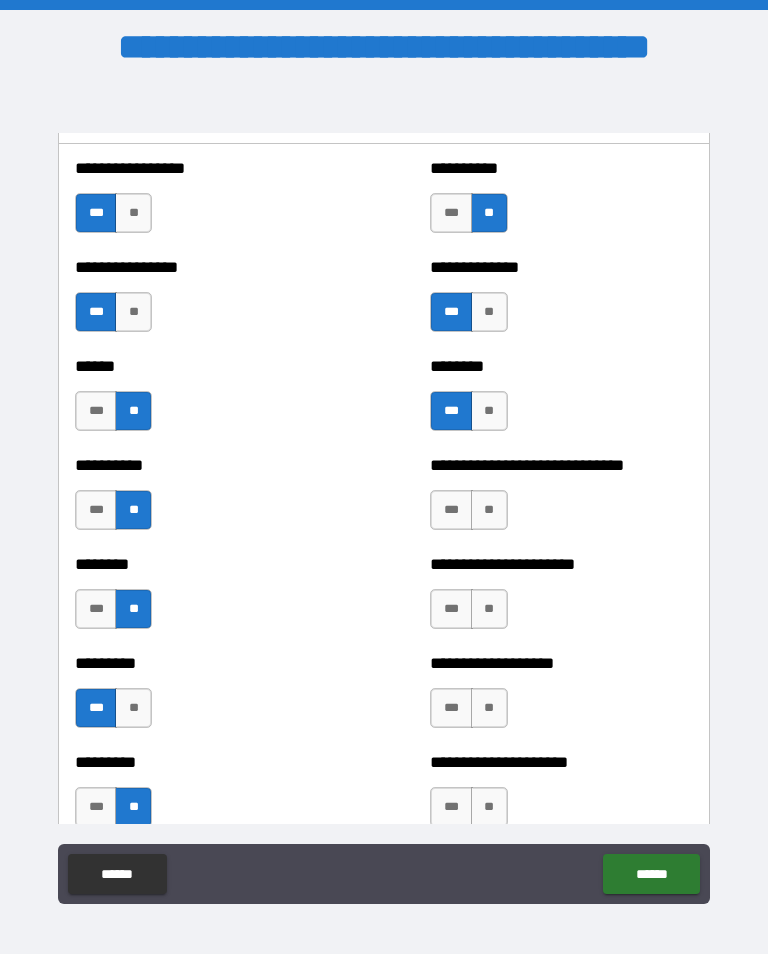 click on "***" at bounding box center (451, 510) 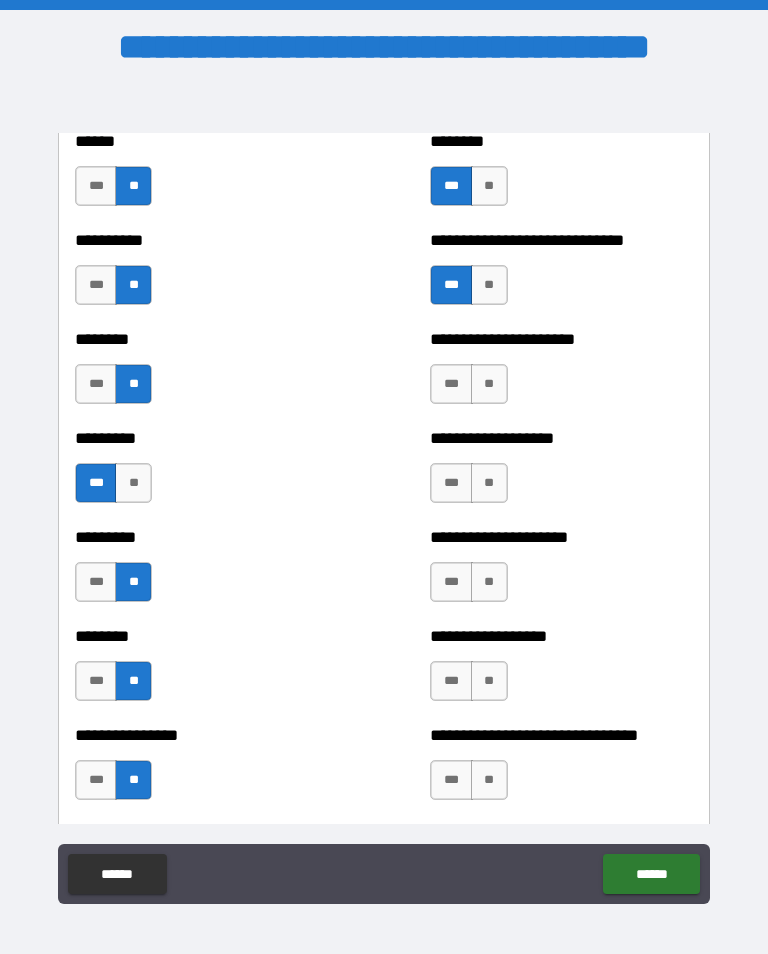 scroll, scrollTop: 7053, scrollLeft: 0, axis: vertical 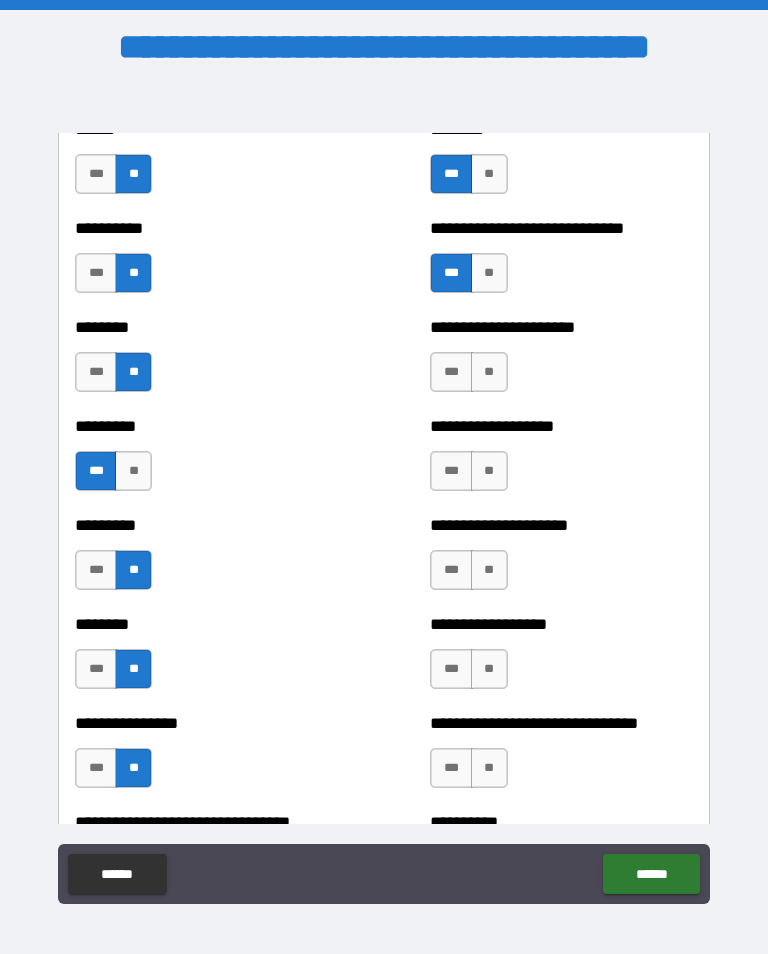 click on "***" at bounding box center (451, 372) 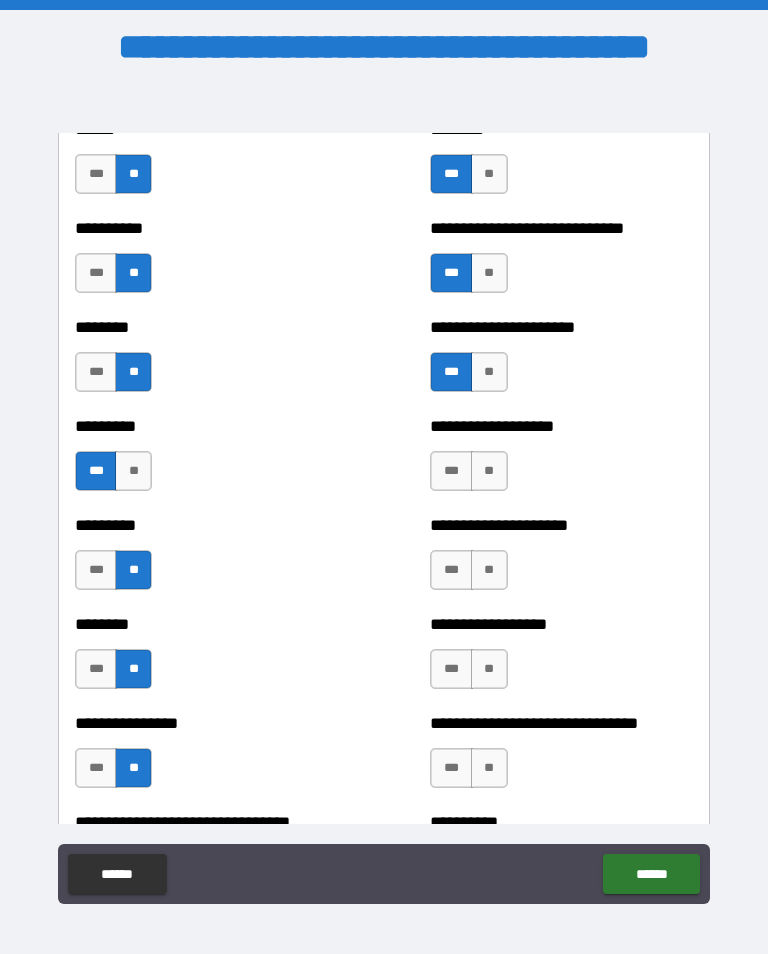 click on "**" at bounding box center [489, 471] 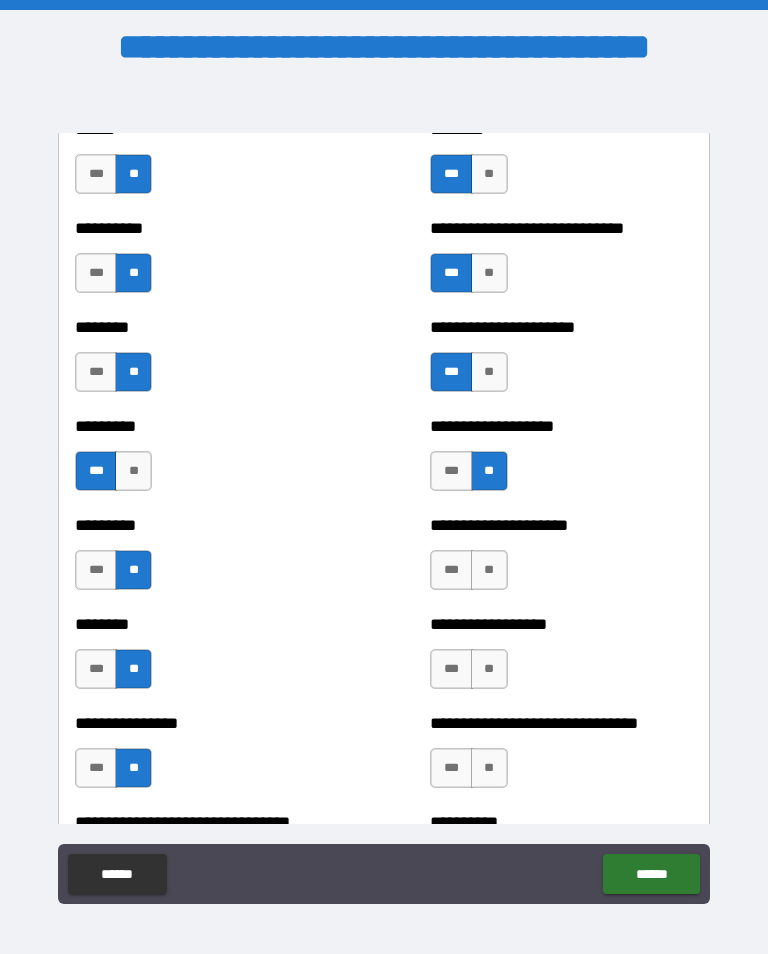 click on "**" at bounding box center (489, 570) 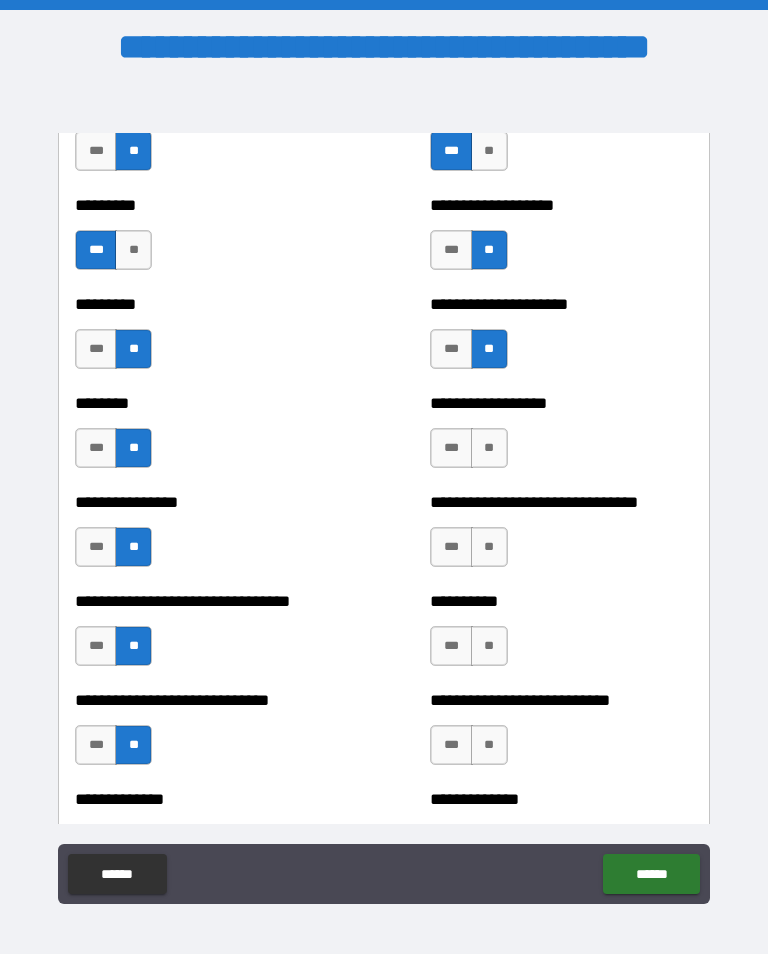 scroll, scrollTop: 7281, scrollLeft: 0, axis: vertical 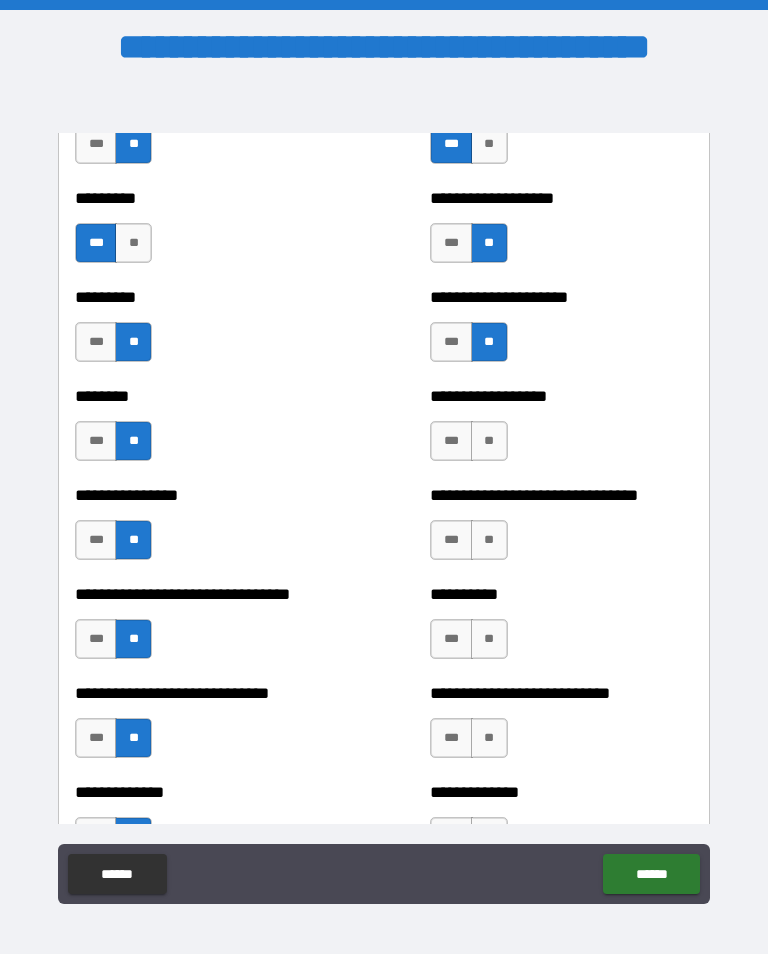 click on "**" at bounding box center [489, 441] 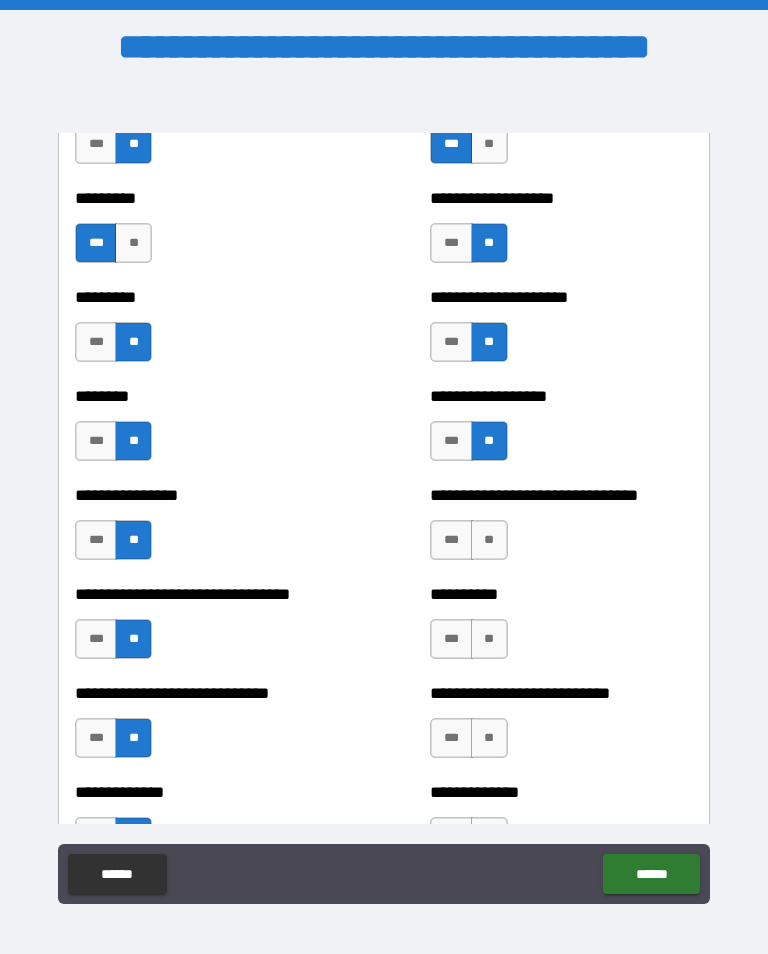 click on "**" at bounding box center (489, 540) 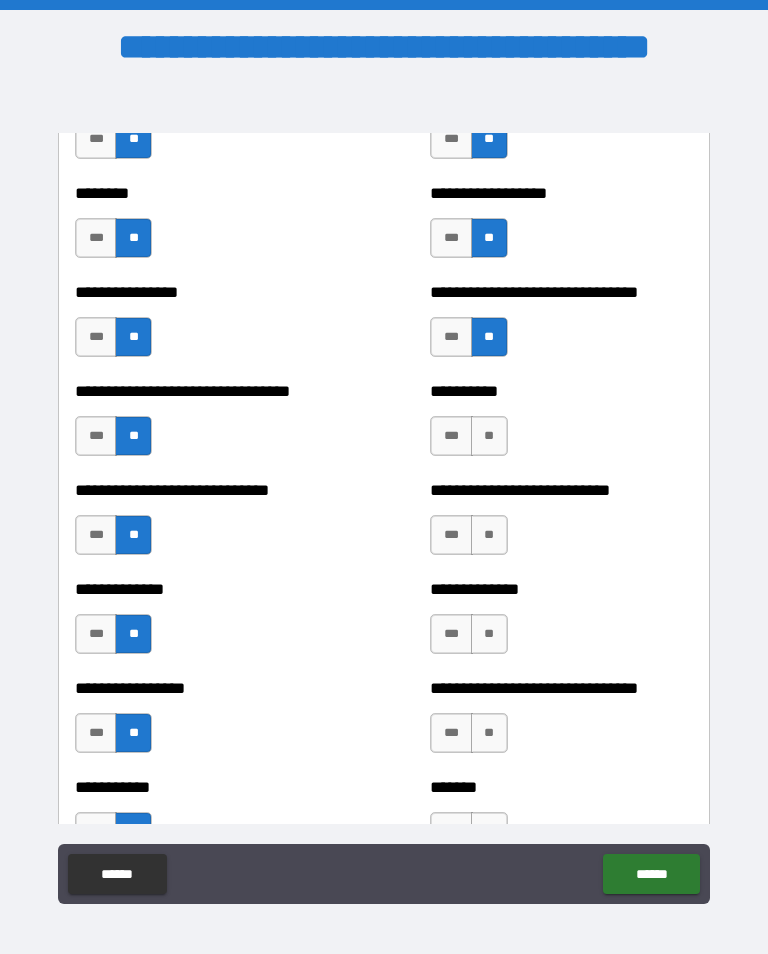 scroll, scrollTop: 7491, scrollLeft: 0, axis: vertical 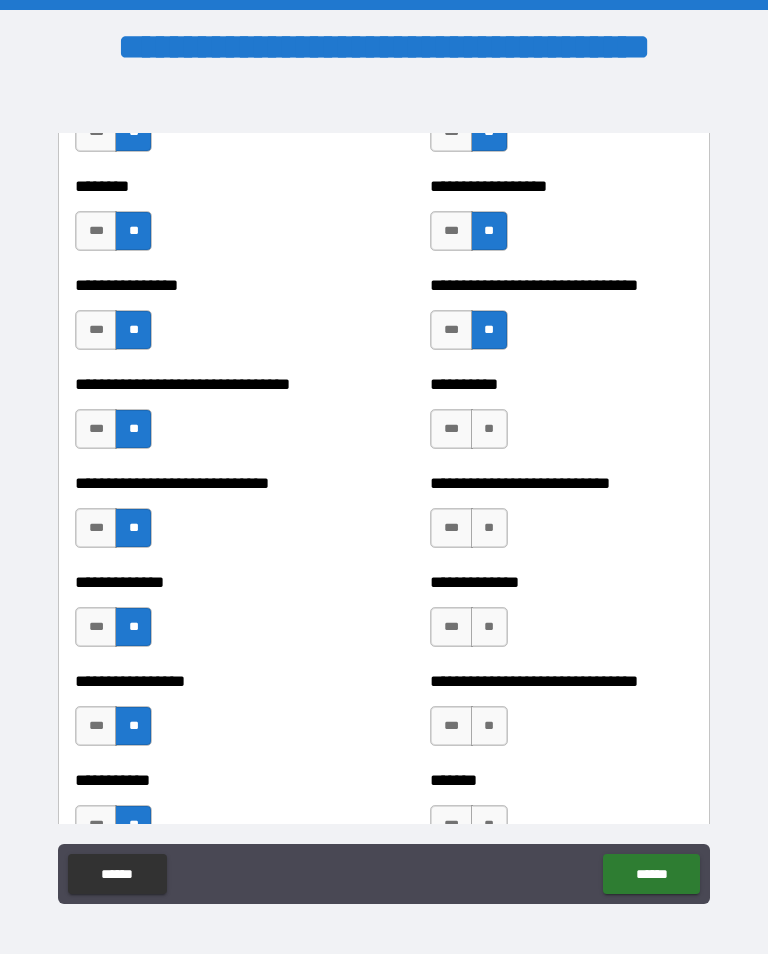 click on "**" at bounding box center [489, 429] 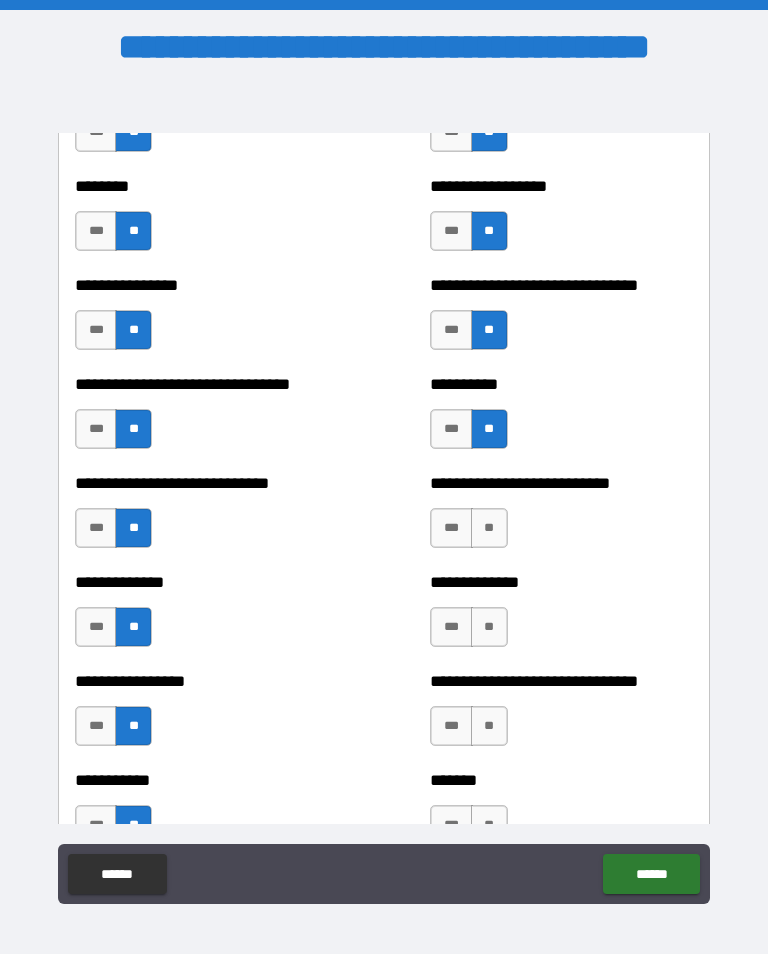 click on "**" at bounding box center (489, 528) 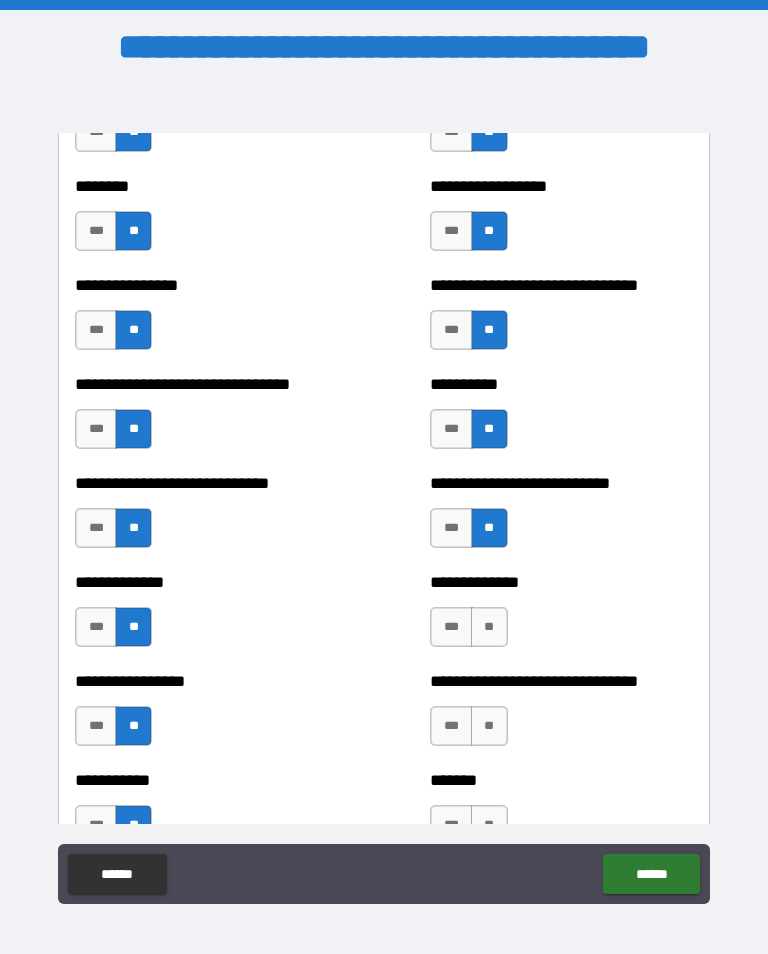click on "***" at bounding box center [451, 627] 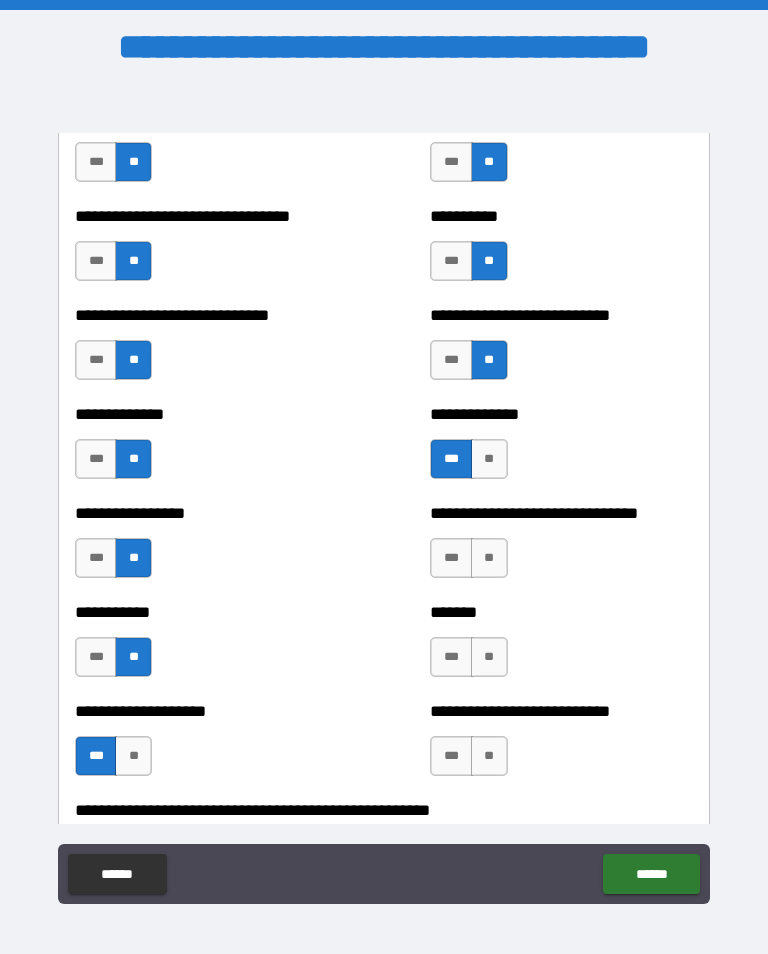 scroll, scrollTop: 7684, scrollLeft: 0, axis: vertical 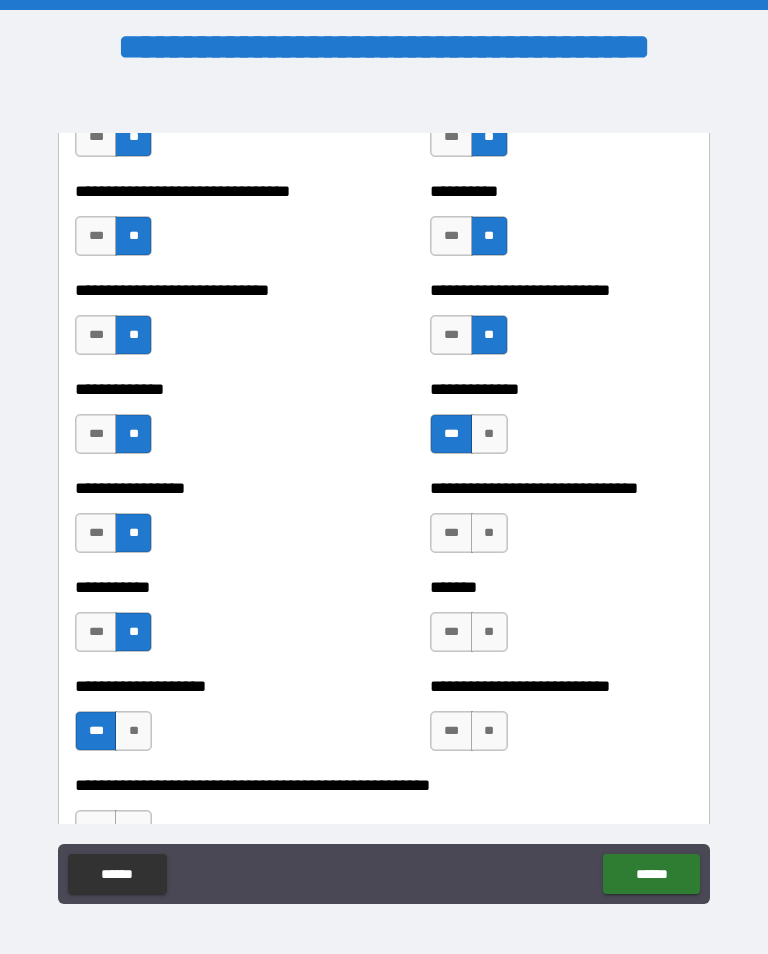 click on "**" at bounding box center [489, 533] 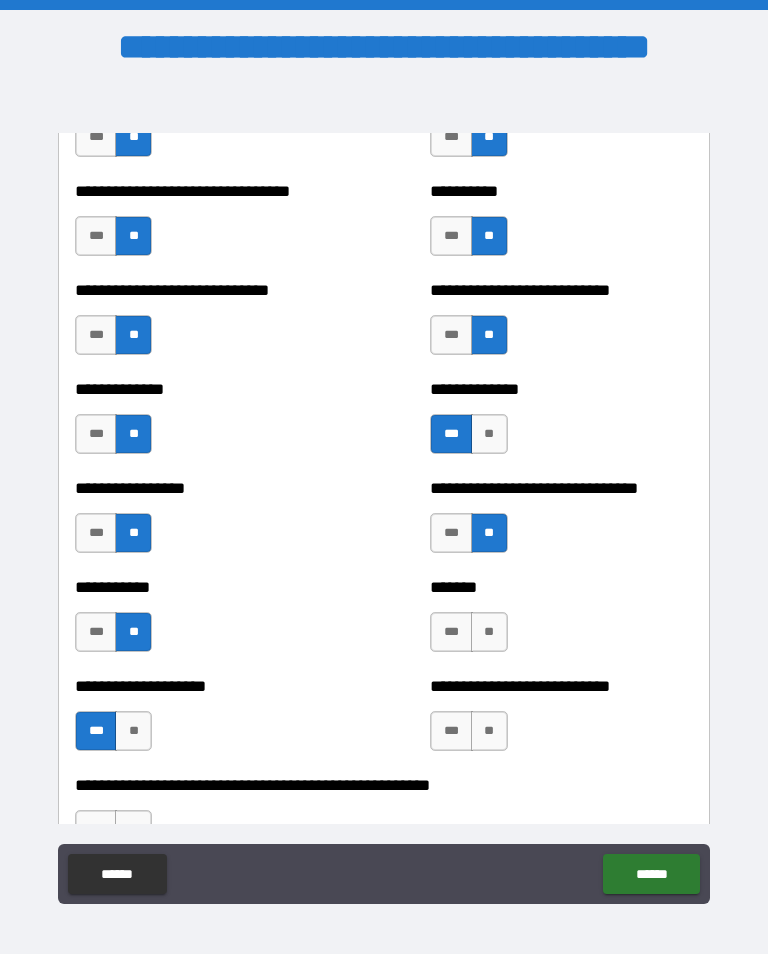 click on "**" at bounding box center [489, 632] 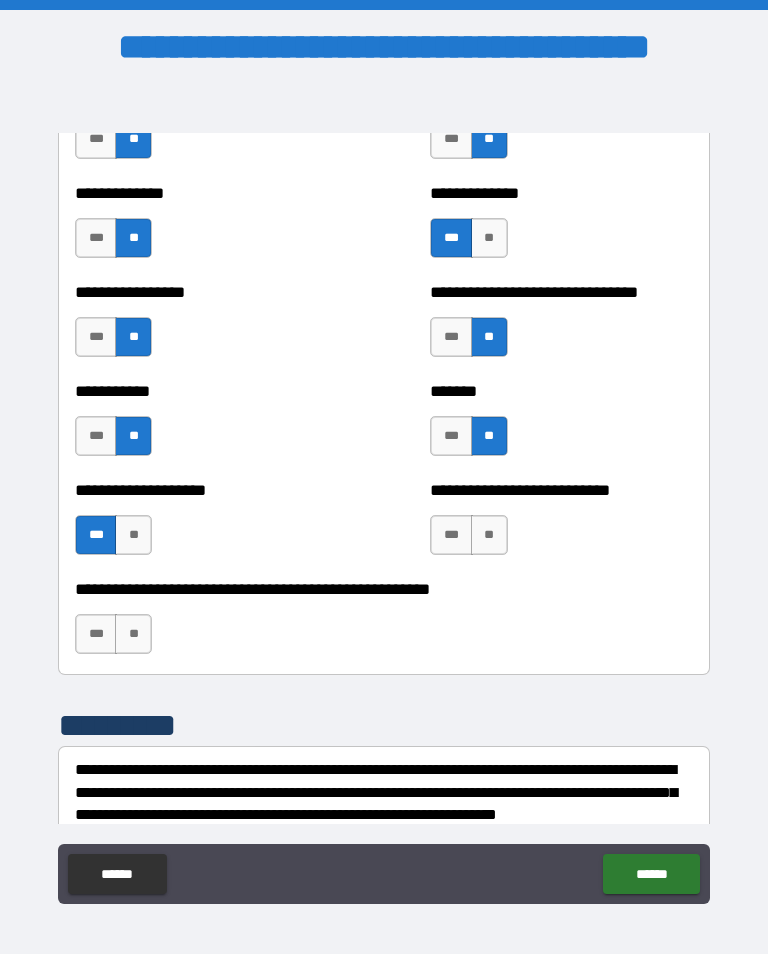 click on "**" at bounding box center [133, 634] 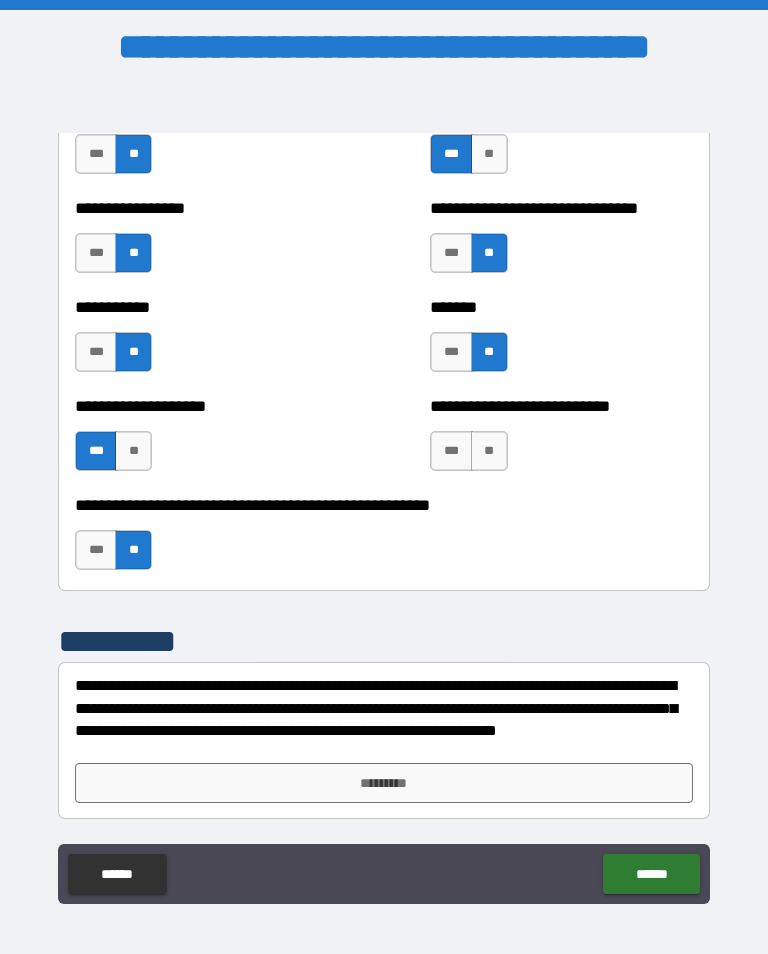 scroll, scrollTop: 7964, scrollLeft: 0, axis: vertical 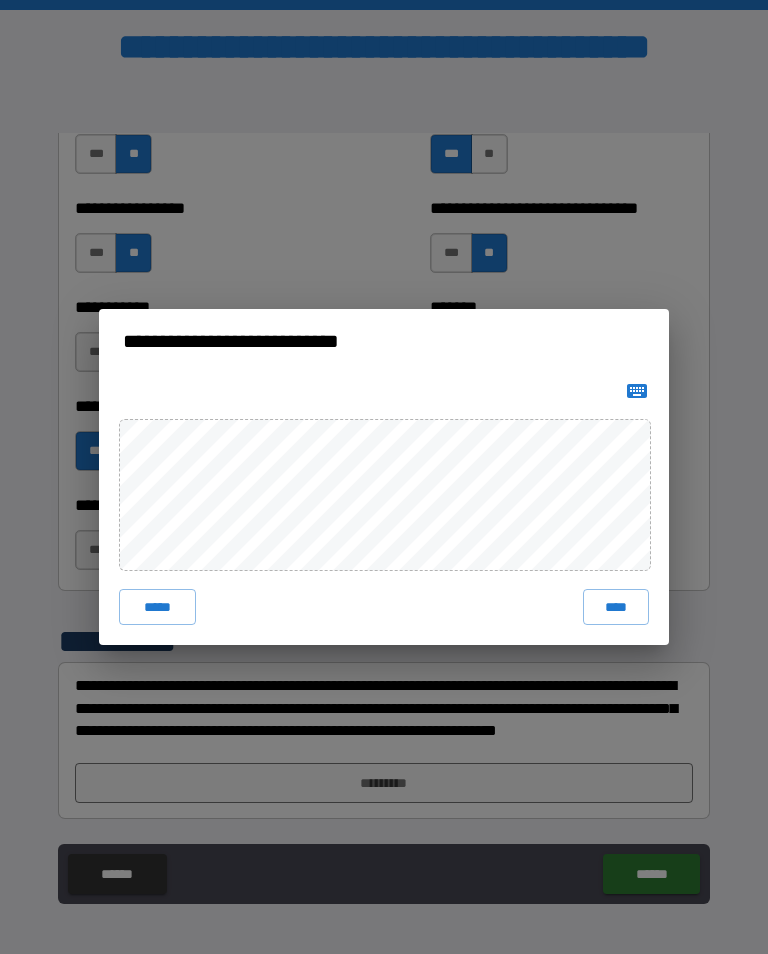 click on "****" at bounding box center [616, 607] 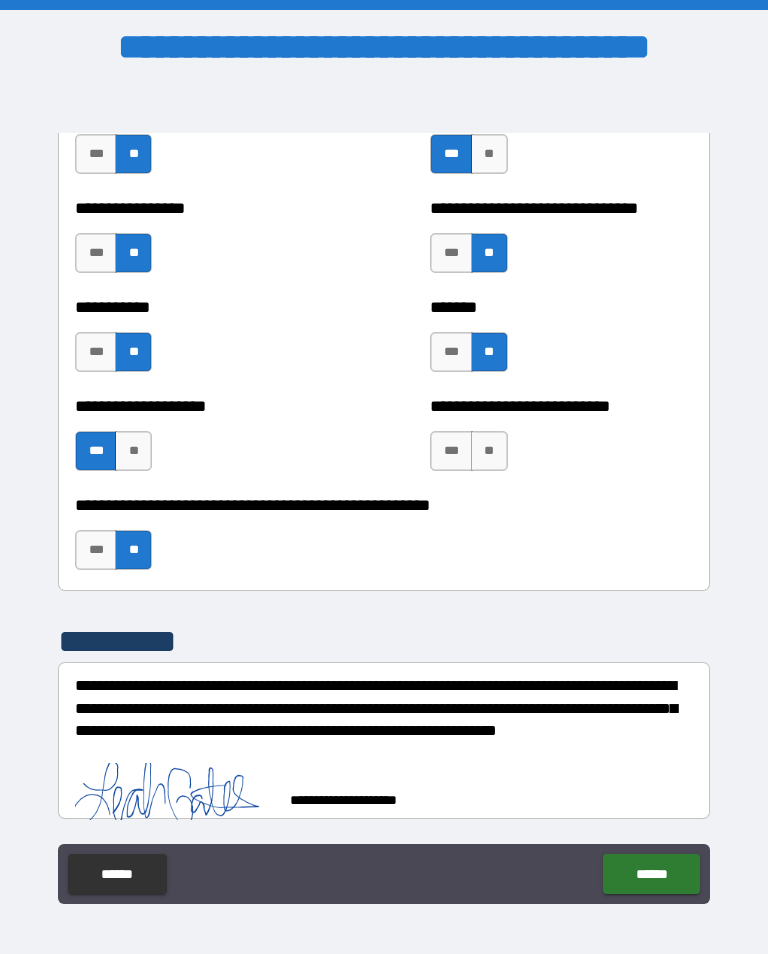 scroll, scrollTop: 7954, scrollLeft: 0, axis: vertical 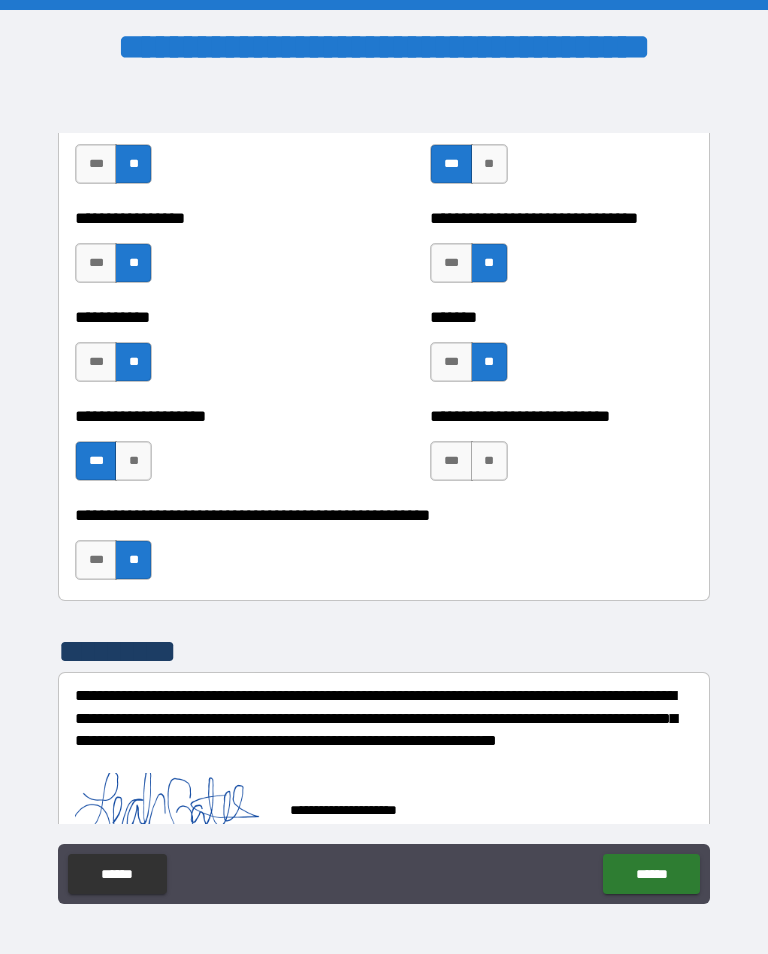 click on "******" at bounding box center (651, 874) 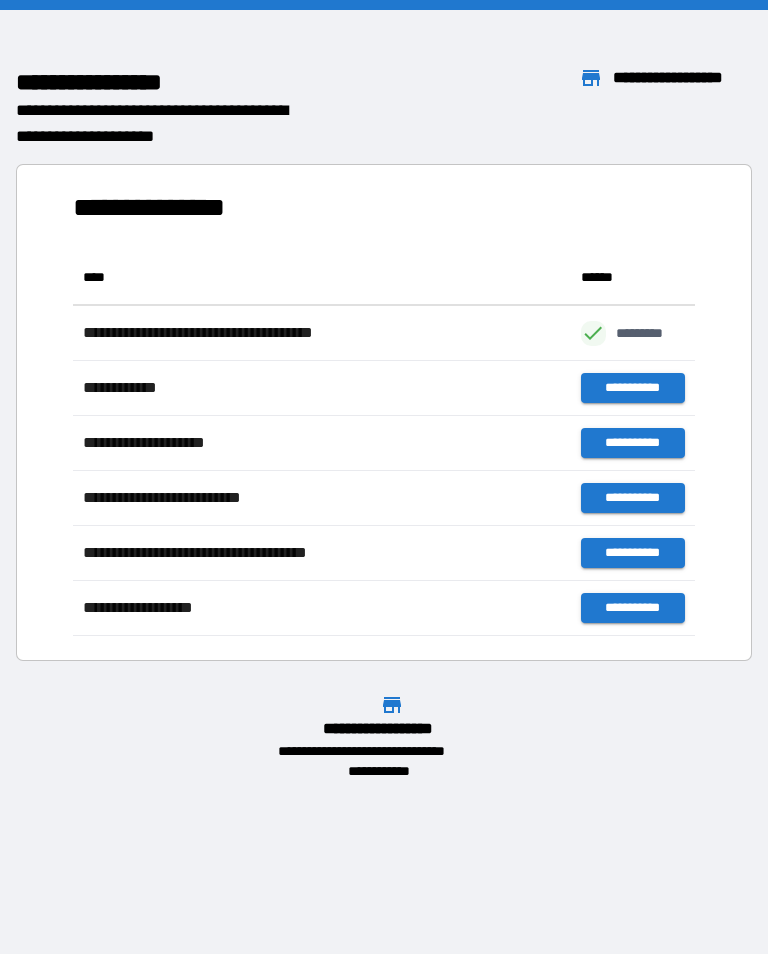 scroll, scrollTop: 386, scrollLeft: 622, axis: both 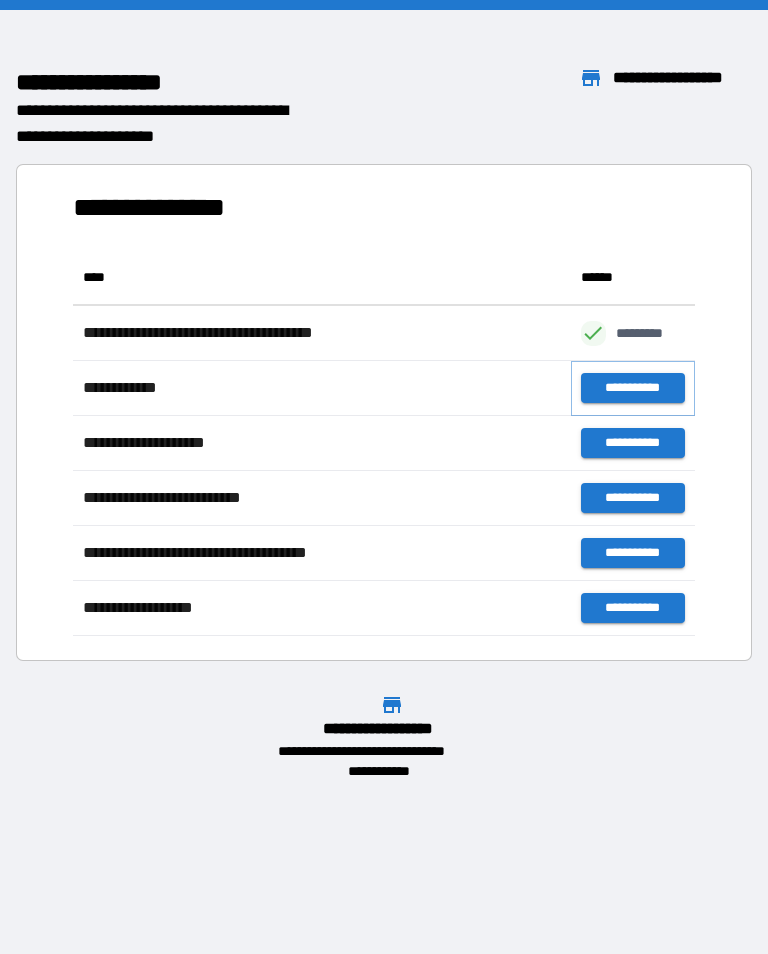 click on "**********" at bounding box center [633, 388] 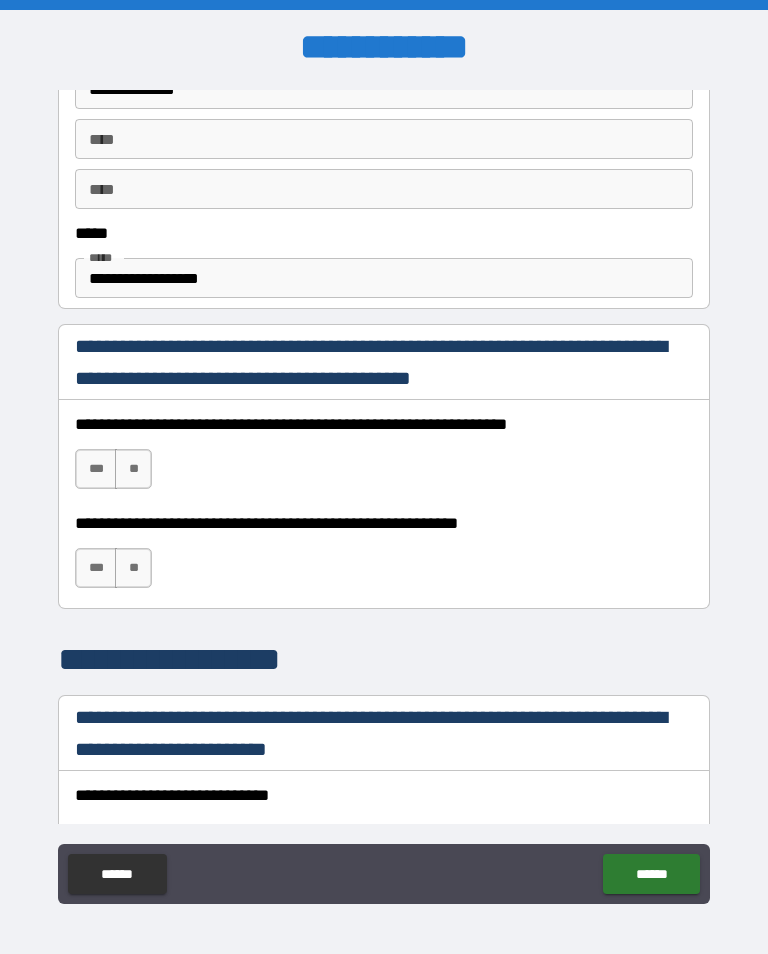 scroll, scrollTop: 1126, scrollLeft: 0, axis: vertical 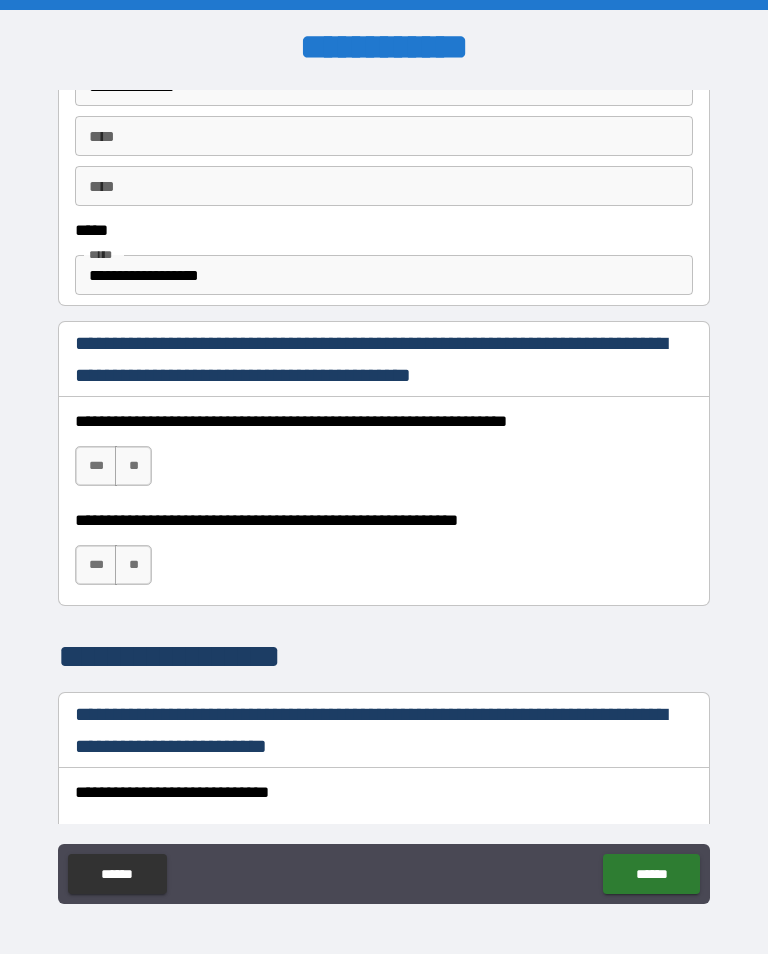 click on "***" at bounding box center [96, 466] 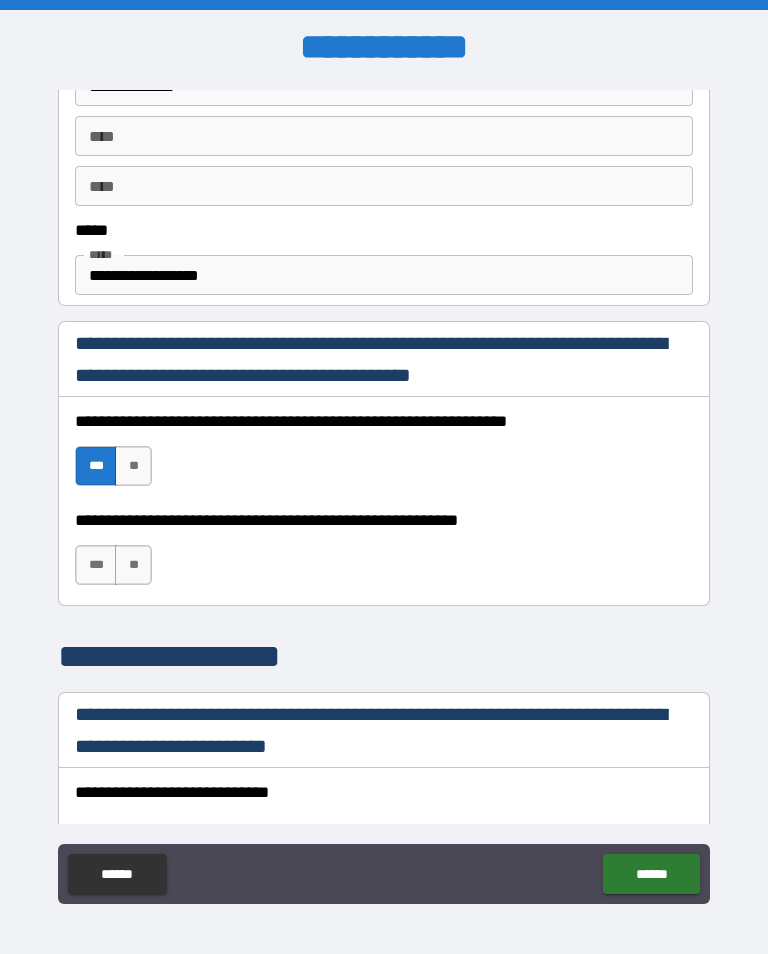 click on "***" at bounding box center (96, 565) 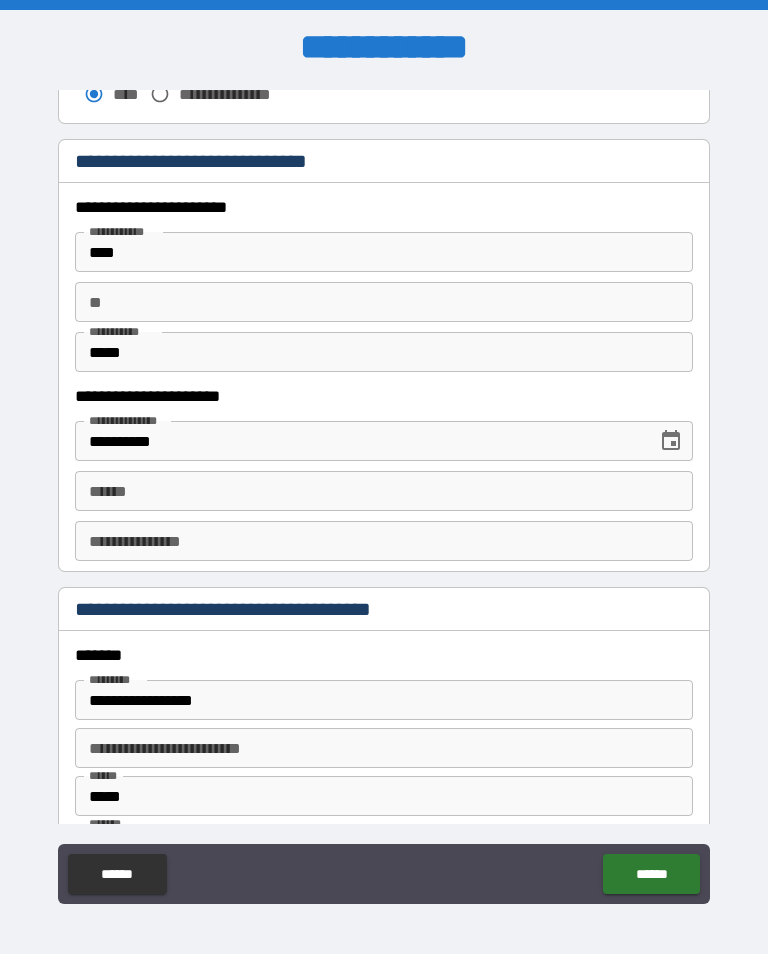 scroll, scrollTop: 2035, scrollLeft: 0, axis: vertical 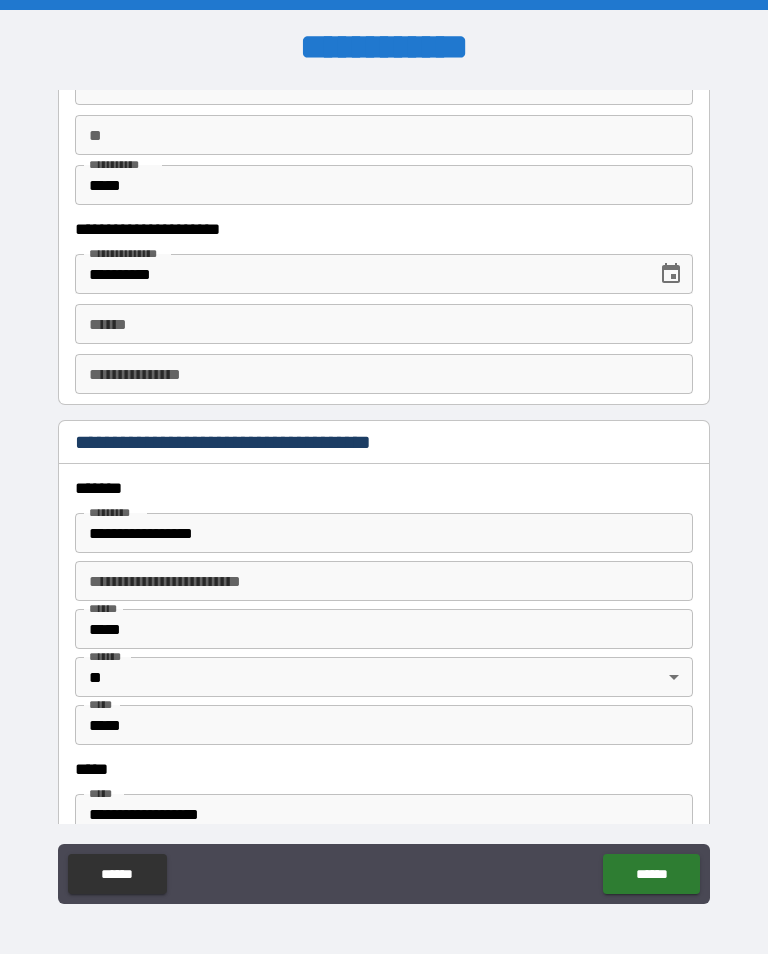 click on "****   *" at bounding box center [384, 324] 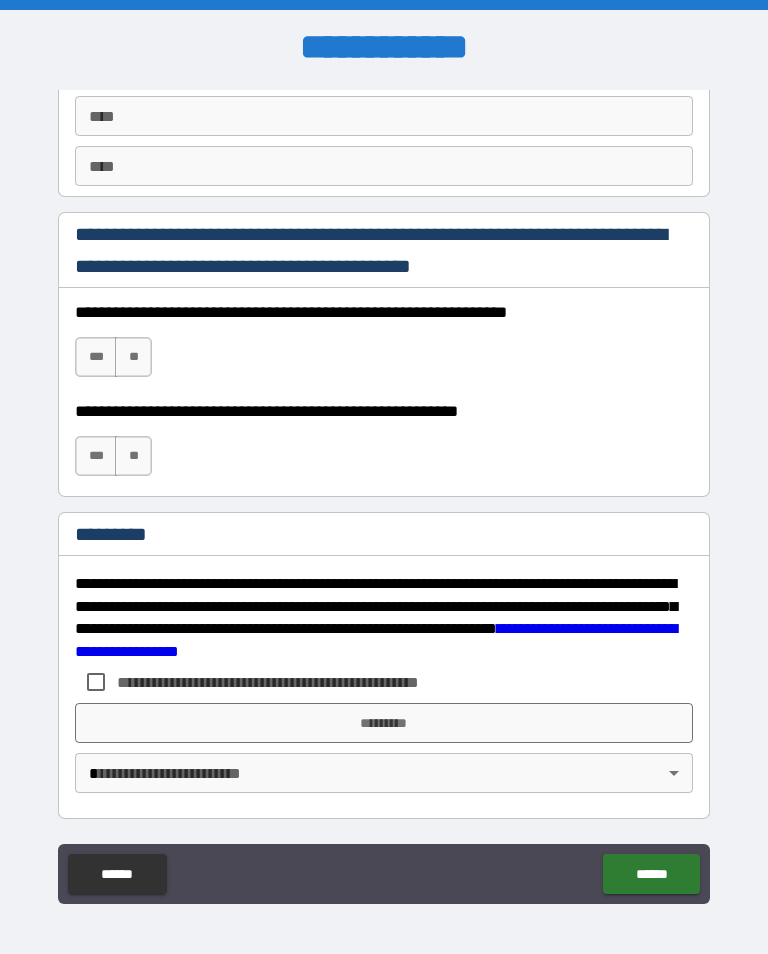 scroll, scrollTop: 2872, scrollLeft: 0, axis: vertical 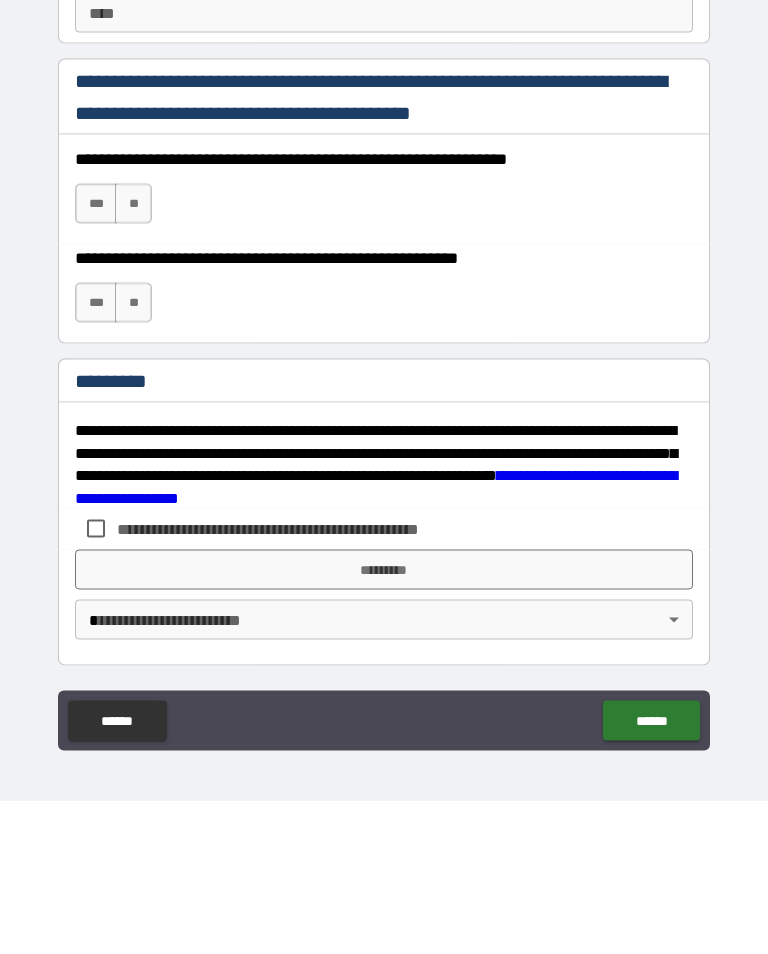 type on "**********" 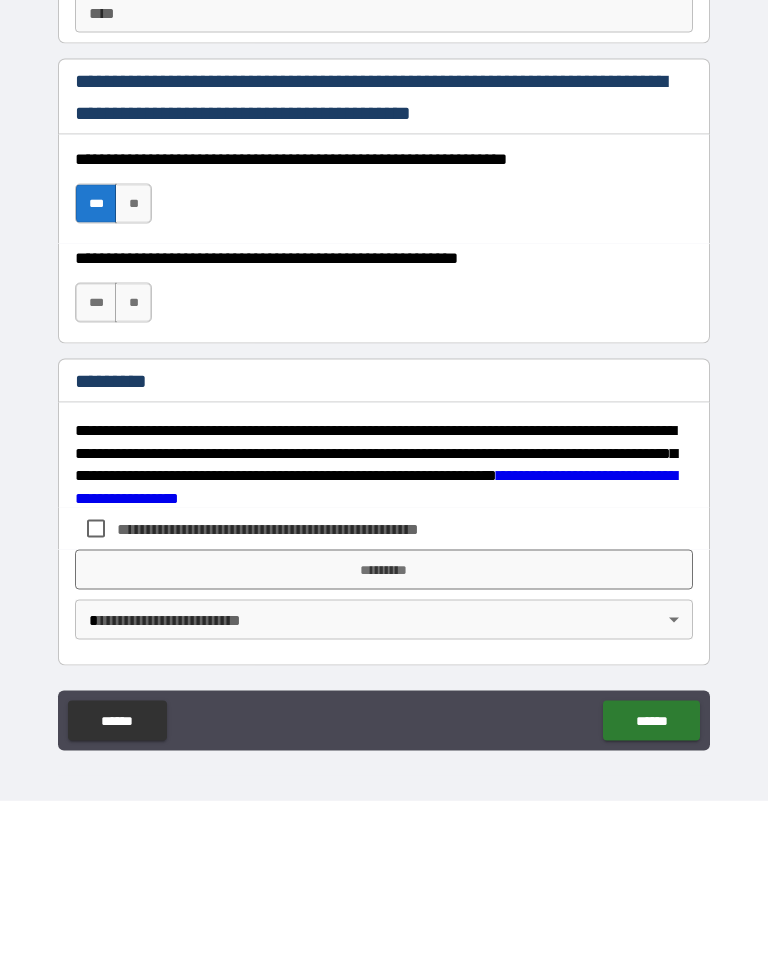 scroll, scrollTop: 31, scrollLeft: 0, axis: vertical 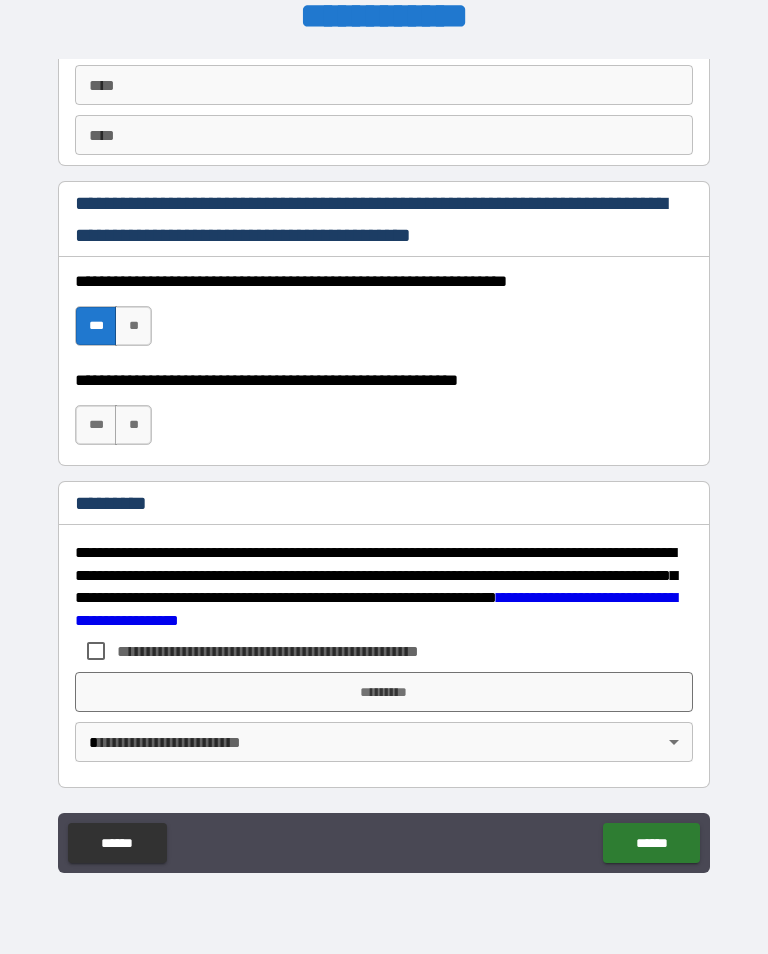 click on "***" at bounding box center [96, 425] 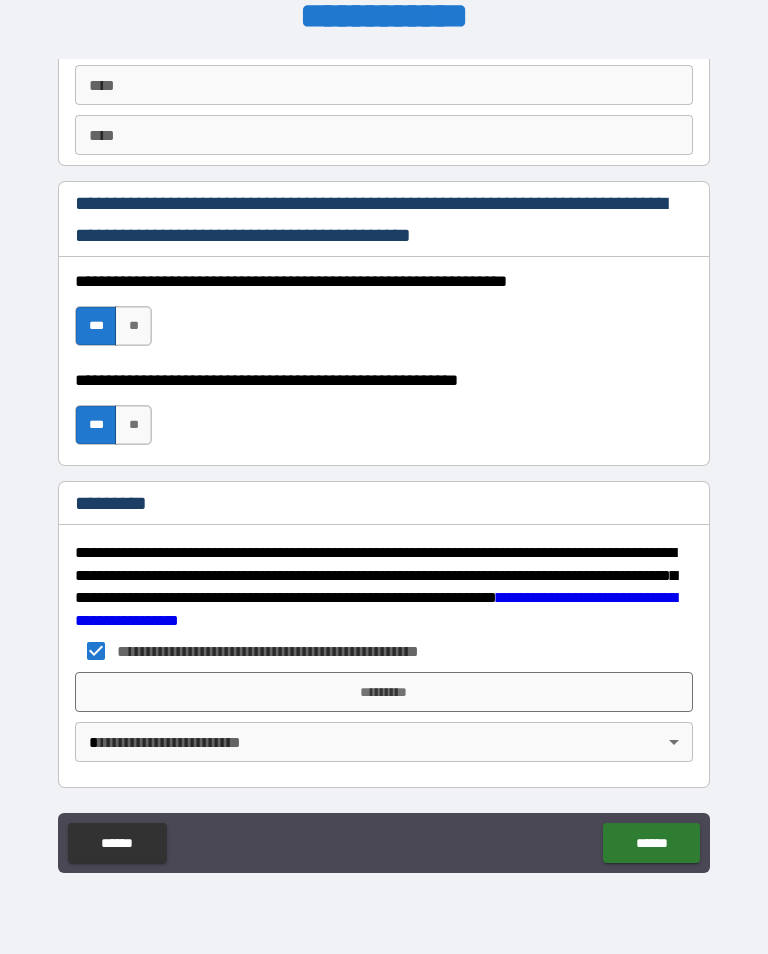click on "*********" at bounding box center (384, 692) 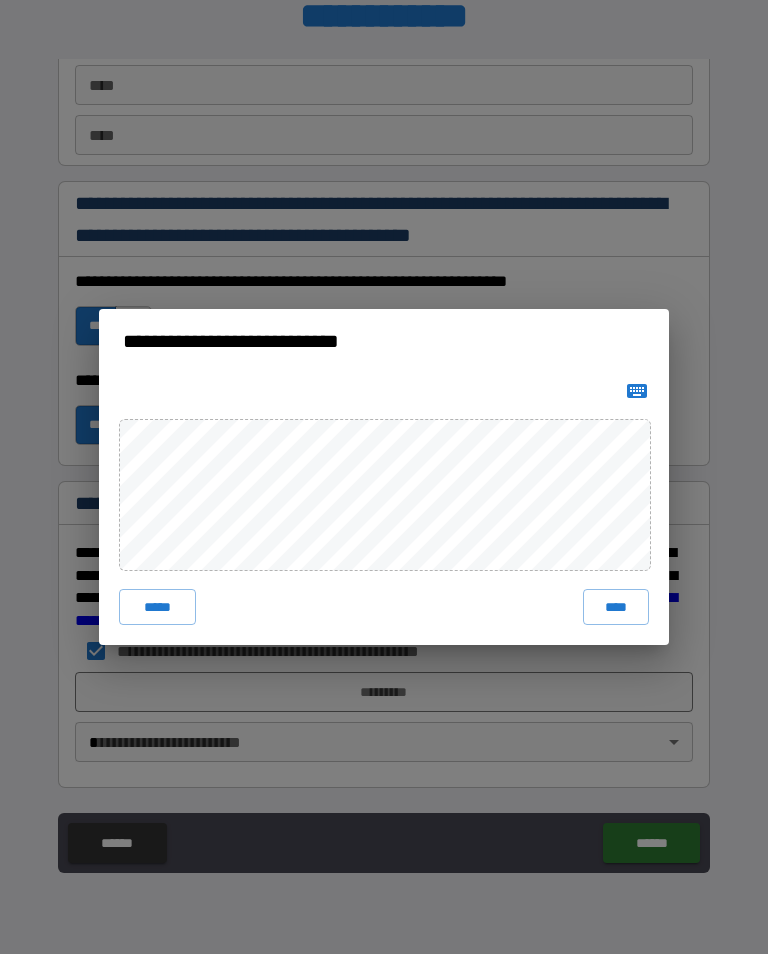 click on "****" at bounding box center [616, 607] 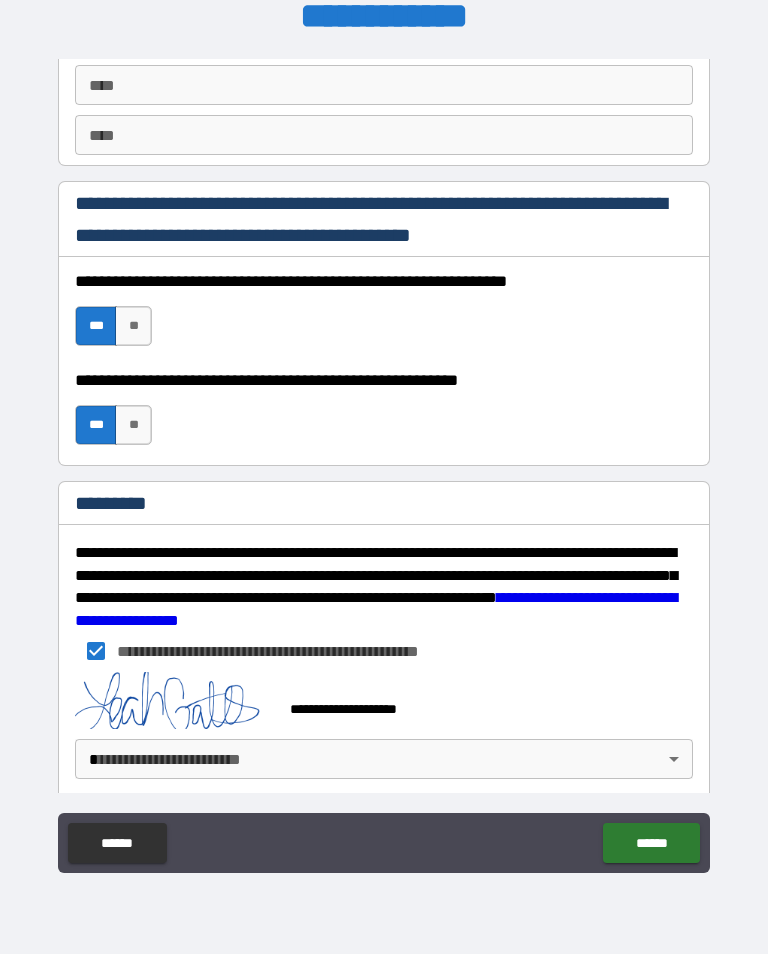 click on "******" at bounding box center [651, 843] 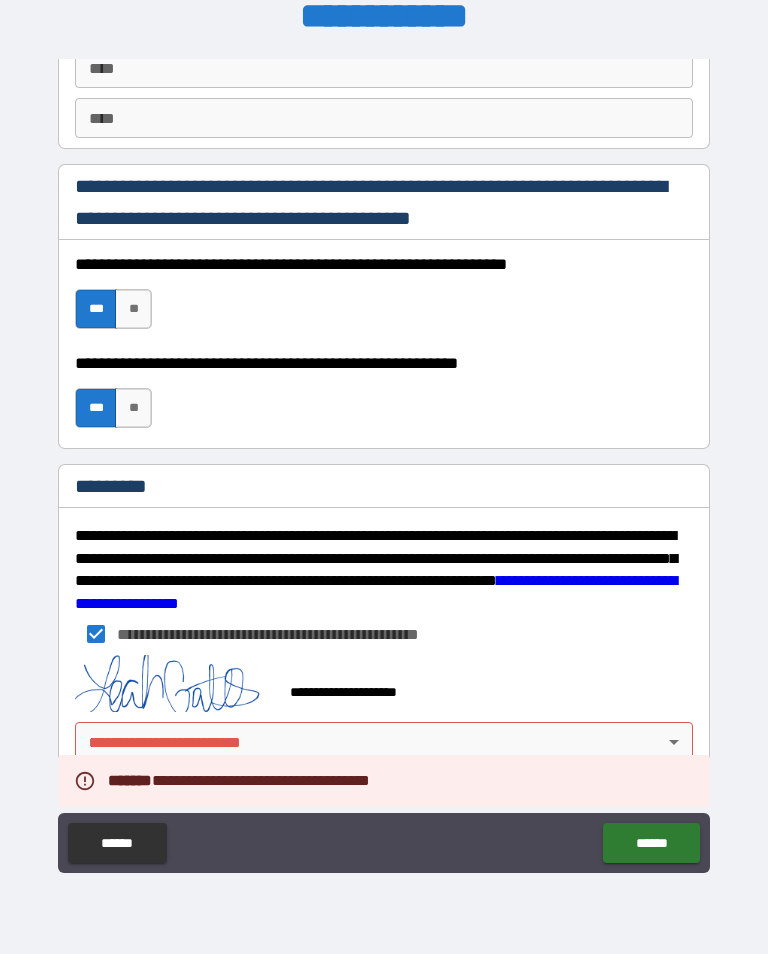 scroll, scrollTop: 2889, scrollLeft: 0, axis: vertical 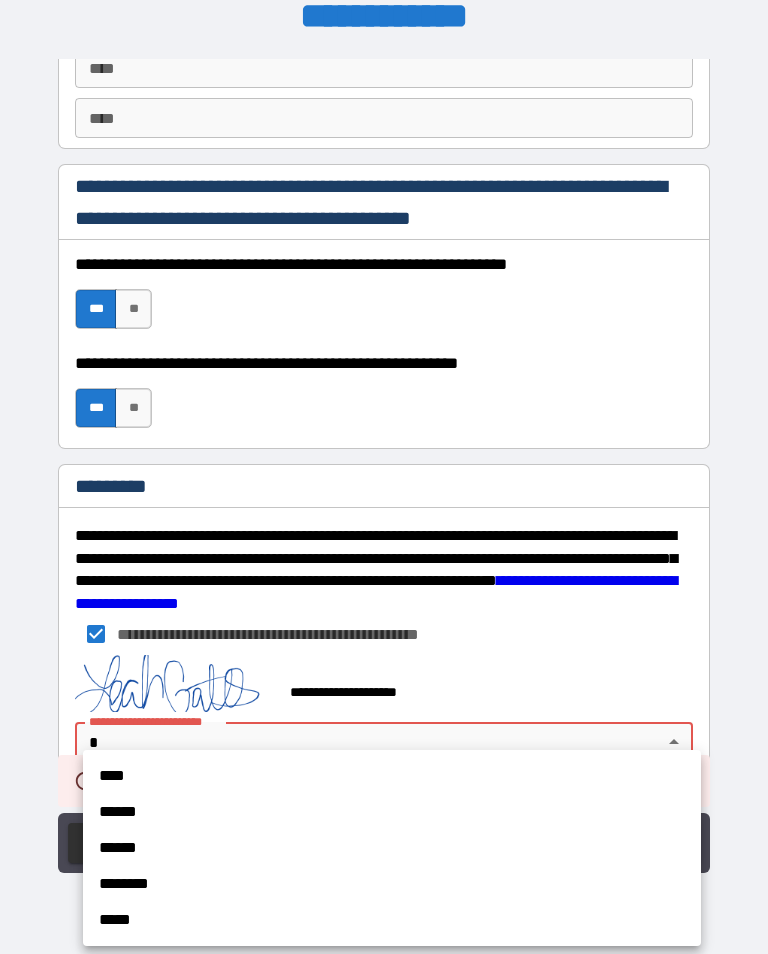 click on "****" at bounding box center (392, 776) 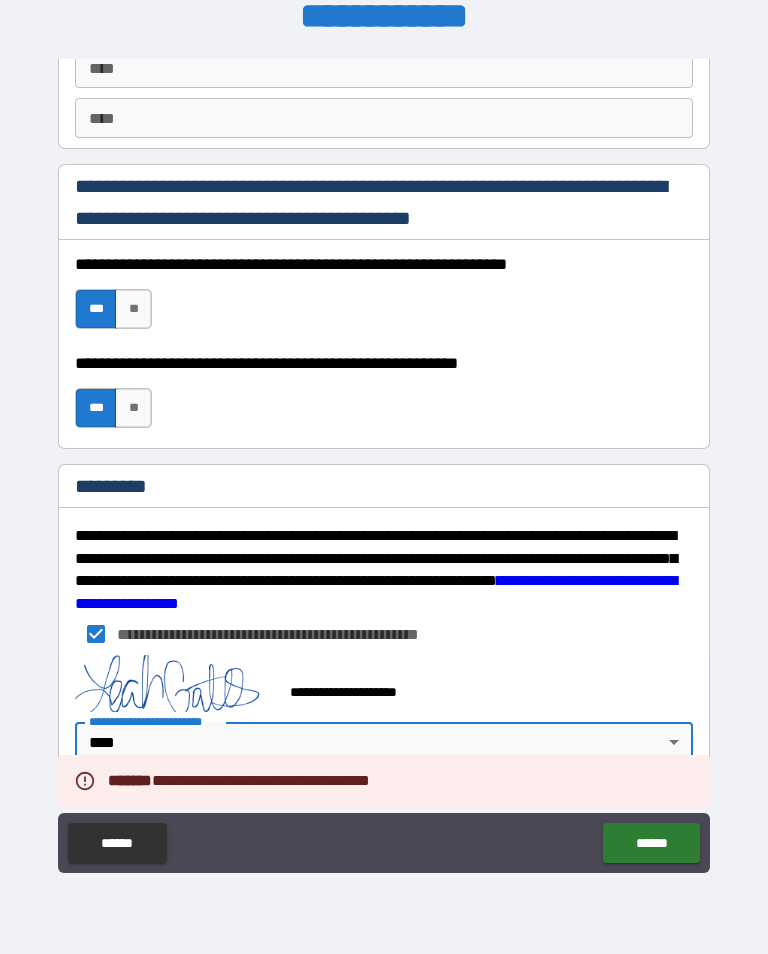 type on "*" 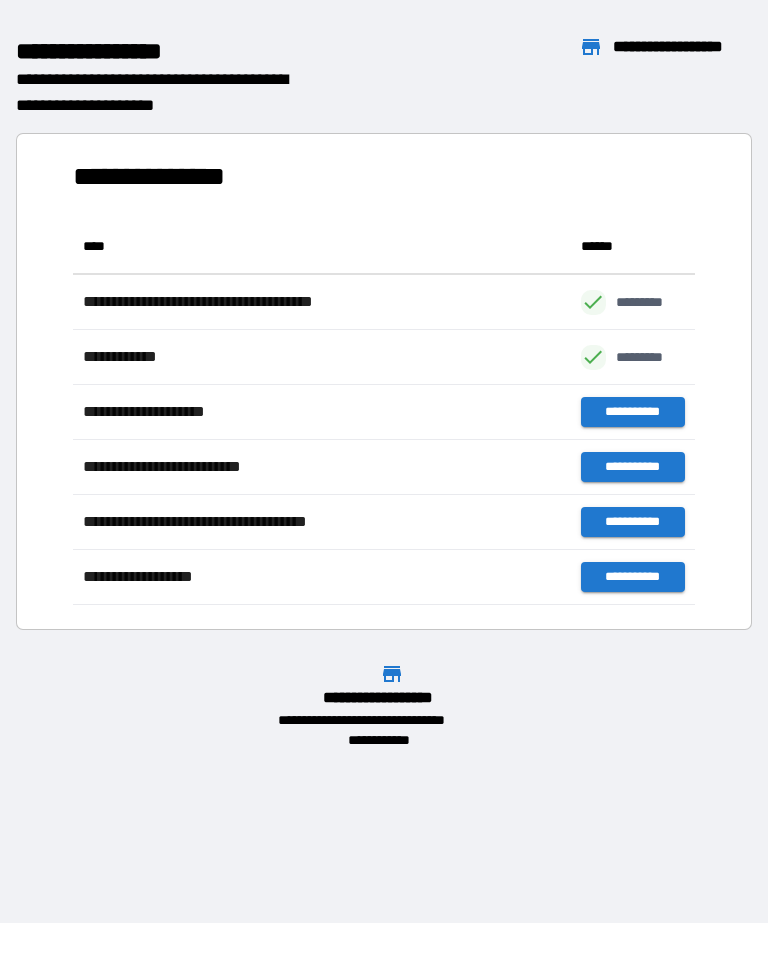 scroll, scrollTop: 1, scrollLeft: 1, axis: both 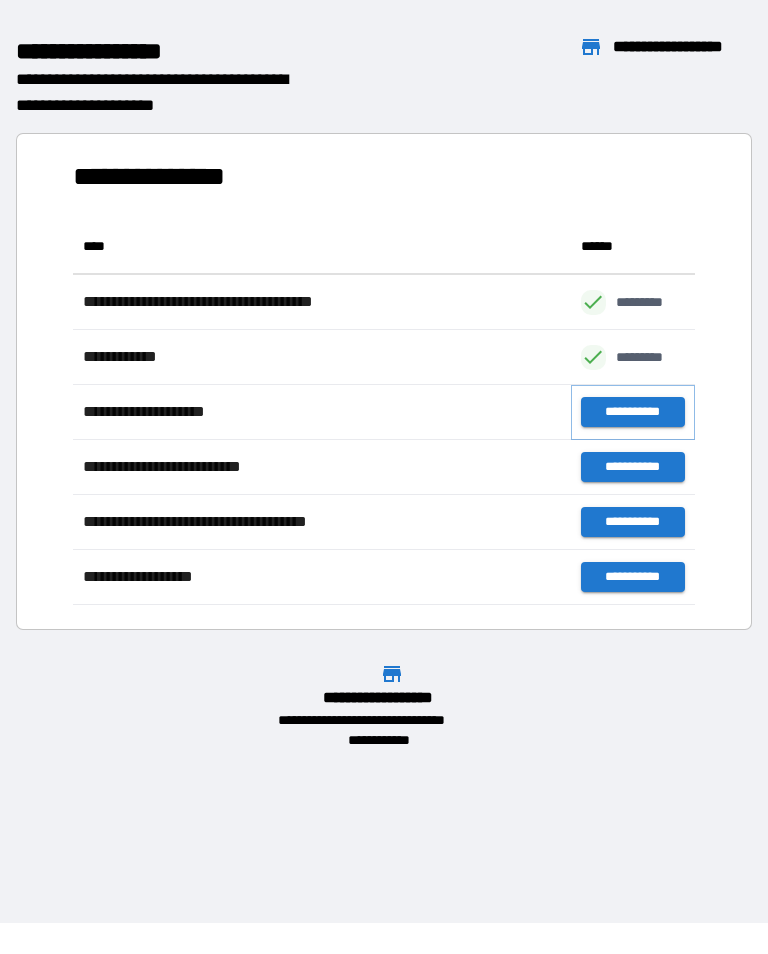 click on "**********" at bounding box center [633, 412] 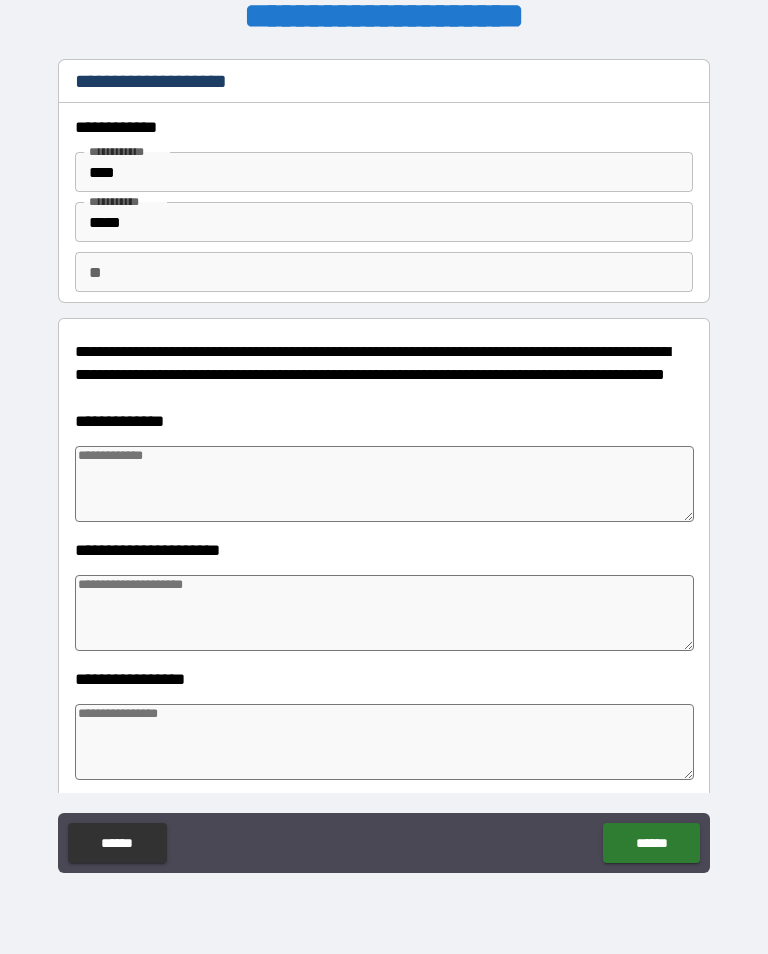 type on "*" 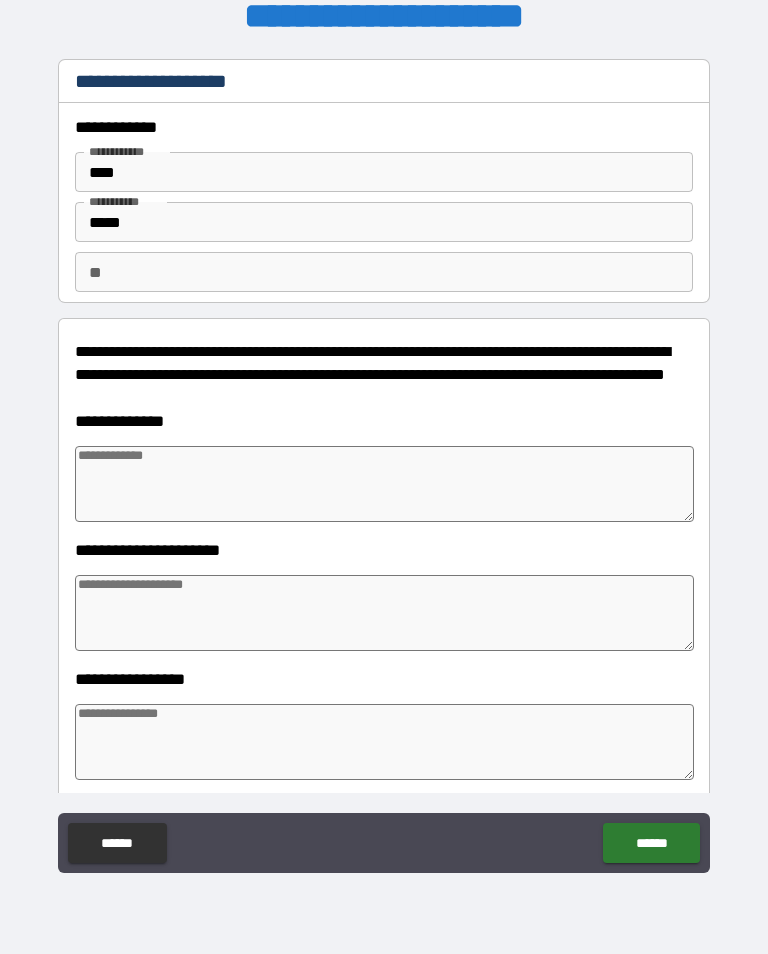 type on "*" 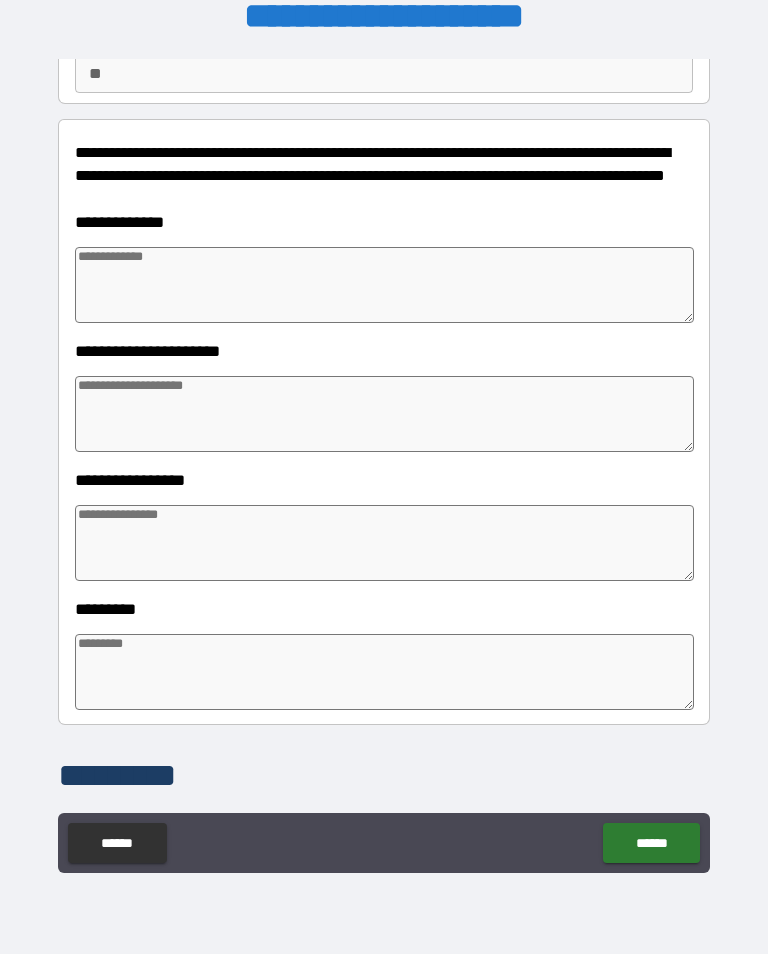 scroll, scrollTop: 198, scrollLeft: 0, axis: vertical 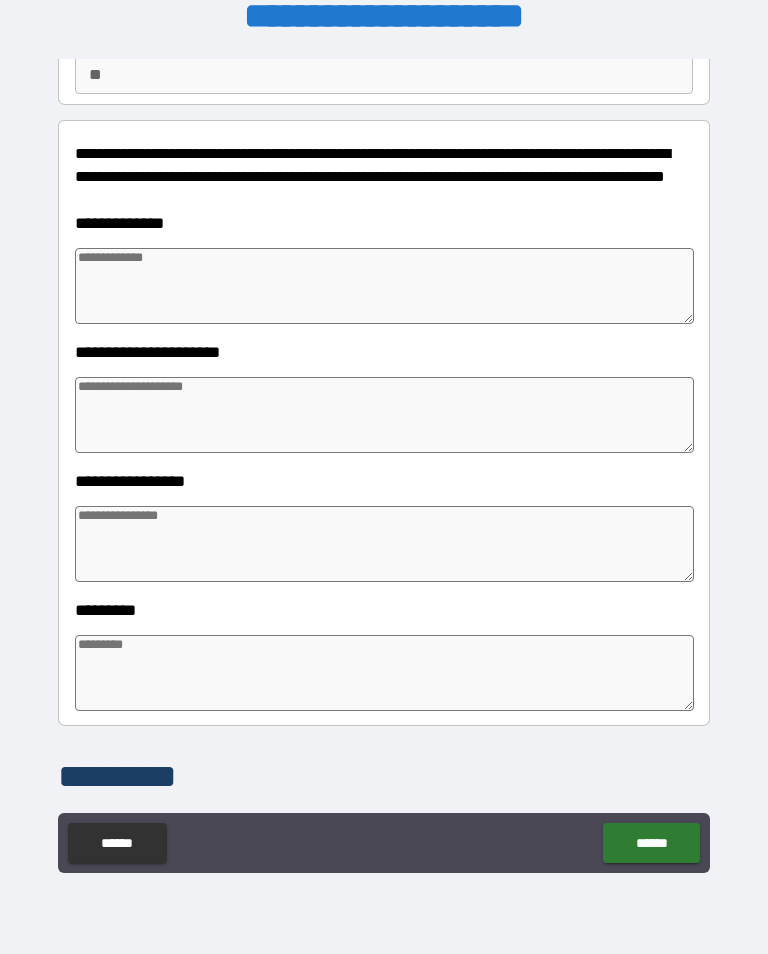 click at bounding box center [384, 286] 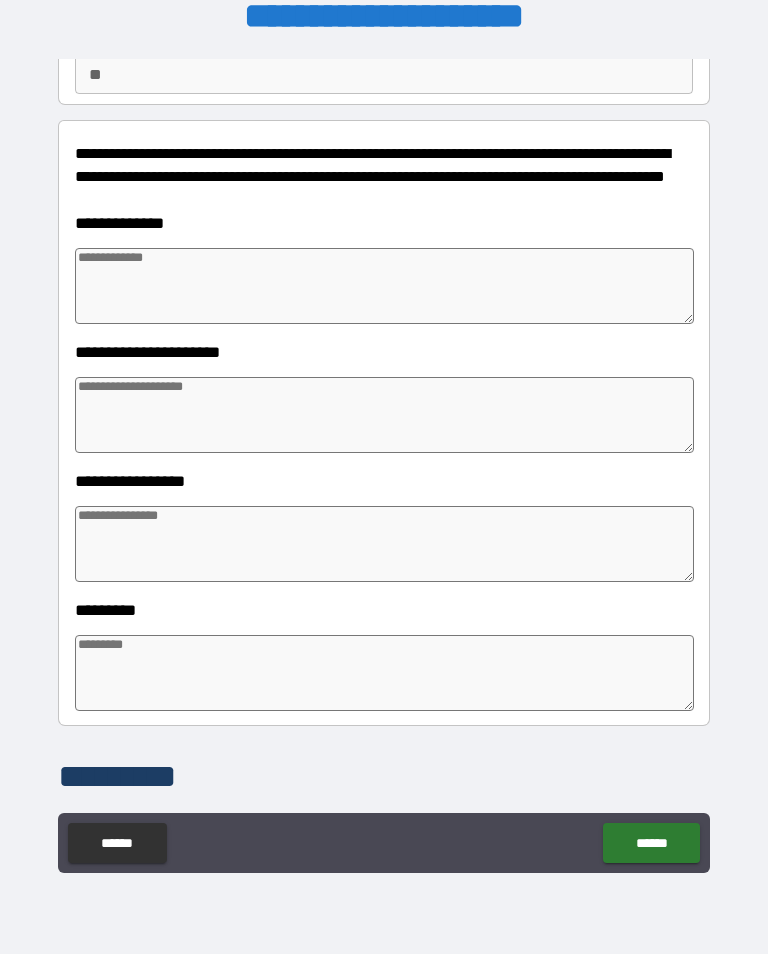 type on "*" 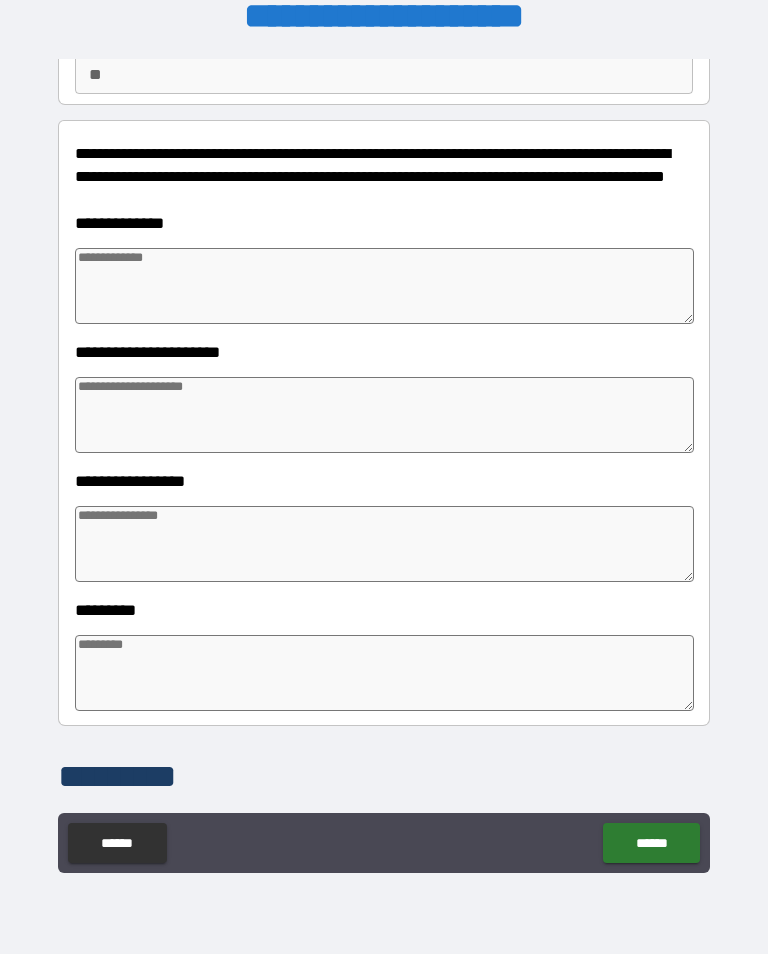 type on "*" 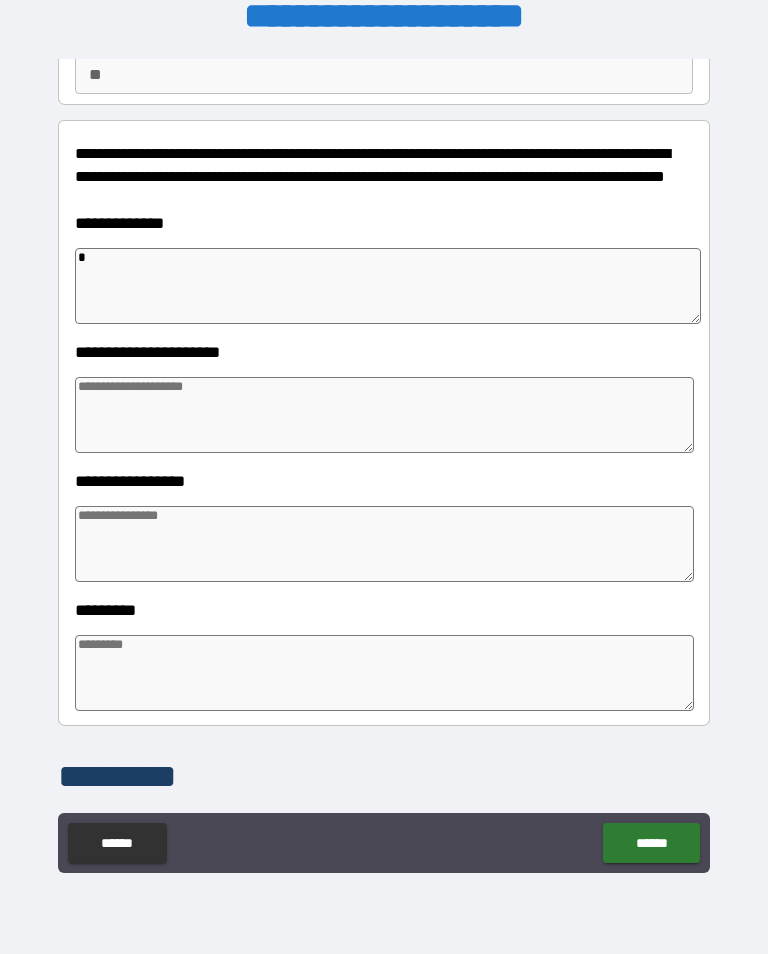 type on "*" 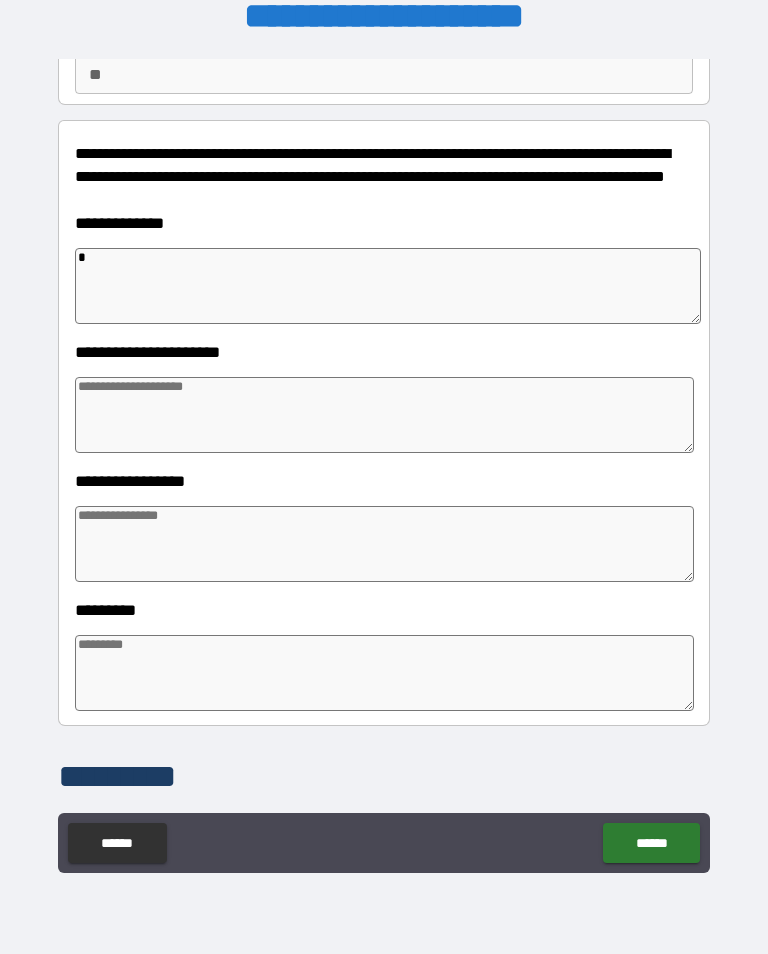 type on "*" 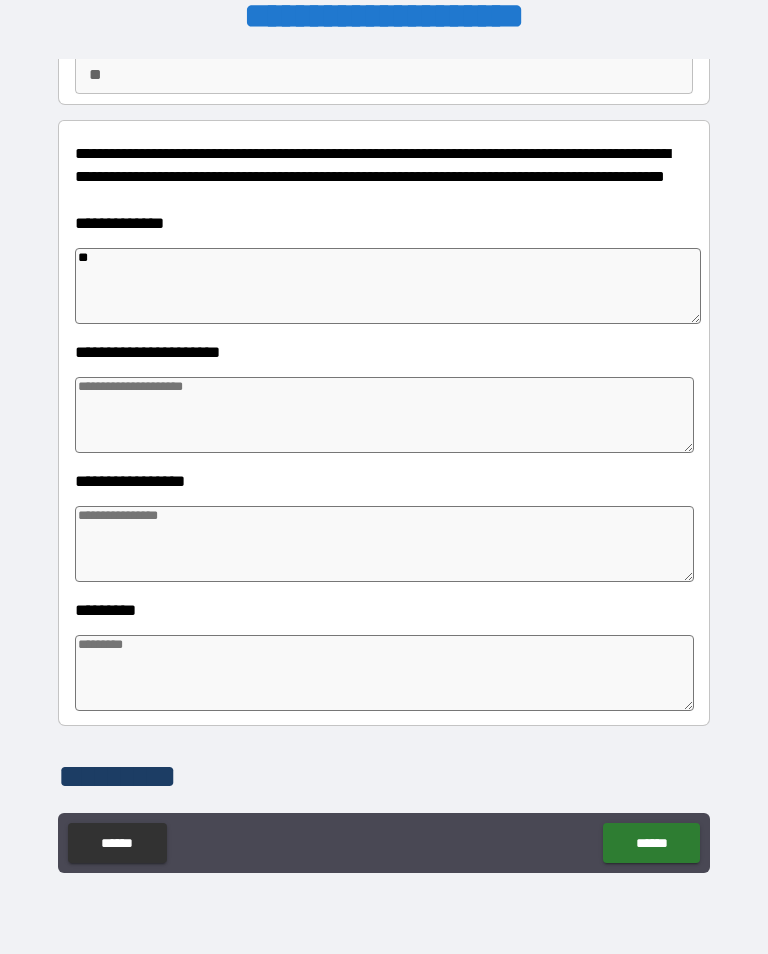 type on "*" 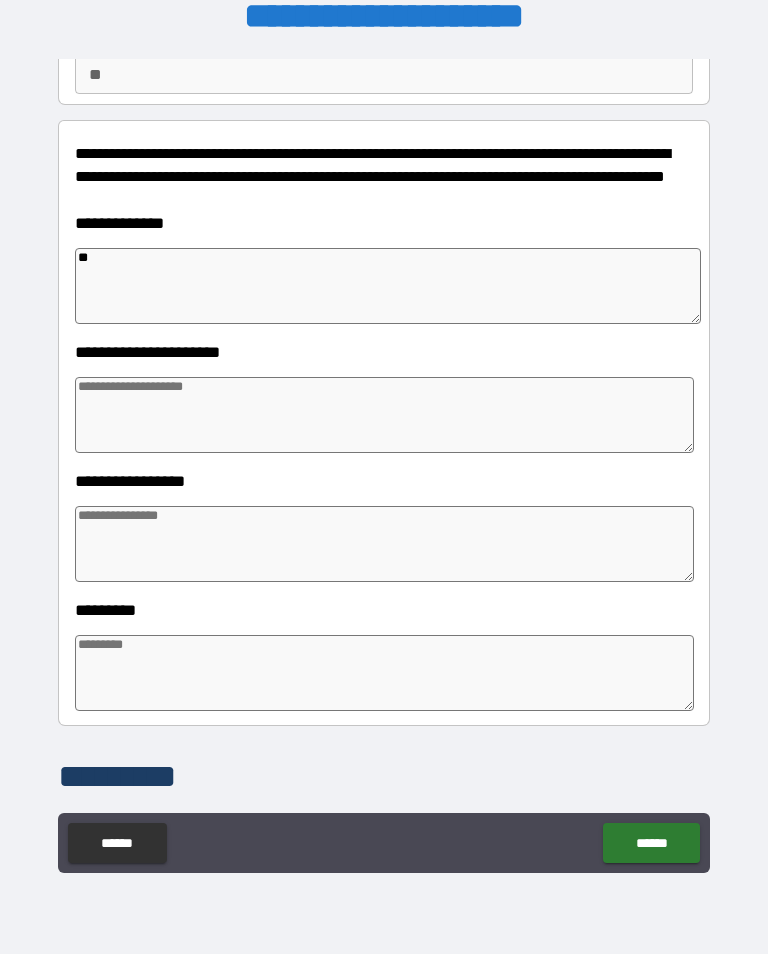 type on "*" 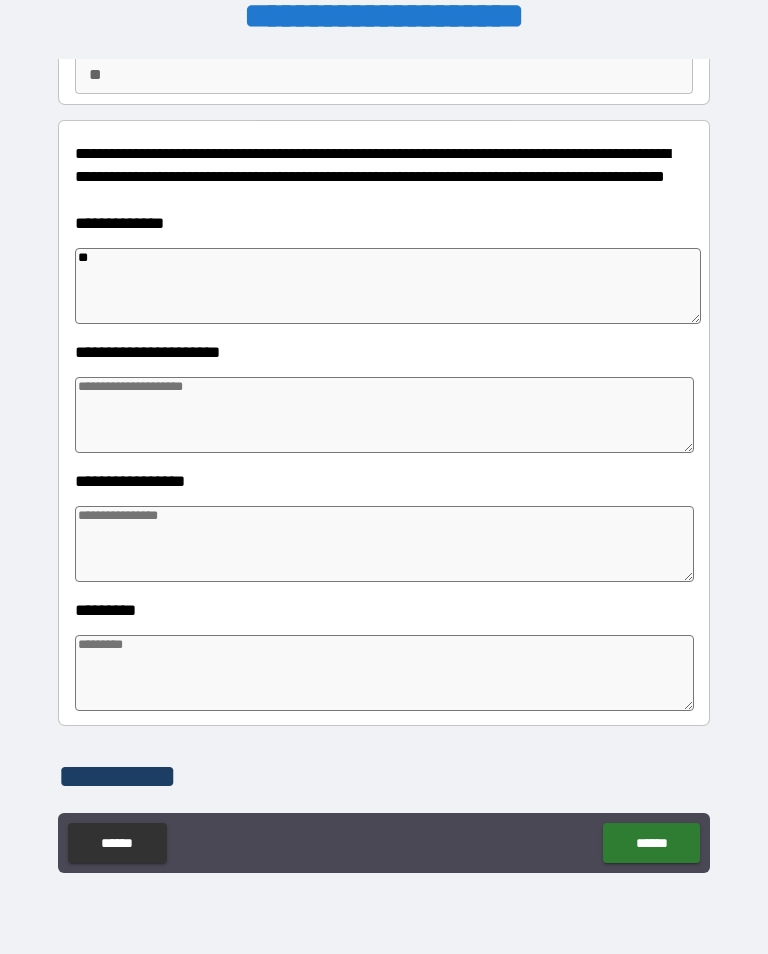 type on "*" 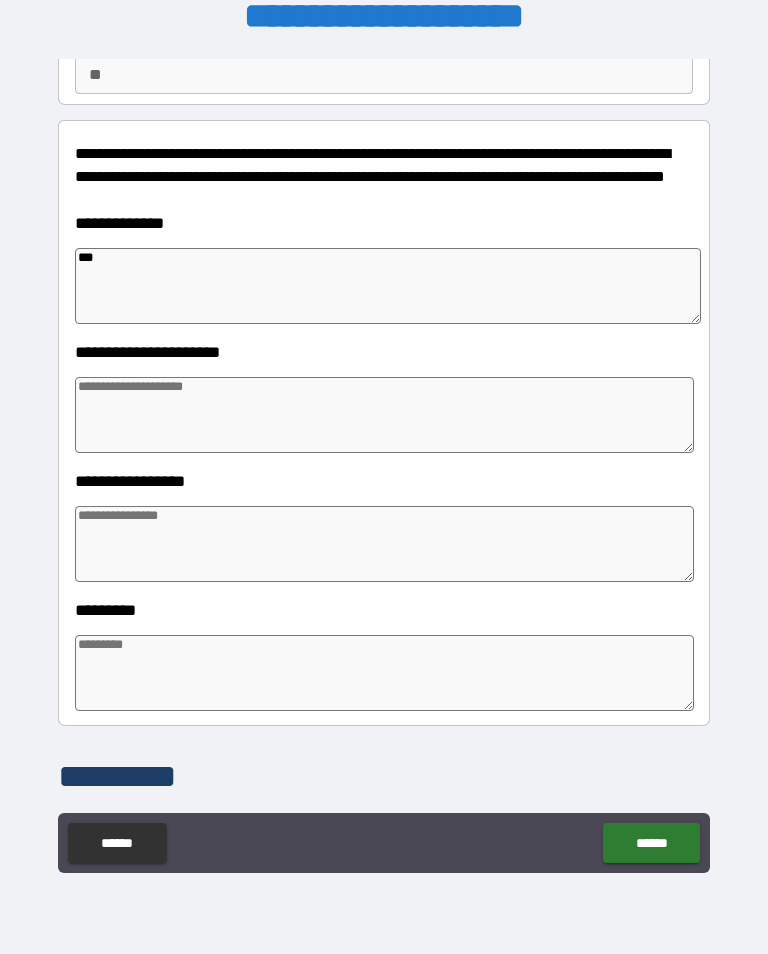 type on "*" 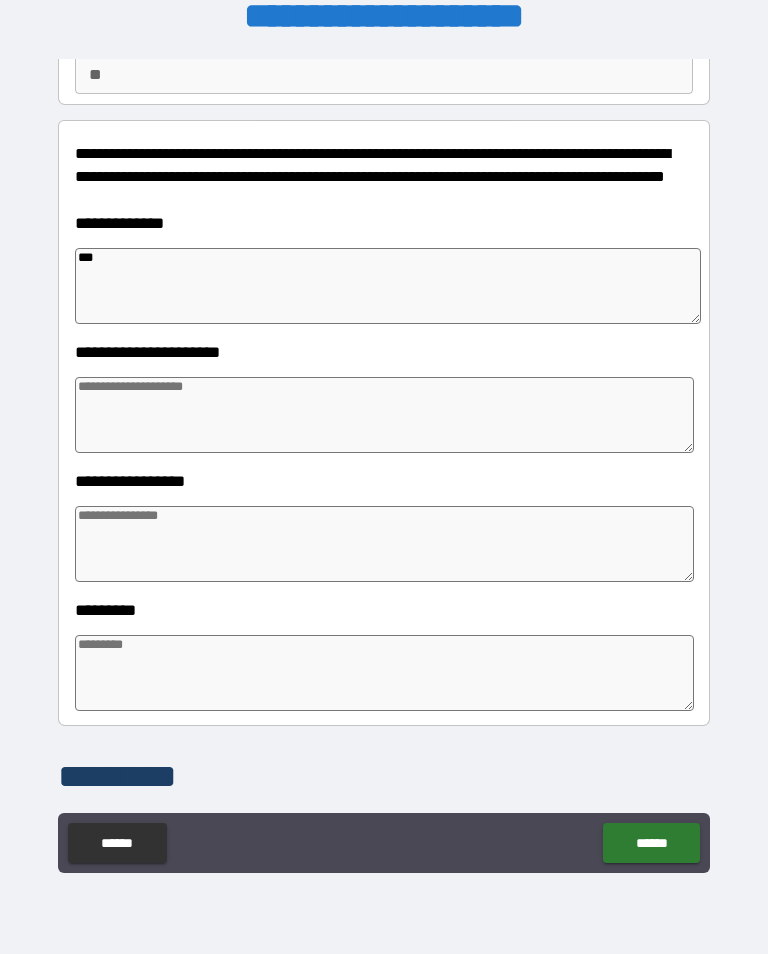 type on "*" 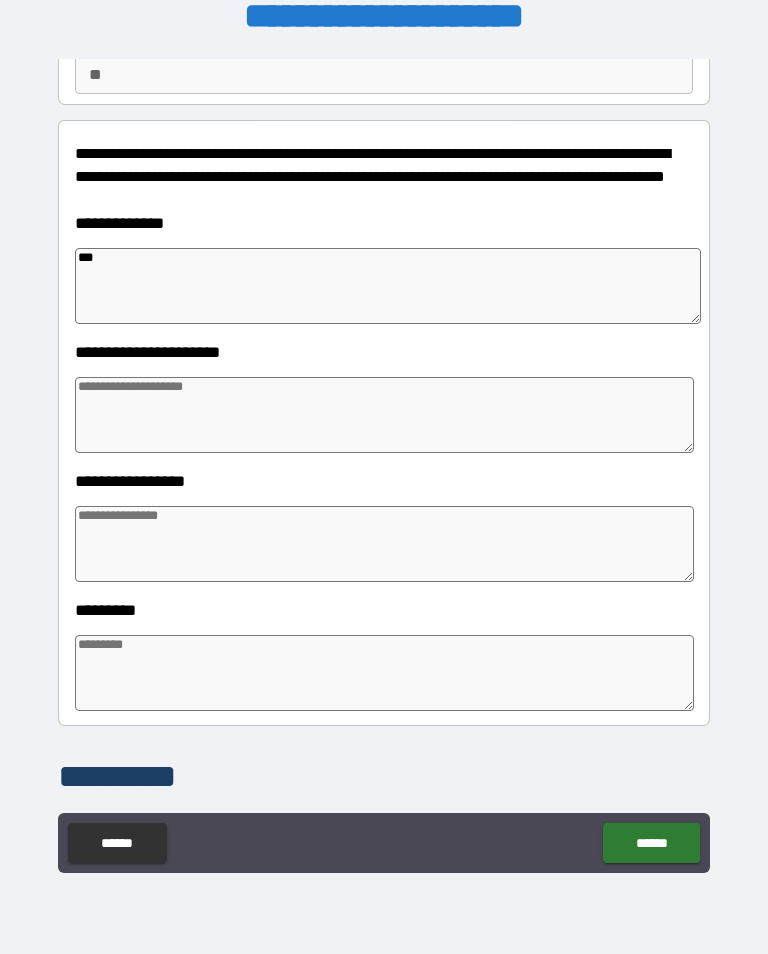 type on "*" 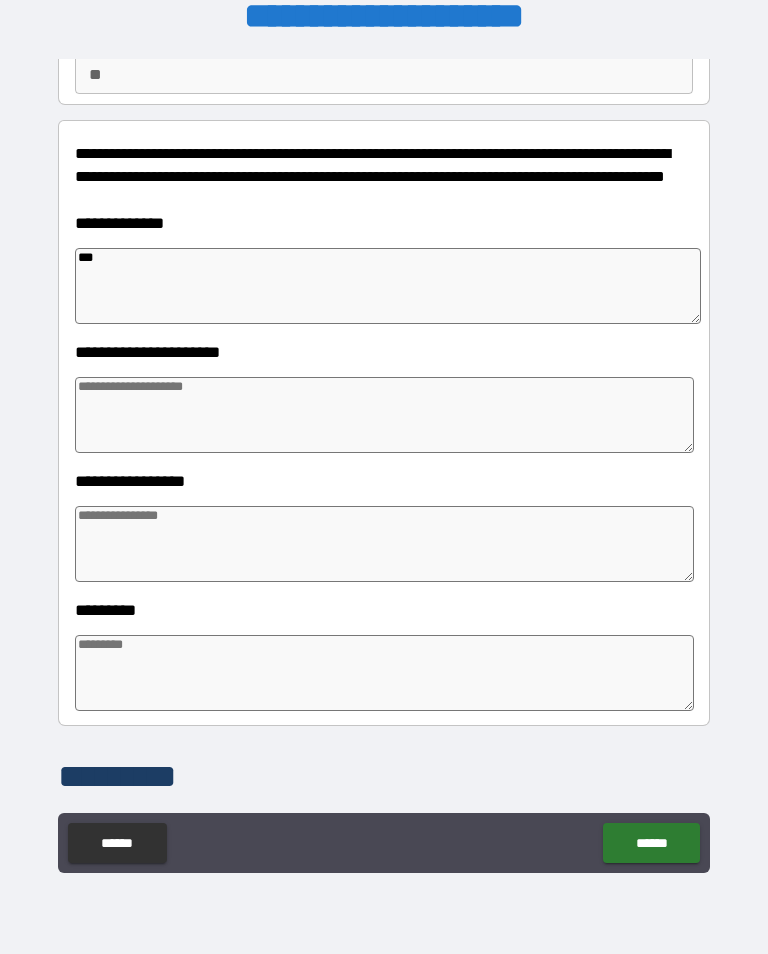 type on "***" 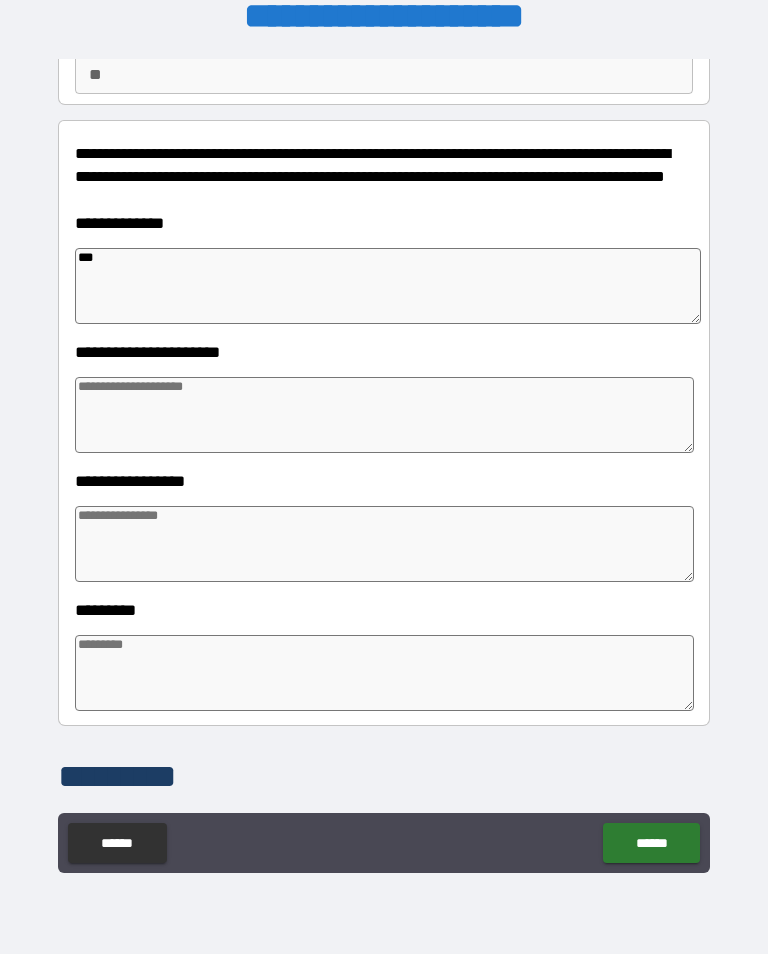 type on "*" 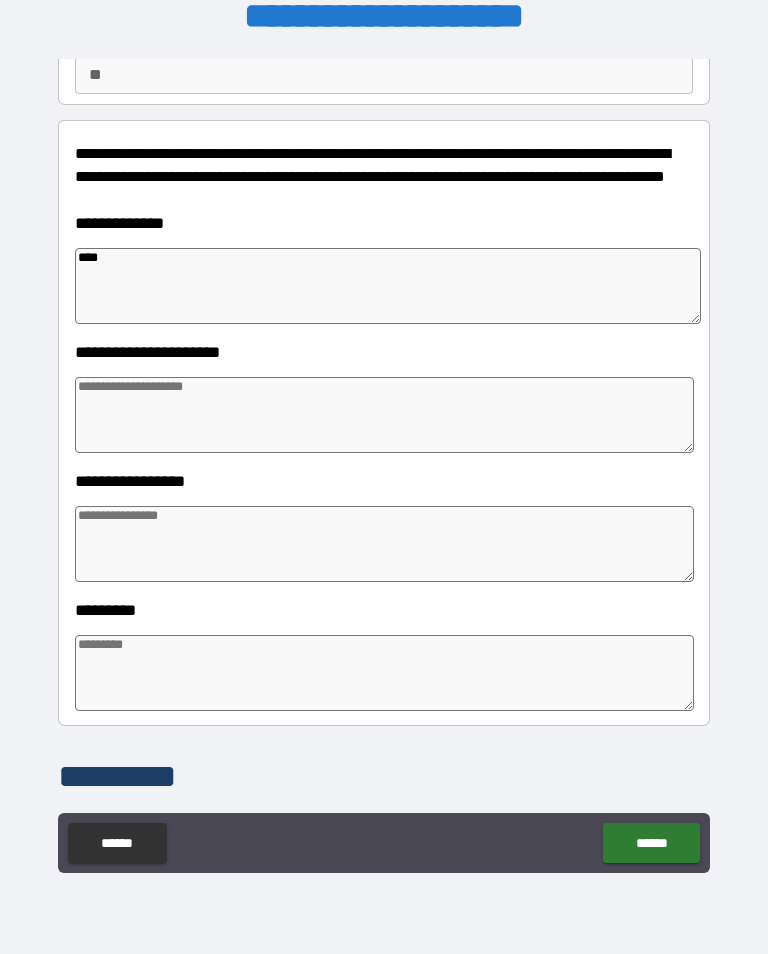 type on "*" 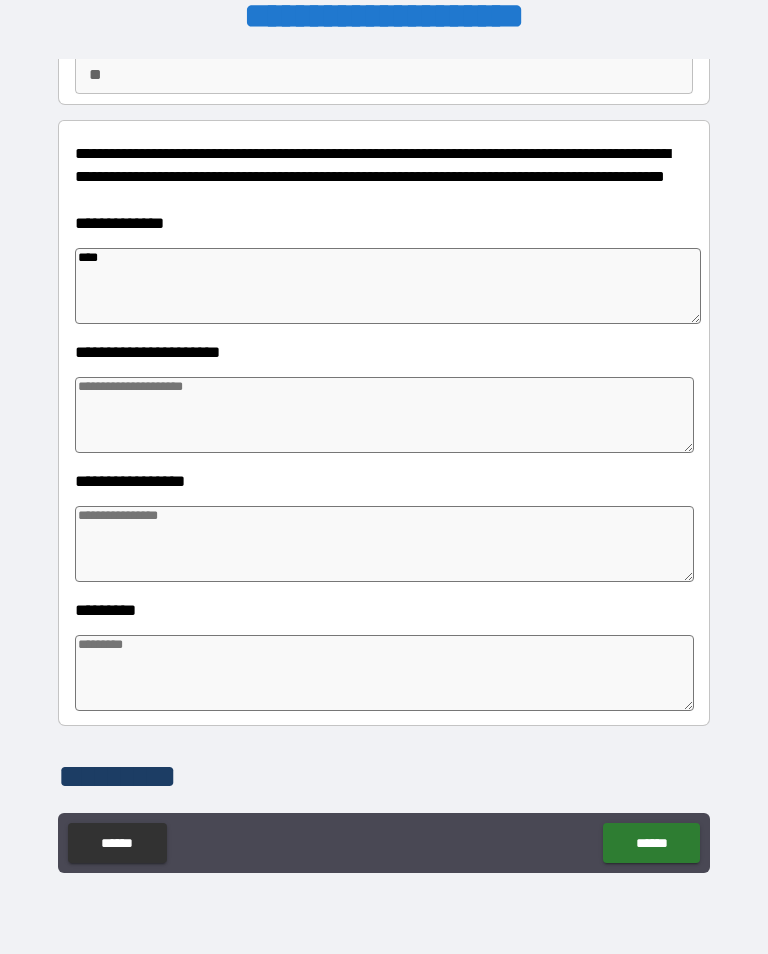type on "*****" 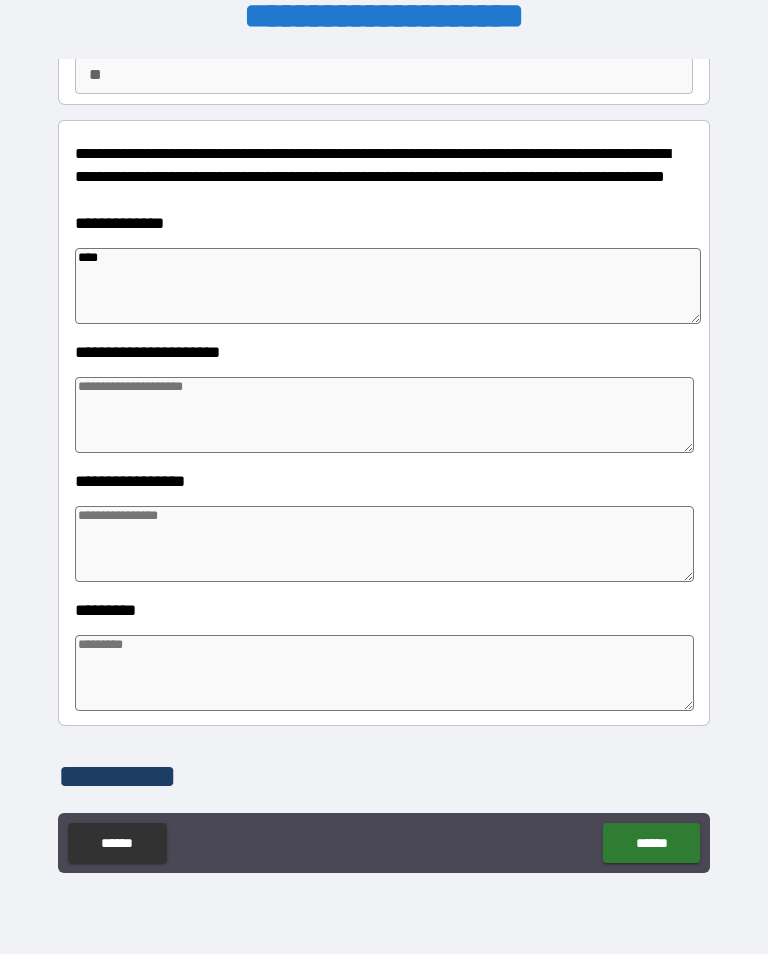 type on "*" 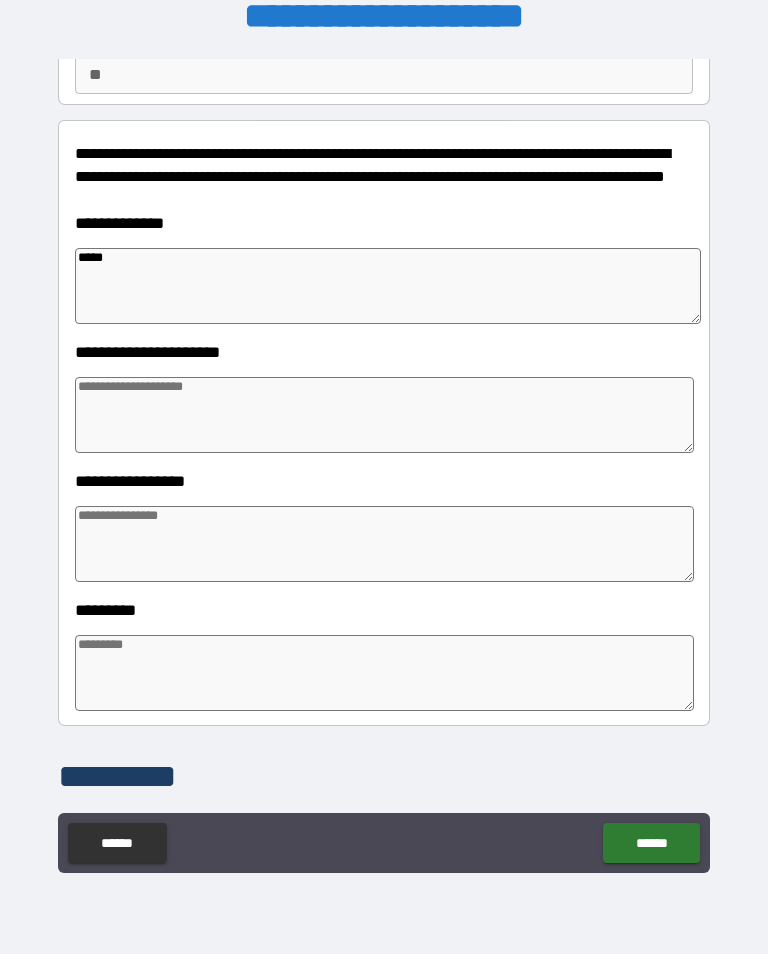 type on "*" 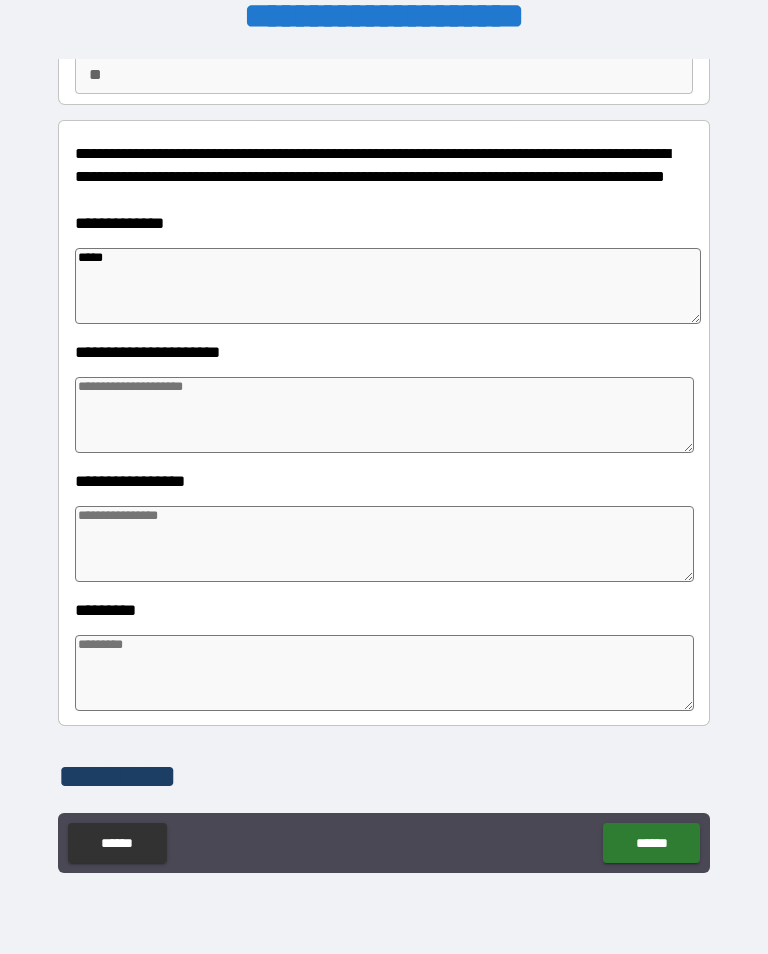 type on "*" 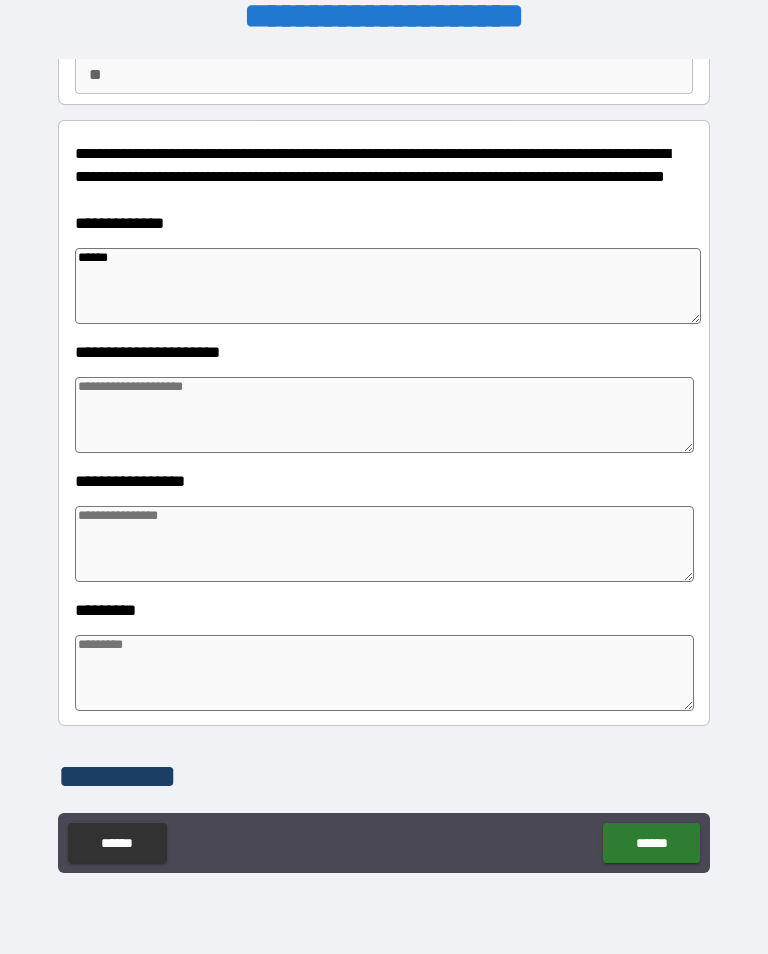 type on "*" 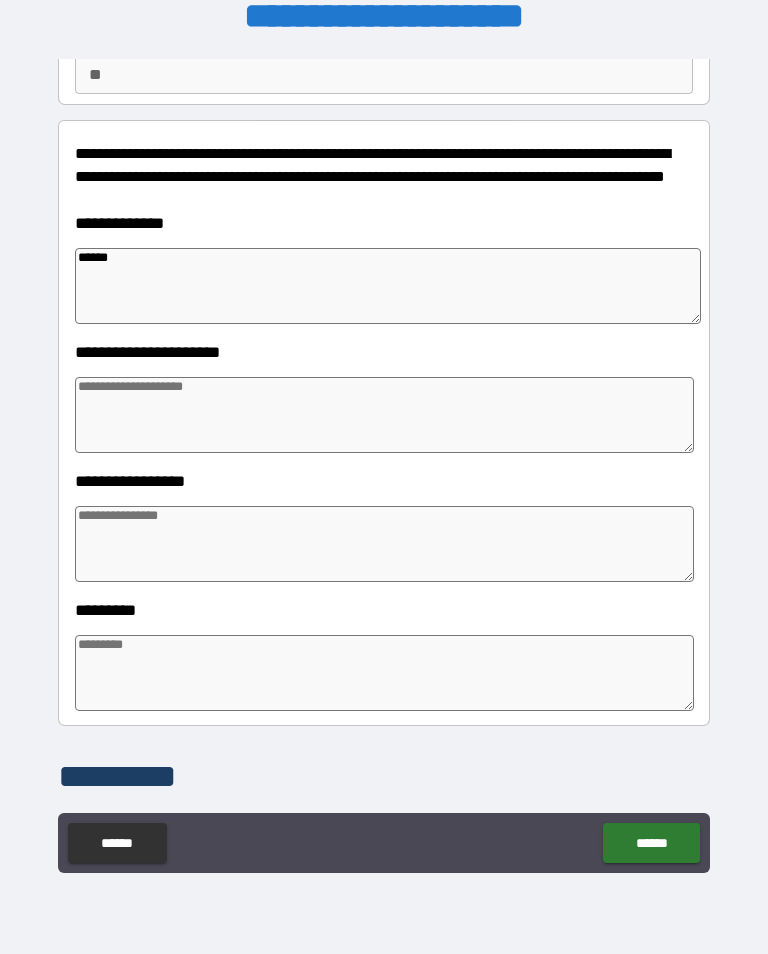 type on "*" 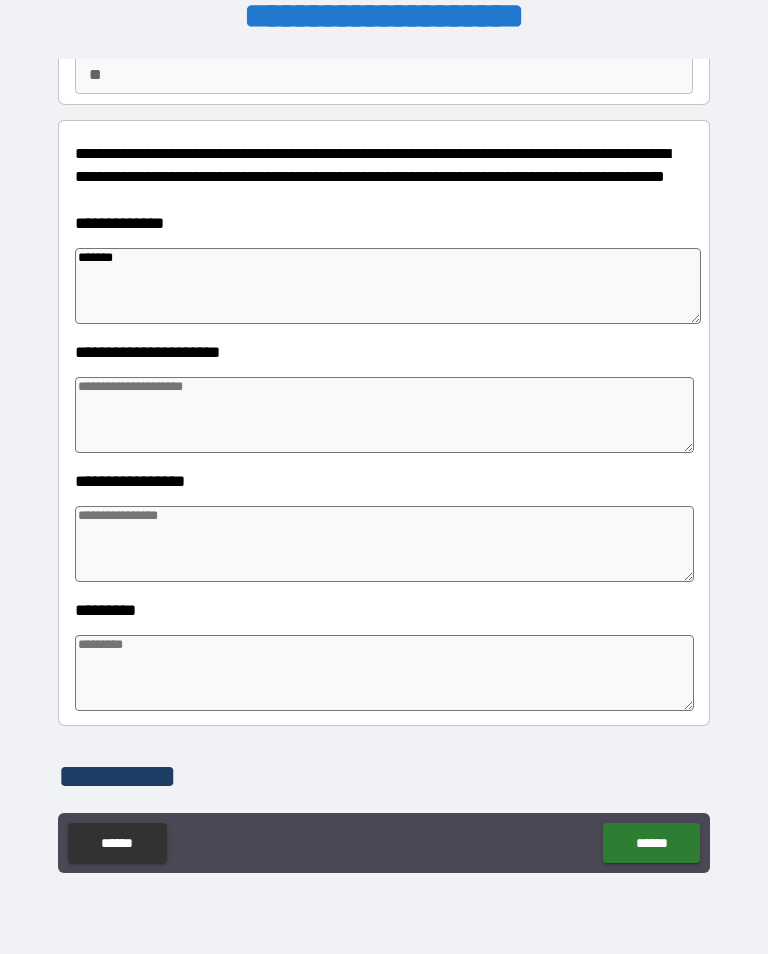 type on "*" 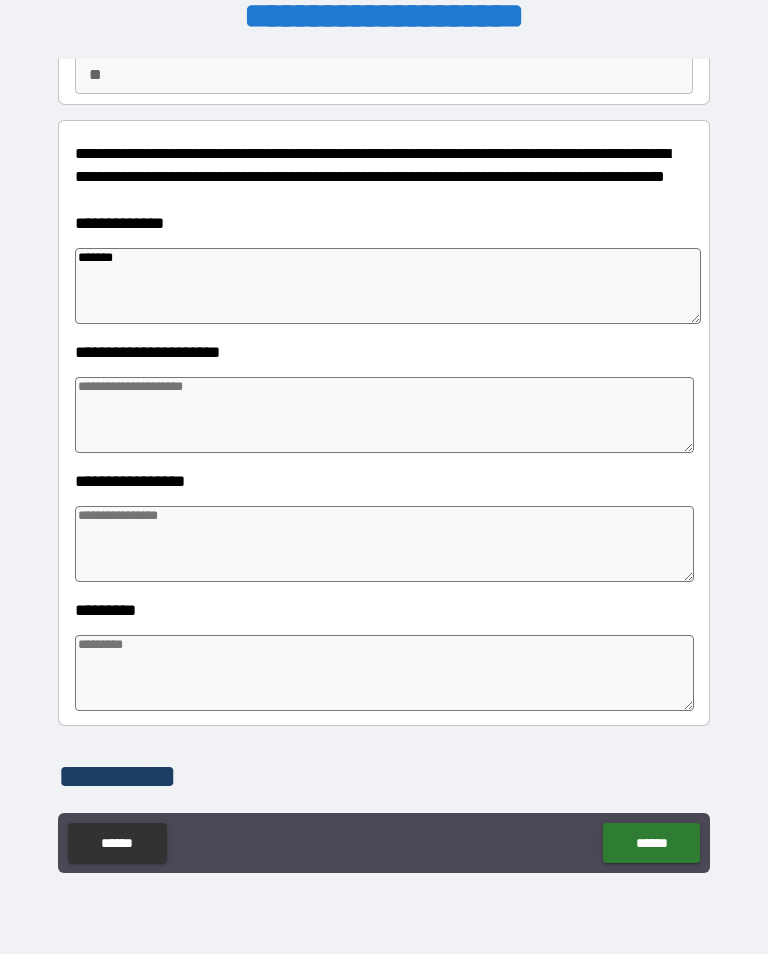 type on "*" 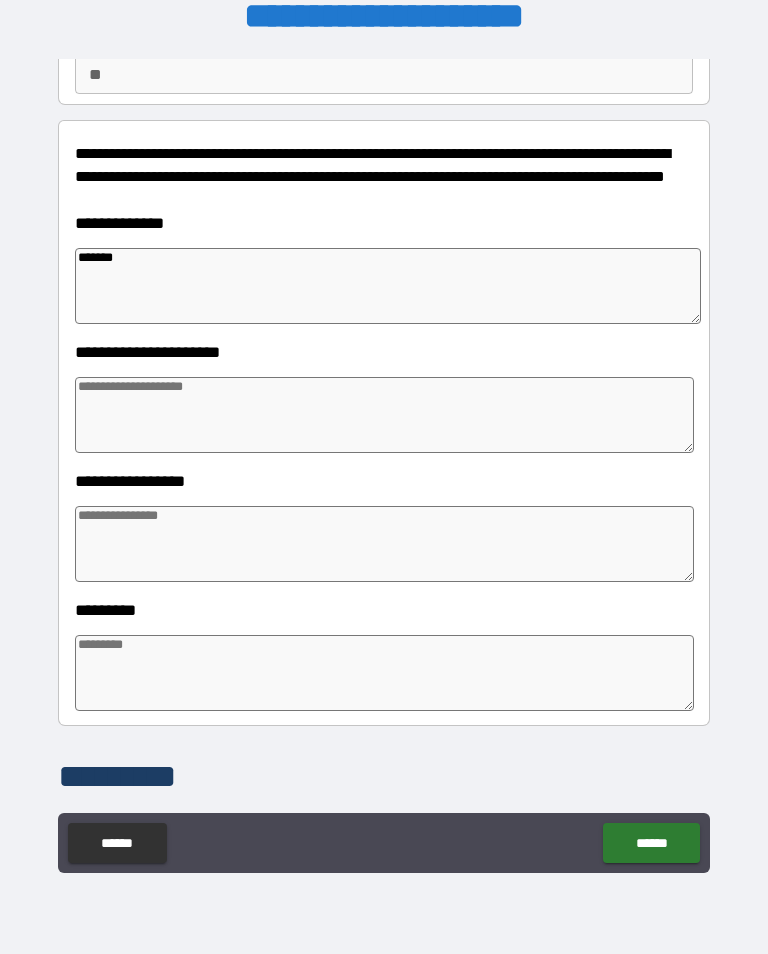 type on "*" 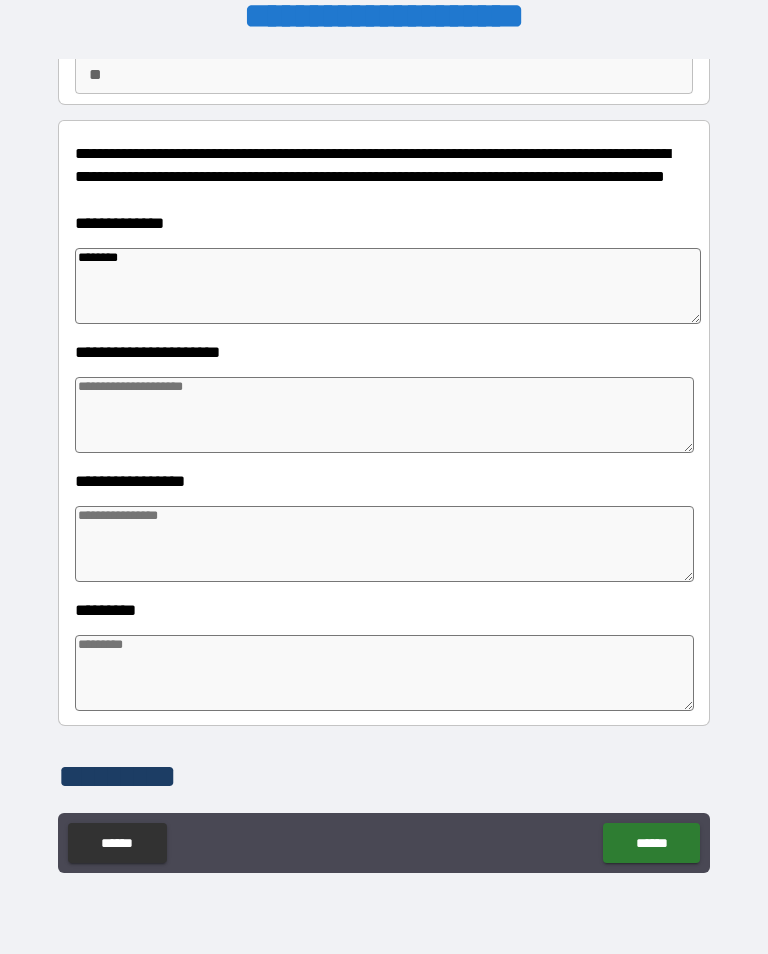 type on "*" 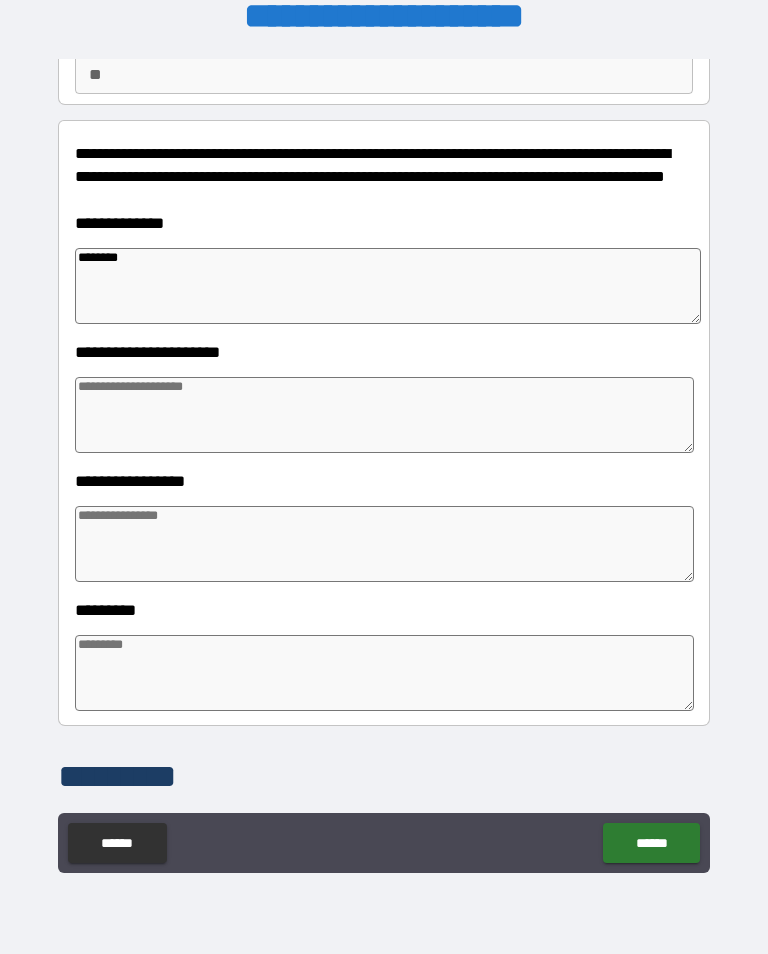 type on "*" 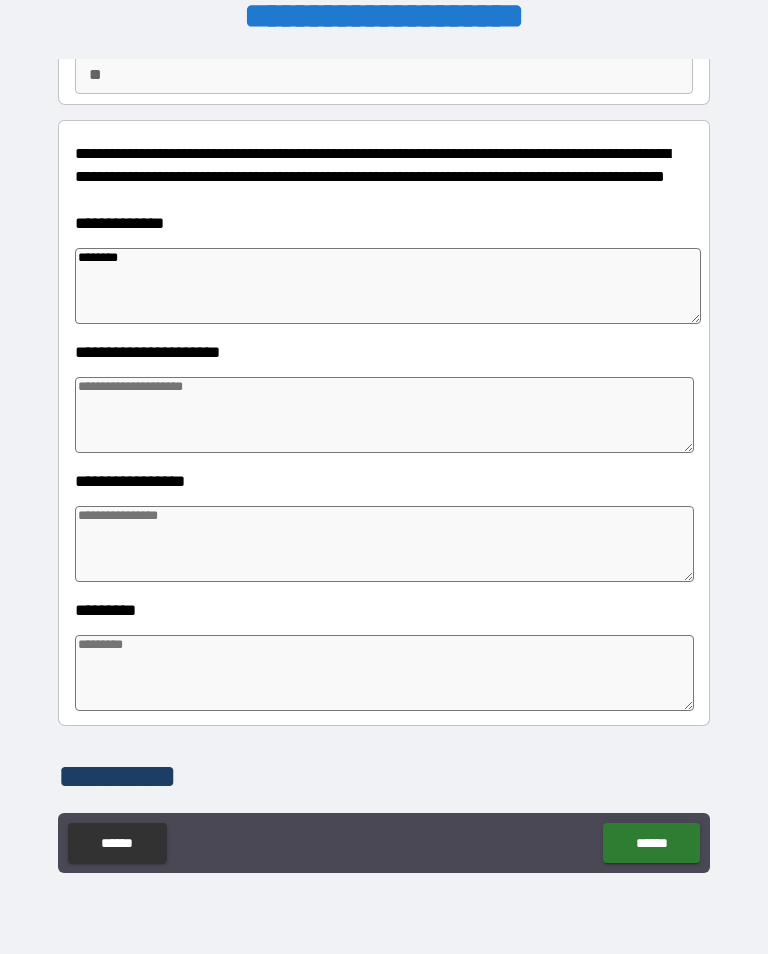 type on "*" 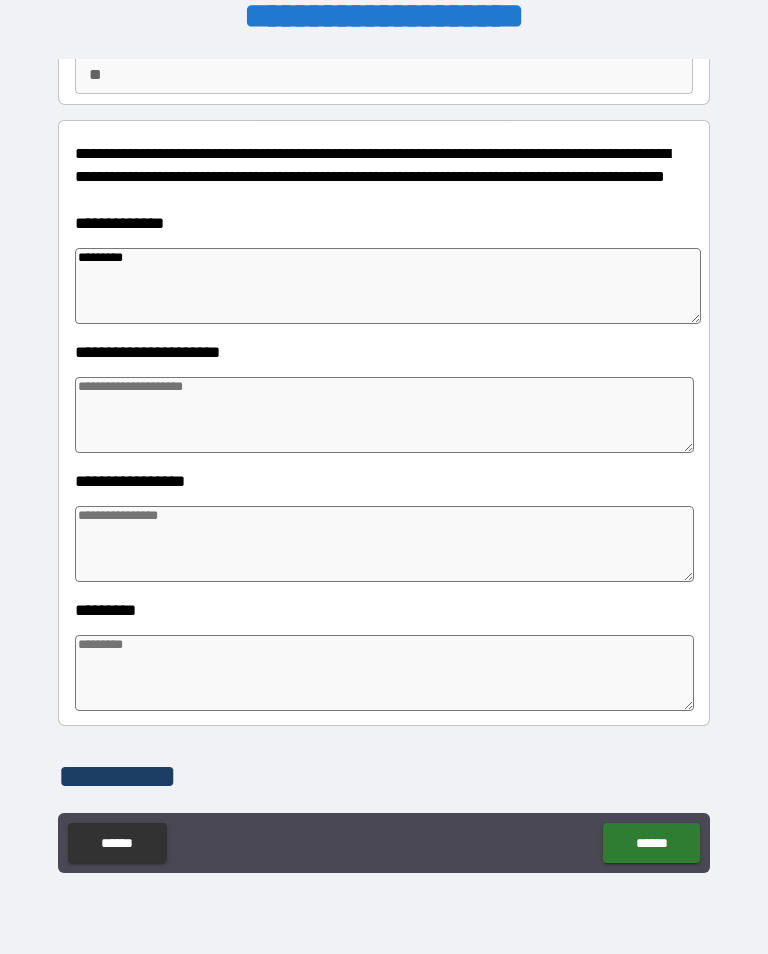 type on "*" 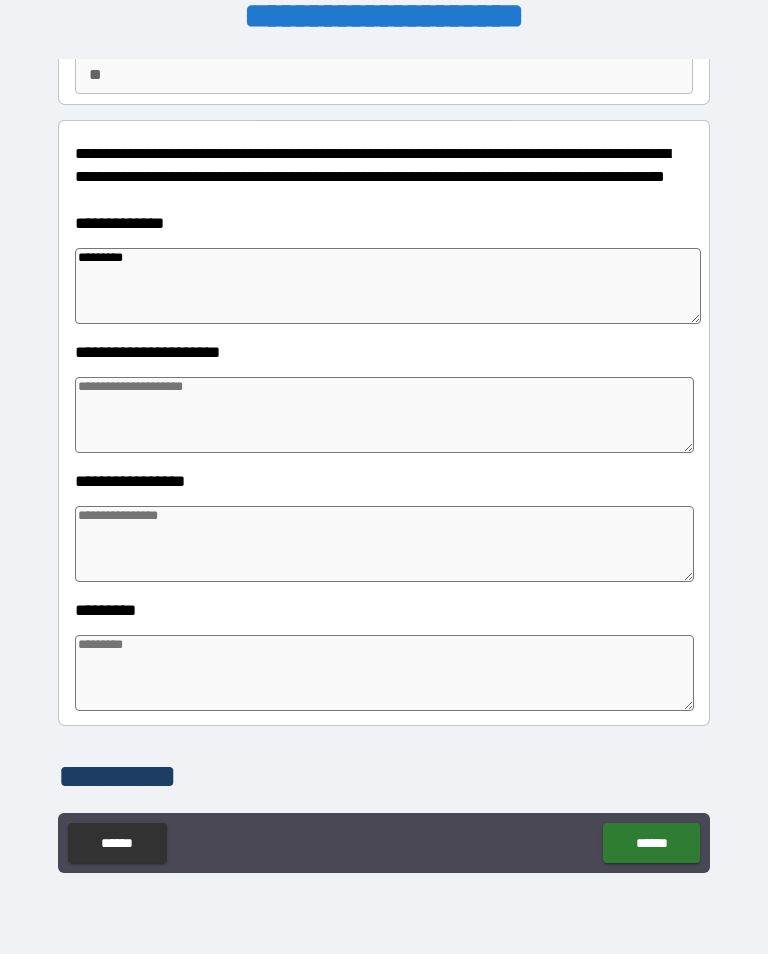type on "*" 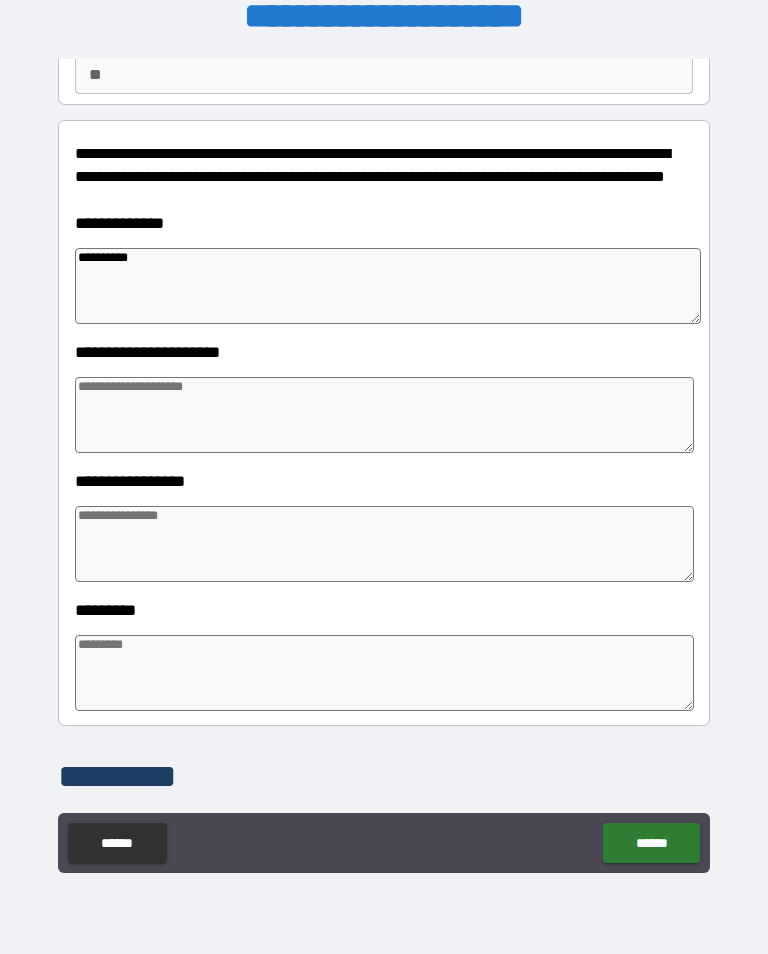 type on "*" 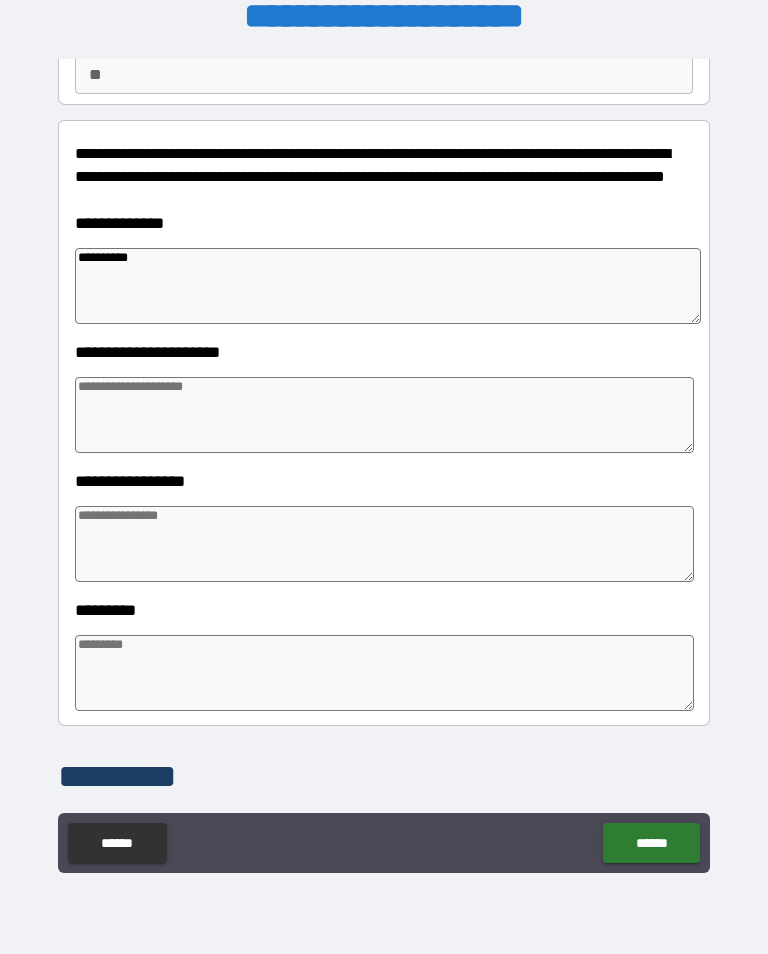 type on "**********" 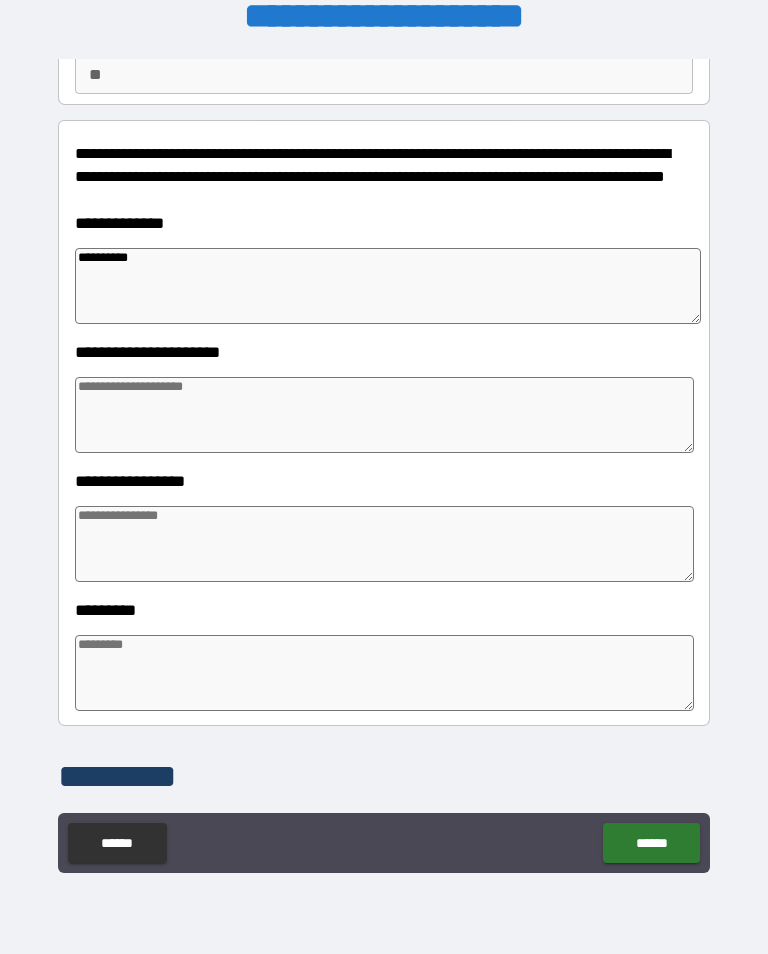 type on "*" 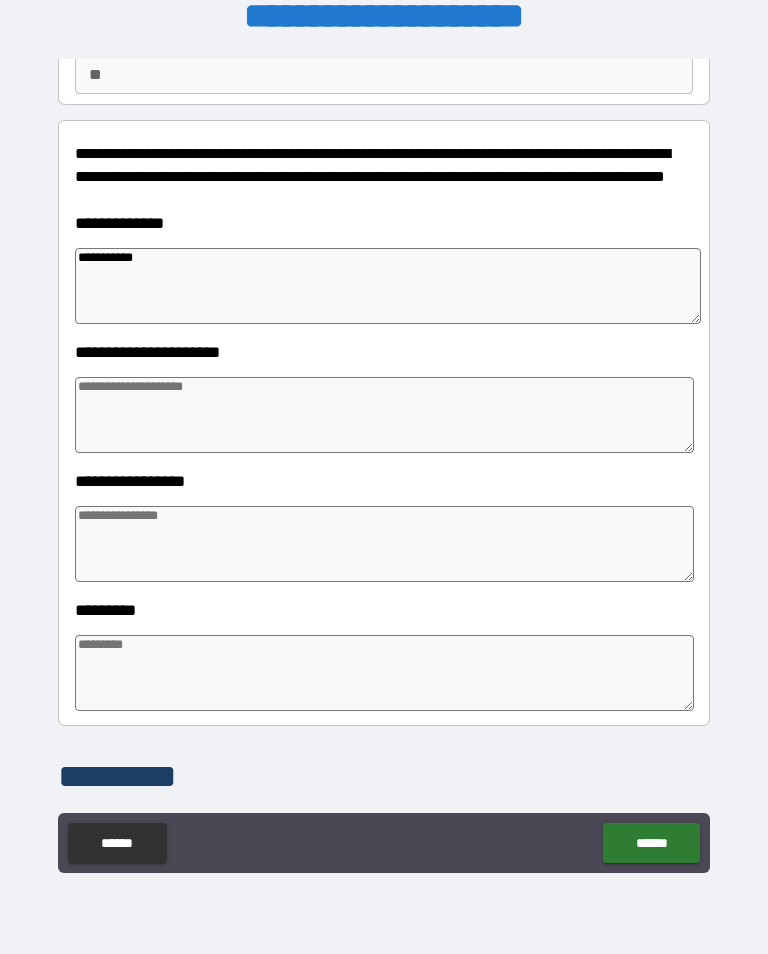 type on "*" 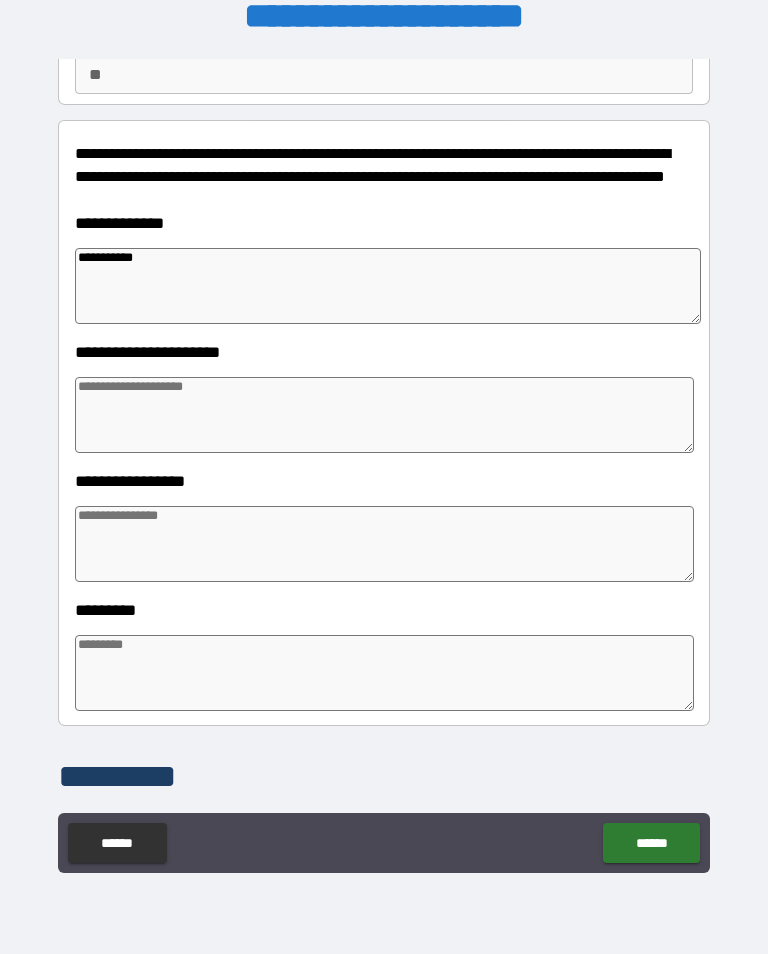 type on "*" 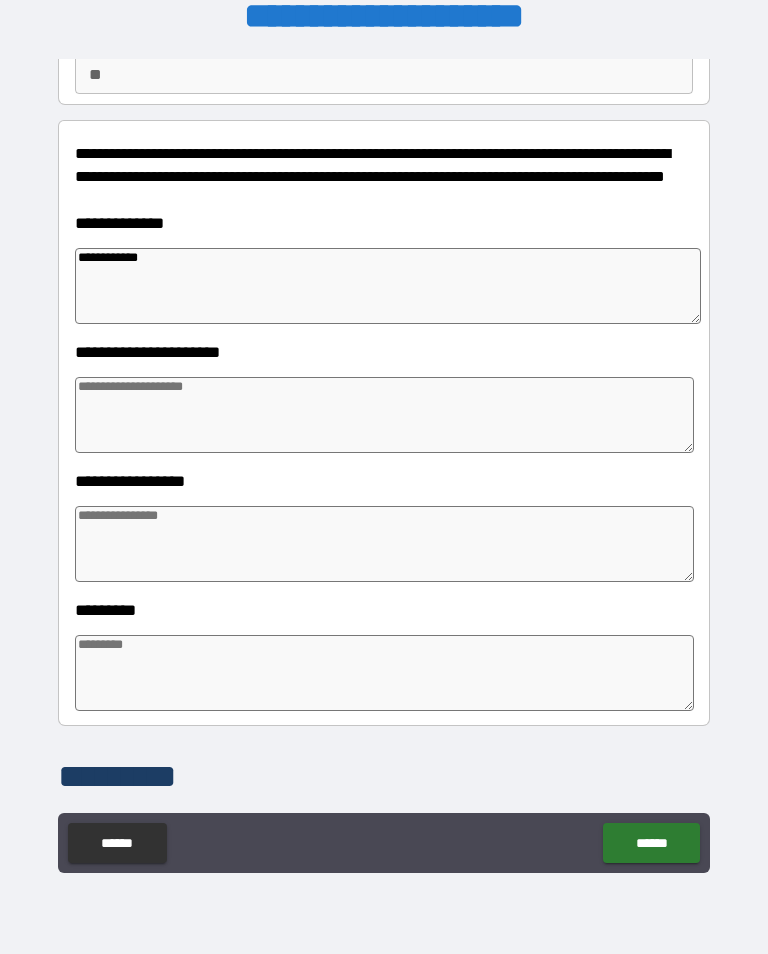type on "*" 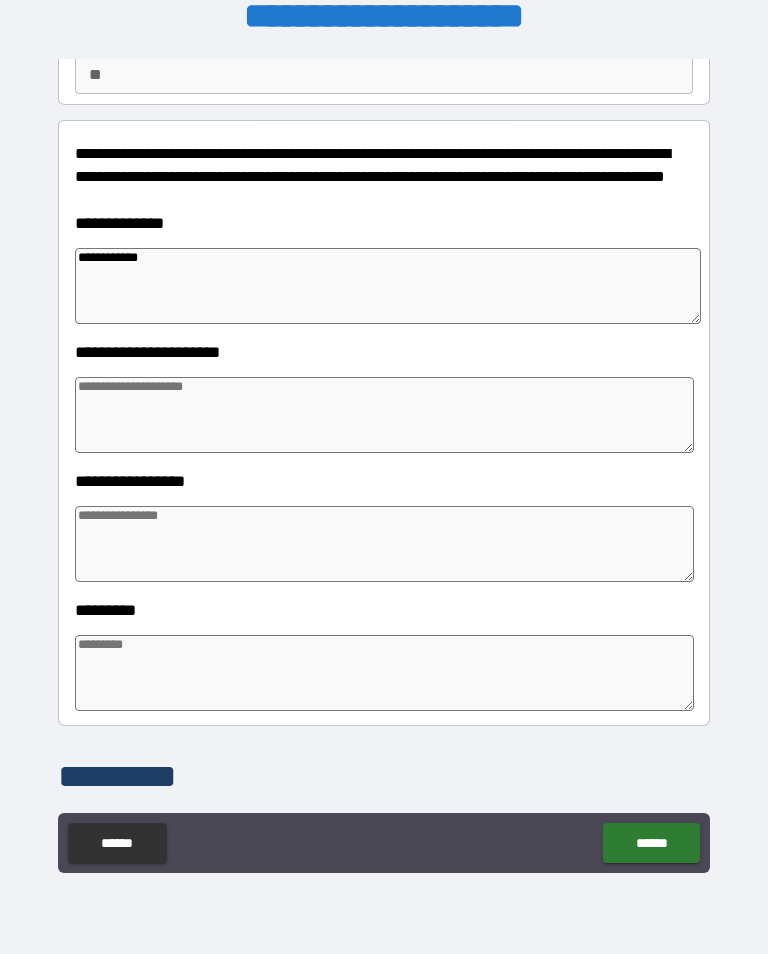 type on "*" 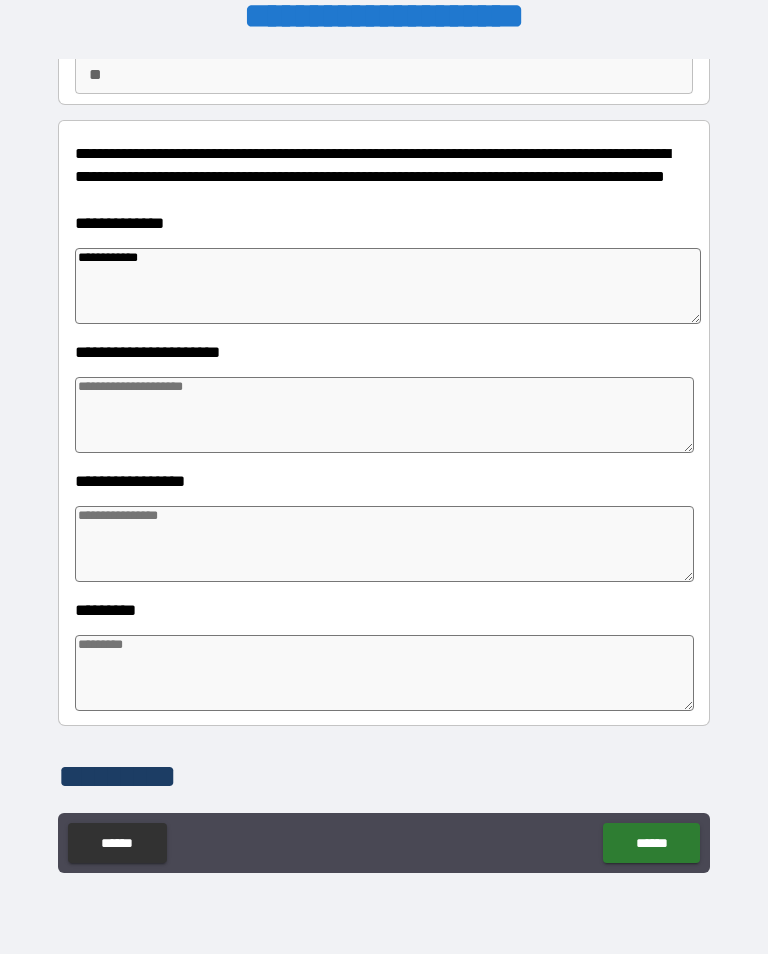 type on "**********" 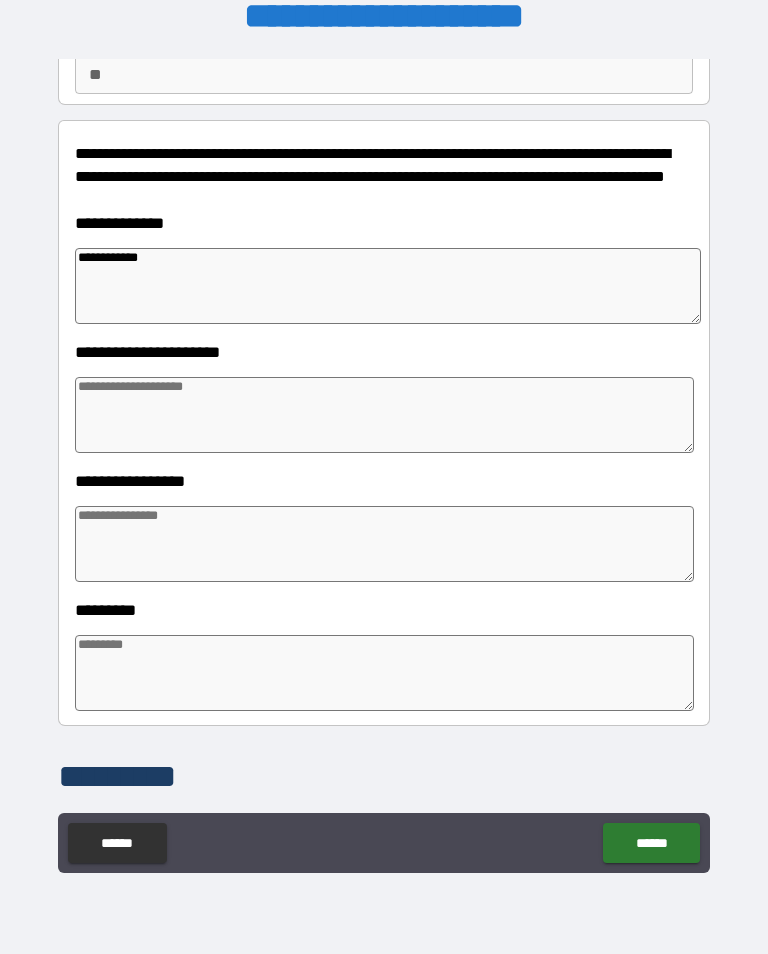 type on "*" 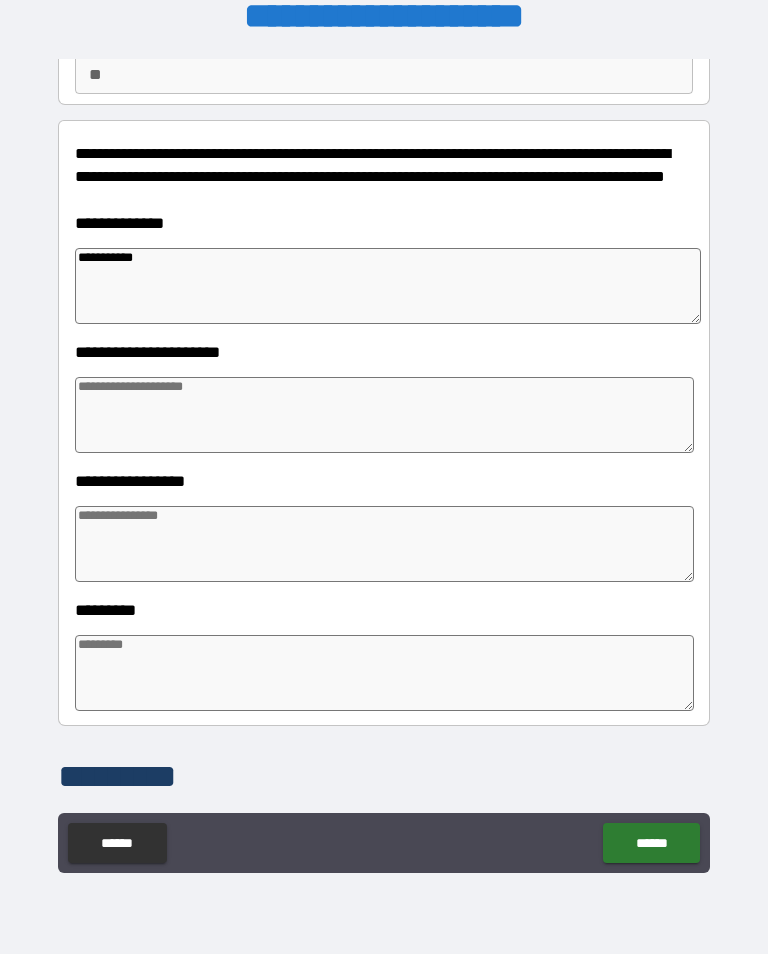 type on "**********" 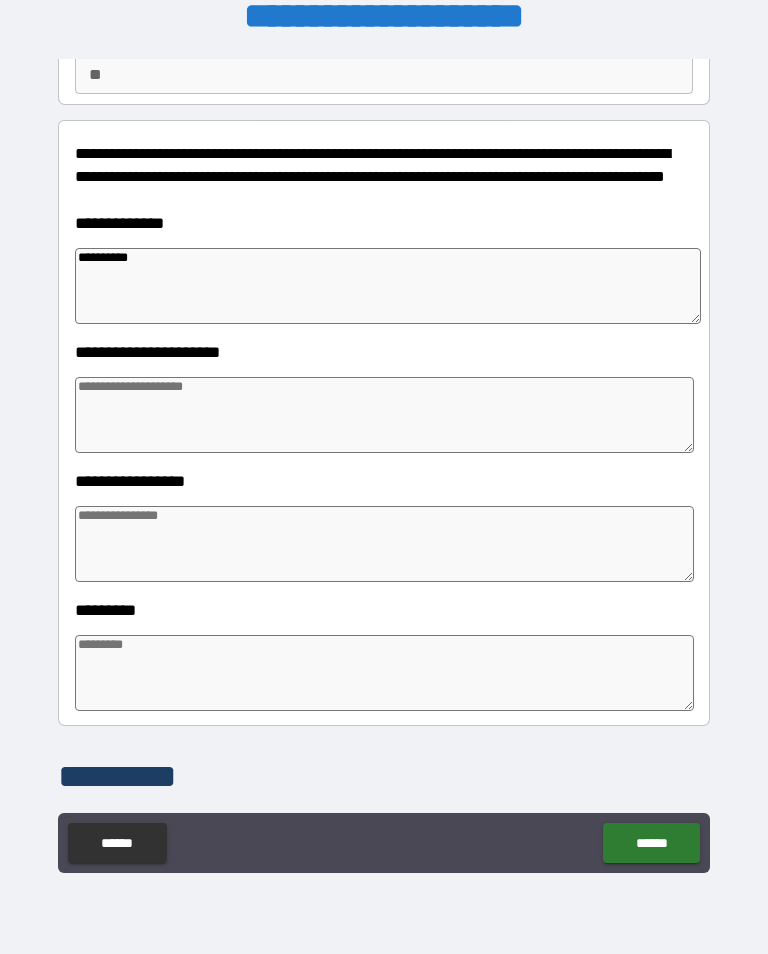 type on "*" 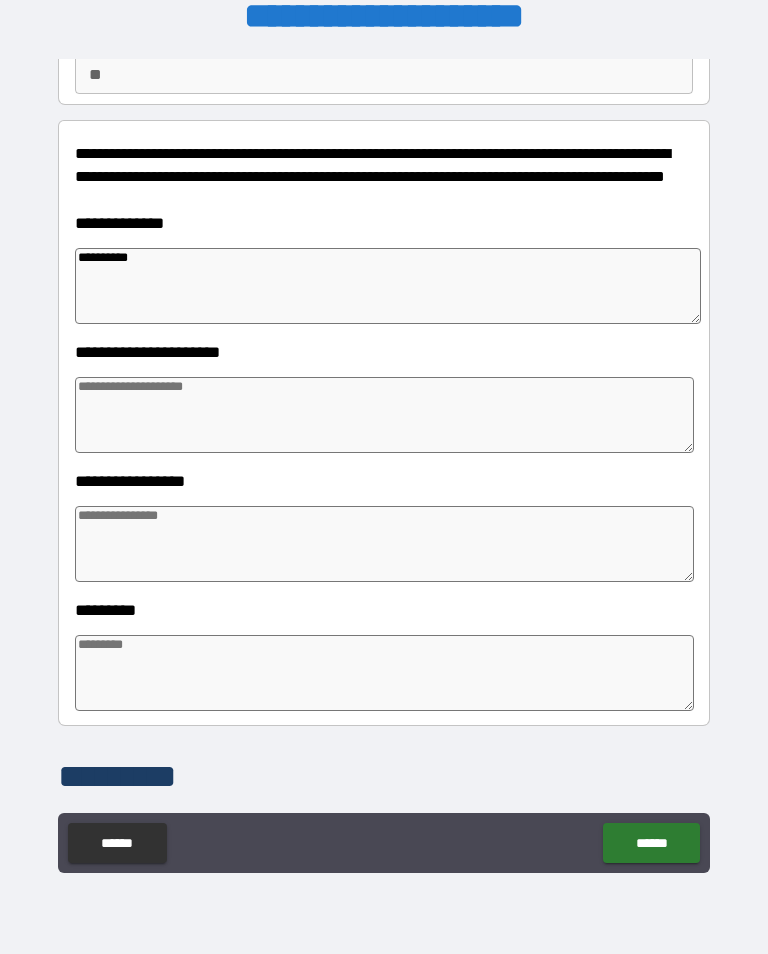 type on "*" 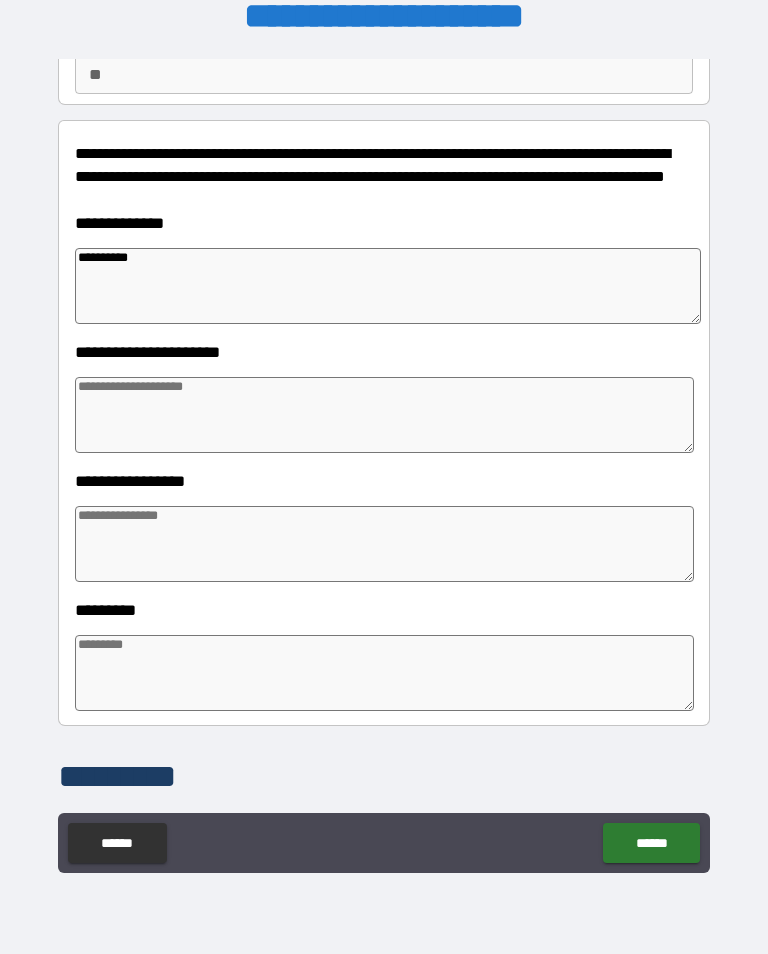 type on "*" 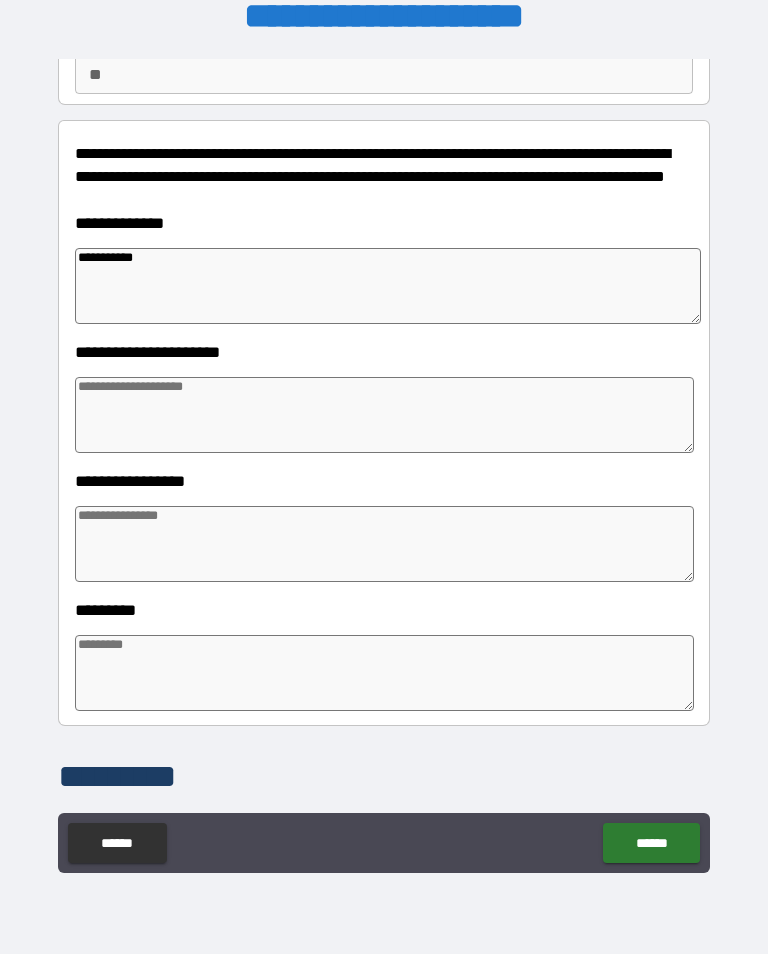 type on "*" 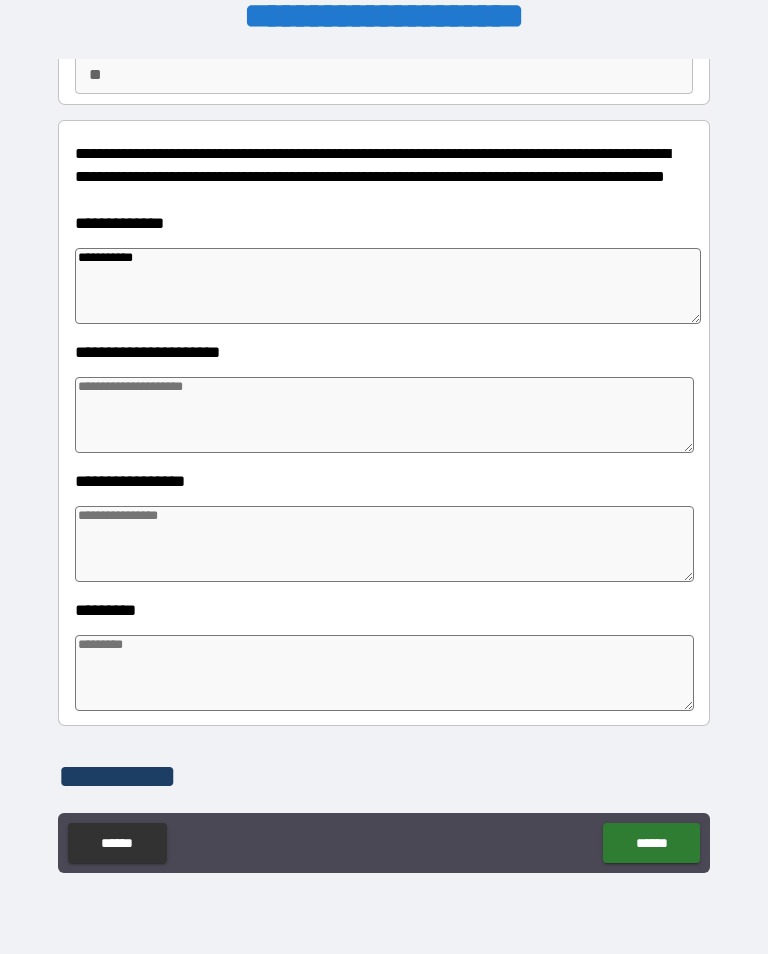 type on "*" 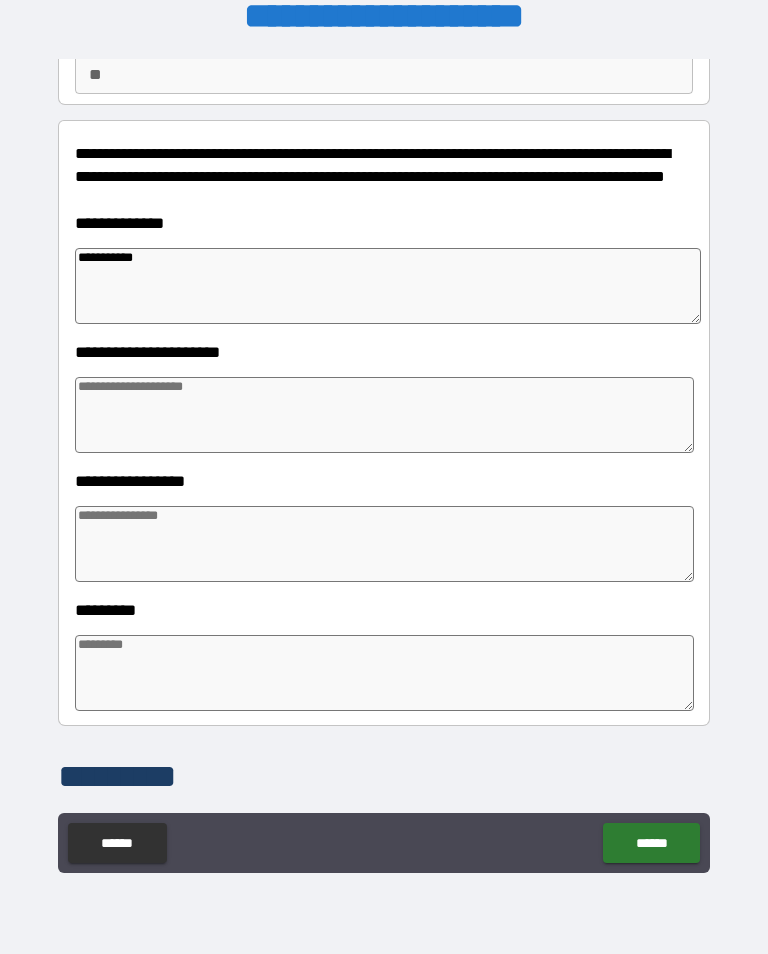 type on "*" 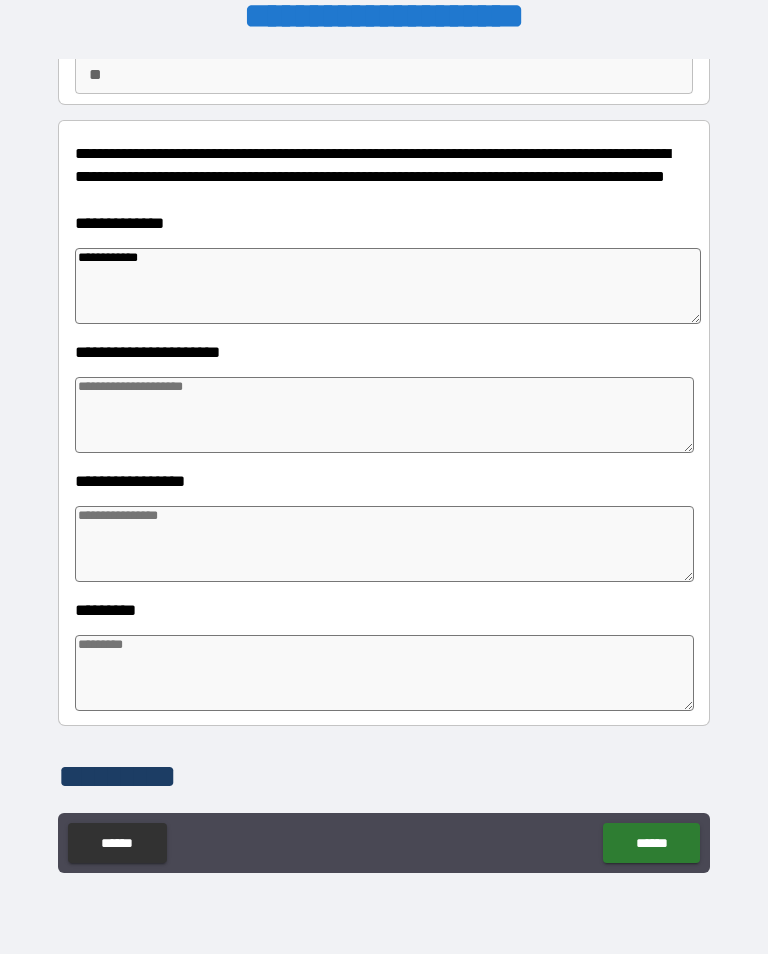 type on "*" 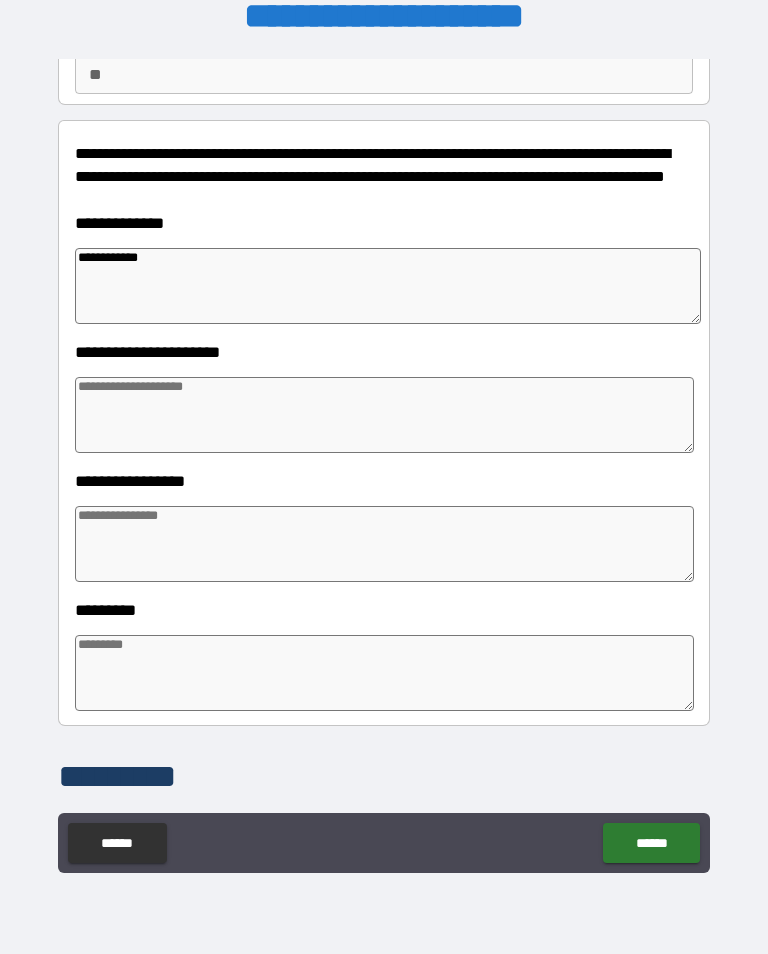 type on "*" 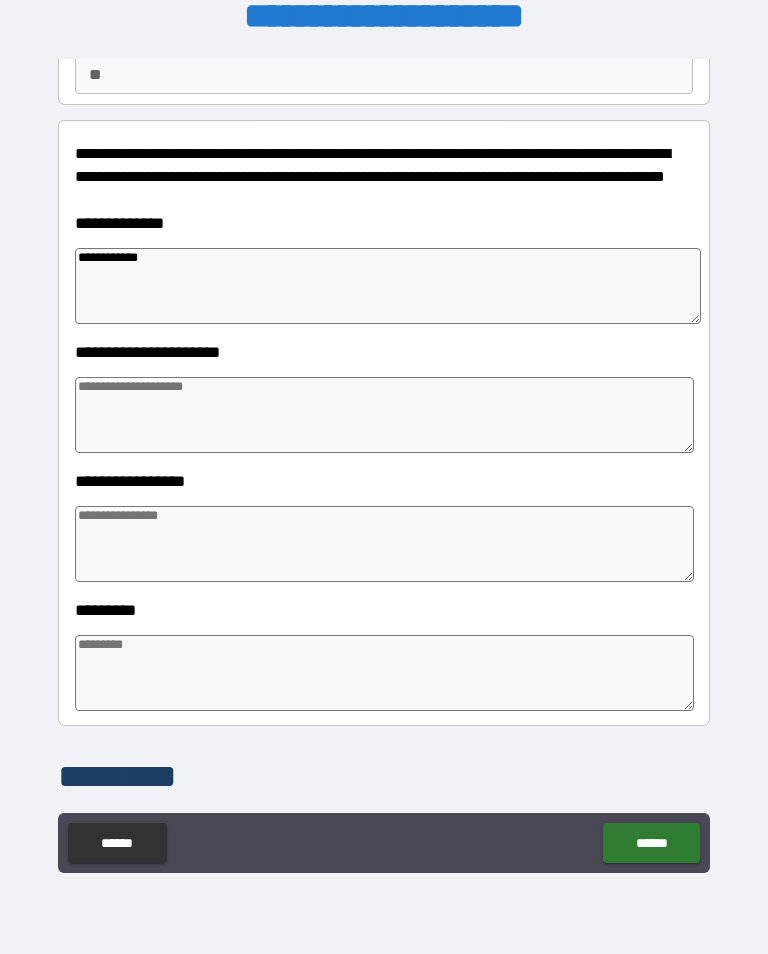 type on "*" 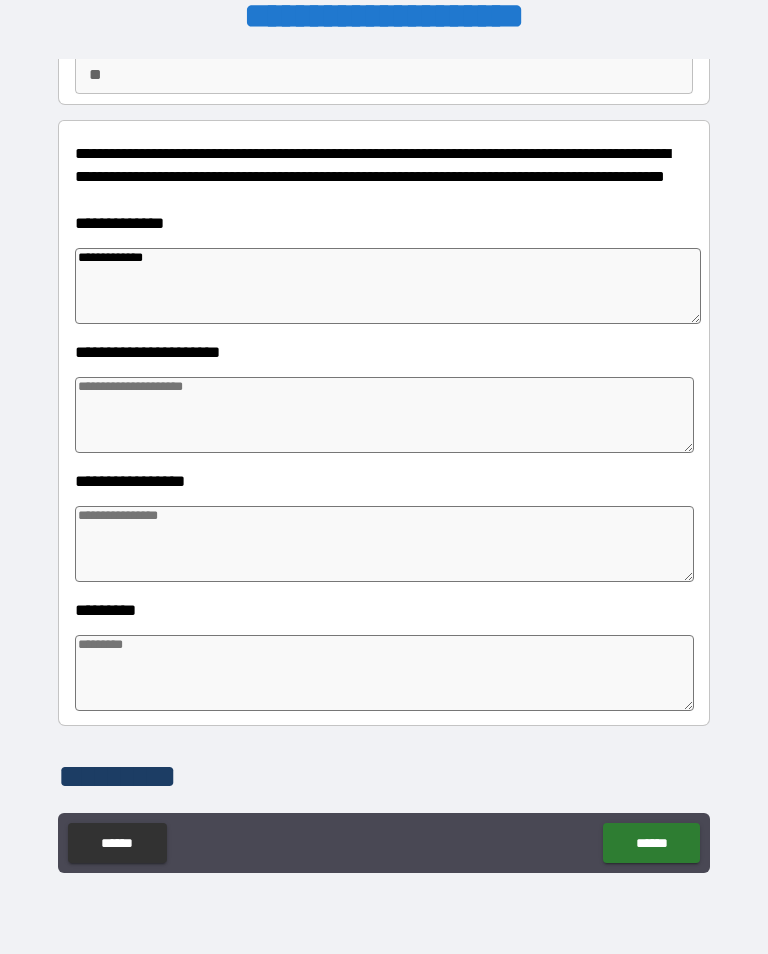 type on "*" 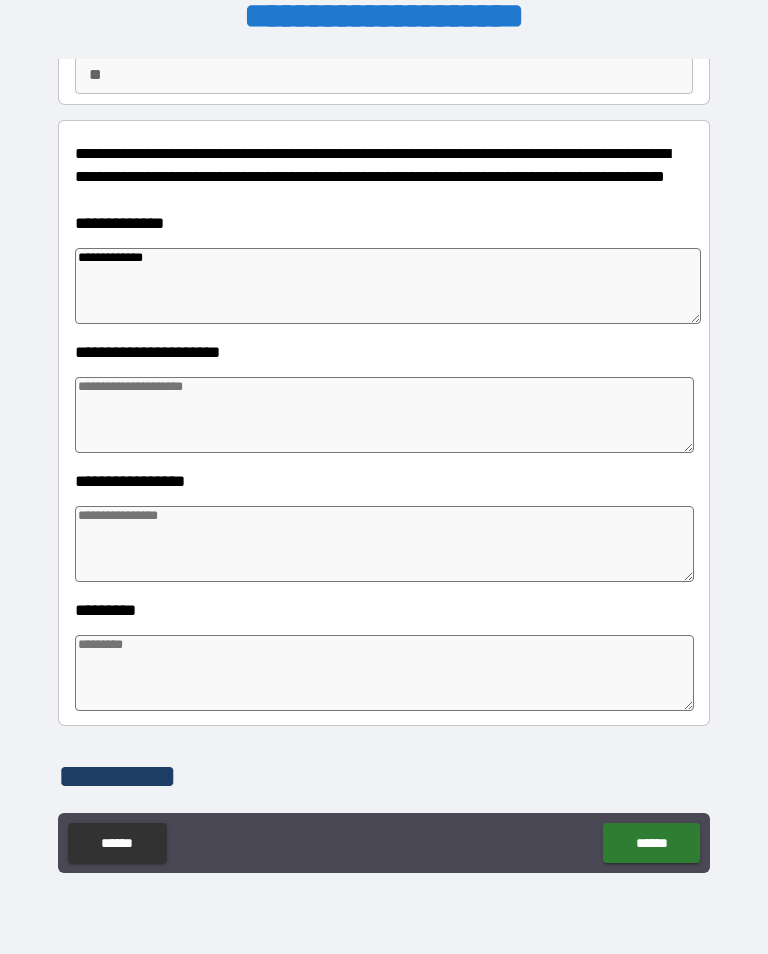 type on "*" 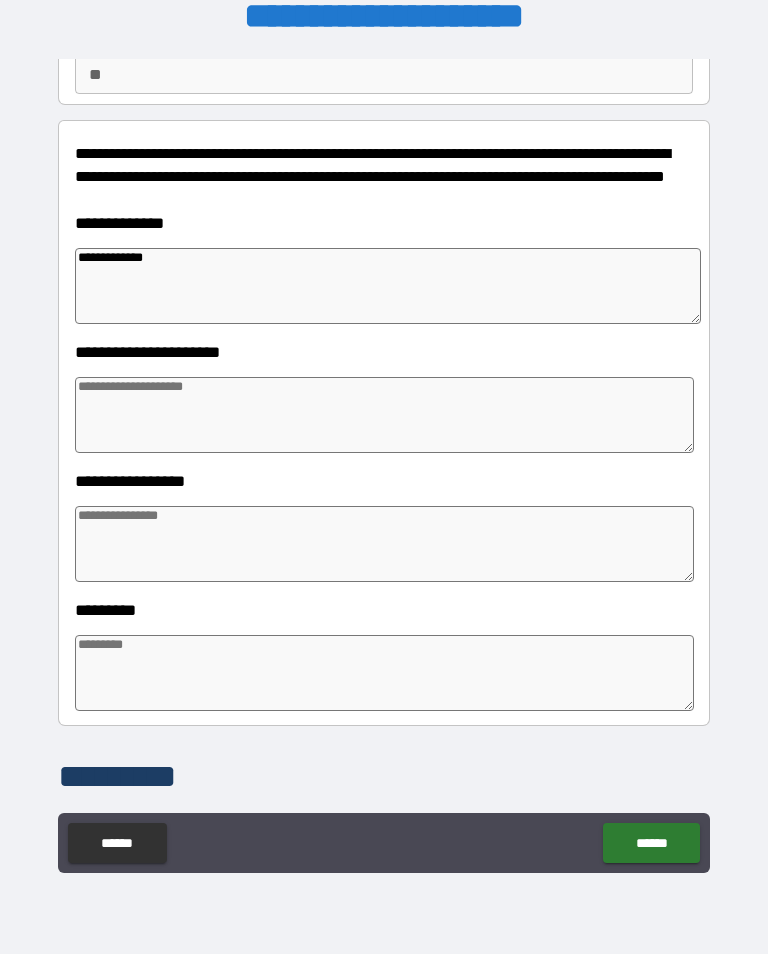 type on "**********" 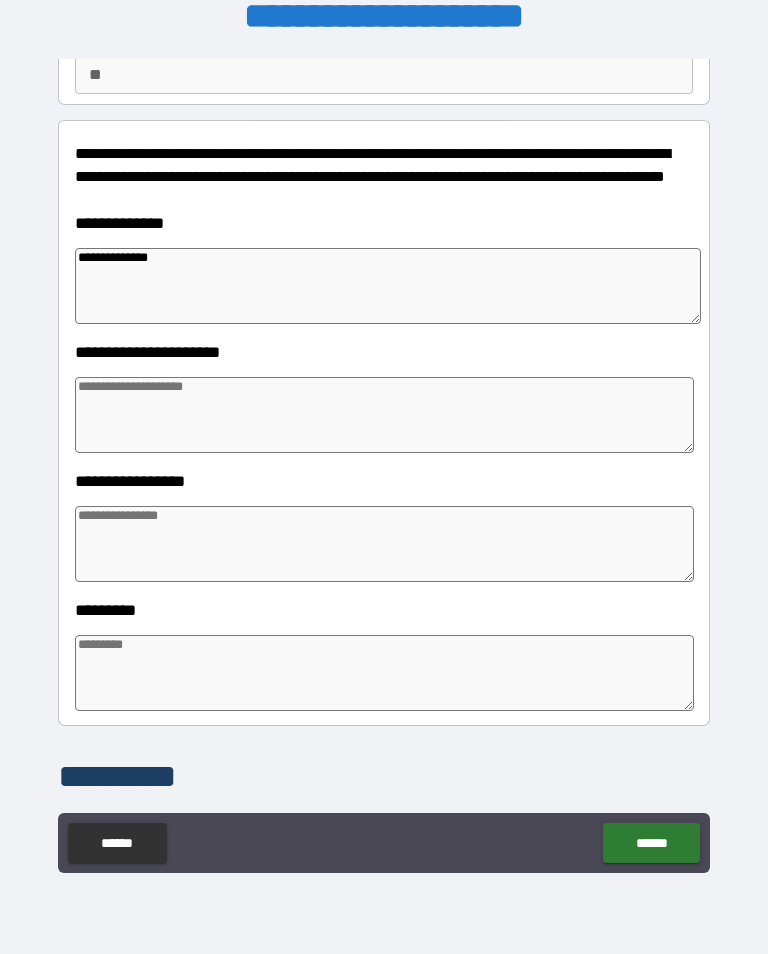 type on "*" 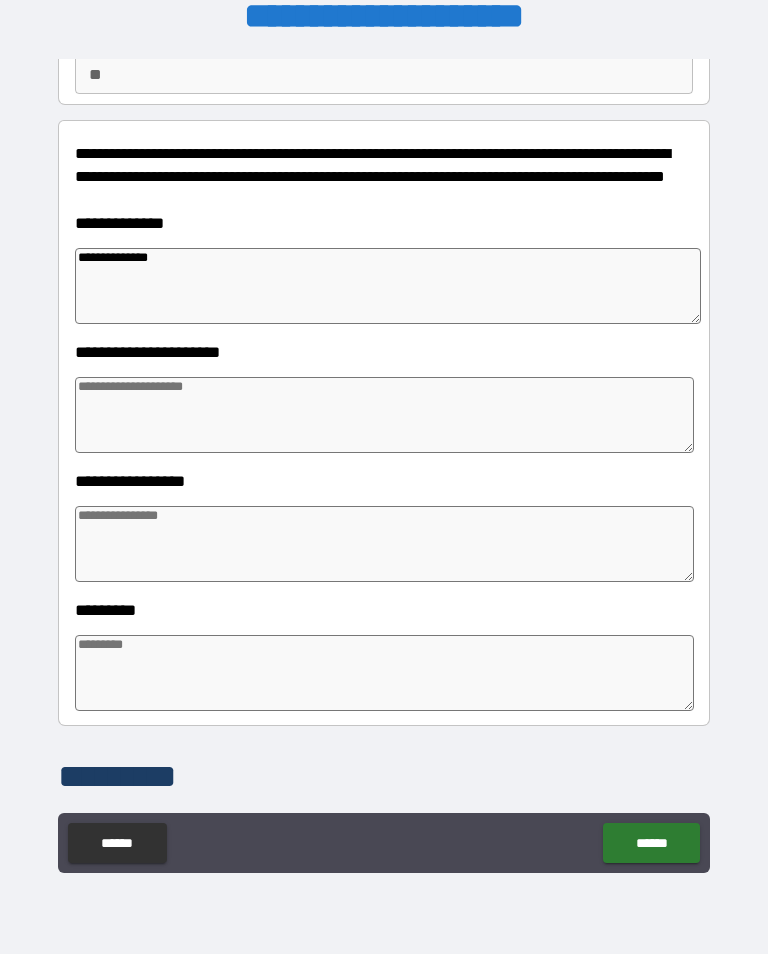type on "*" 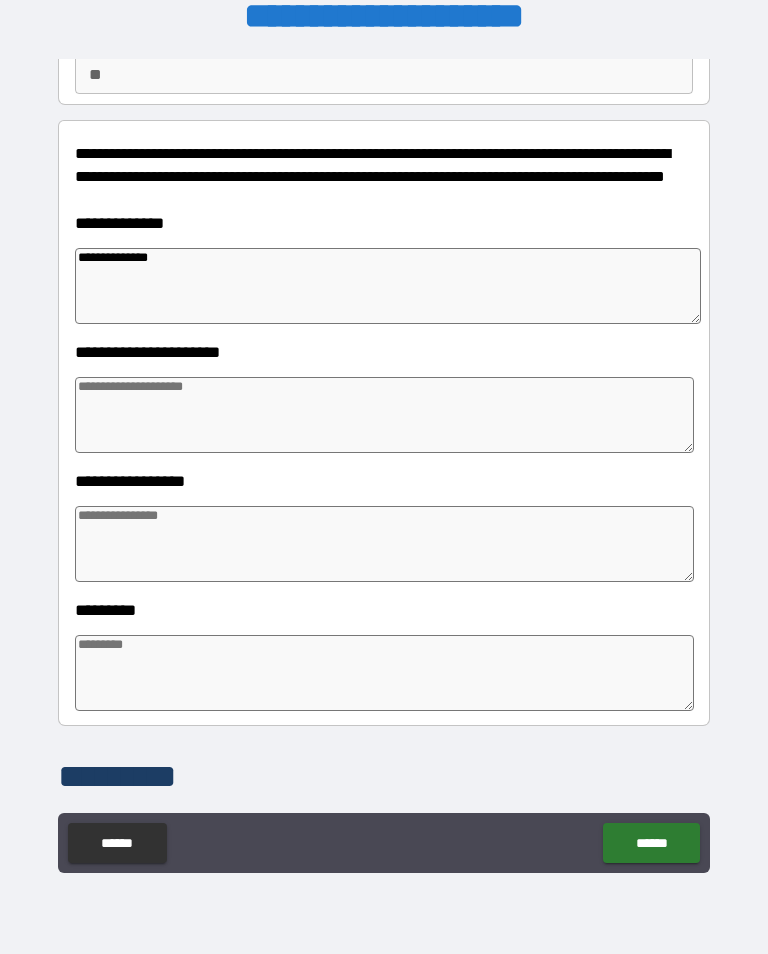 type on "*" 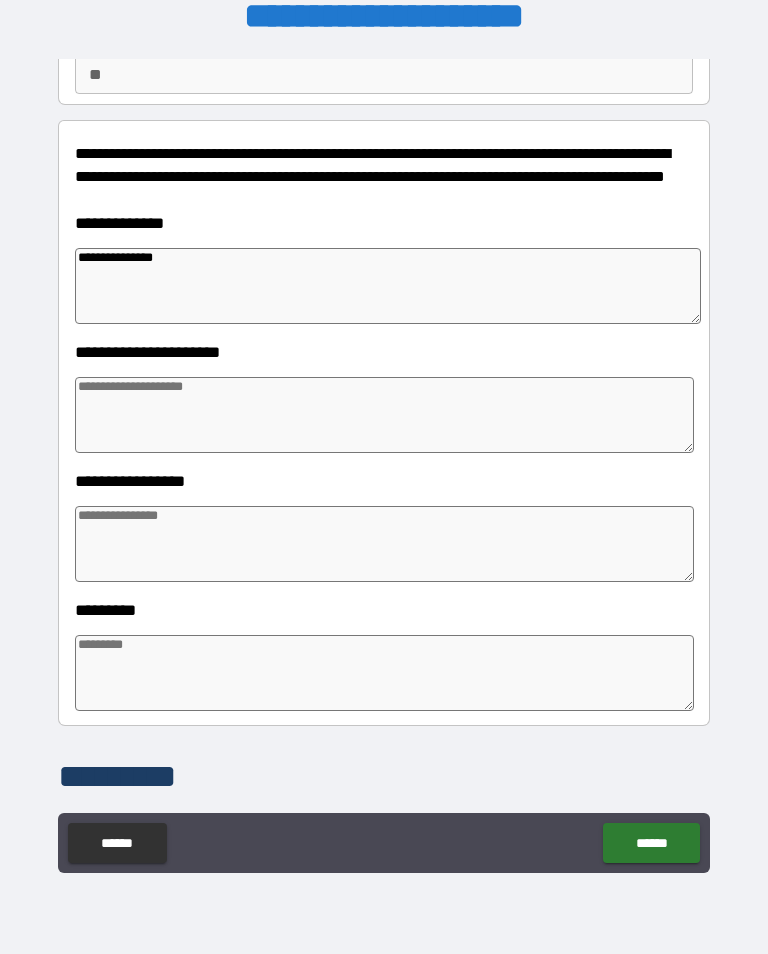 type on "*" 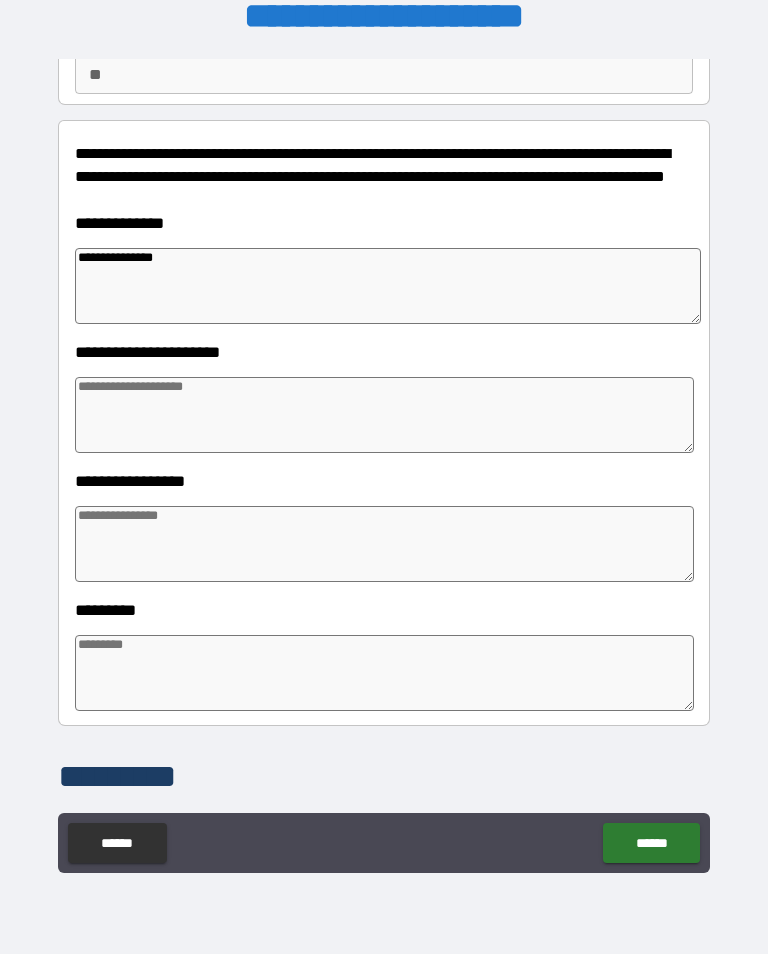 type on "*" 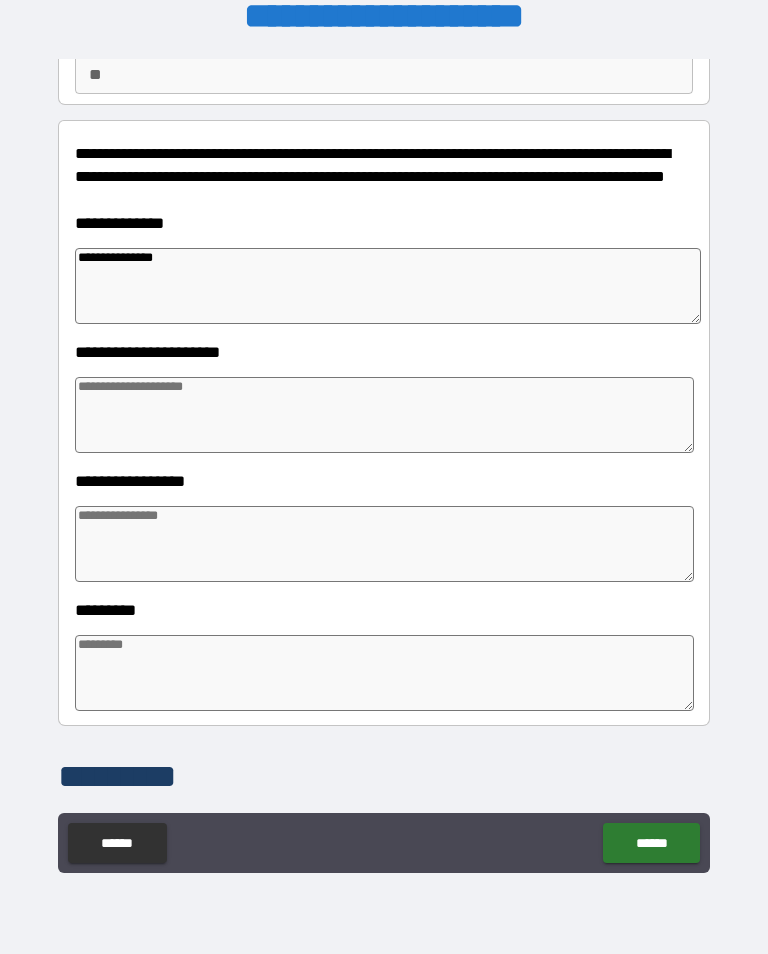 type on "*" 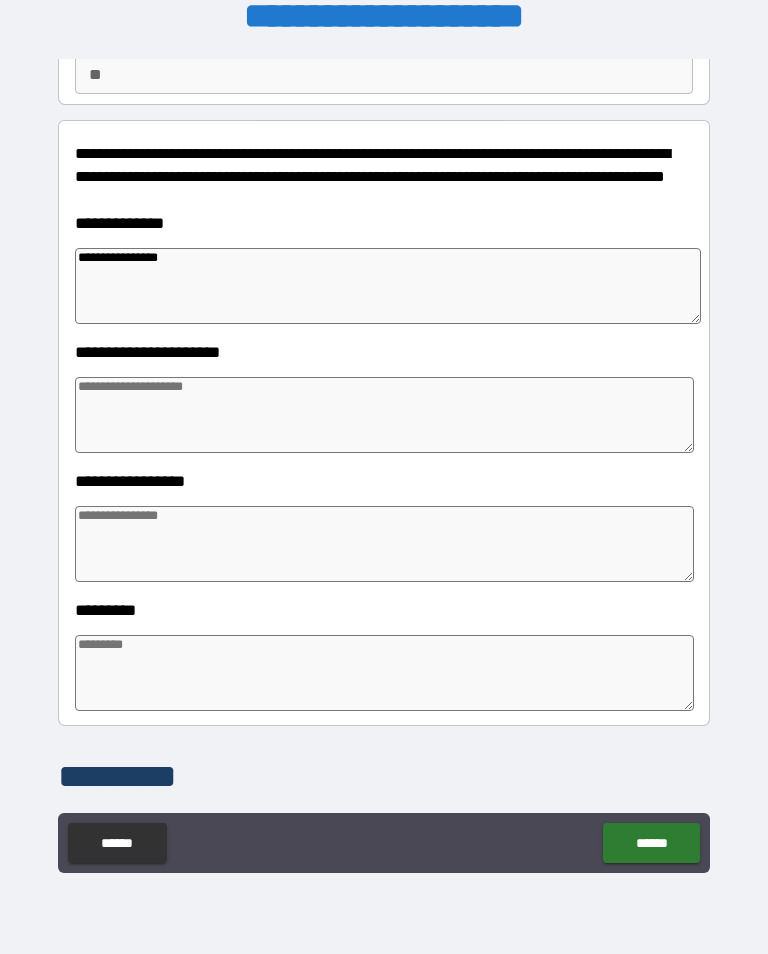 type on "*" 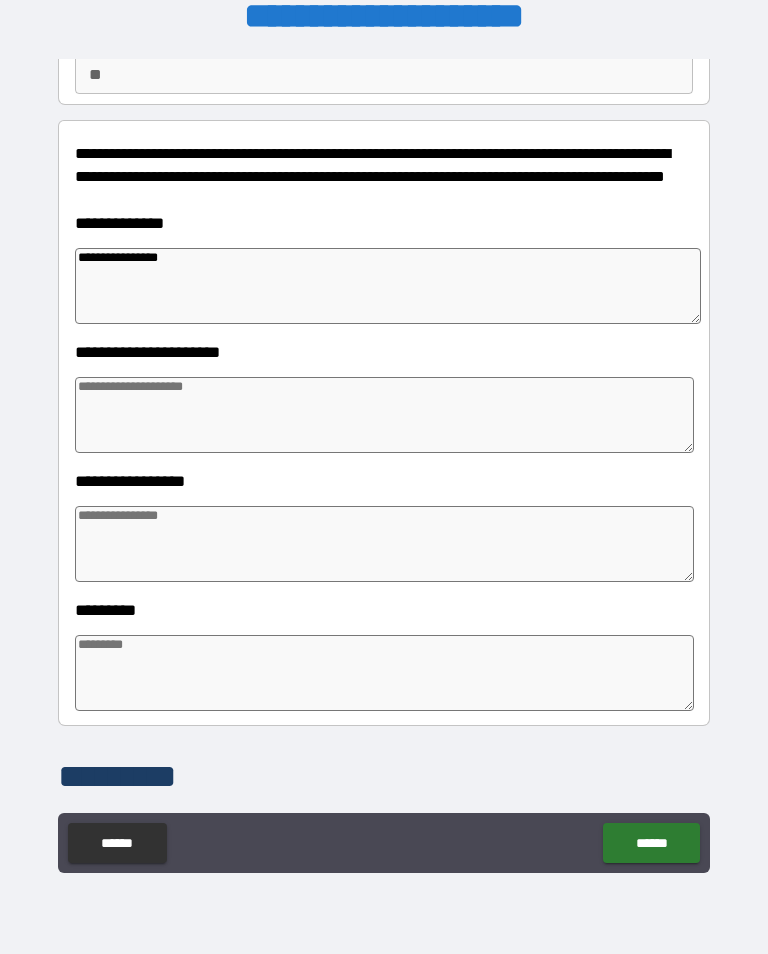 type on "*" 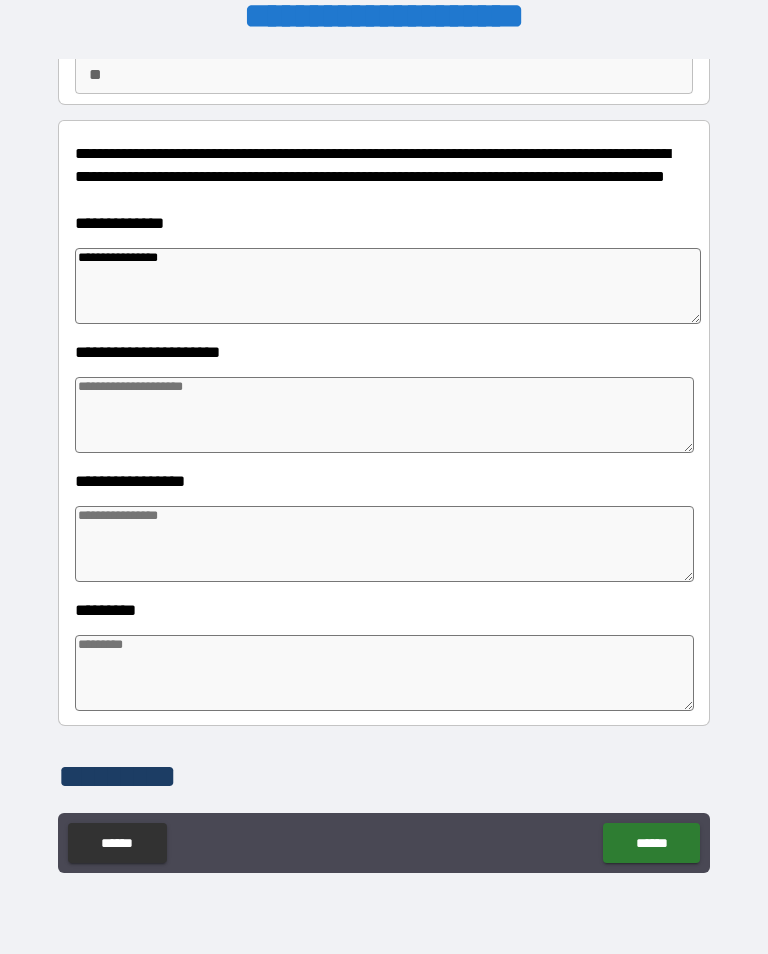 type on "*" 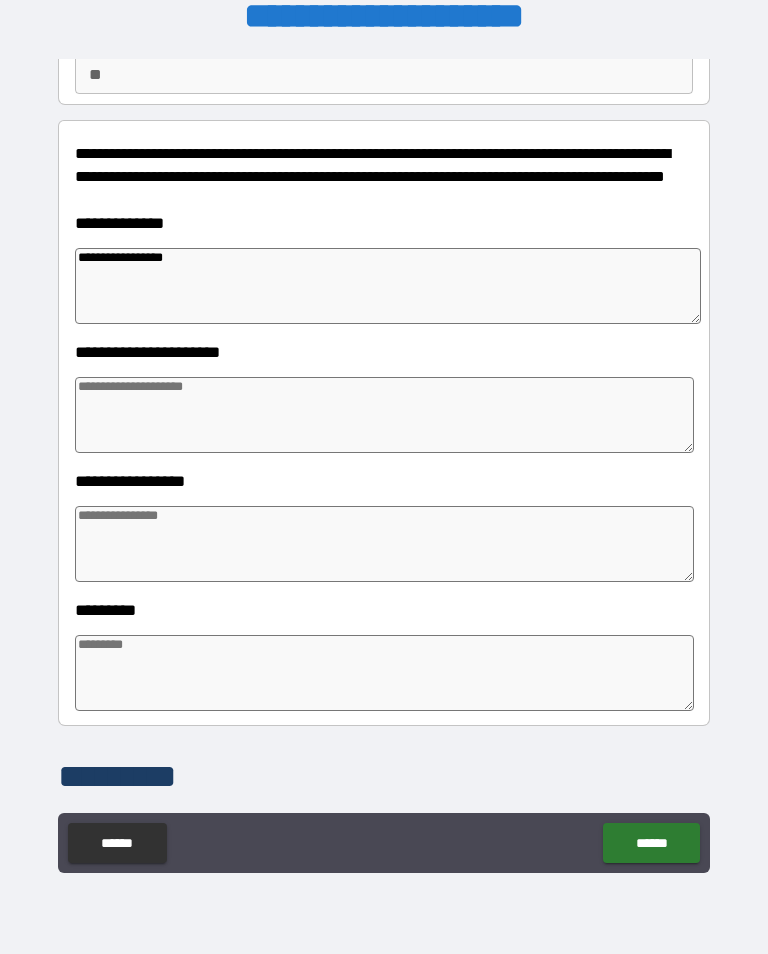 type on "*" 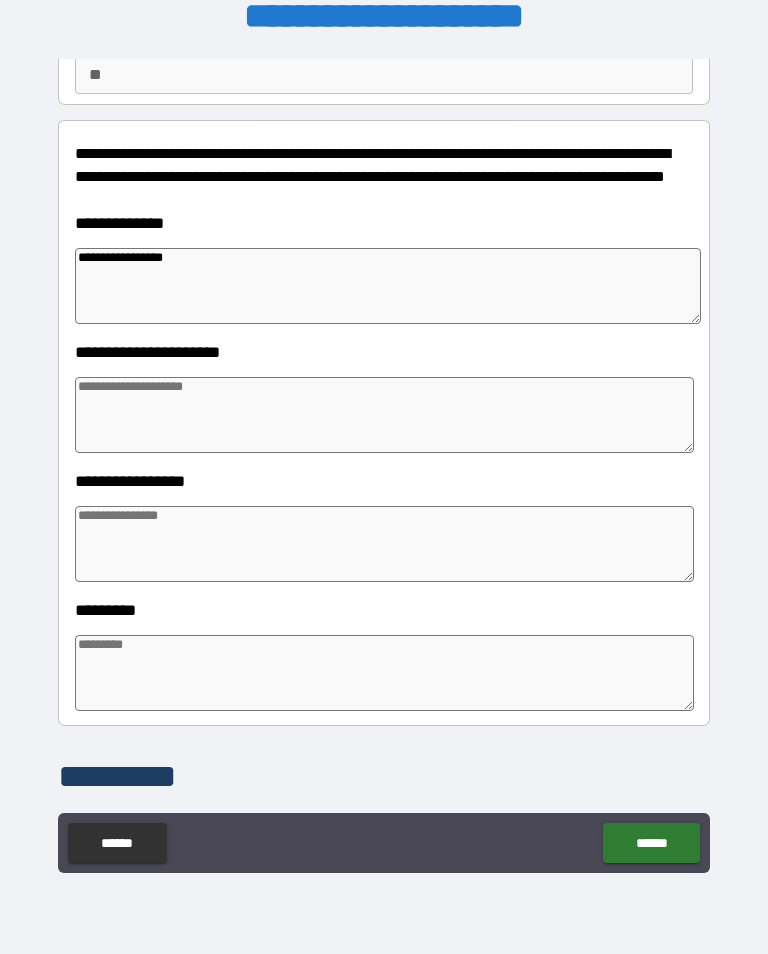 type 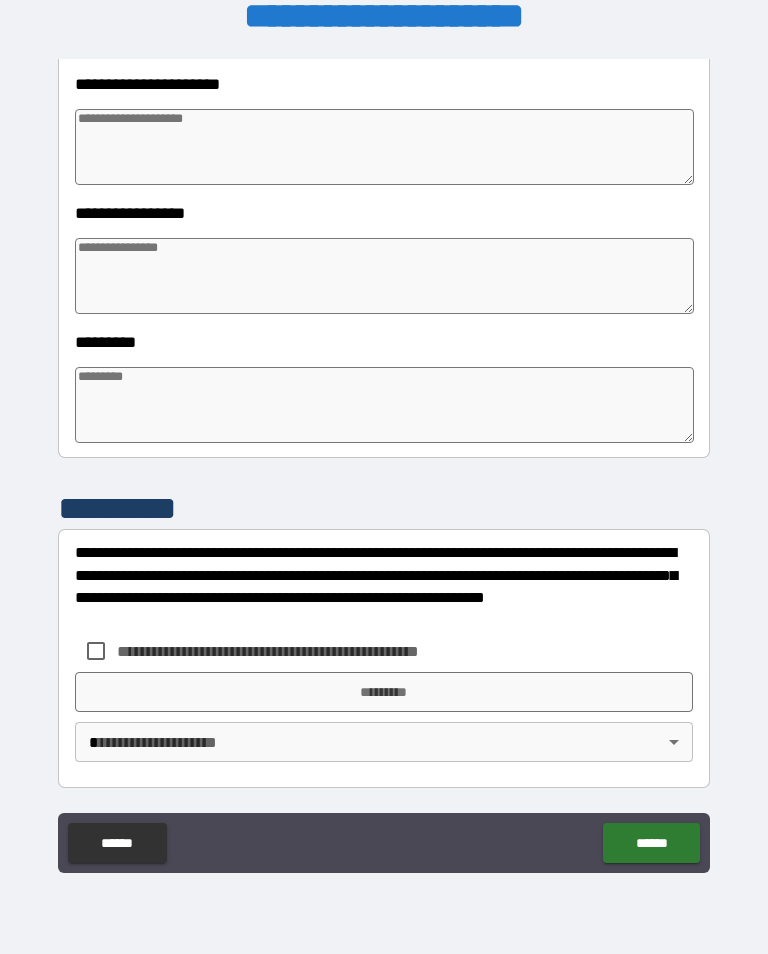 scroll, scrollTop: 466, scrollLeft: 0, axis: vertical 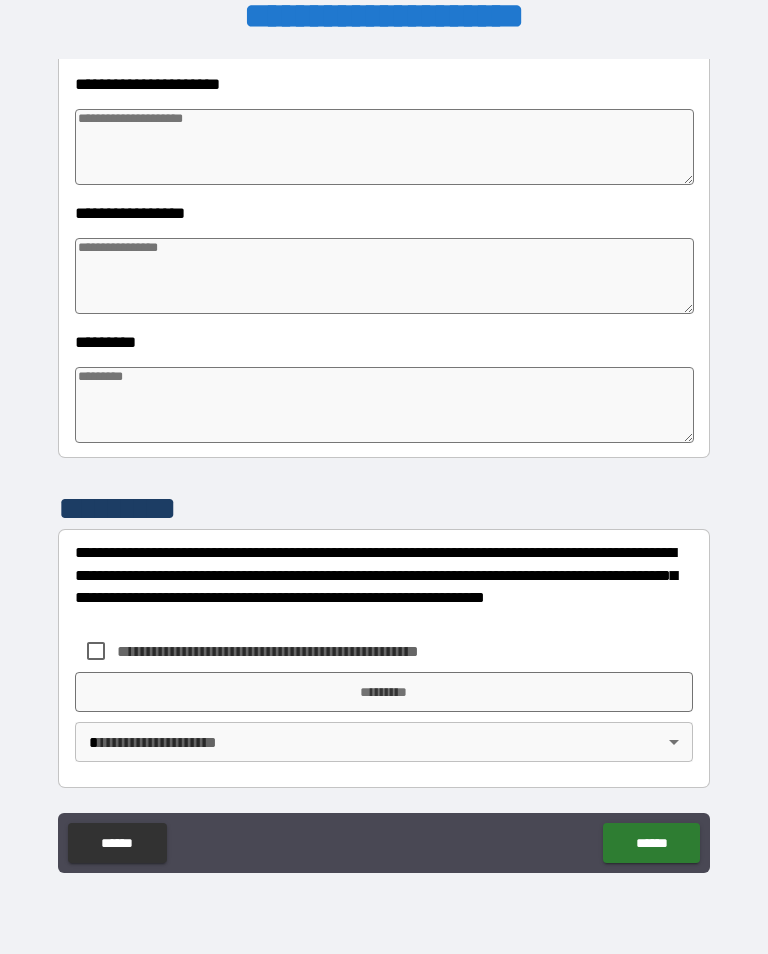 click at bounding box center (384, 405) 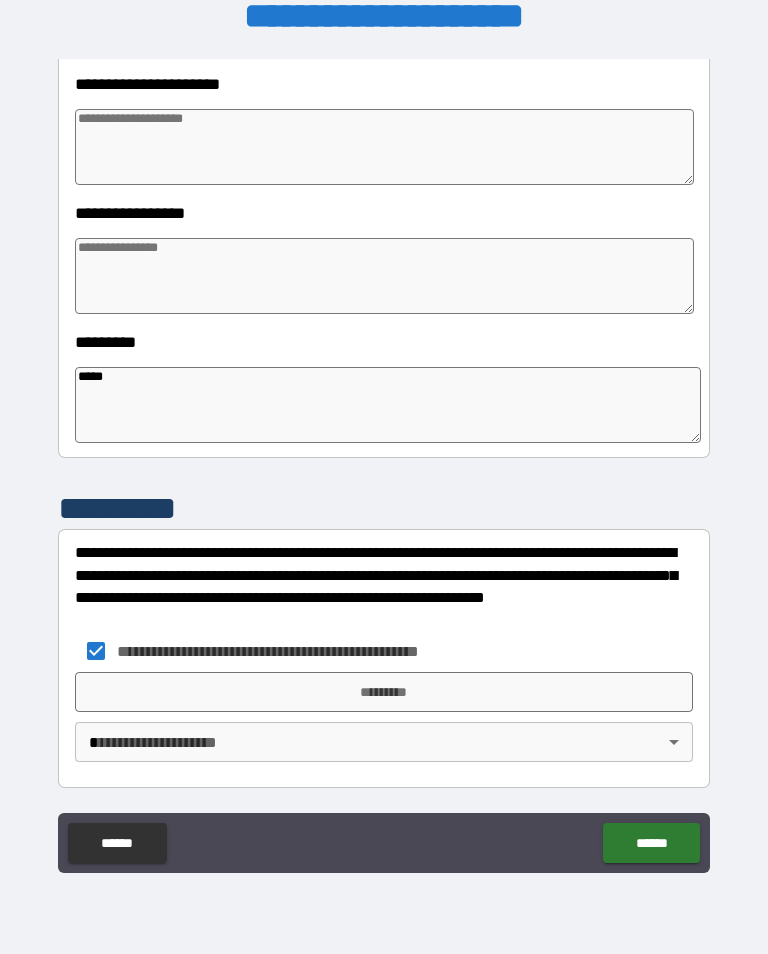 click on "**********" at bounding box center [384, 461] 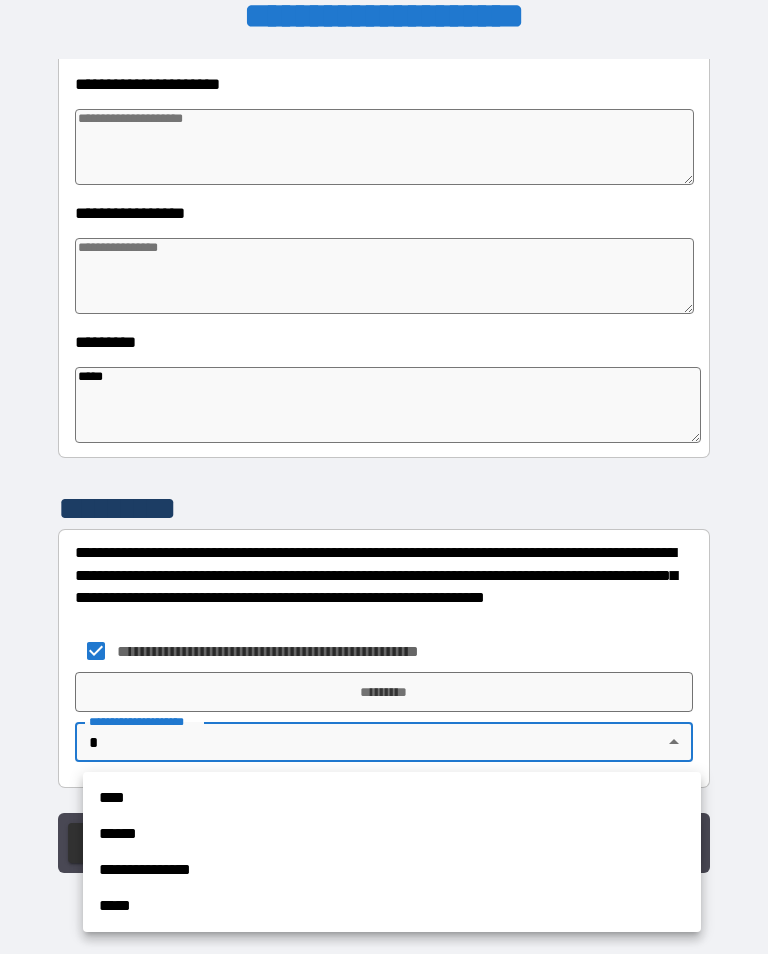 click on "****" at bounding box center (392, 798) 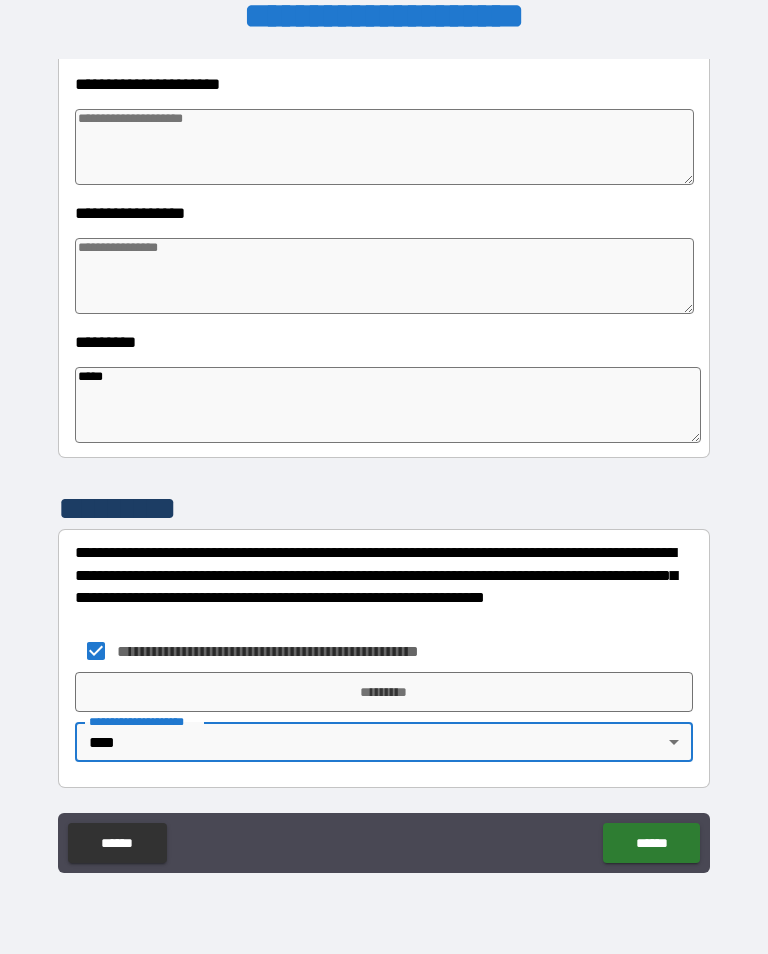 click on "*********" at bounding box center (384, 692) 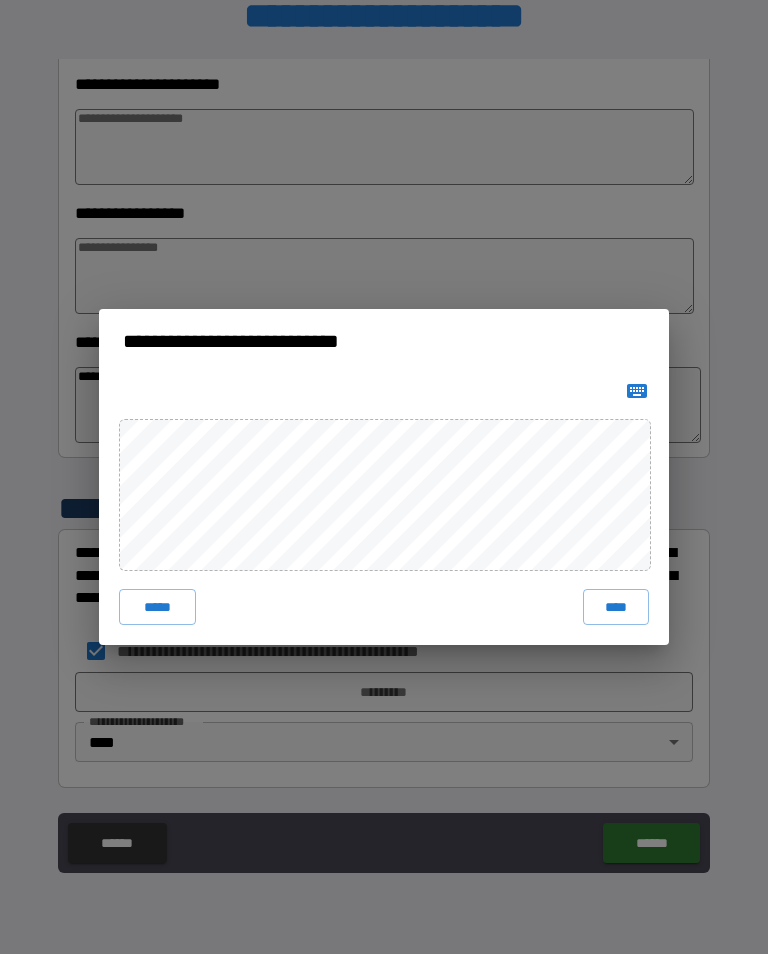 click on "****" at bounding box center (616, 607) 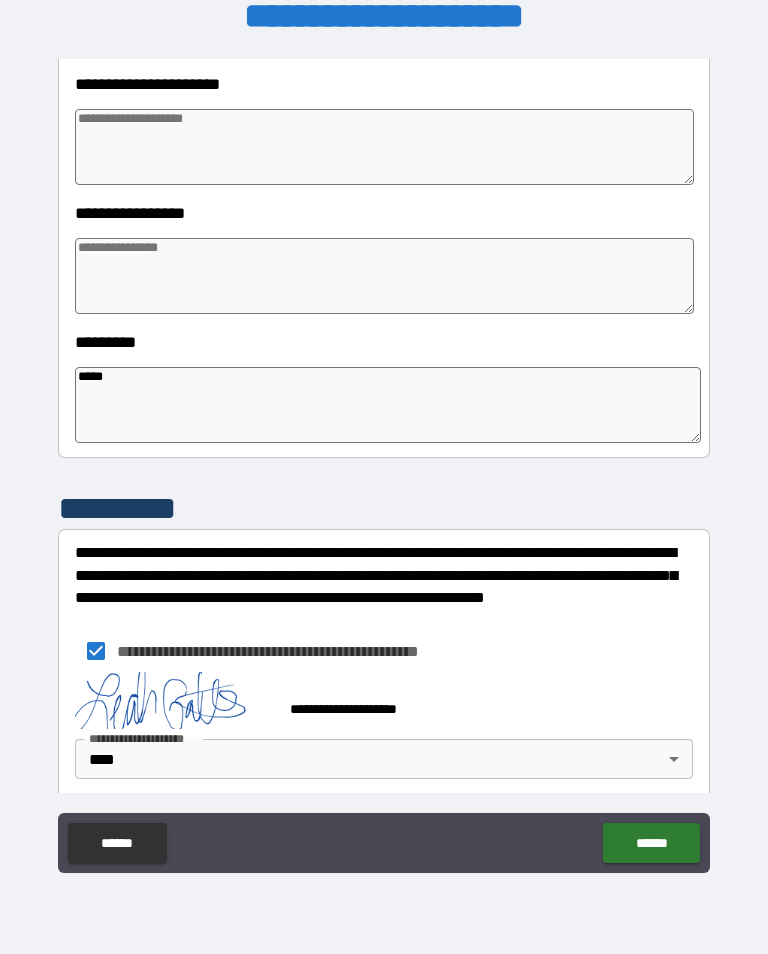 scroll, scrollTop: 456, scrollLeft: 0, axis: vertical 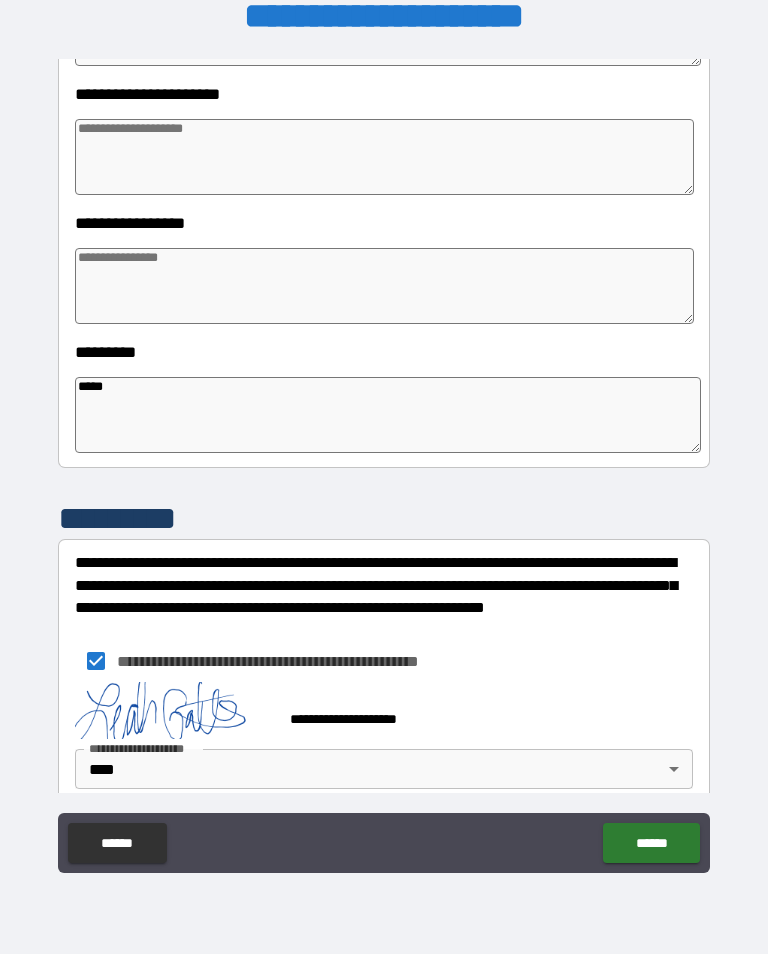 click on "******" at bounding box center [651, 843] 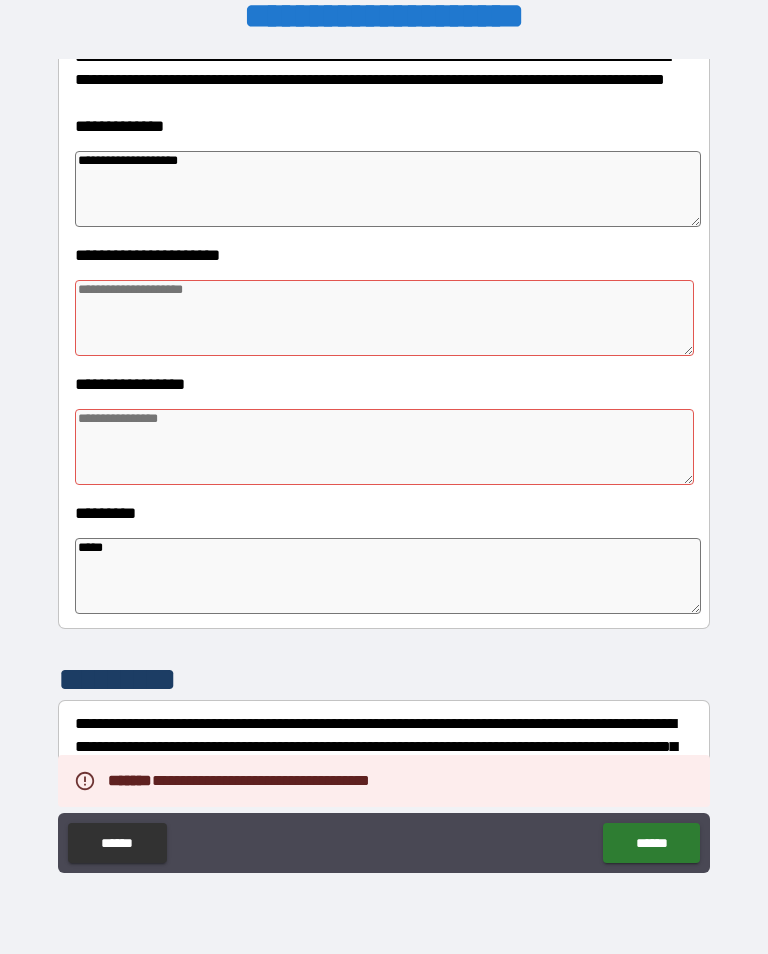 scroll, scrollTop: 282, scrollLeft: 0, axis: vertical 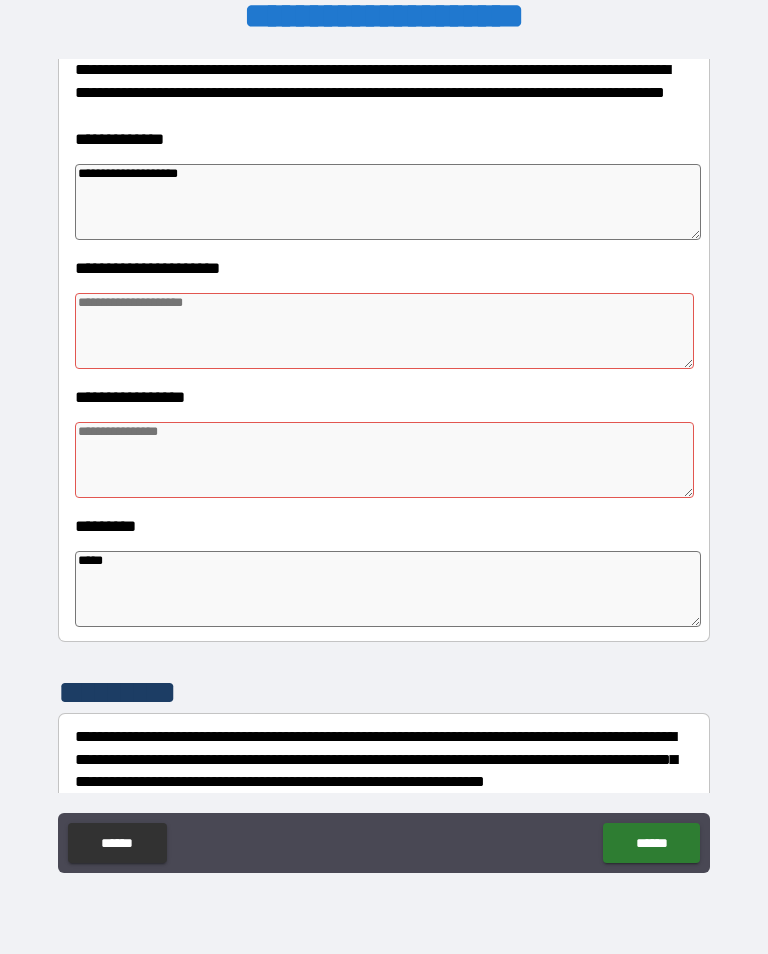 click at bounding box center (384, 331) 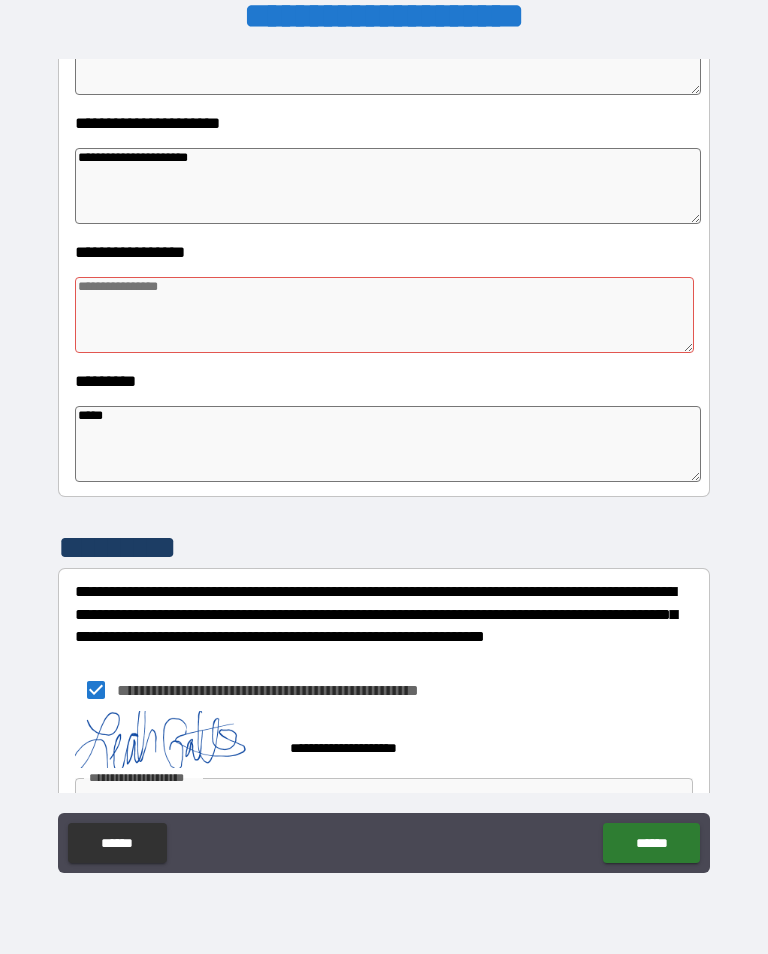 scroll, scrollTop: 429, scrollLeft: 0, axis: vertical 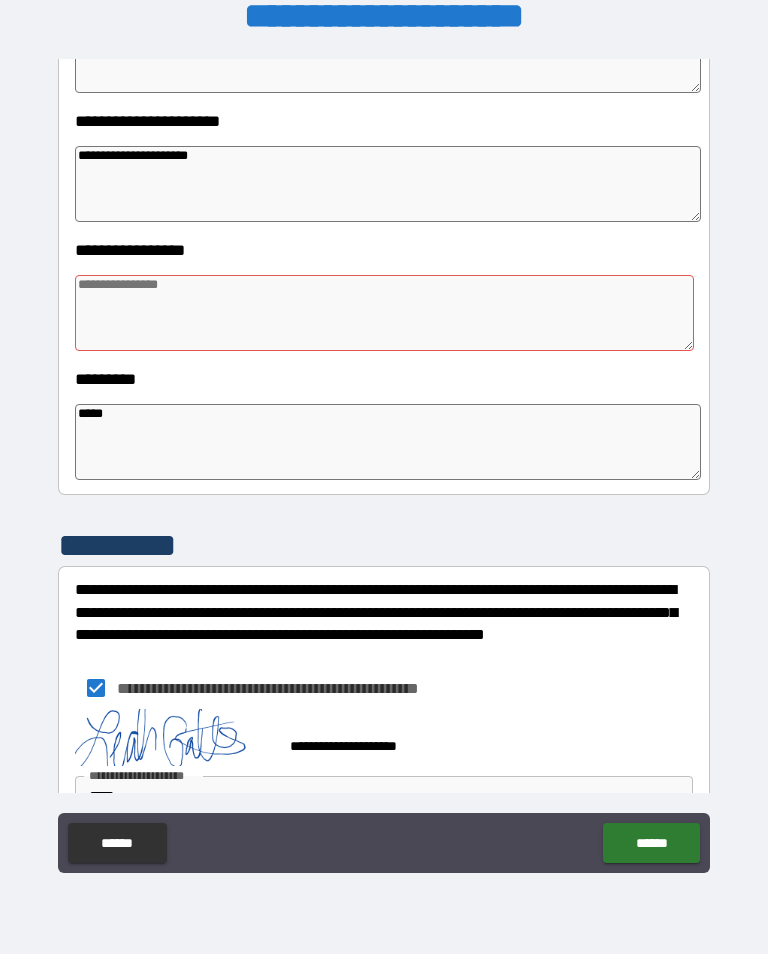 click at bounding box center (384, 313) 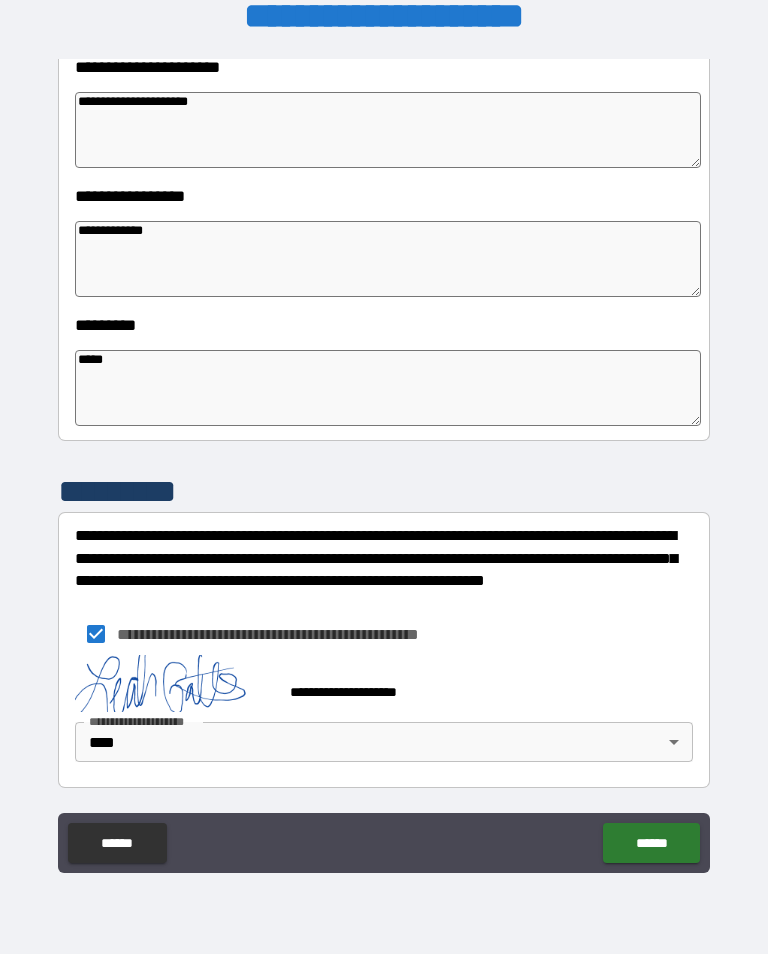 scroll, scrollTop: 483, scrollLeft: 0, axis: vertical 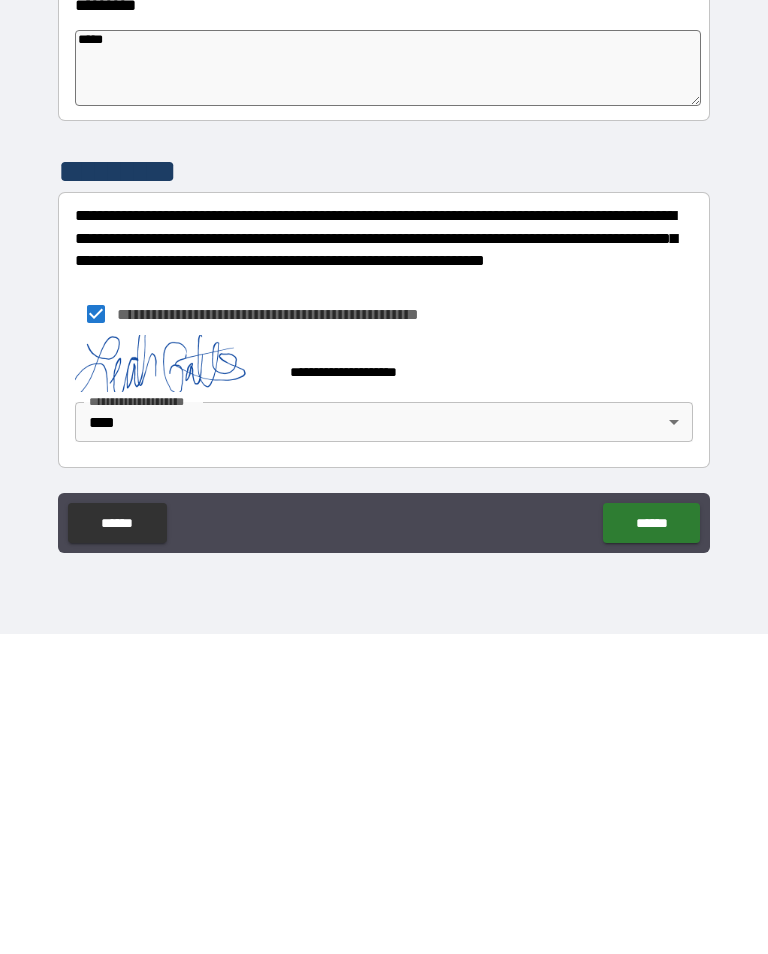 click on "******" at bounding box center (651, 843) 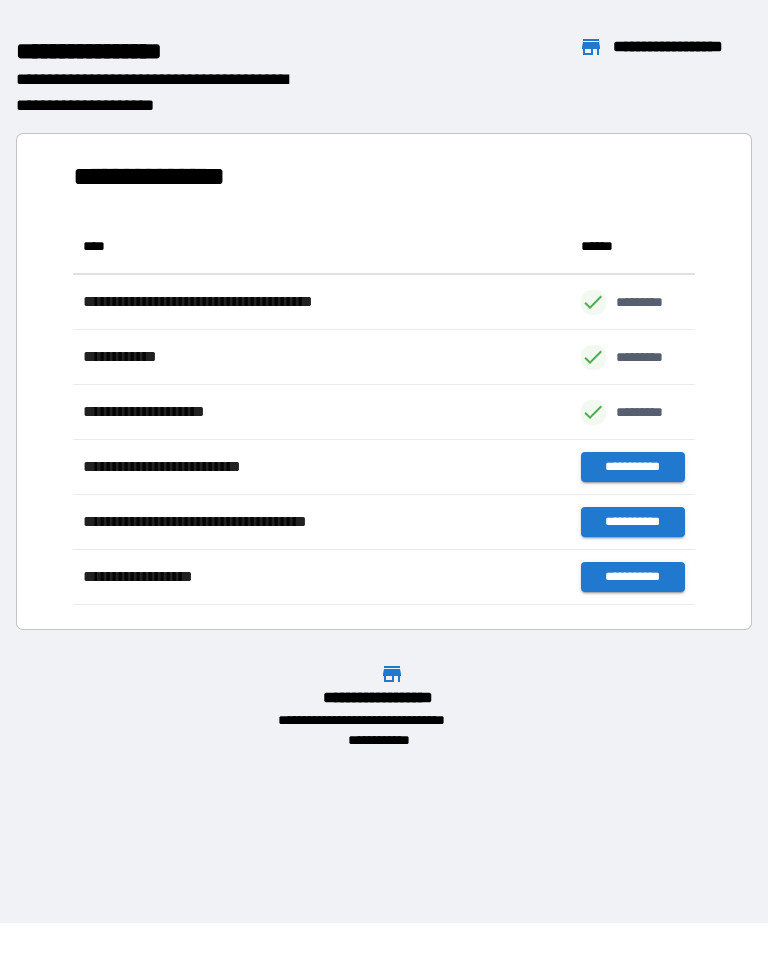 scroll, scrollTop: 1, scrollLeft: 1, axis: both 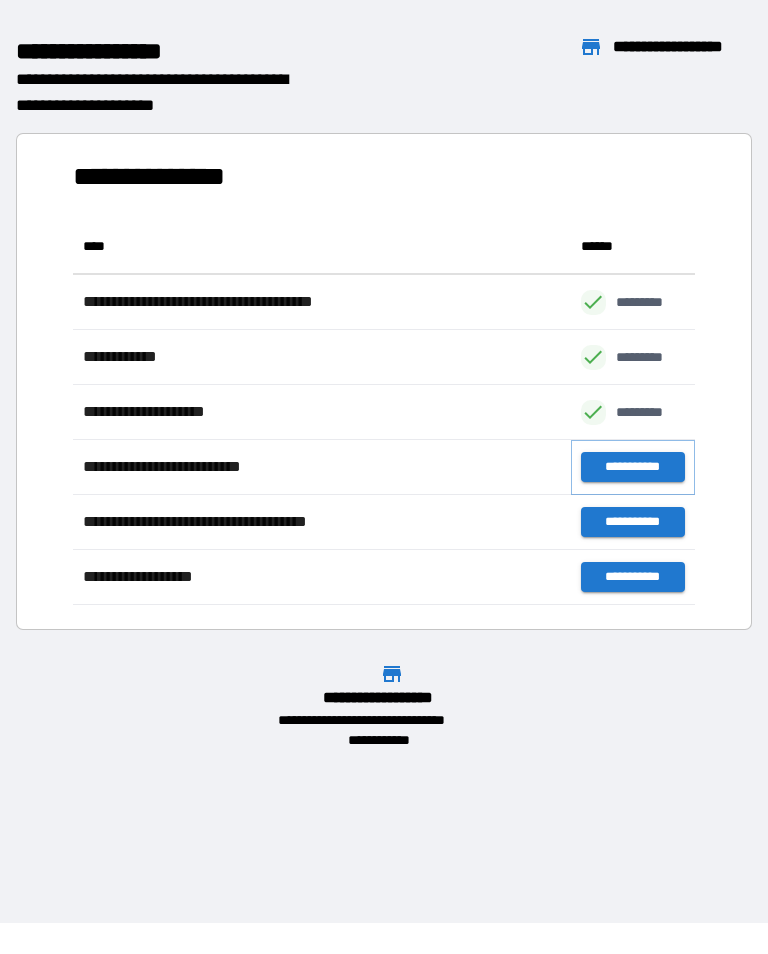 click on "**********" at bounding box center [633, 467] 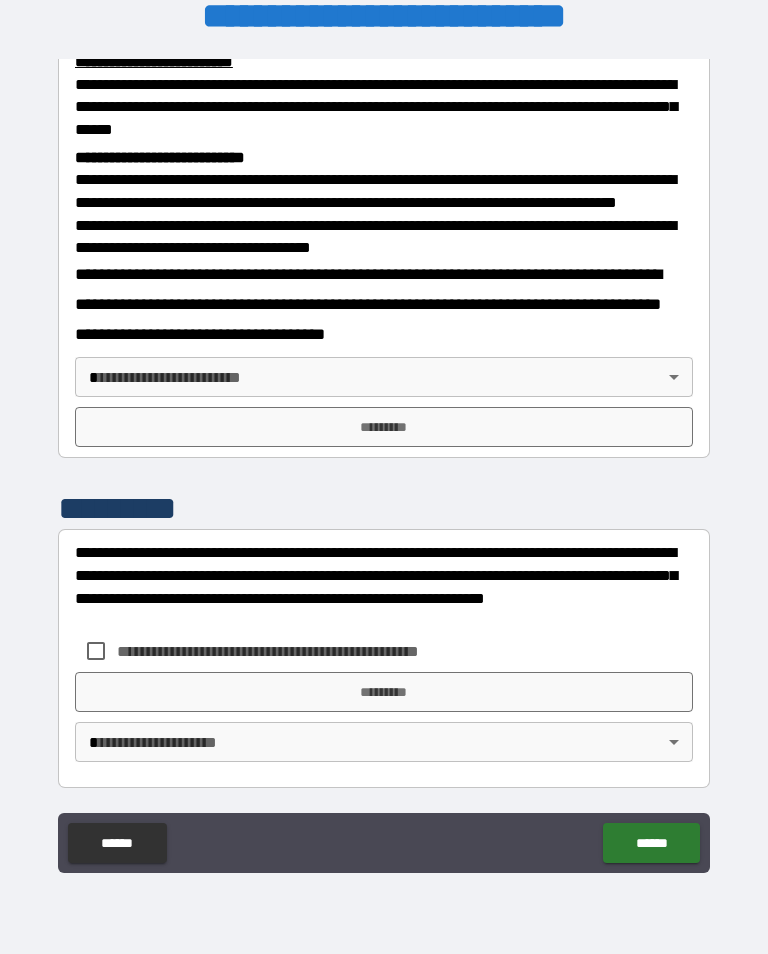 scroll, scrollTop: 709, scrollLeft: 0, axis: vertical 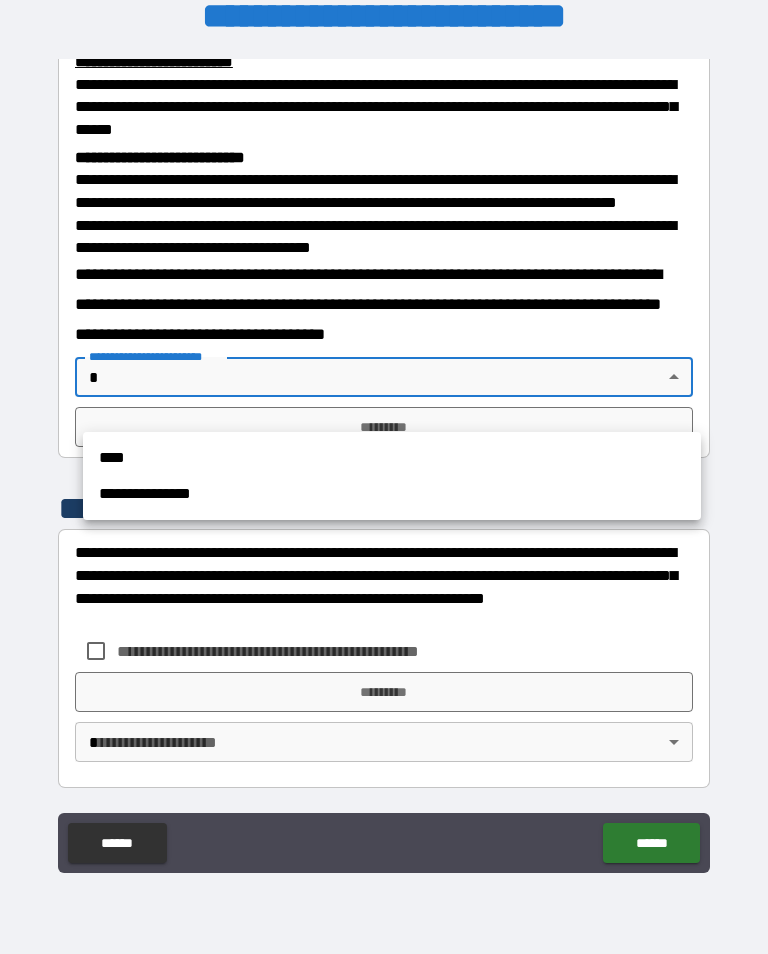 click on "****" at bounding box center [392, 458] 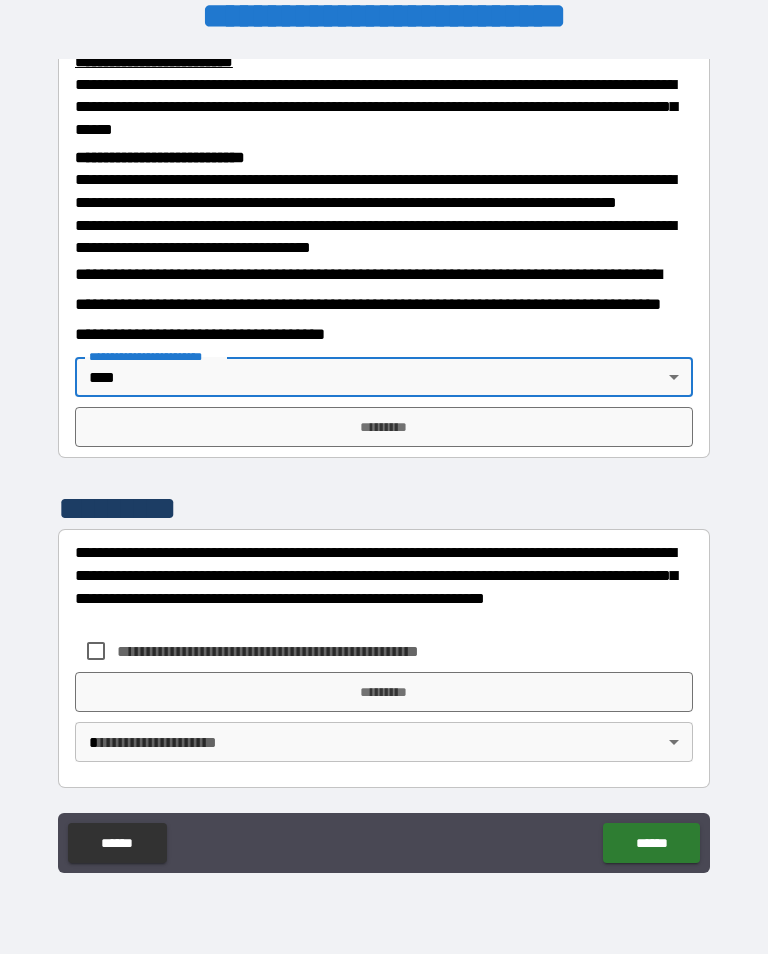 click on "*********" at bounding box center [384, 427] 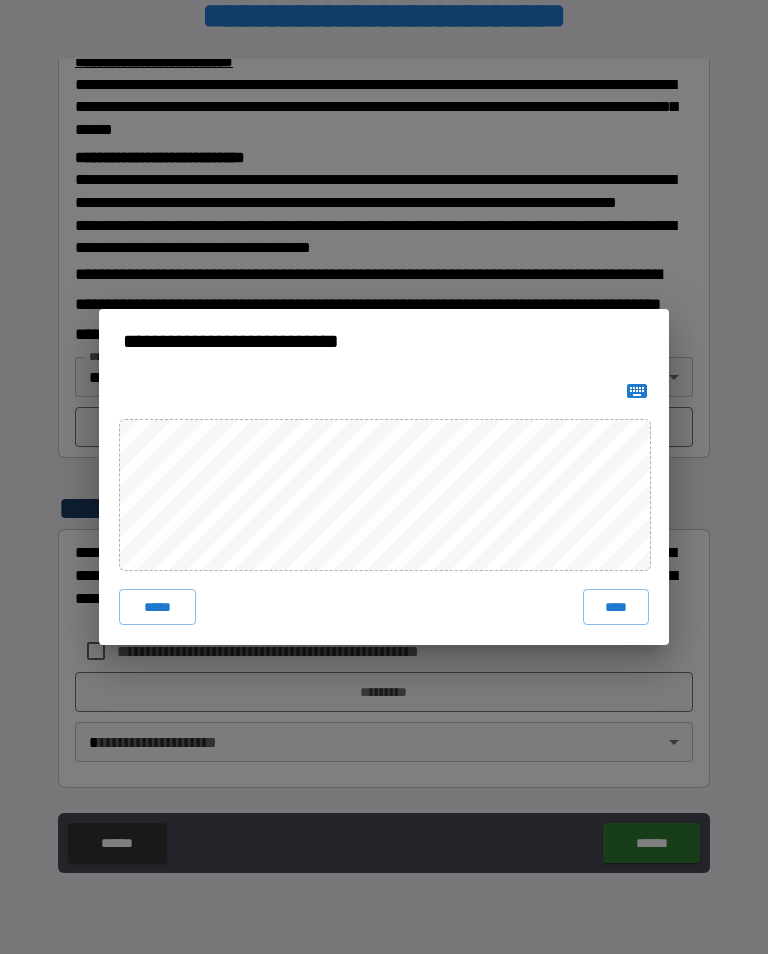 click on "****" at bounding box center (616, 607) 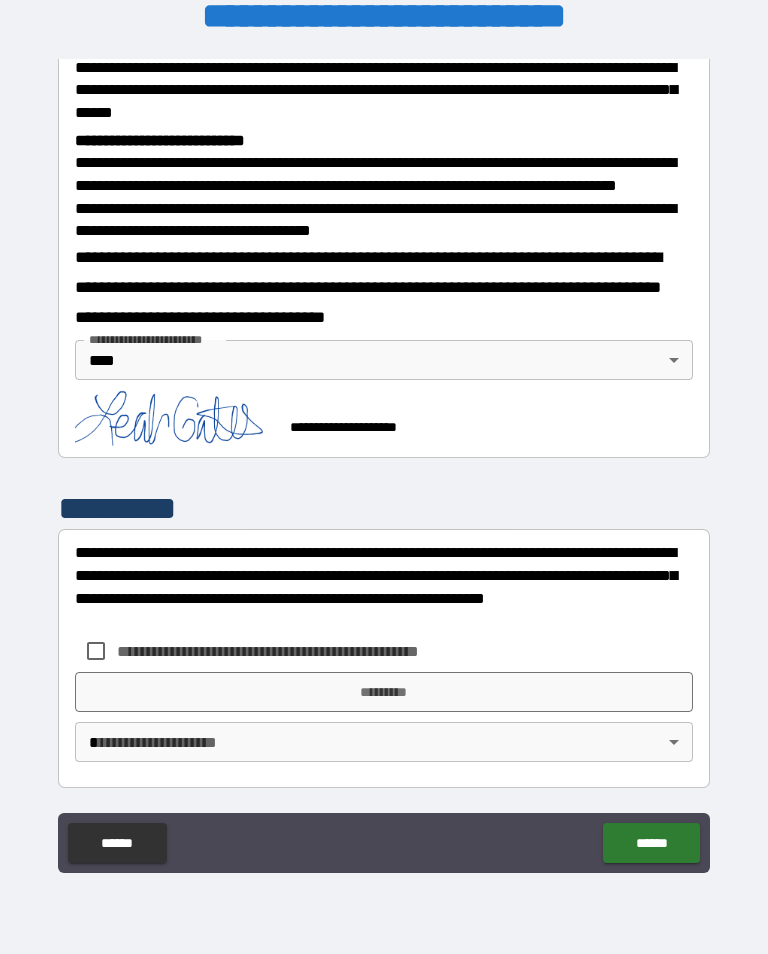 scroll, scrollTop: 751, scrollLeft: 0, axis: vertical 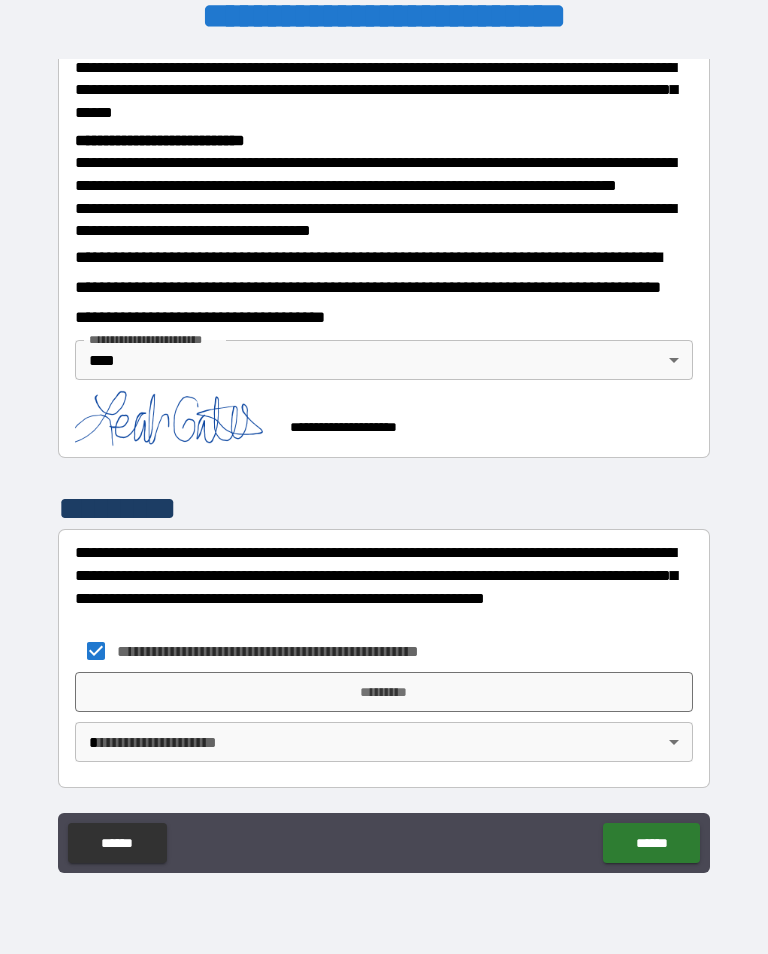 click on "**********" at bounding box center (384, 461) 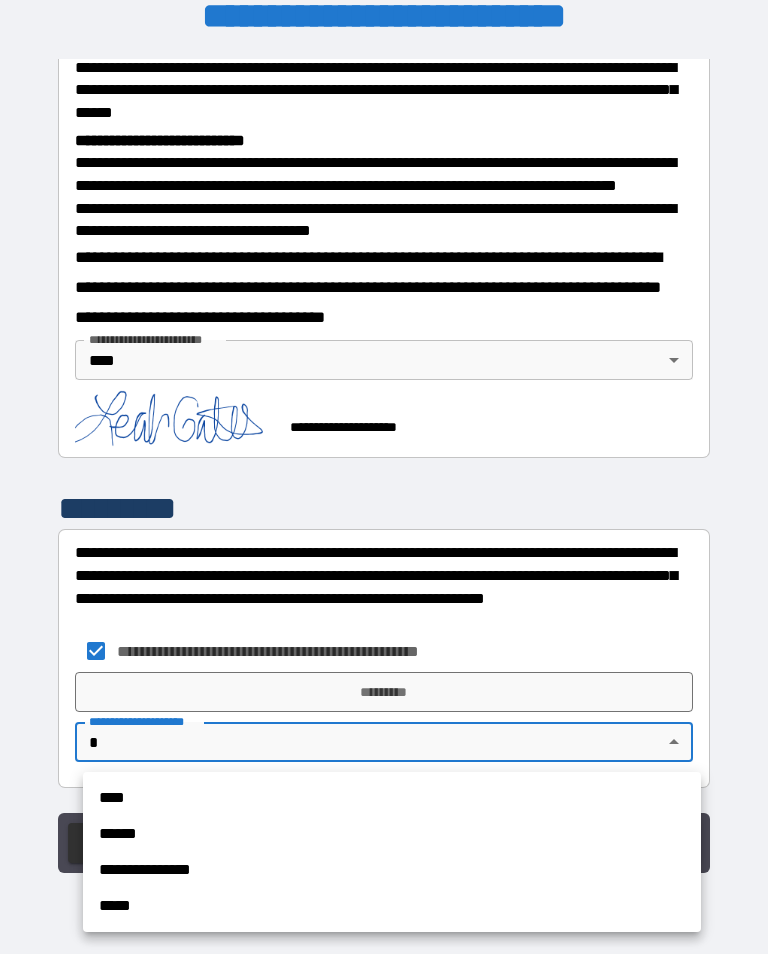 click on "****" at bounding box center [392, 798] 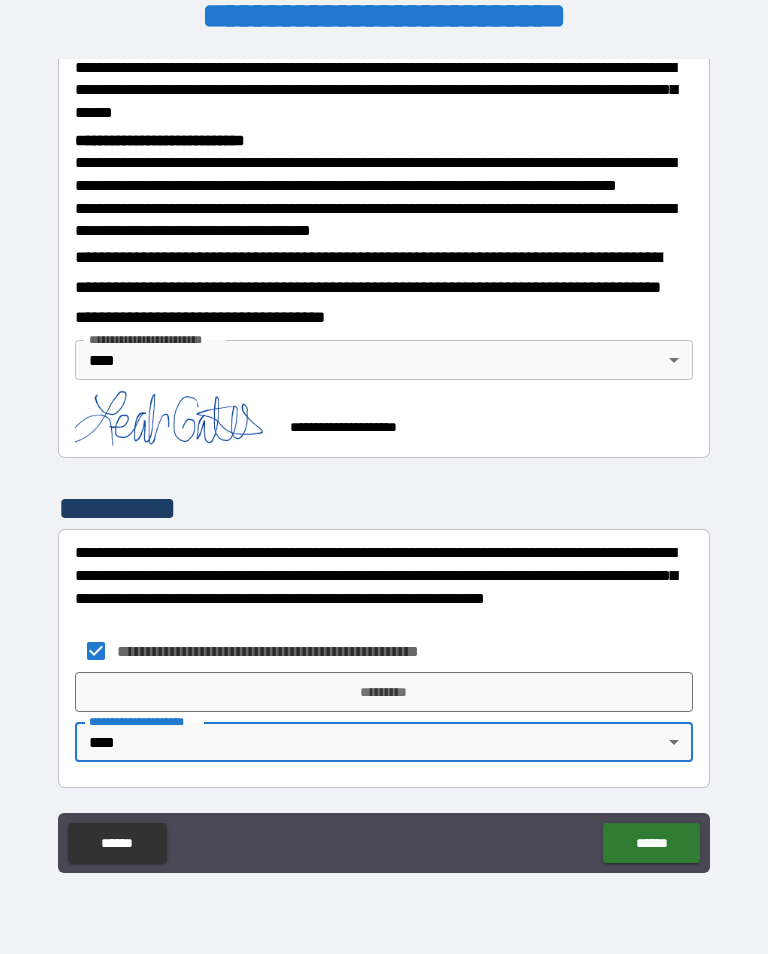 click on "*********" at bounding box center (384, 692) 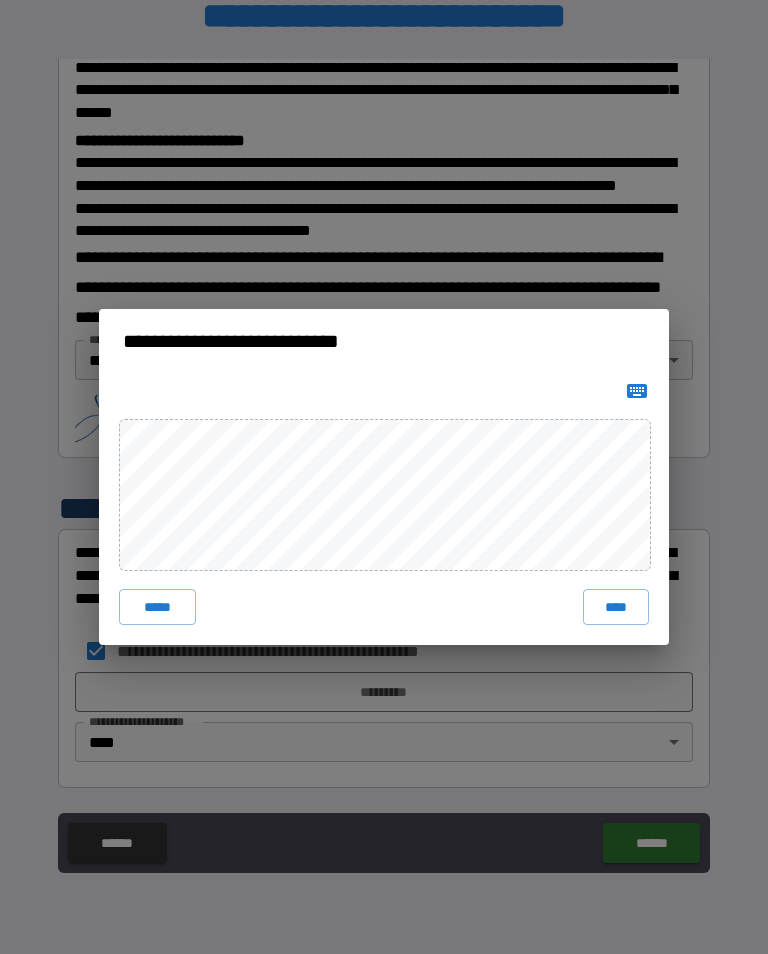 click on "****" at bounding box center (616, 607) 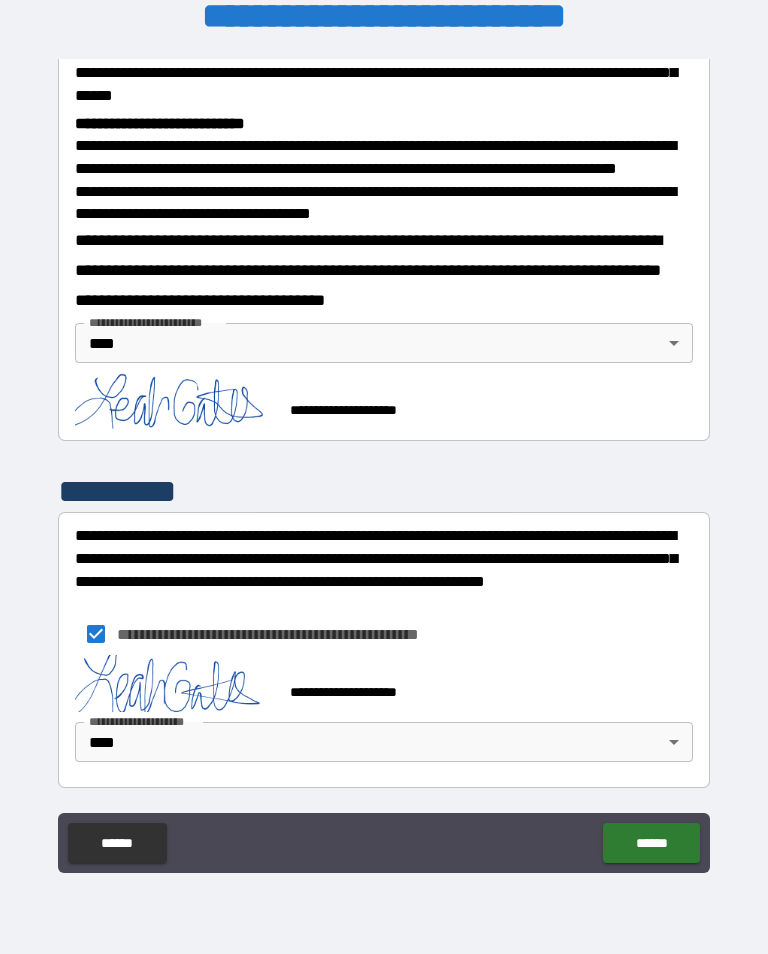 click on "******" at bounding box center (651, 843) 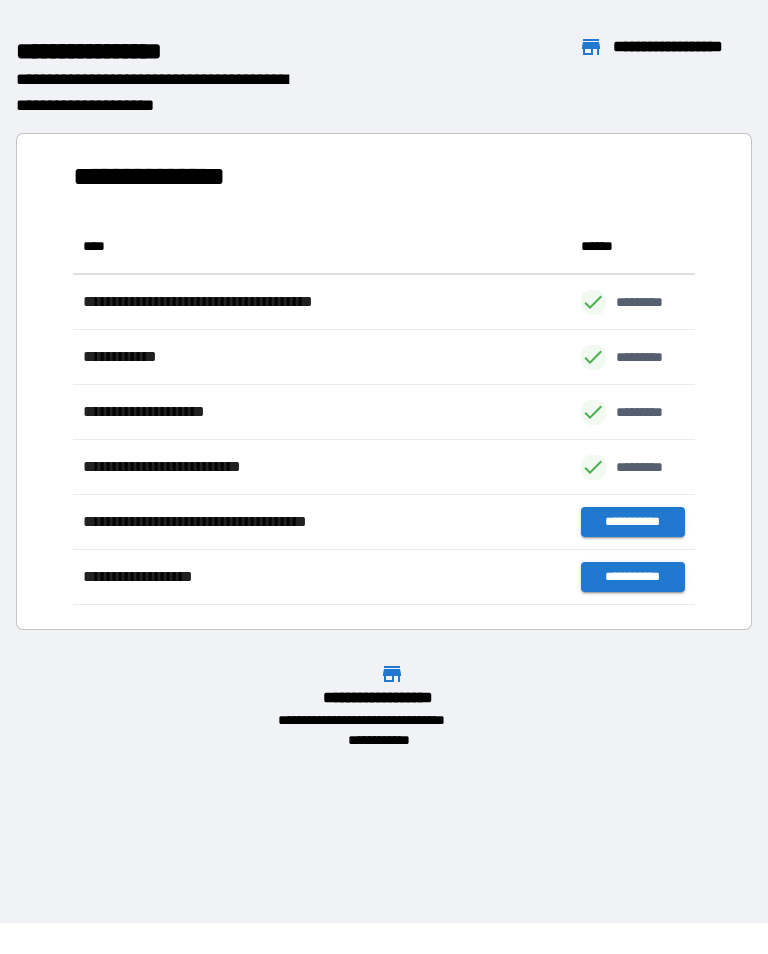 scroll, scrollTop: 1, scrollLeft: 1, axis: both 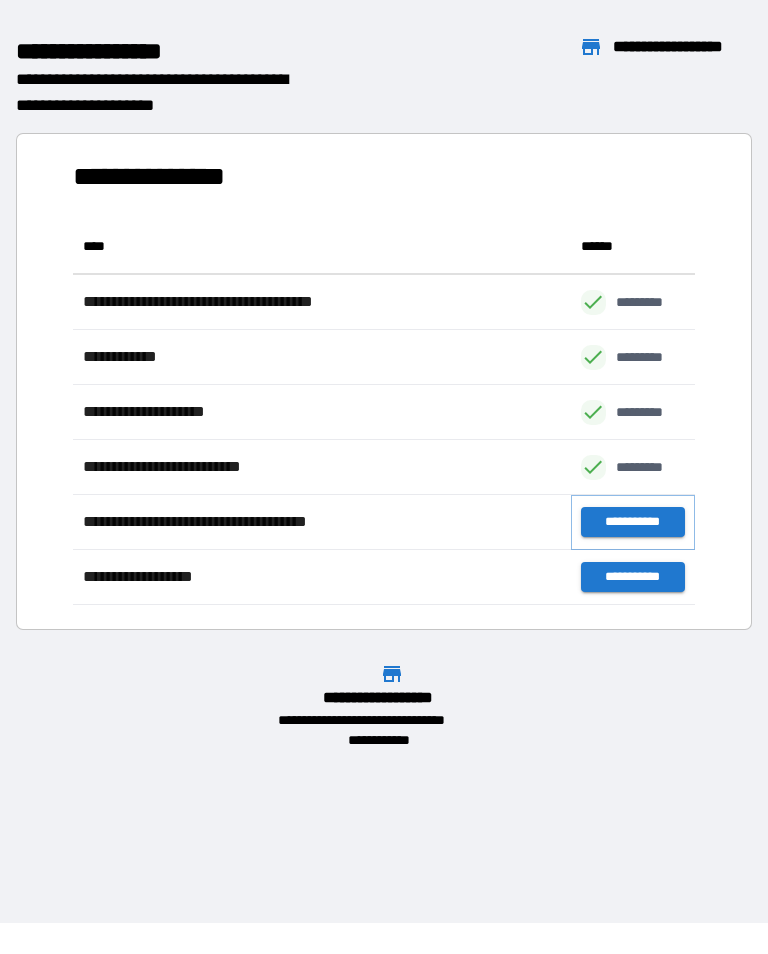 click on "**********" at bounding box center (633, 522) 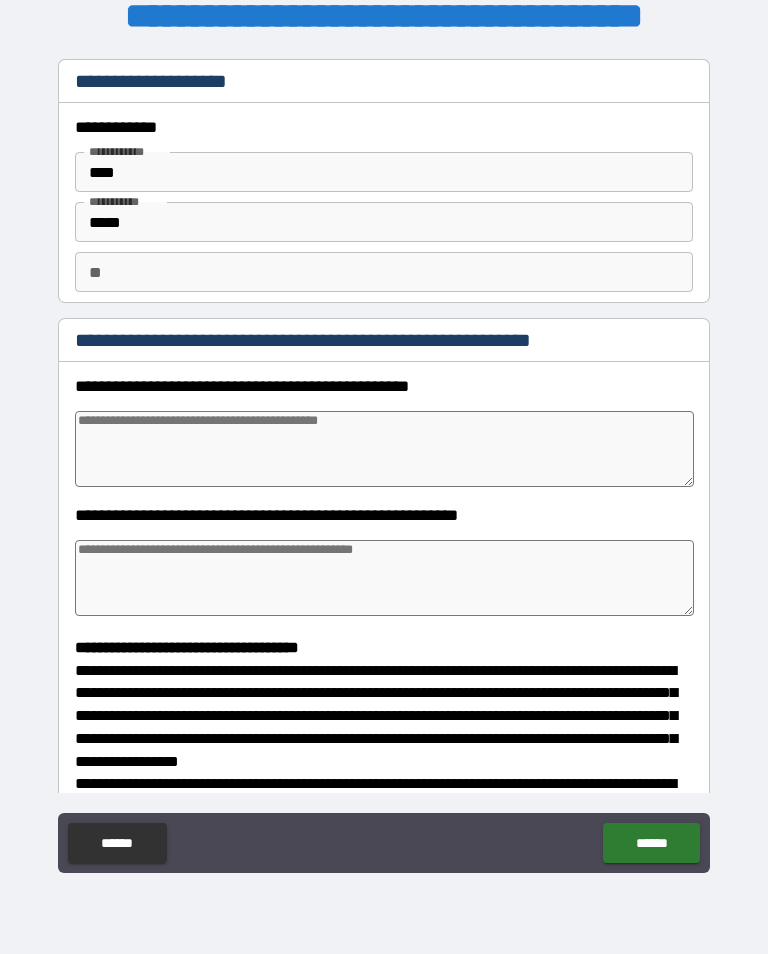 click at bounding box center [384, 449] 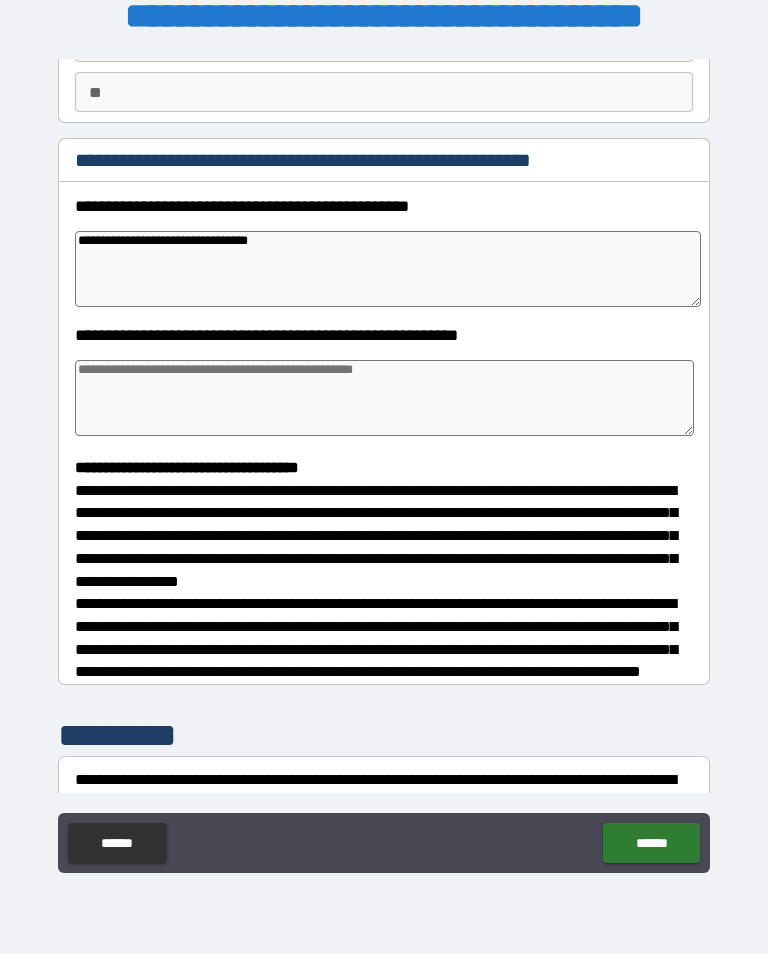 scroll, scrollTop: 188, scrollLeft: 0, axis: vertical 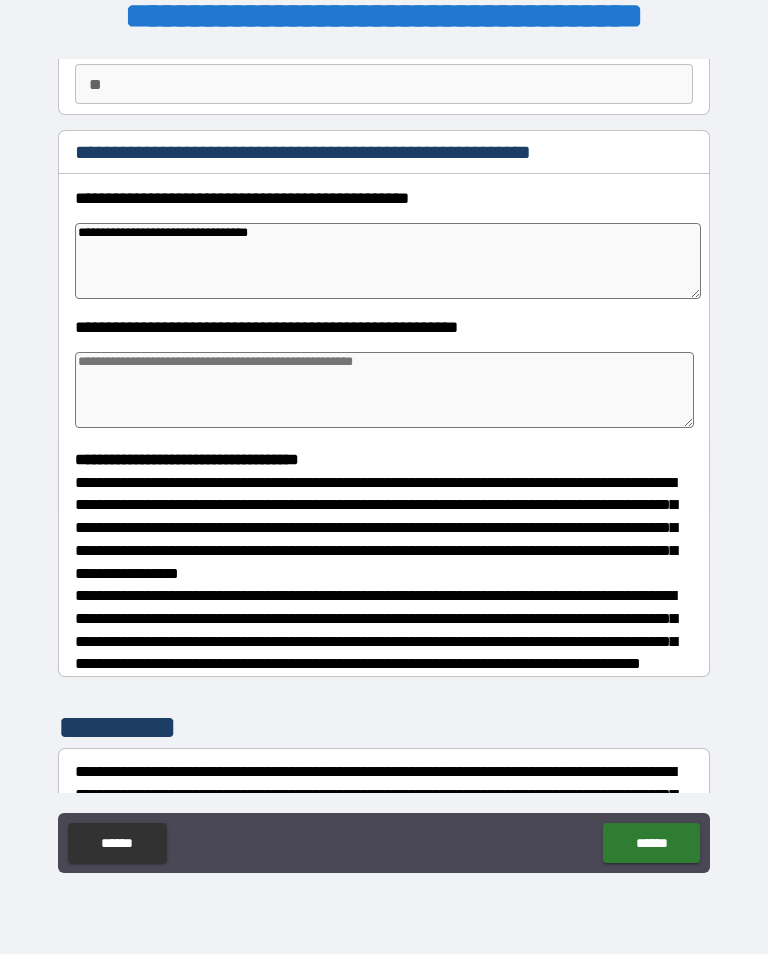 click at bounding box center [384, 390] 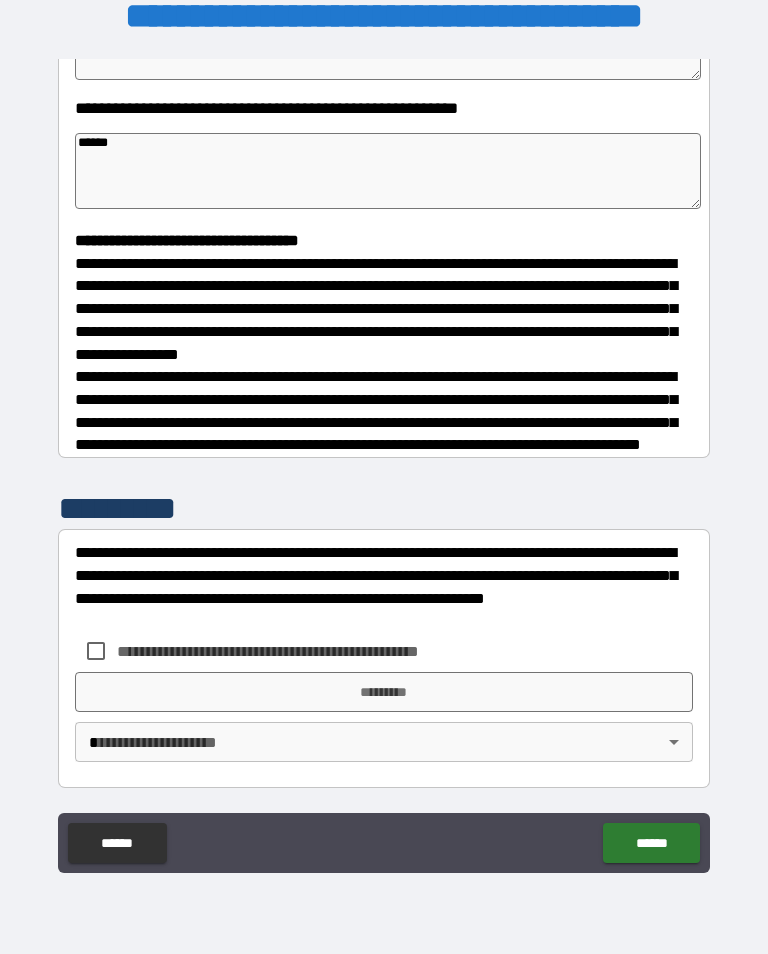 scroll, scrollTop: 422, scrollLeft: 0, axis: vertical 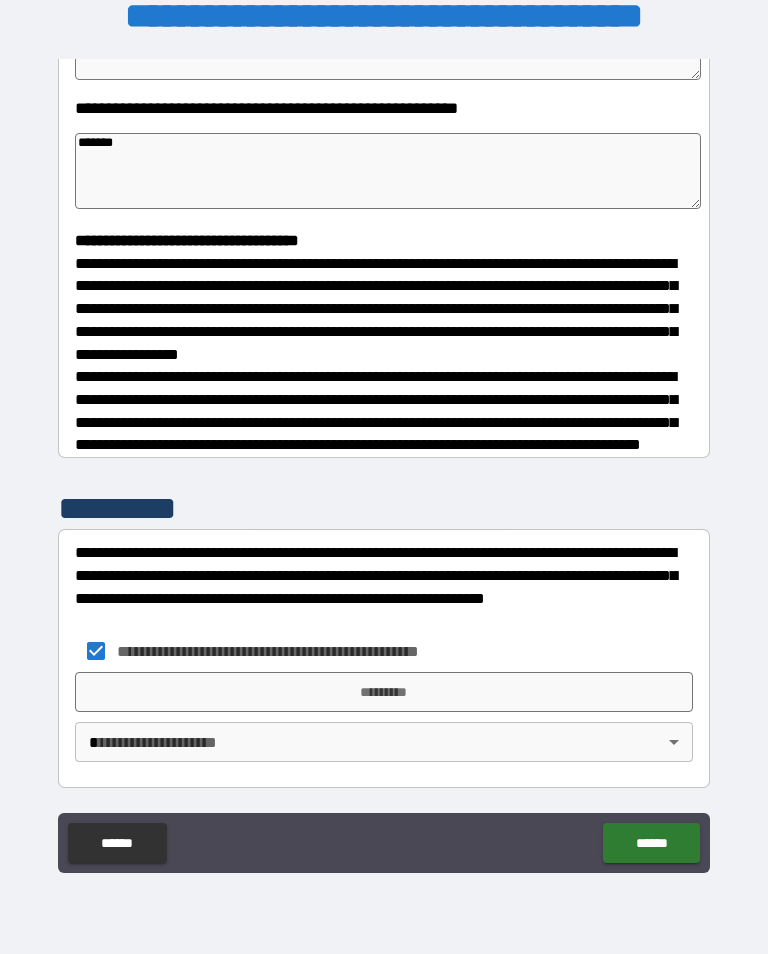 click on "*********" at bounding box center [384, 692] 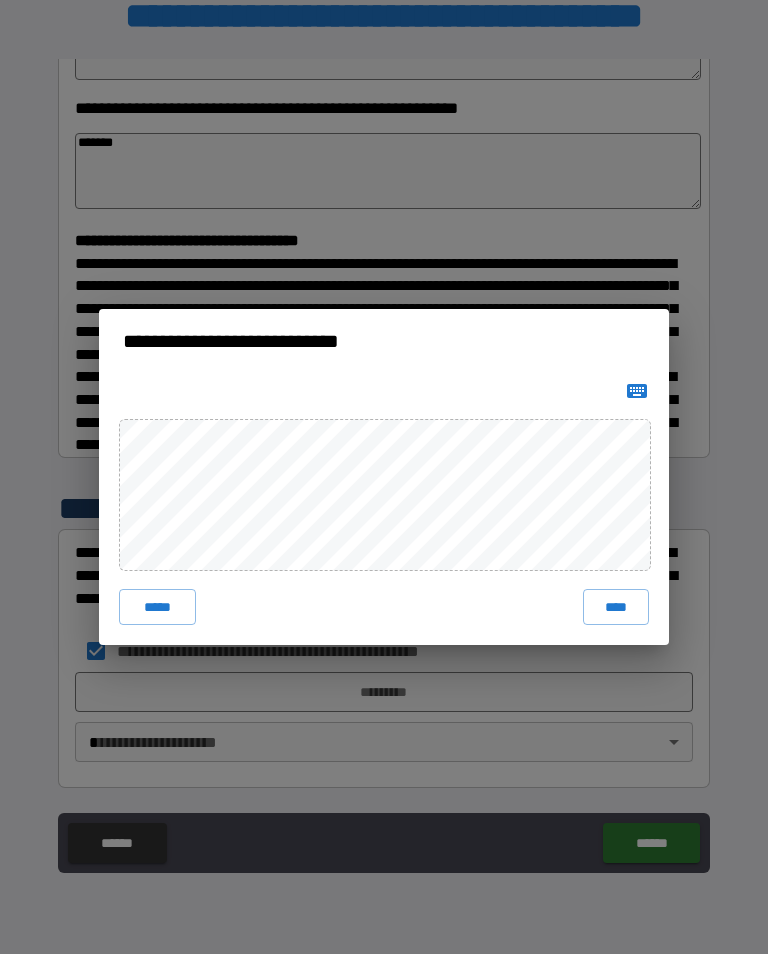 click on "****" at bounding box center (616, 607) 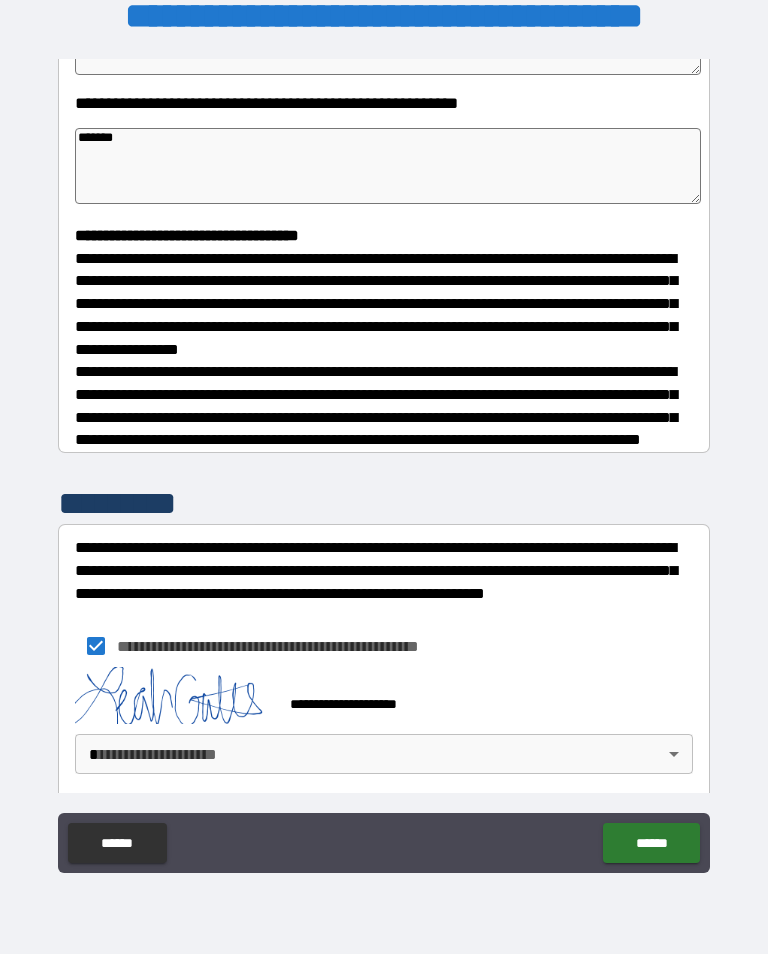 click on "**********" at bounding box center (384, 461) 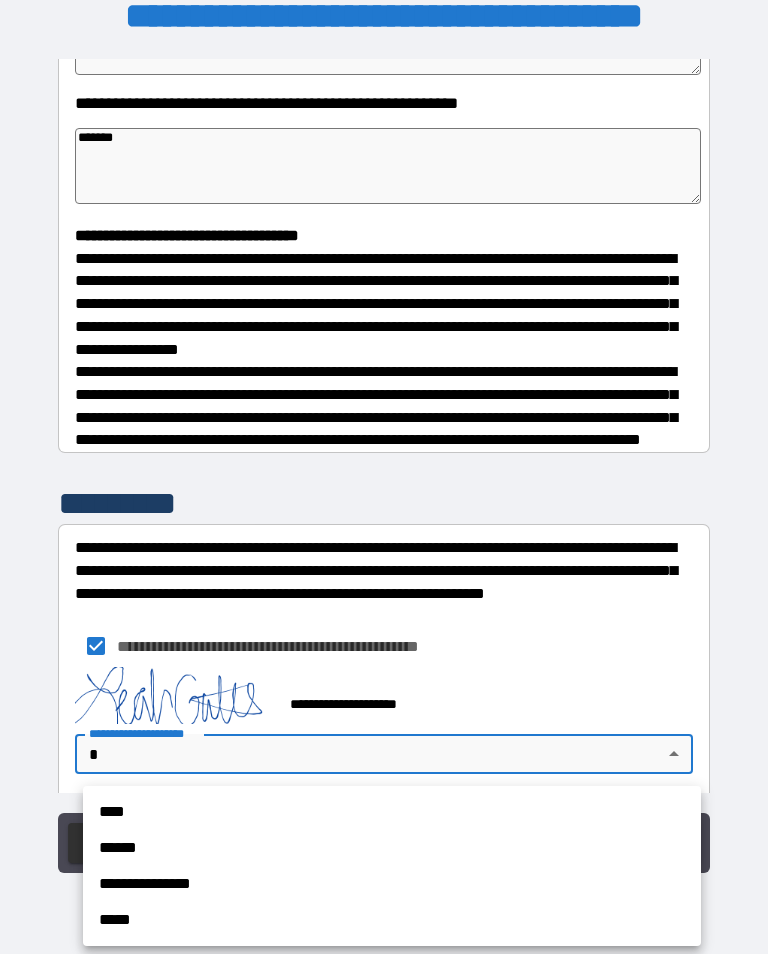 click on "****" at bounding box center (392, 812) 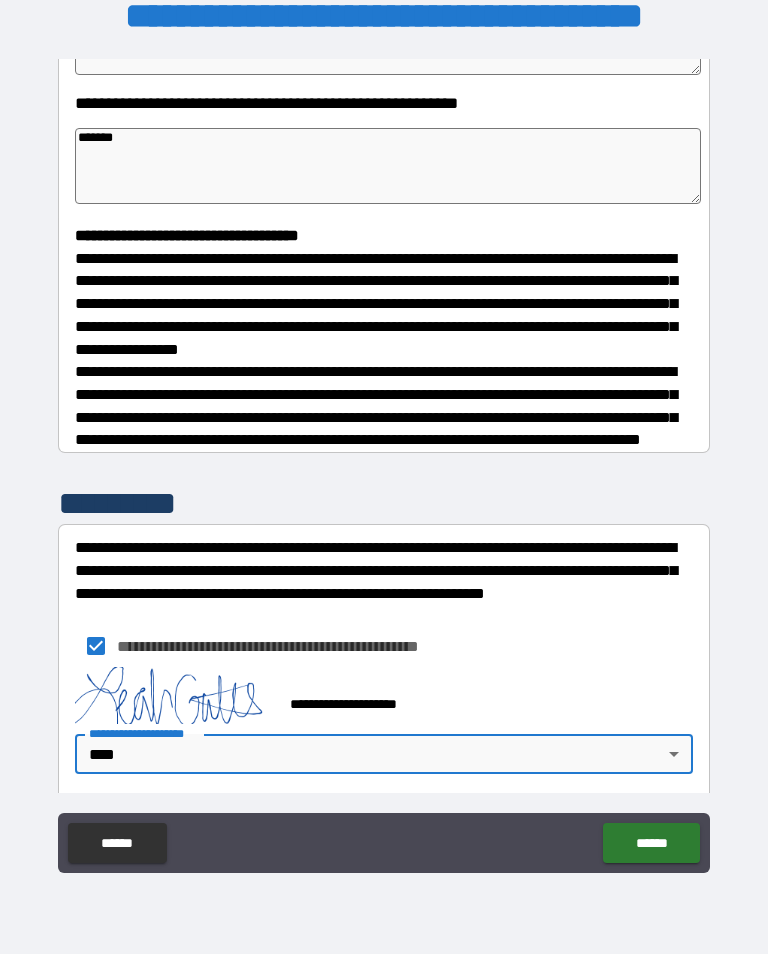 click on "******" at bounding box center [651, 843] 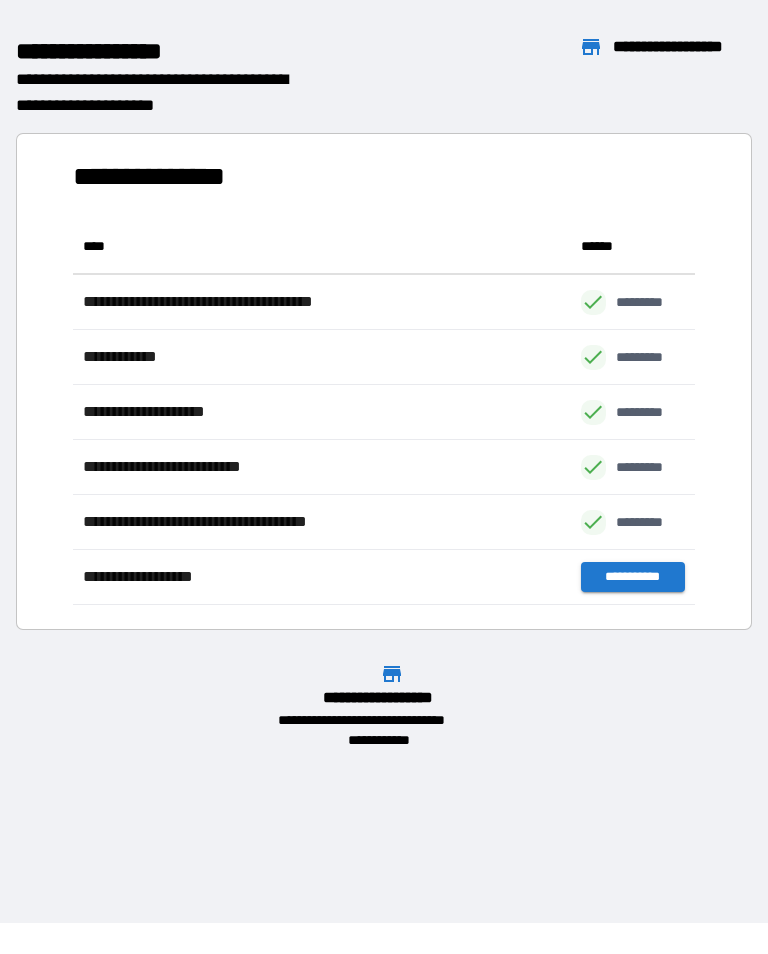 scroll, scrollTop: 1, scrollLeft: 1, axis: both 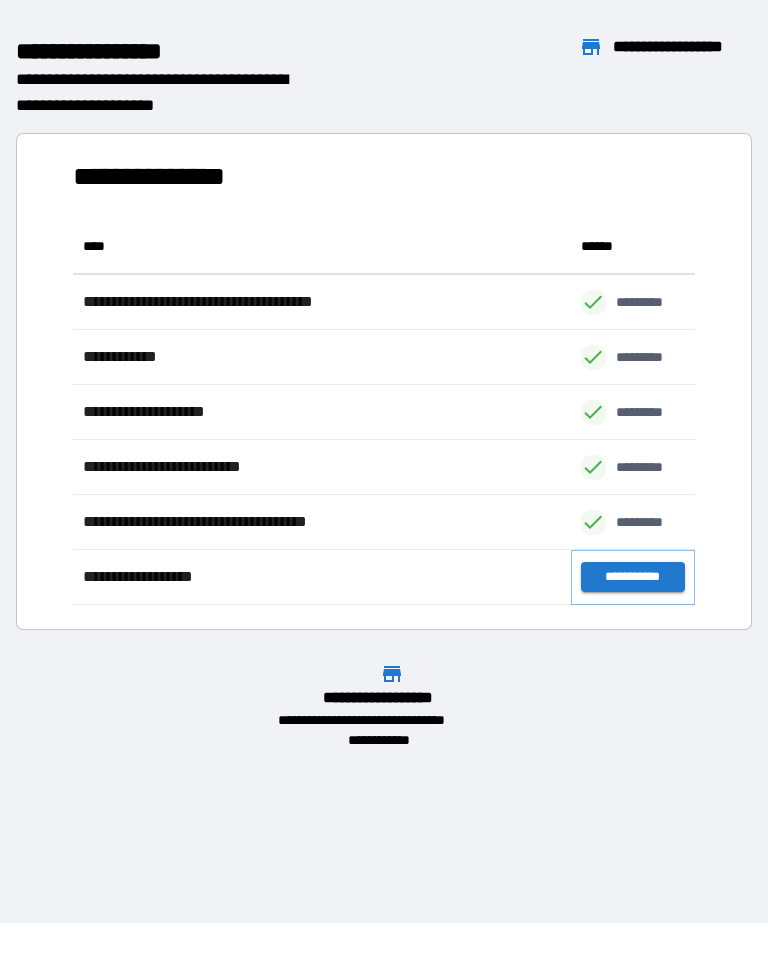 click on "**********" at bounding box center (633, 577) 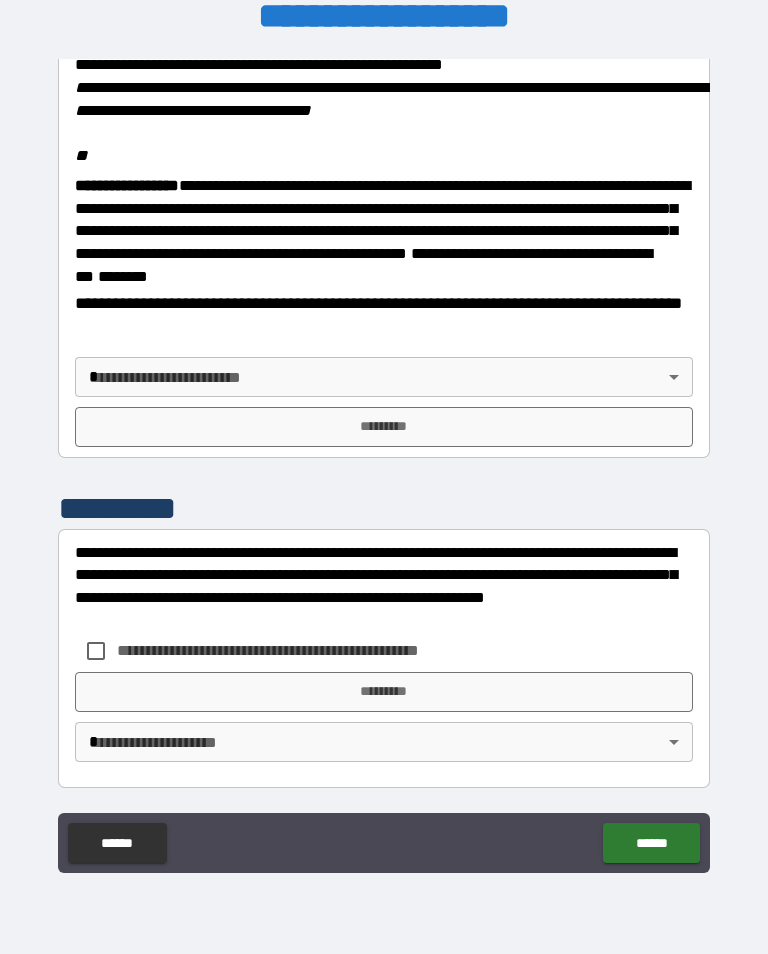 scroll, scrollTop: 2448, scrollLeft: 0, axis: vertical 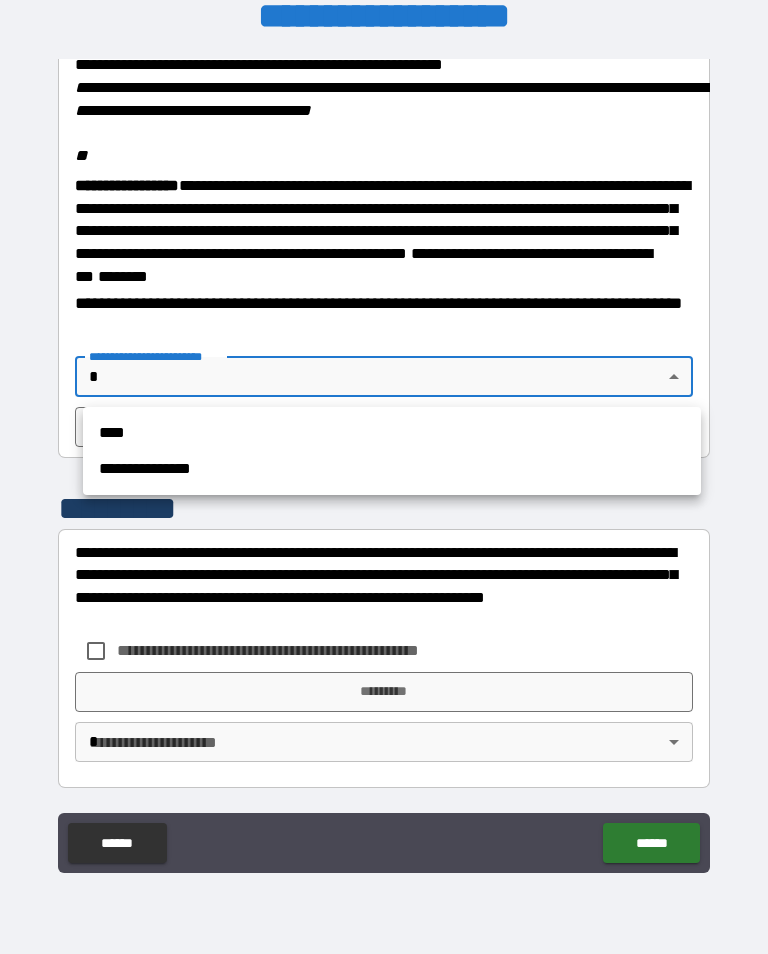 click on "****" at bounding box center [392, 433] 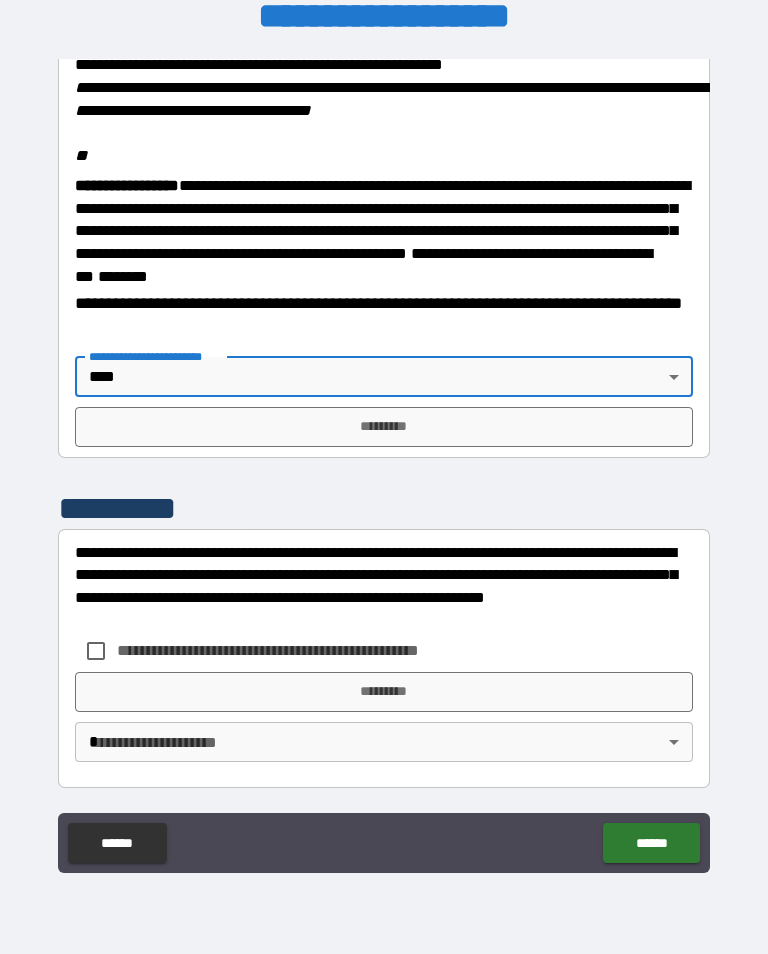 click on "*********" at bounding box center [384, 427] 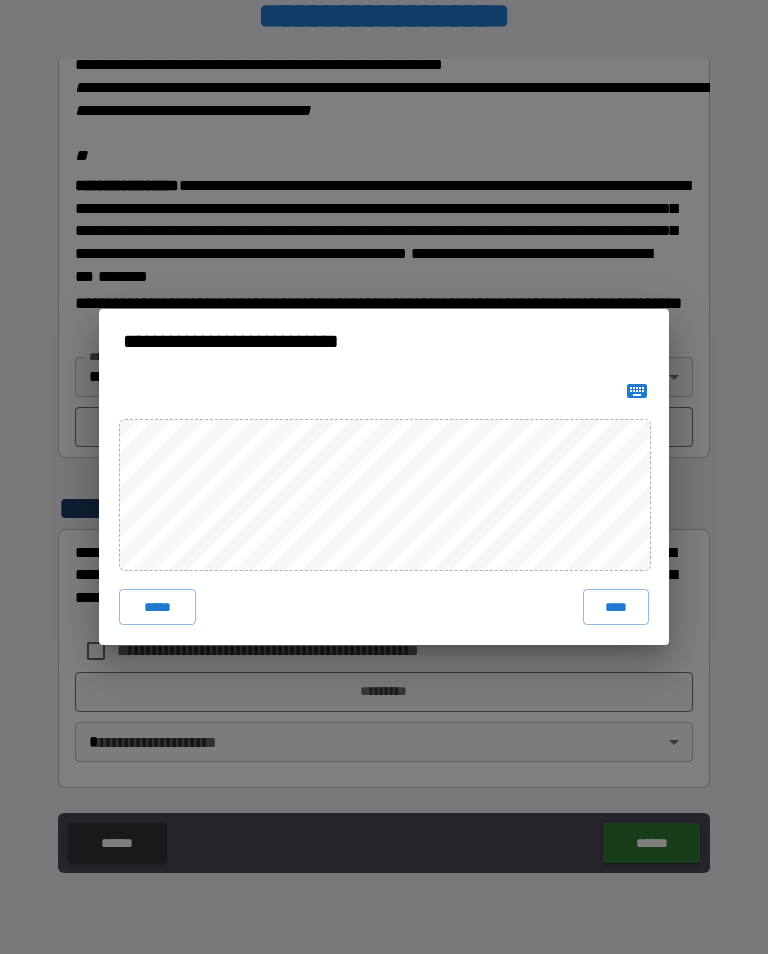 click on "****" at bounding box center (616, 607) 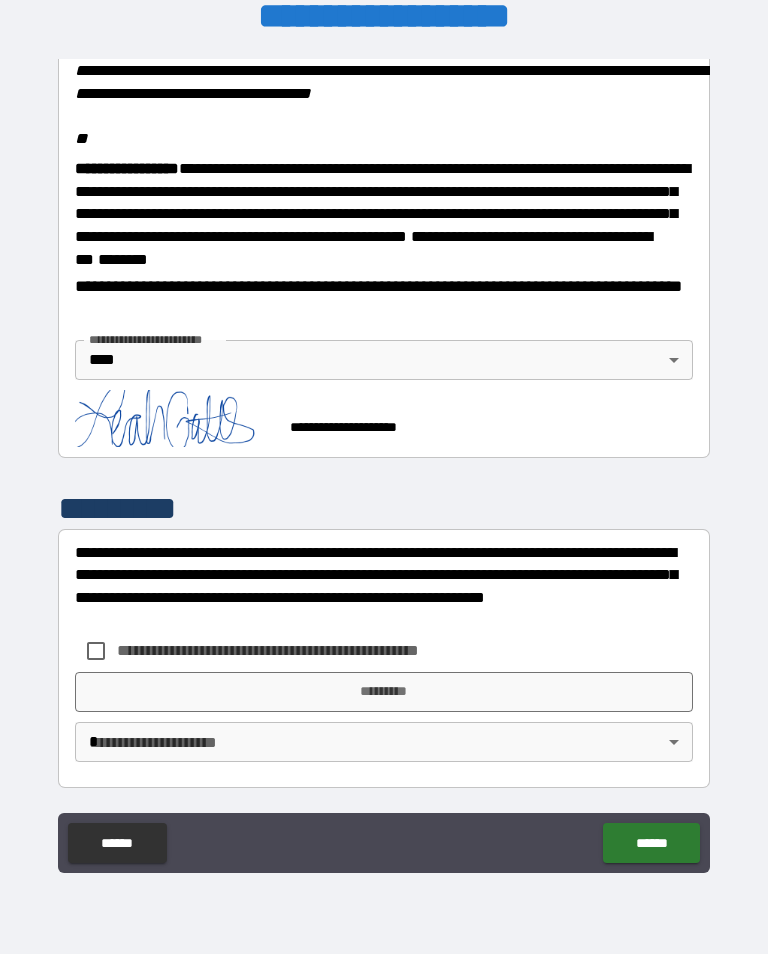 scroll, scrollTop: 2465, scrollLeft: 0, axis: vertical 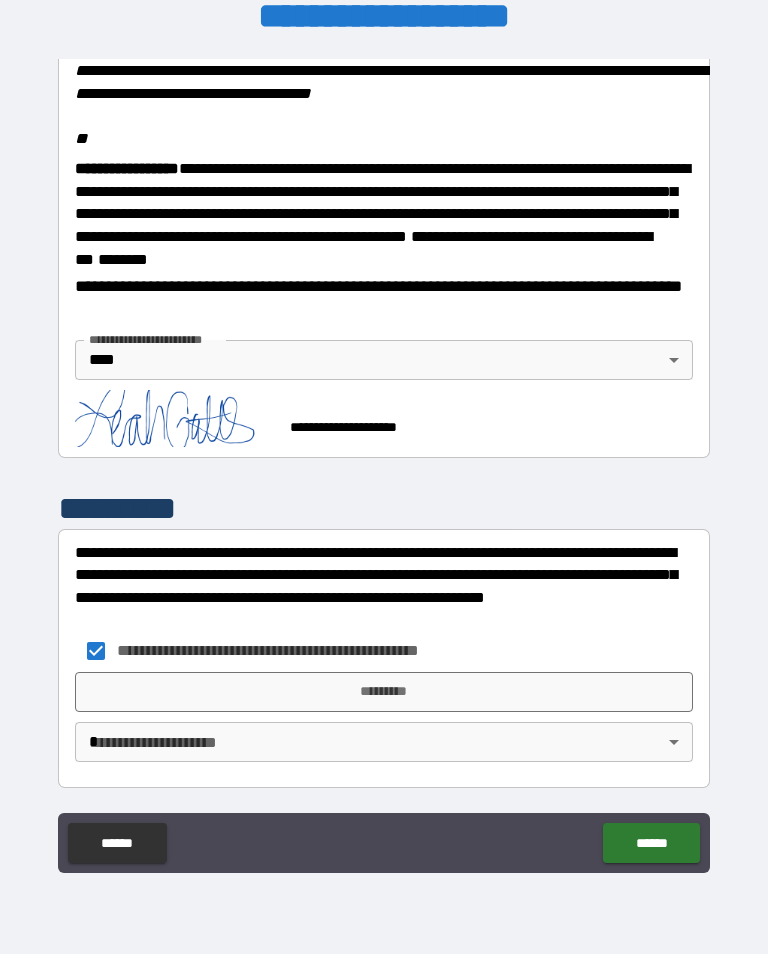 click on "*********" at bounding box center (384, 692) 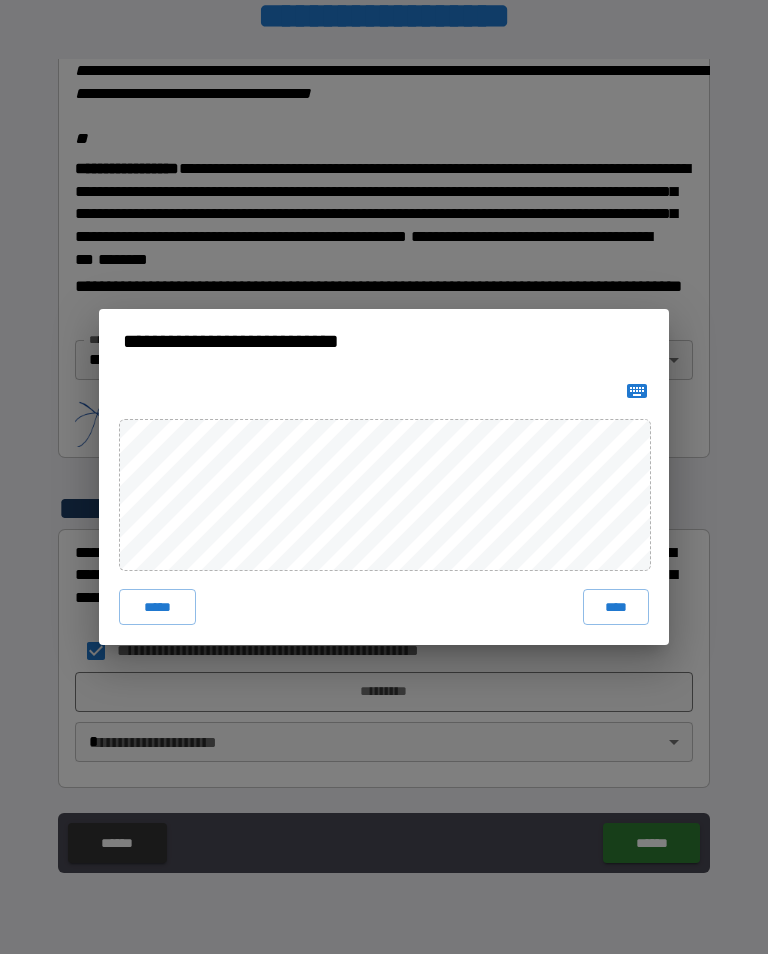 click on "**********" at bounding box center (384, 477) 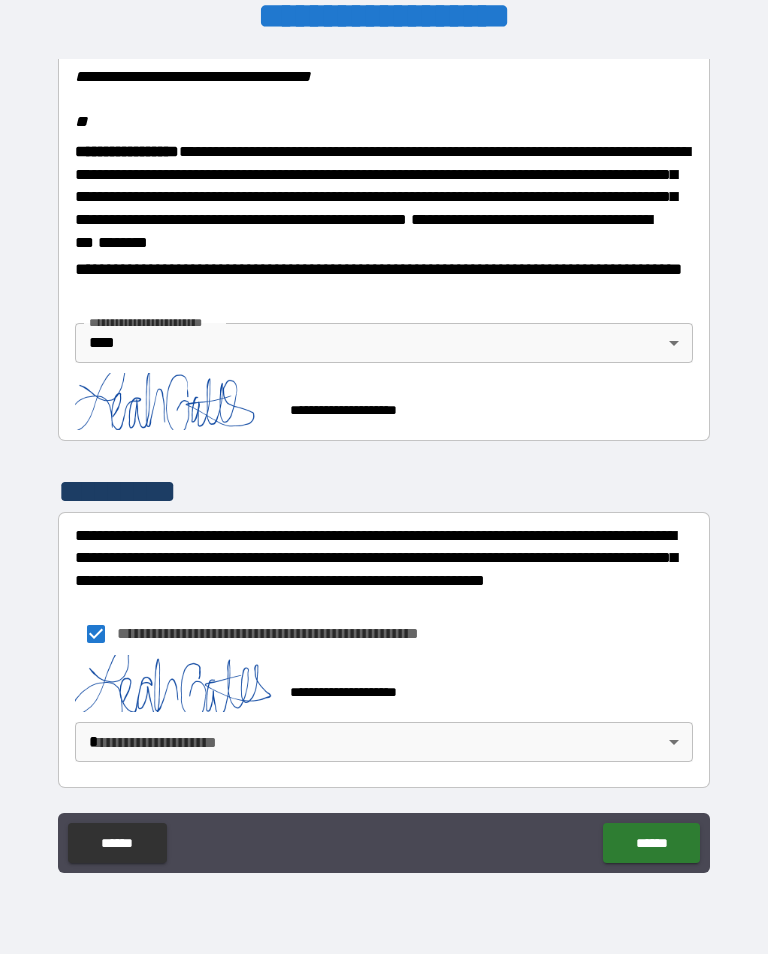 click on "**********" at bounding box center [384, 461] 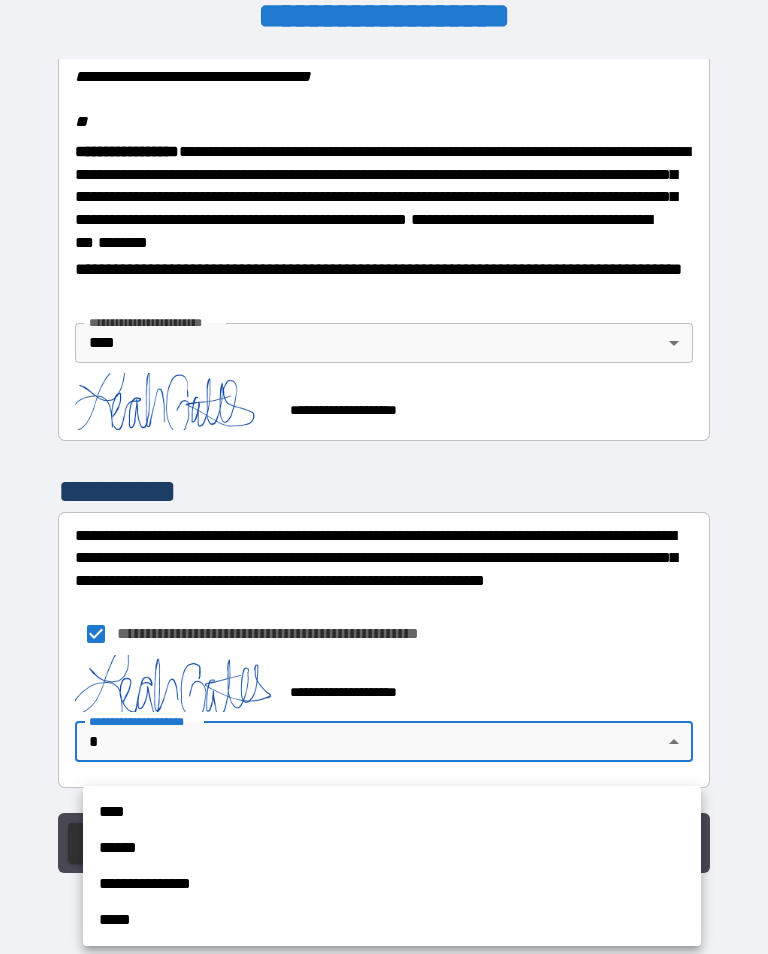 click on "****" at bounding box center (392, 812) 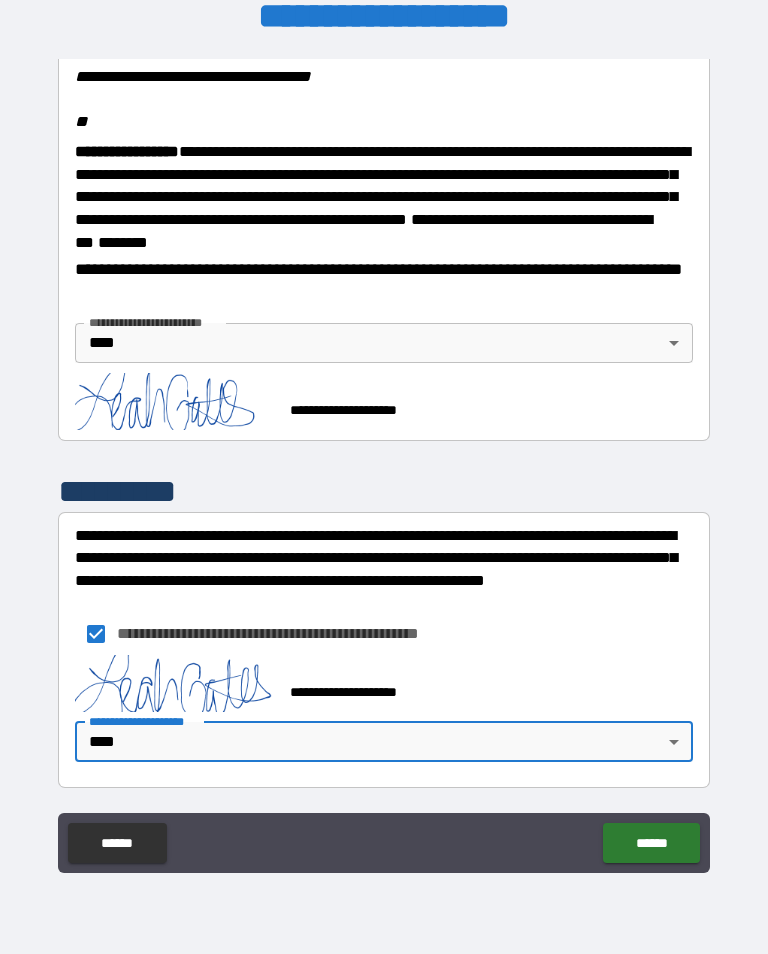 click on "******" at bounding box center [651, 843] 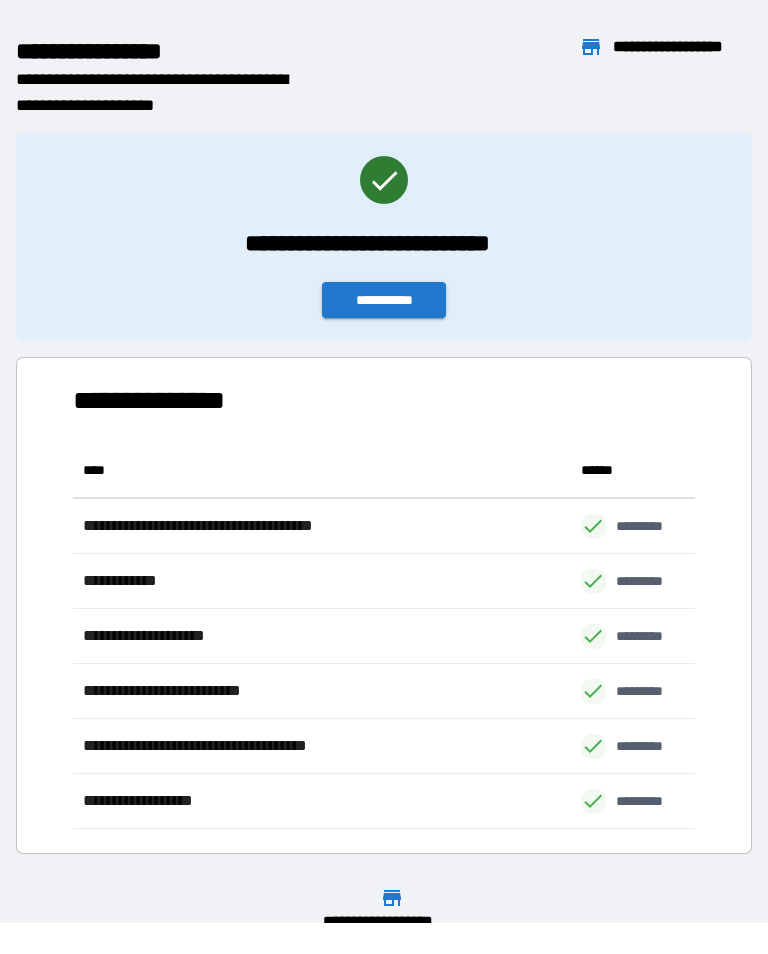scroll, scrollTop: 1, scrollLeft: 1, axis: both 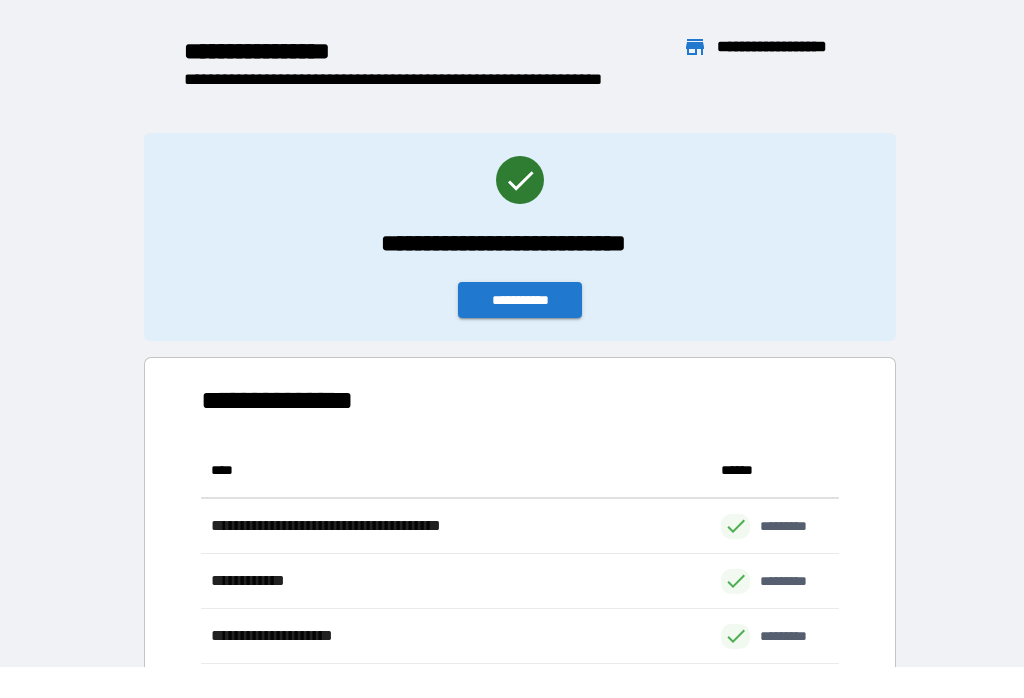 click on "**********" at bounding box center (512, 476) 